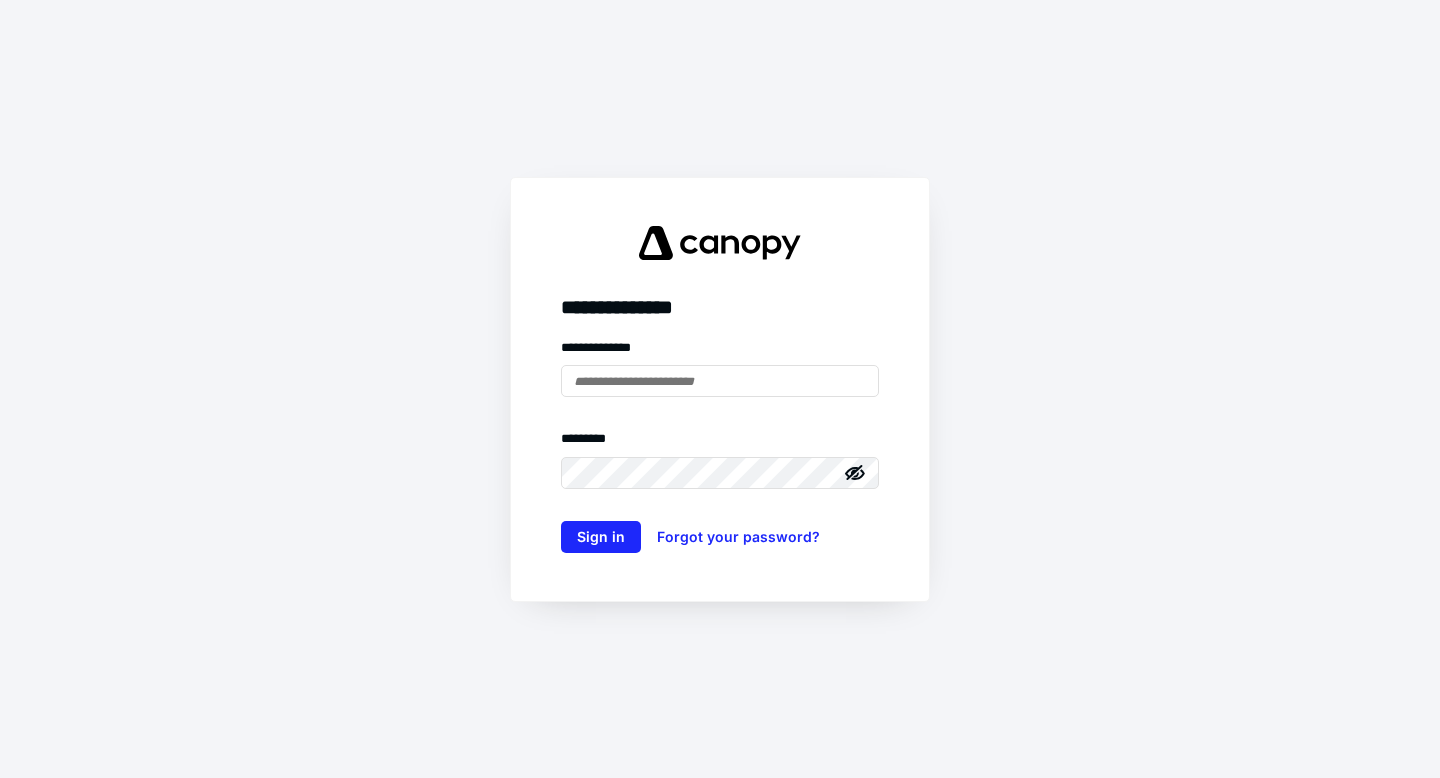 scroll, scrollTop: 0, scrollLeft: 0, axis: both 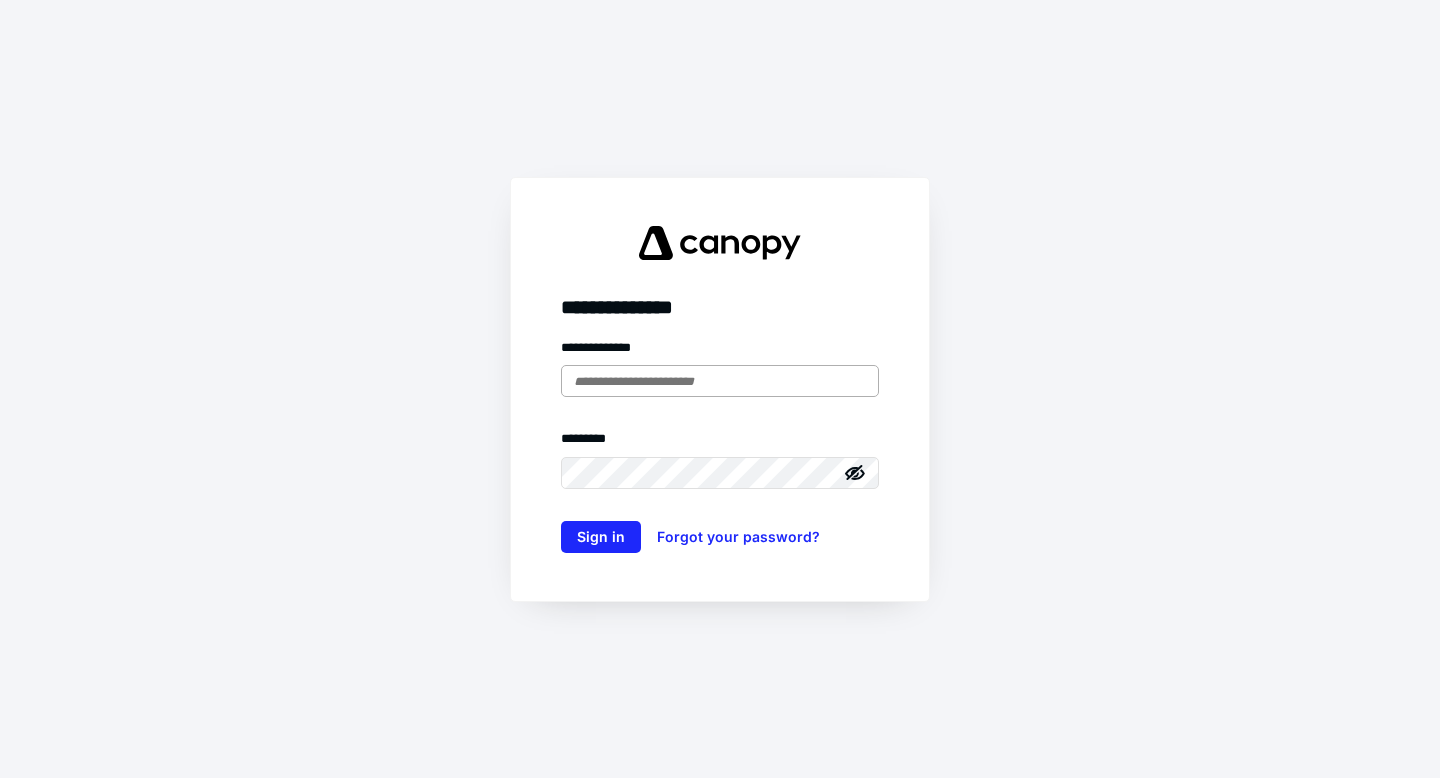 click at bounding box center (720, 381) 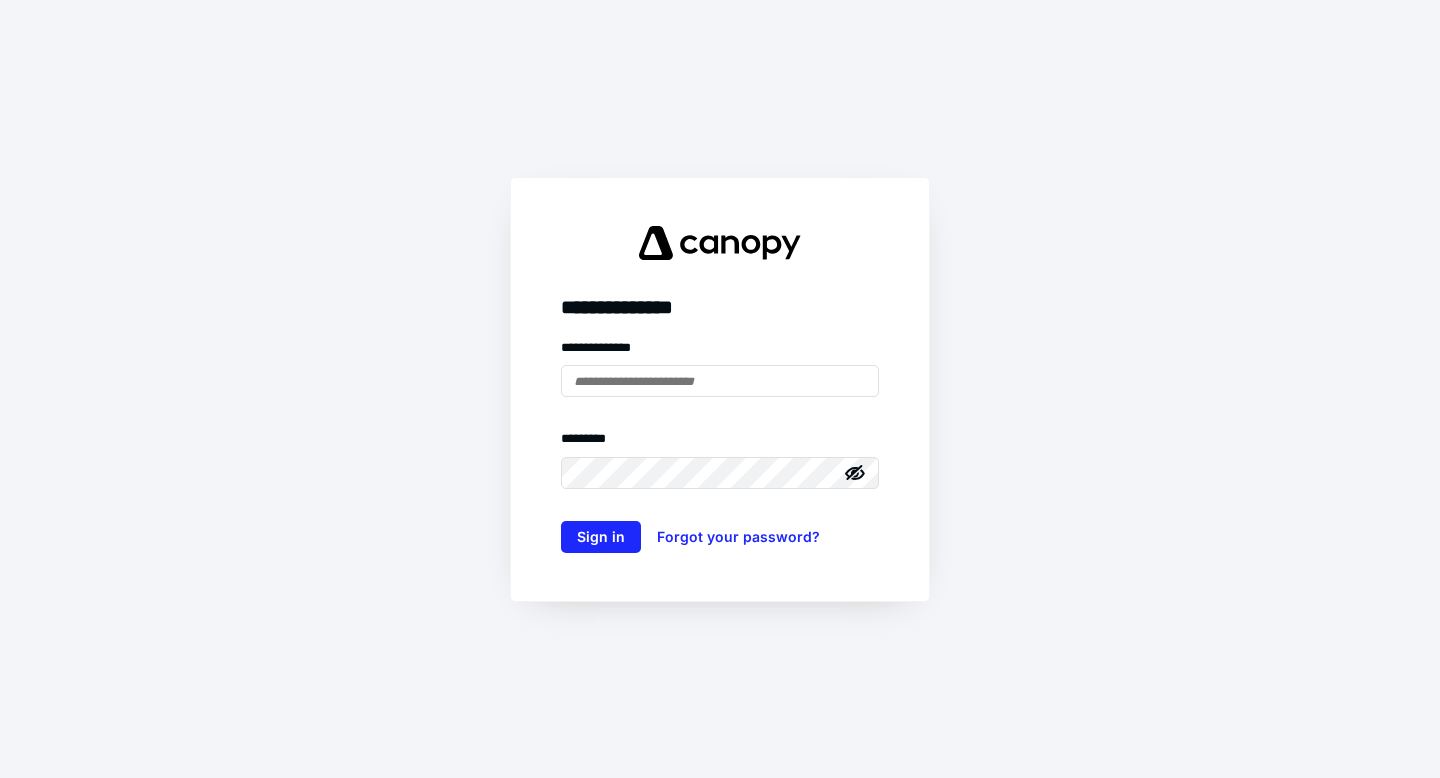 type on "**********" 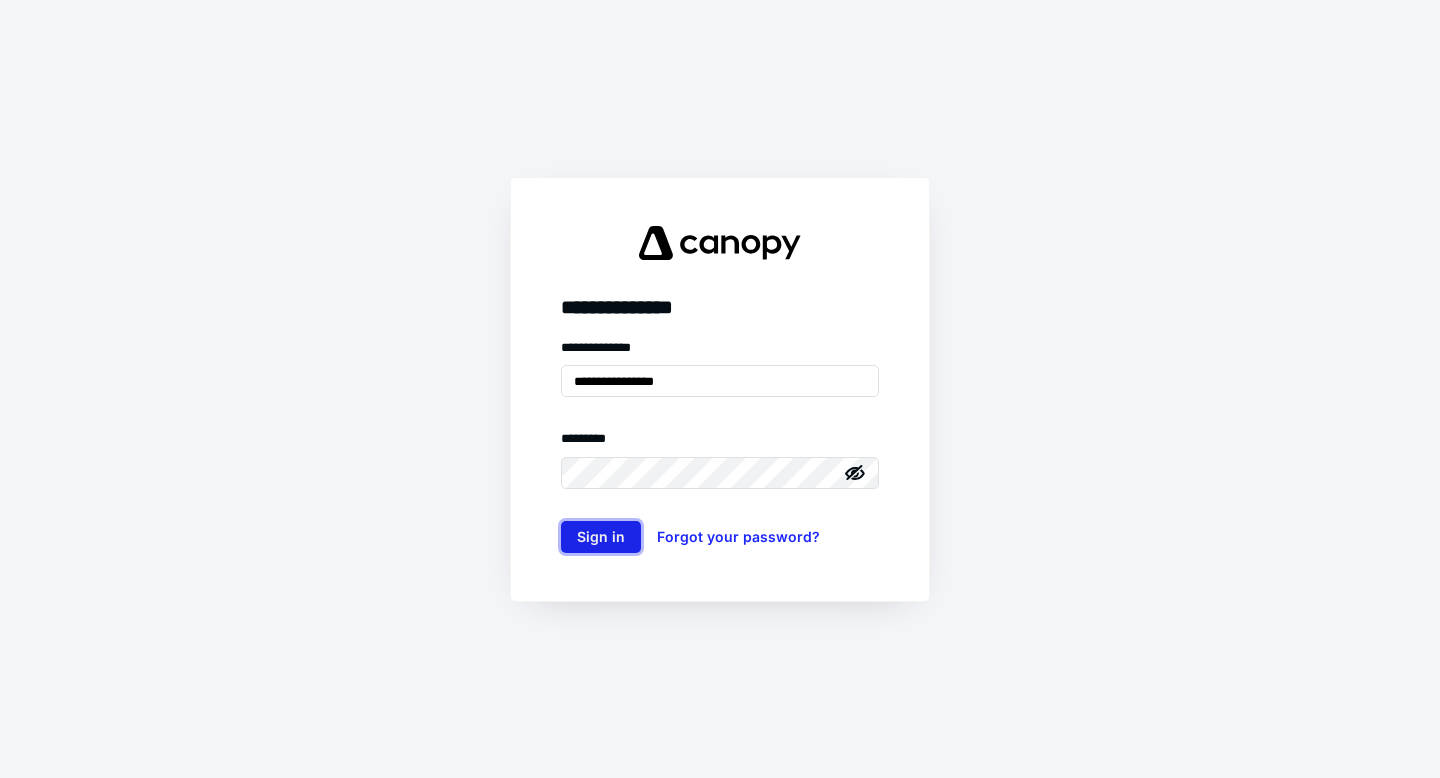 click on "Sign in" at bounding box center [601, 537] 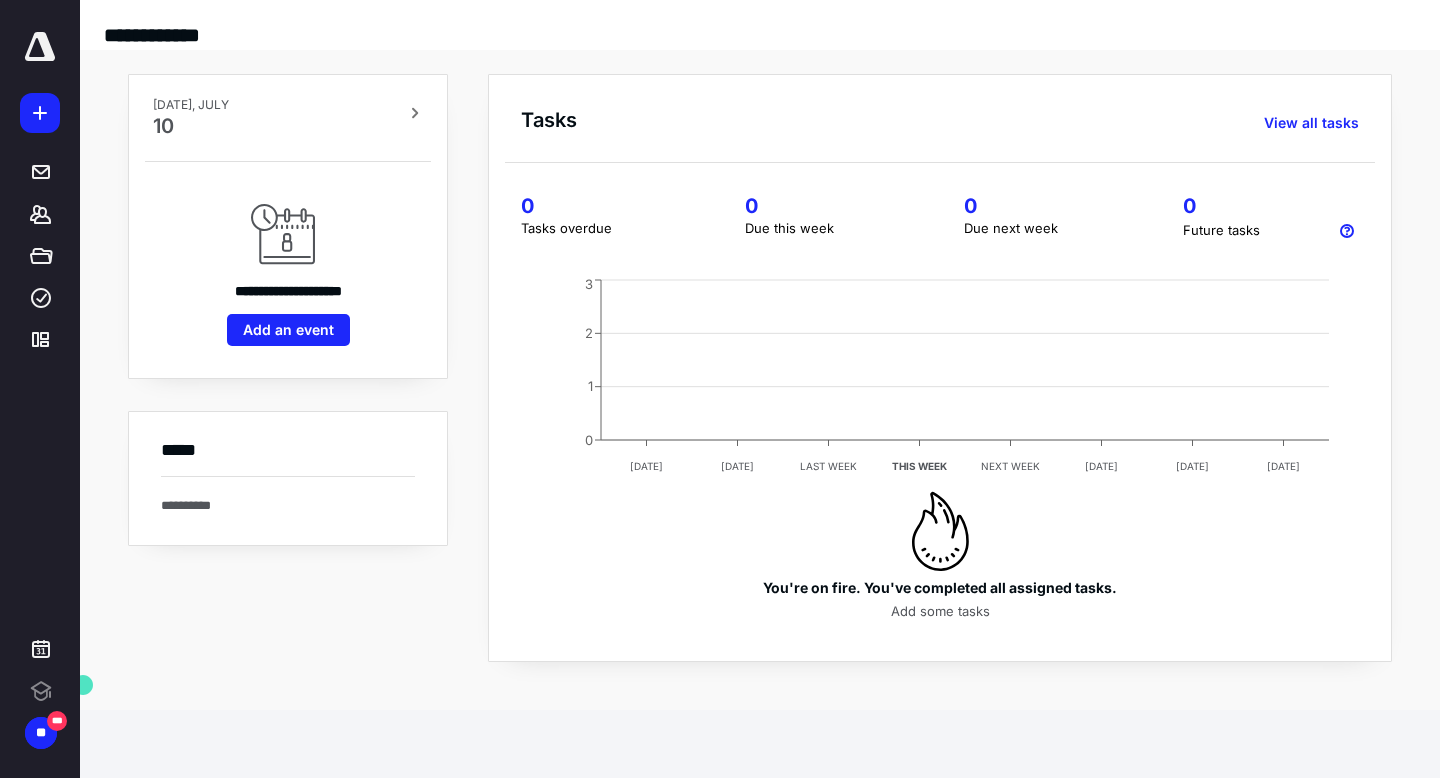 scroll, scrollTop: 0, scrollLeft: 0, axis: both 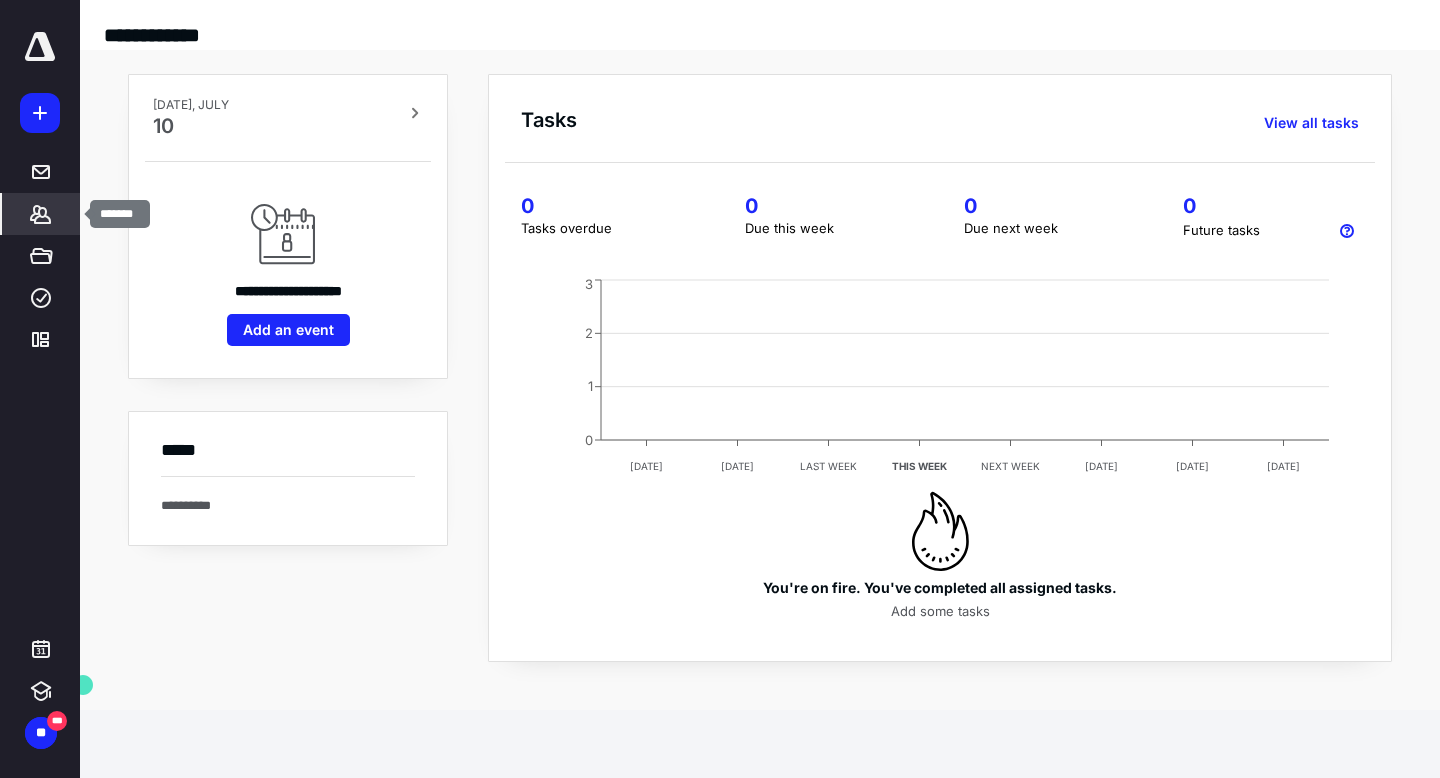 click on "*******" at bounding box center (41, 214) 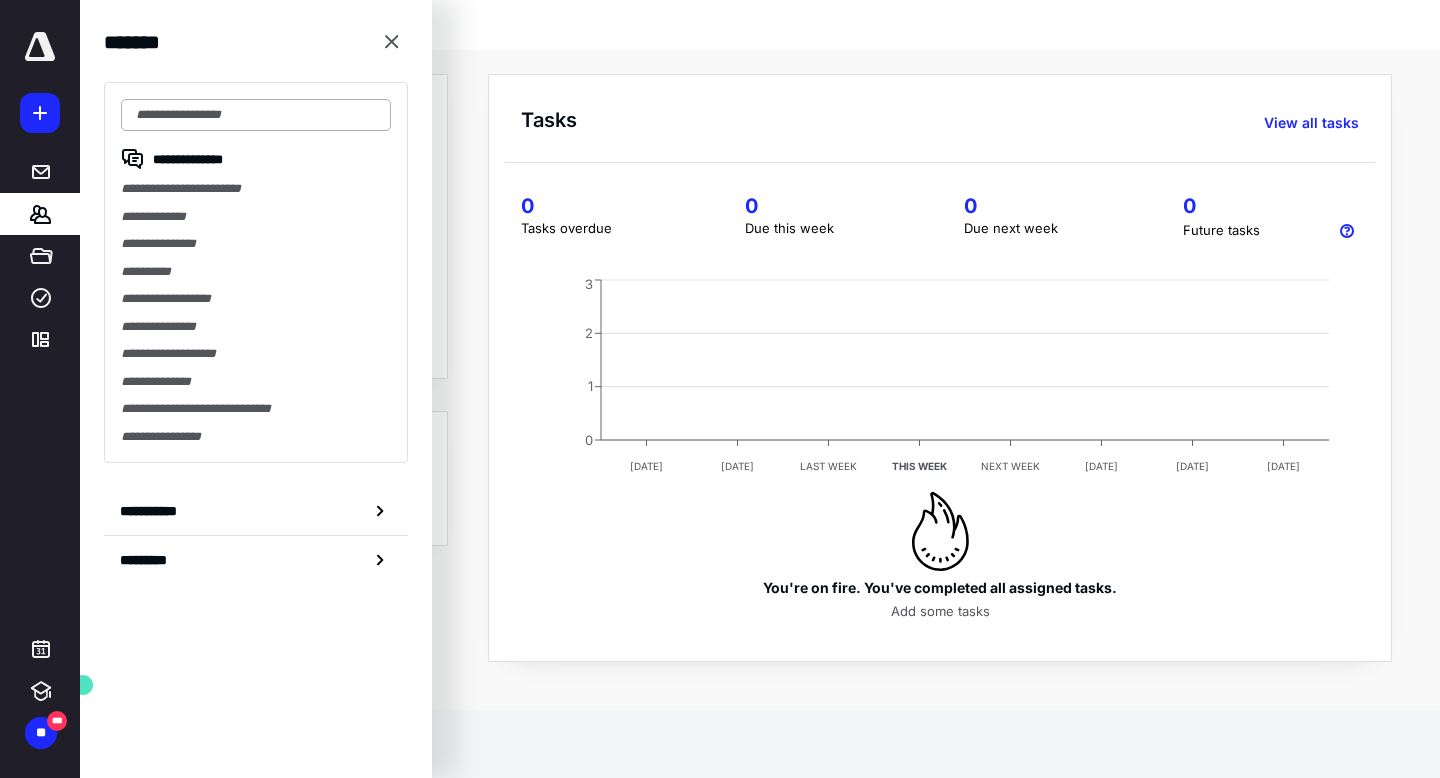 click at bounding box center (256, 115) 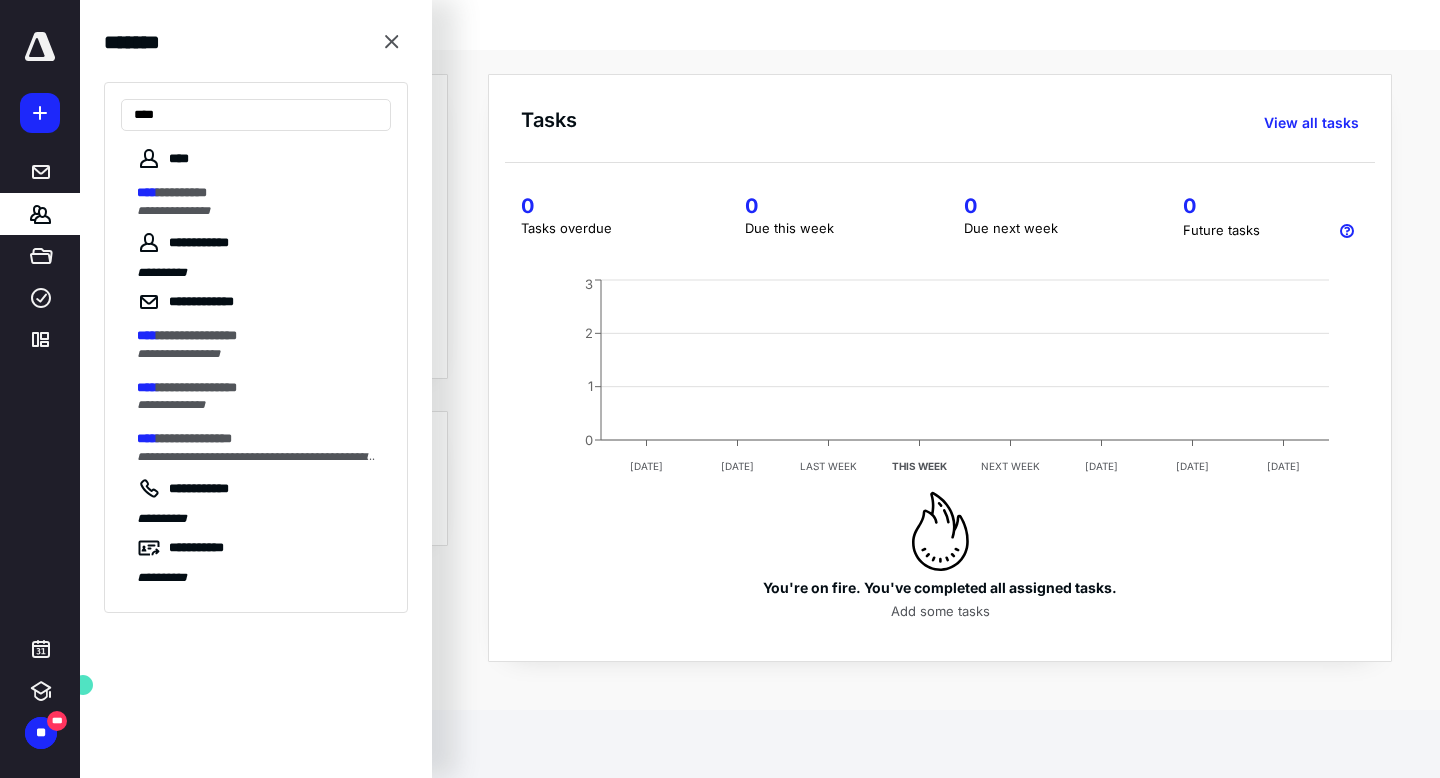 type on "****" 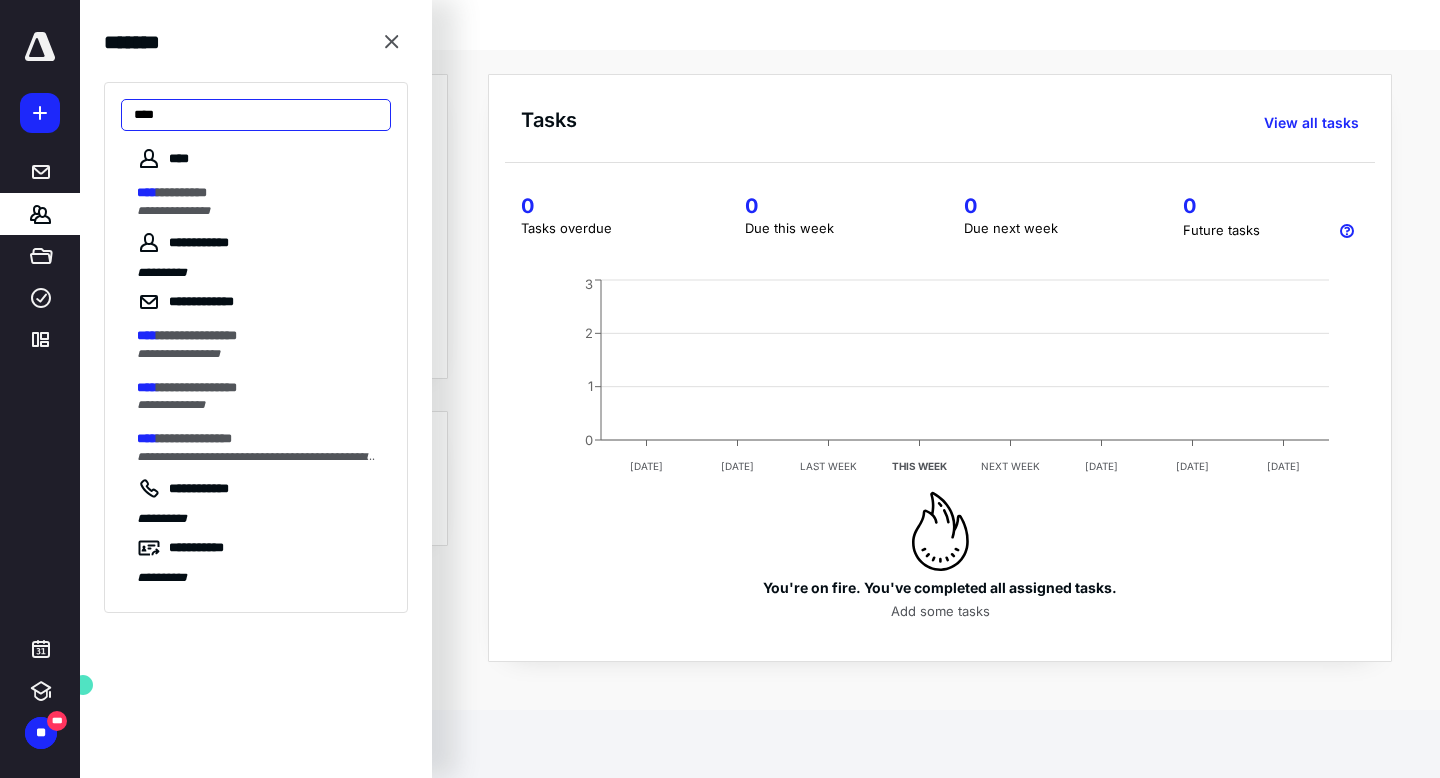 drag, startPoint x: 253, startPoint y: 113, endPoint x: 40, endPoint y: 112, distance: 213.00235 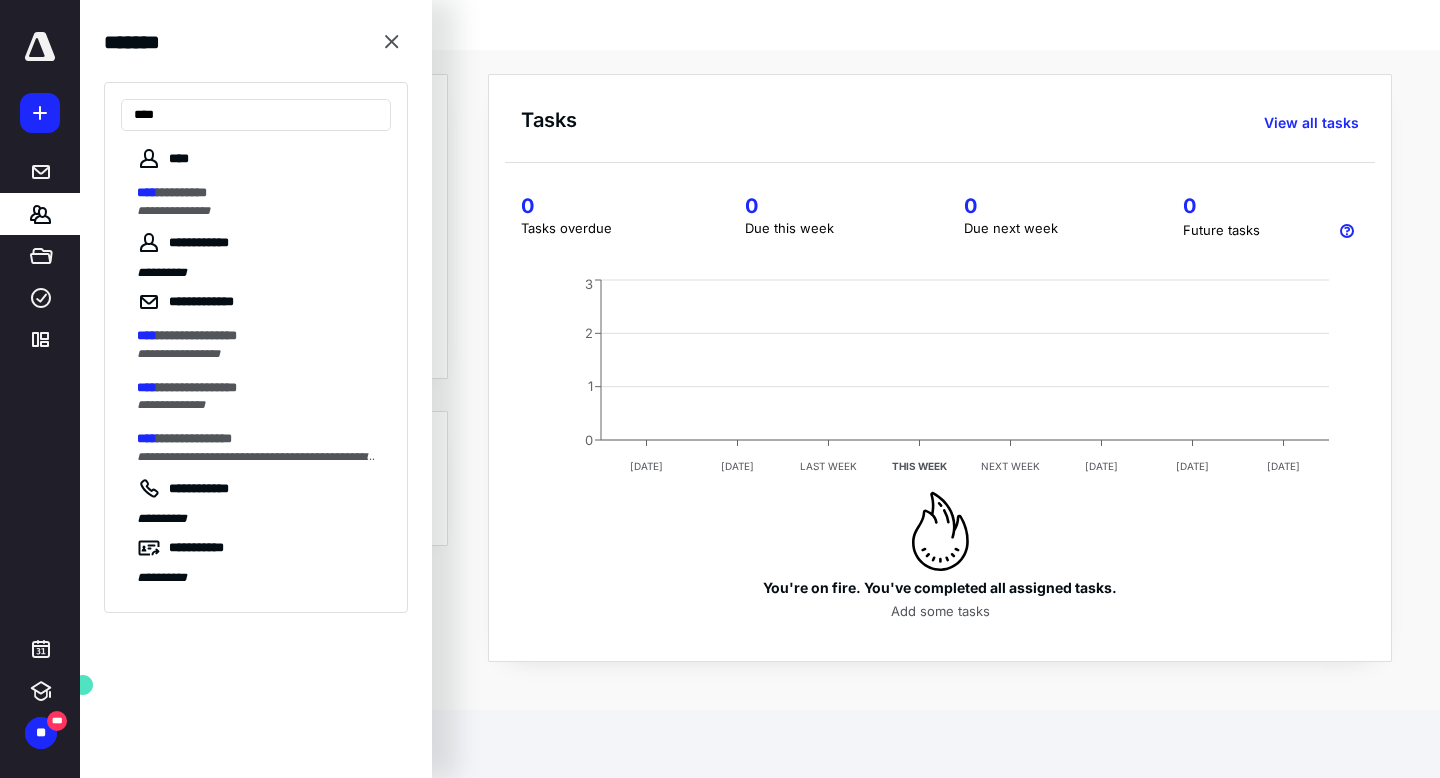 click on "**********" at bounding box center (720, 0) 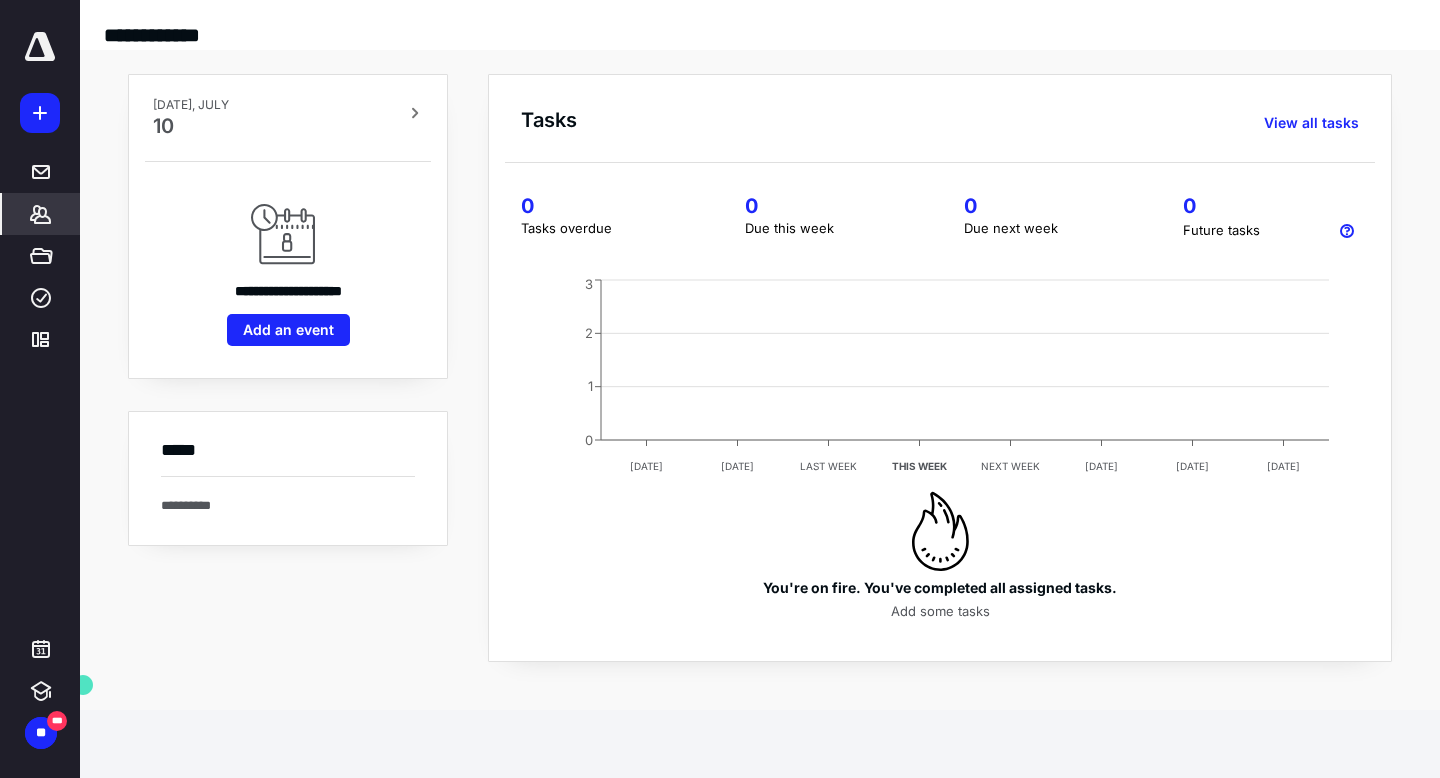 click 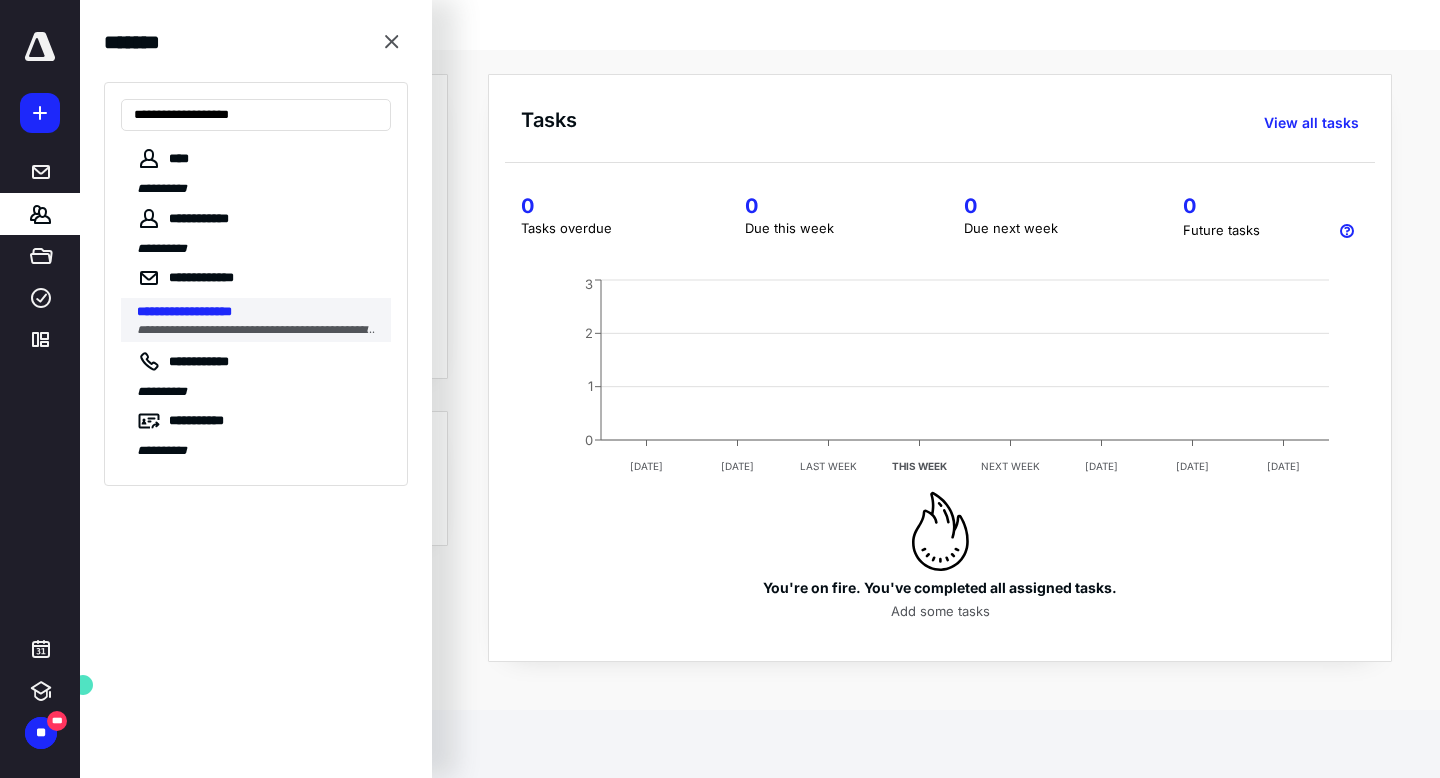 type on "**********" 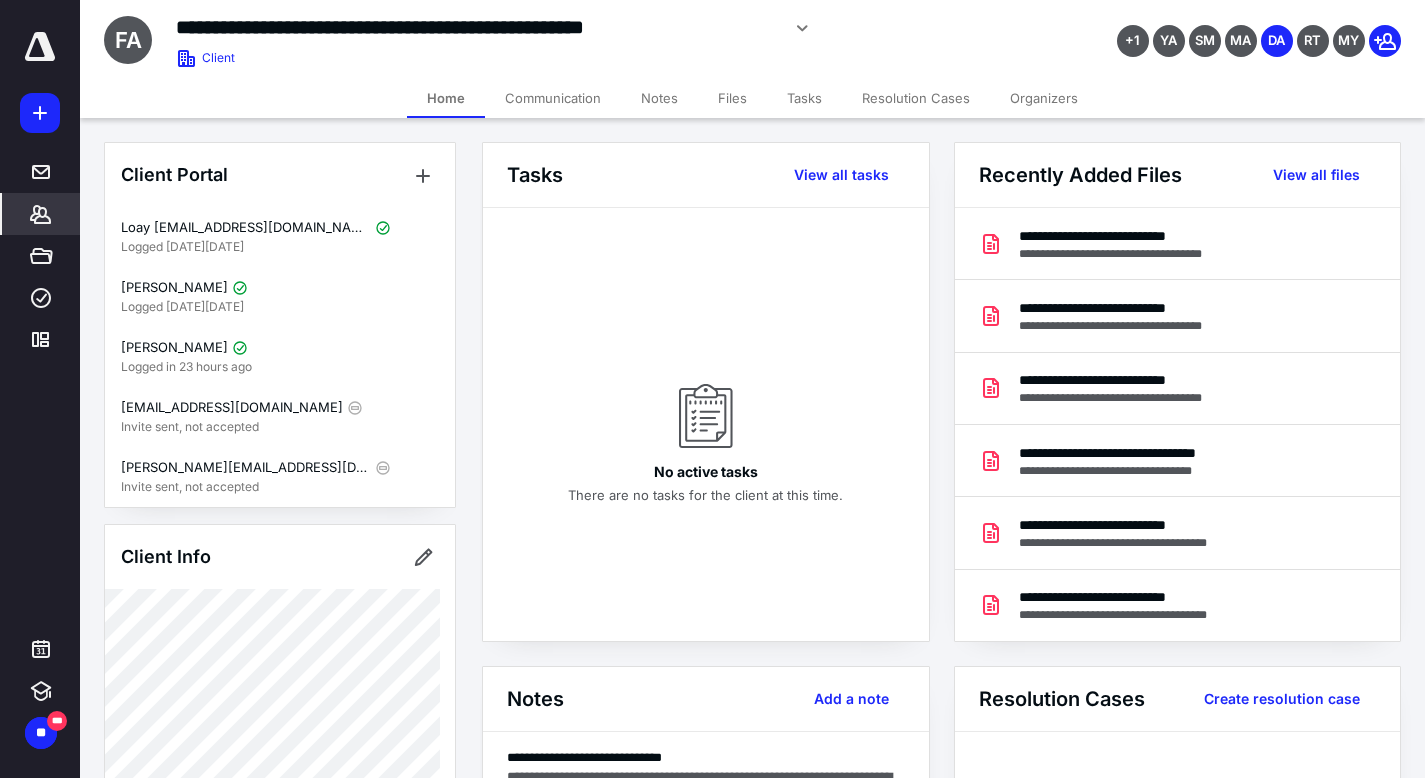 click on "Communication" at bounding box center (553, 98) 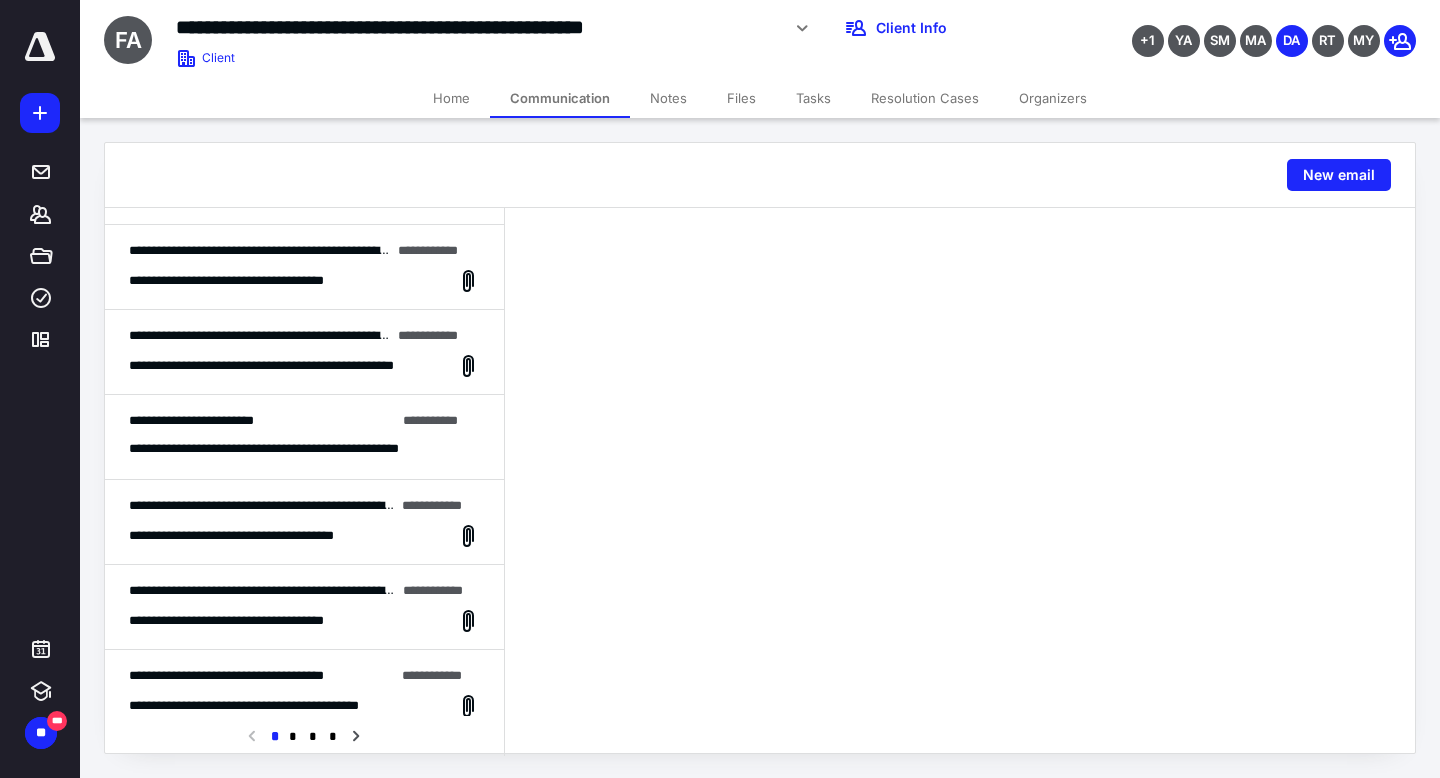 scroll, scrollTop: 1192, scrollLeft: 0, axis: vertical 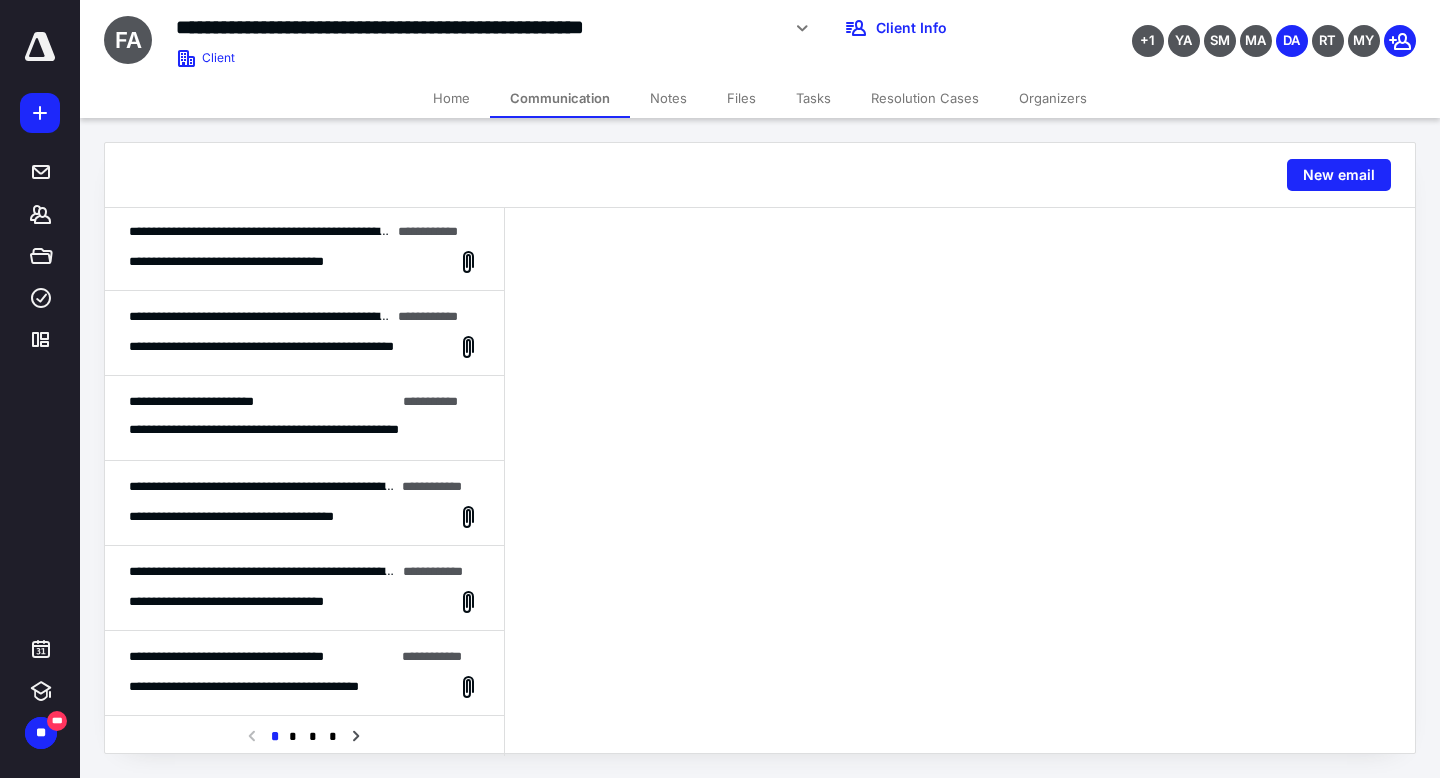 click on "**********" at bounding box center [304, 673] 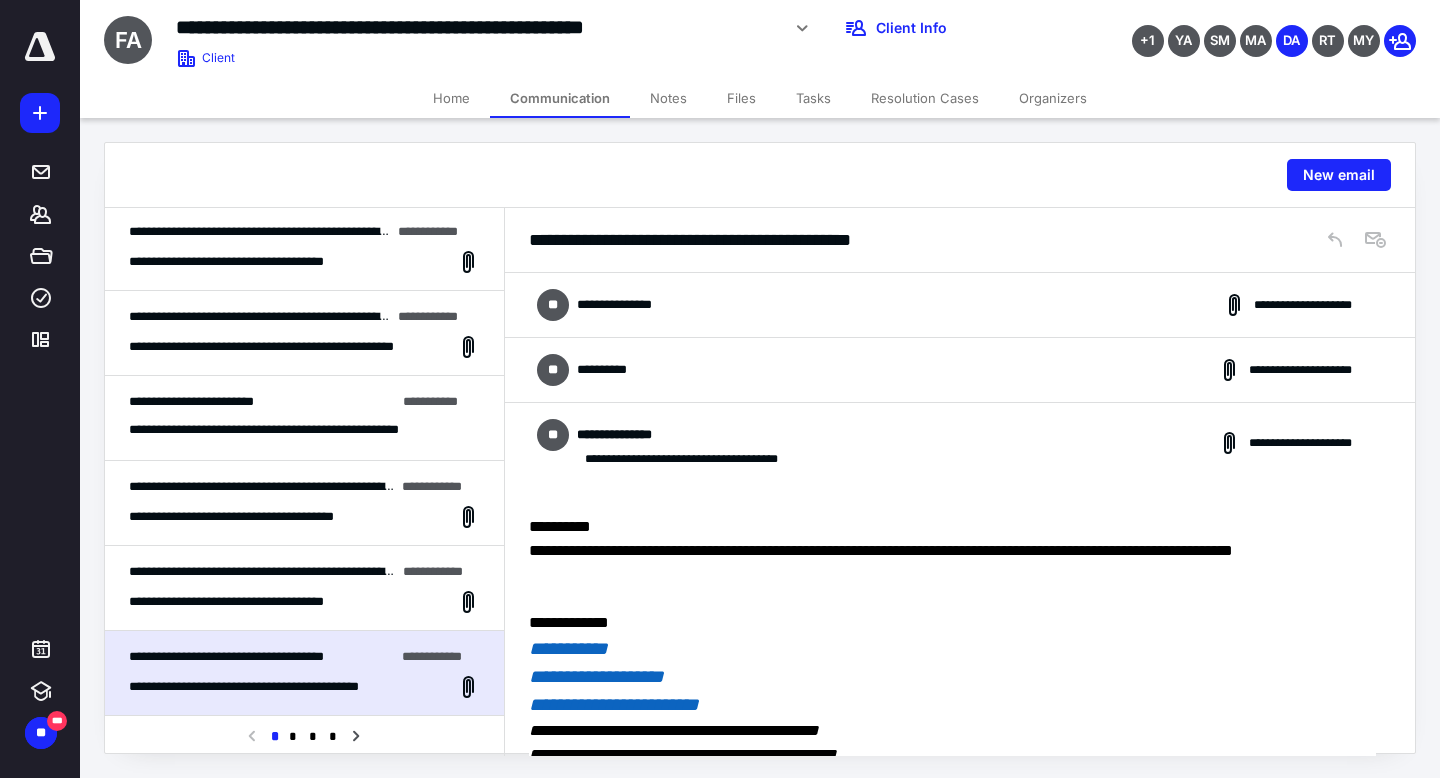 scroll, scrollTop: 268, scrollLeft: 0, axis: vertical 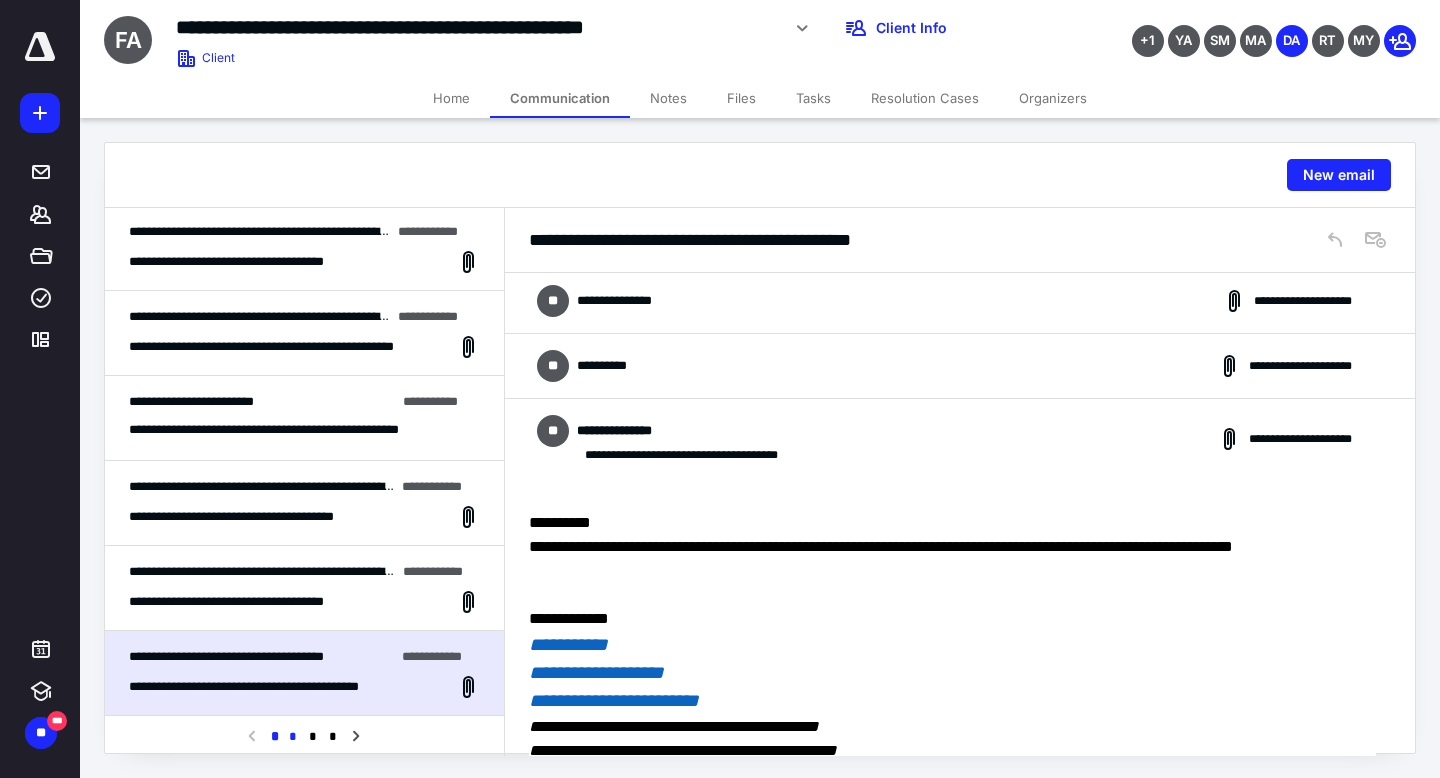 click on "*" at bounding box center (293, 737) 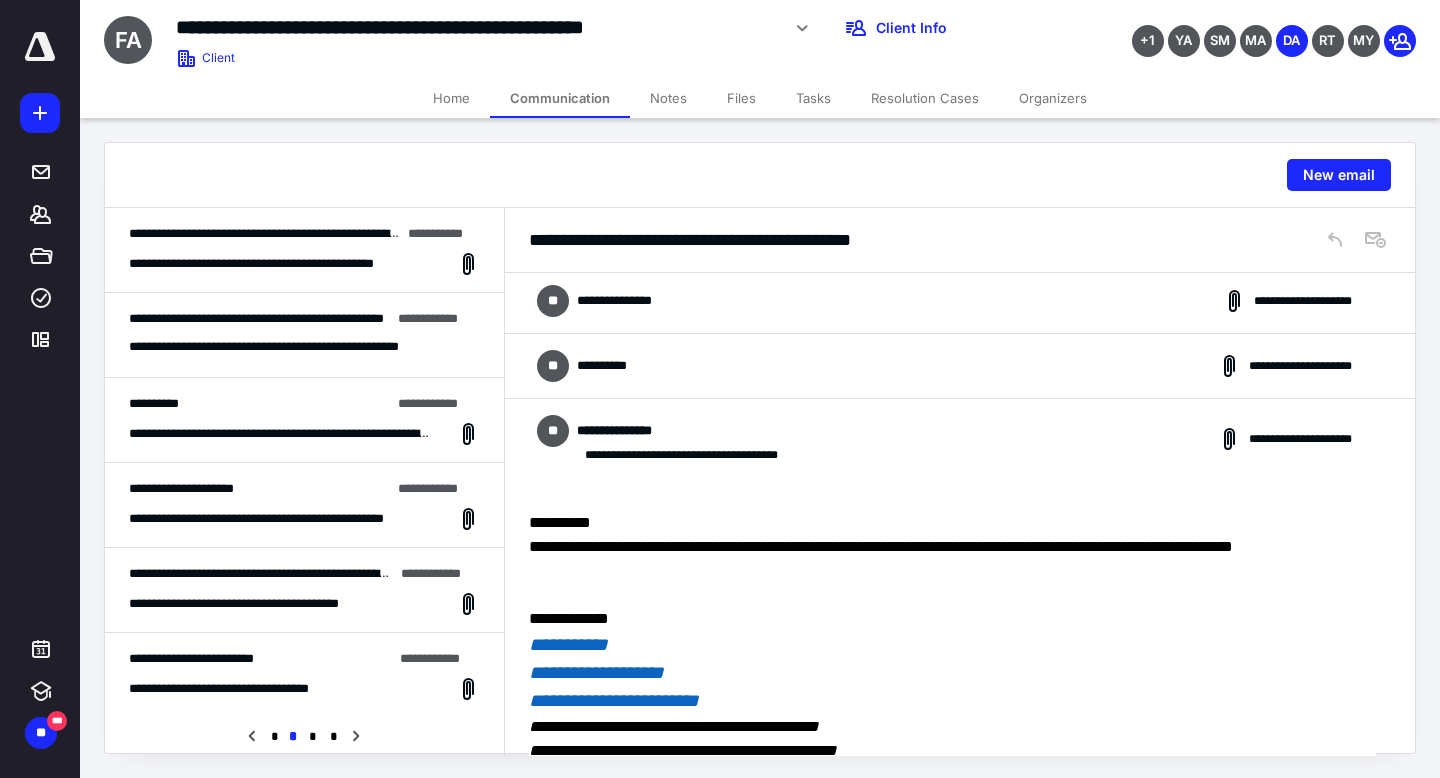 click on "**********" at bounding box center [277, 264] 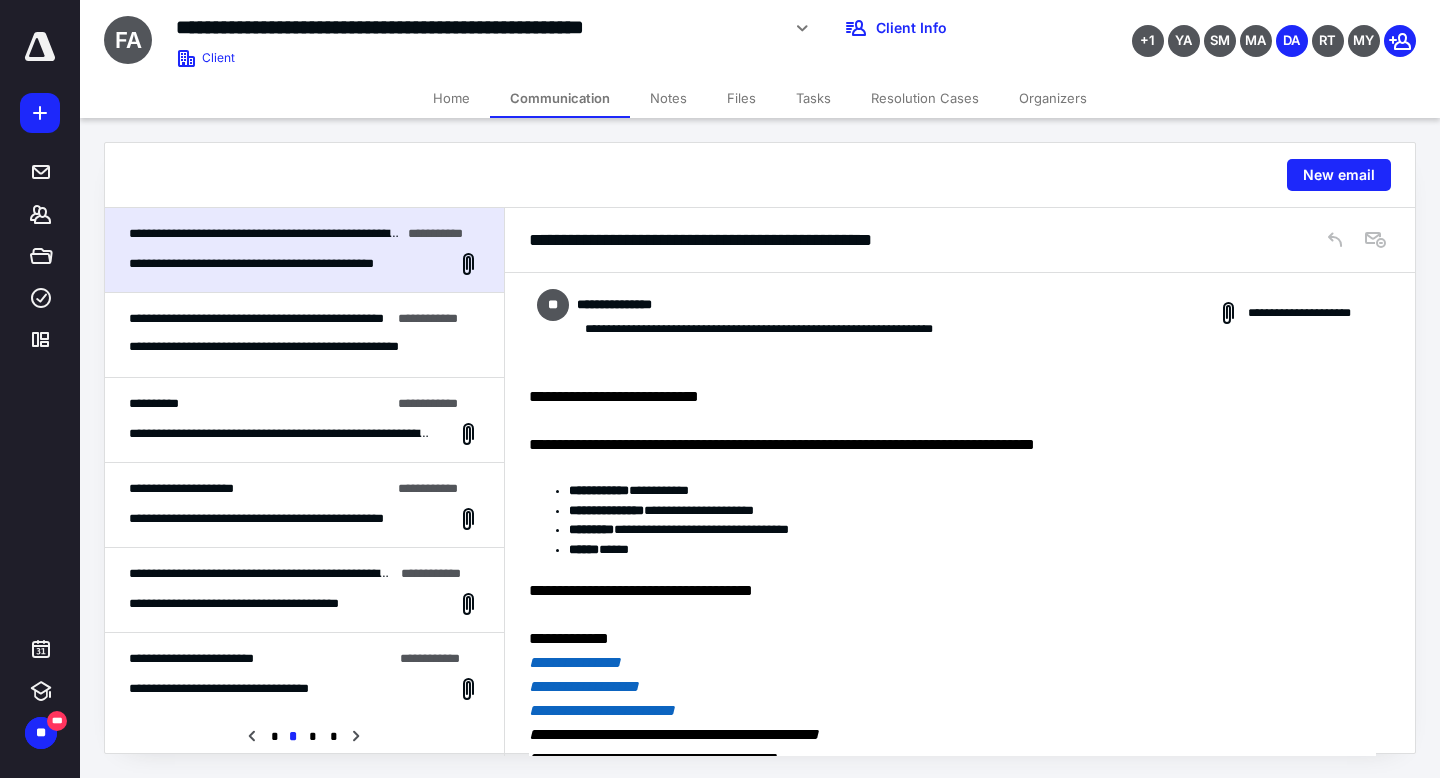 scroll, scrollTop: 314, scrollLeft: 0, axis: vertical 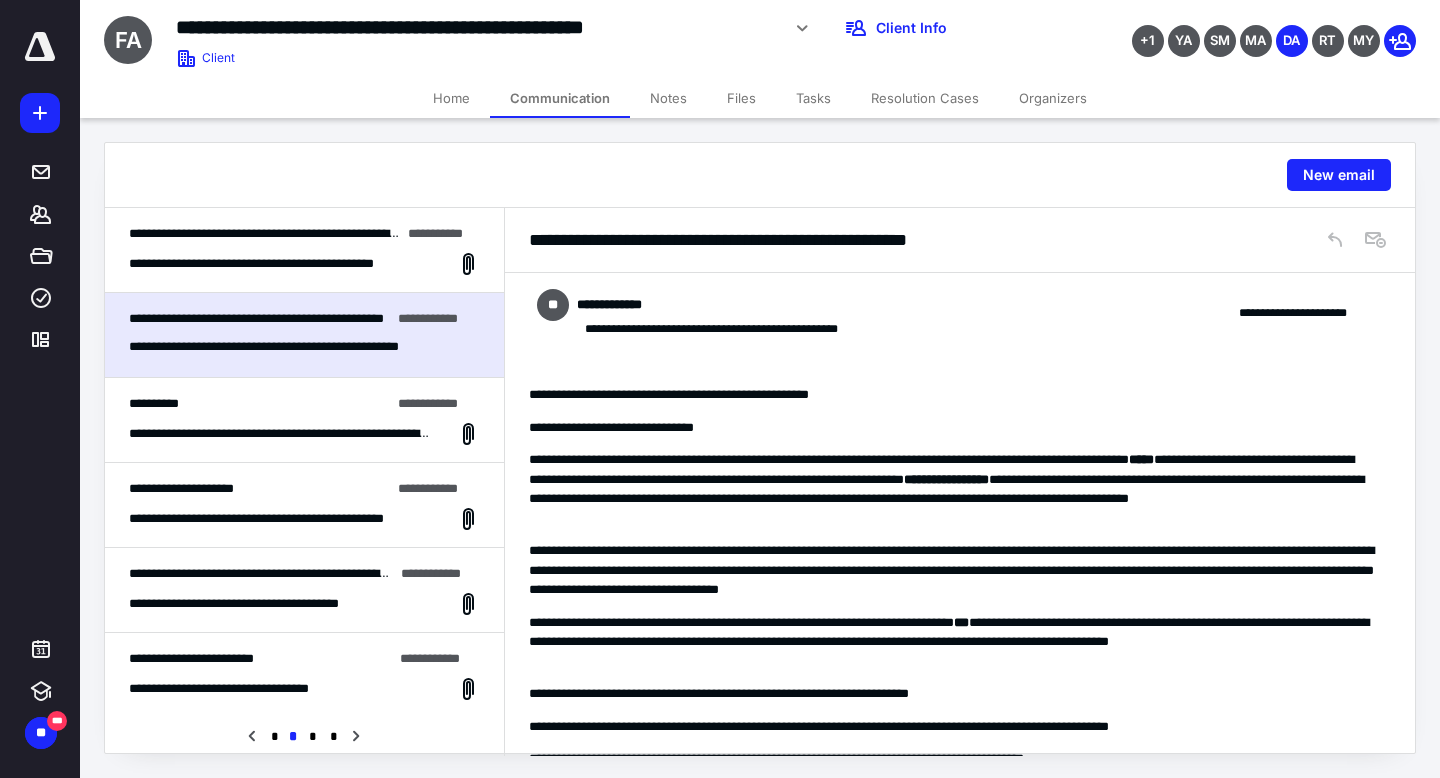 click on "**********" at bounding box center [259, 404] 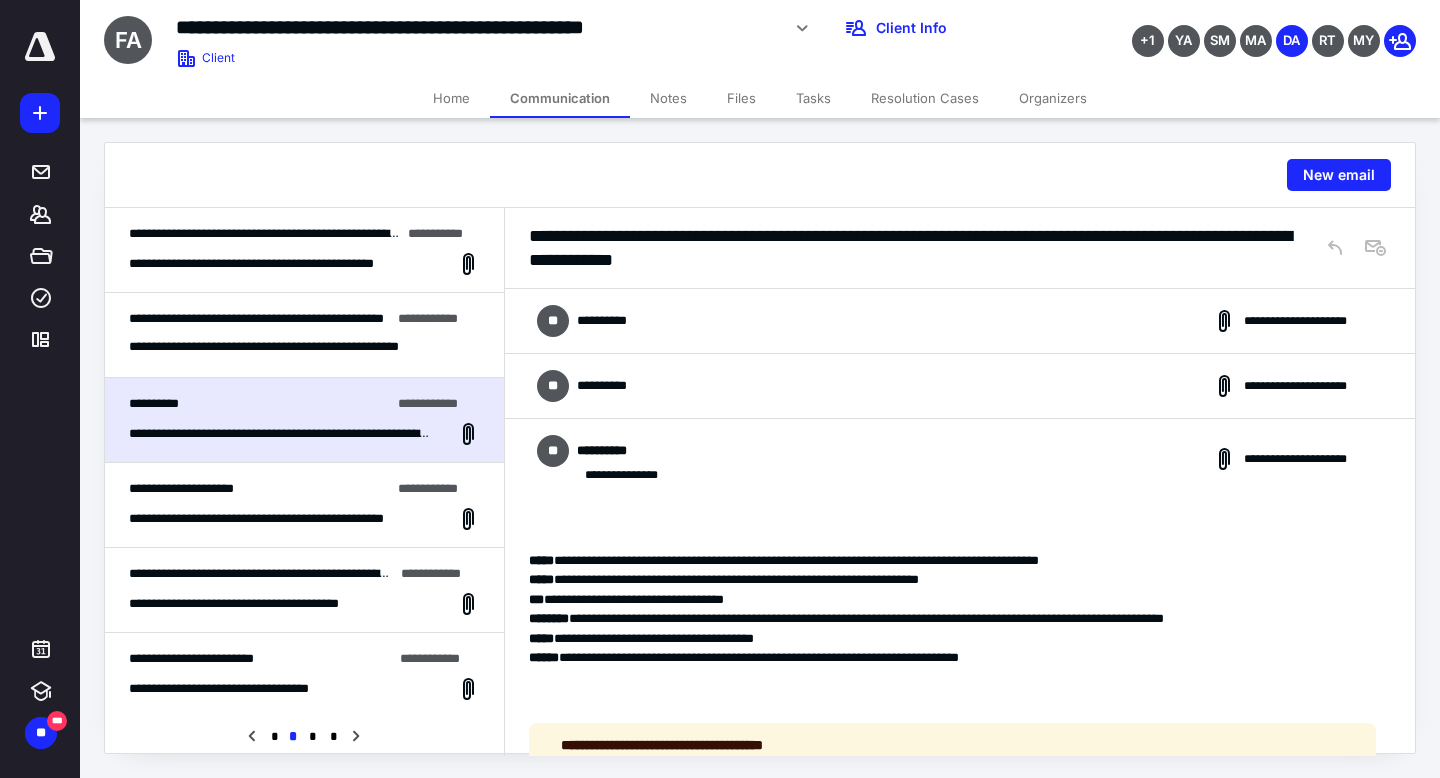 scroll, scrollTop: 629, scrollLeft: 0, axis: vertical 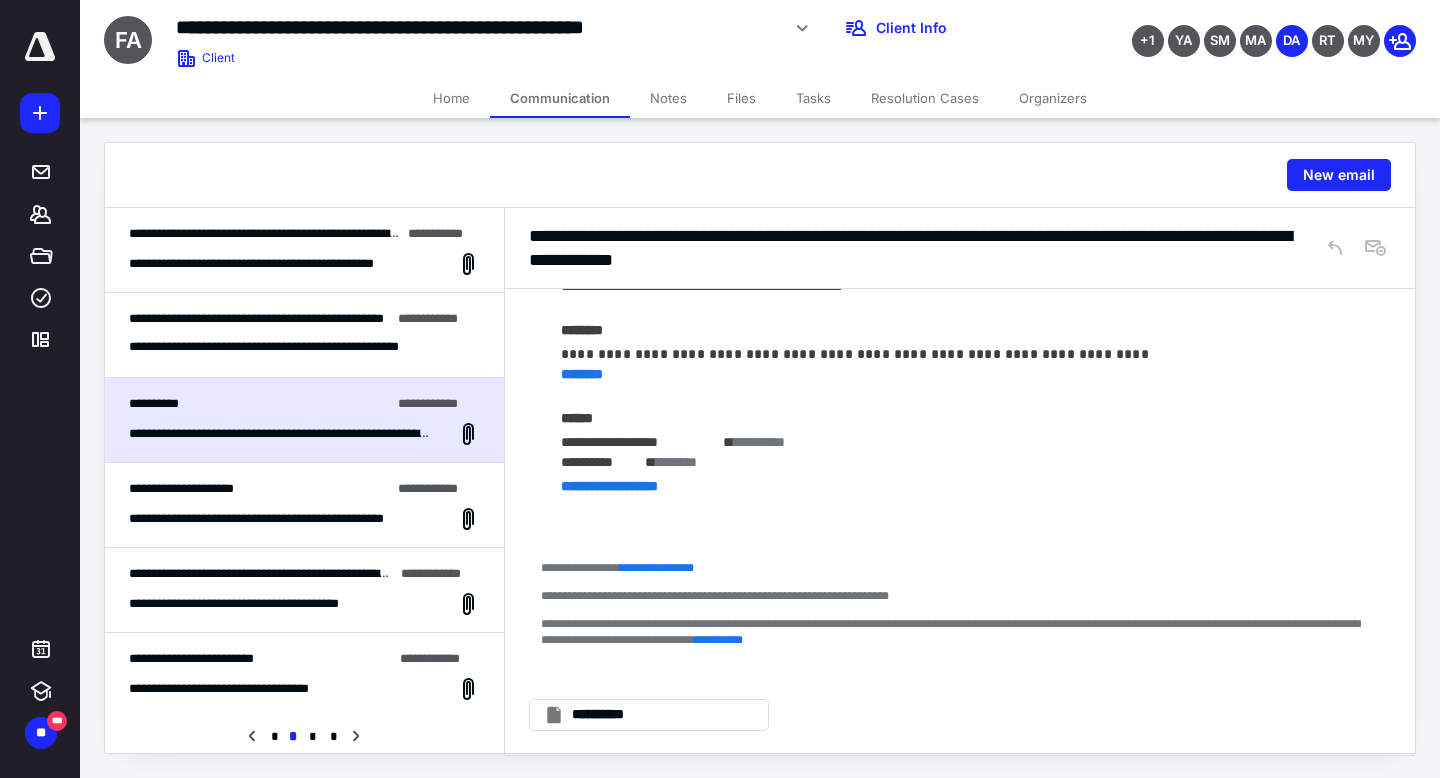 click on "**********" at bounding box center [258, 604] 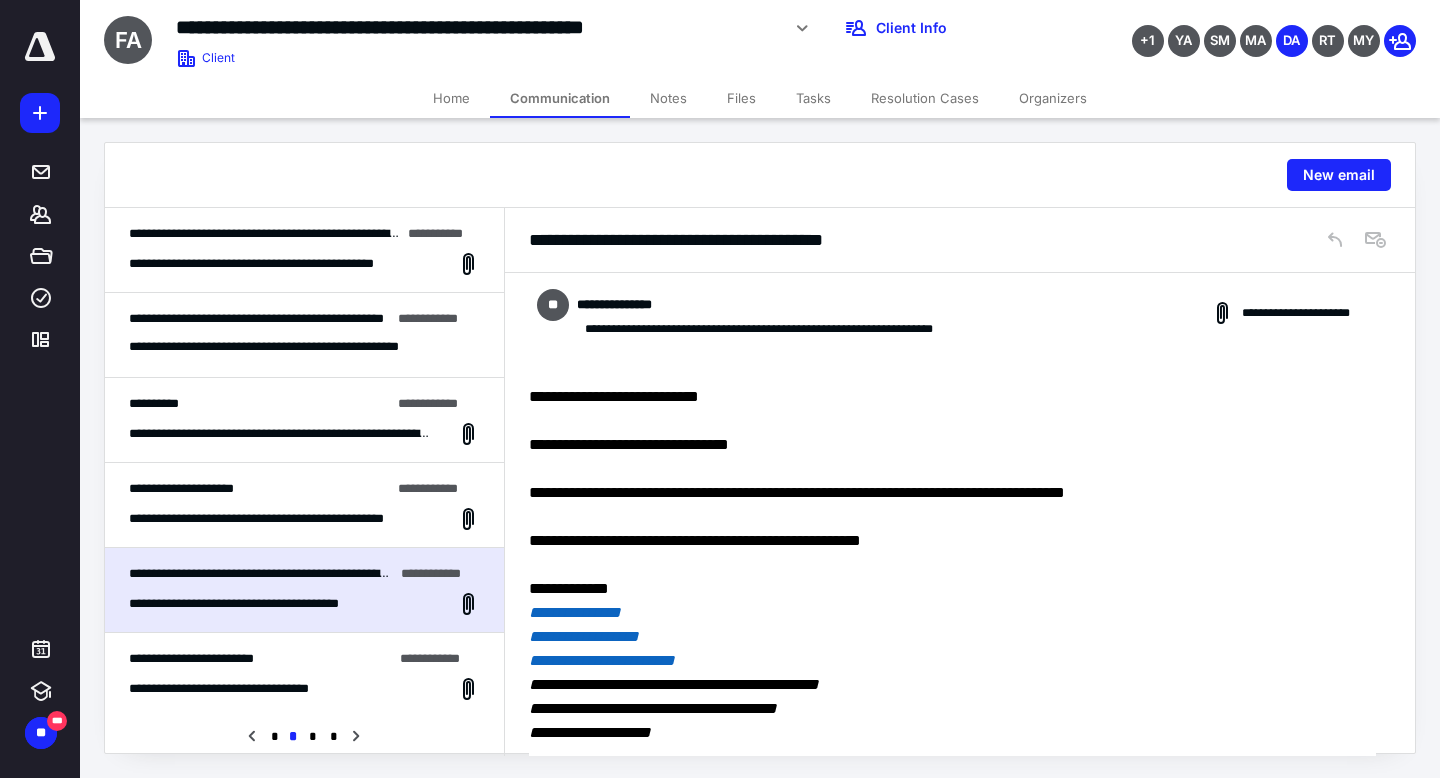 scroll, scrollTop: 305, scrollLeft: 0, axis: vertical 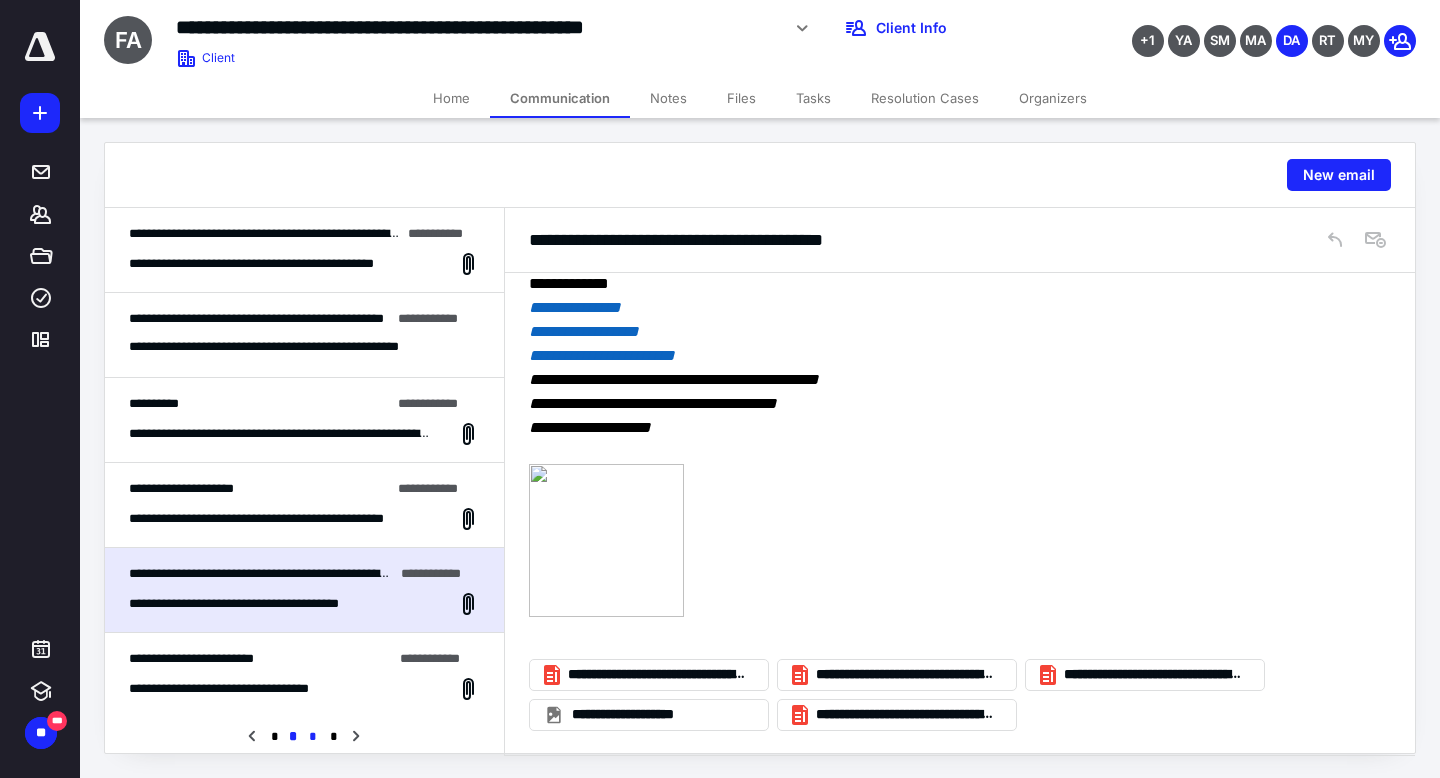 click on "*" at bounding box center [313, 737] 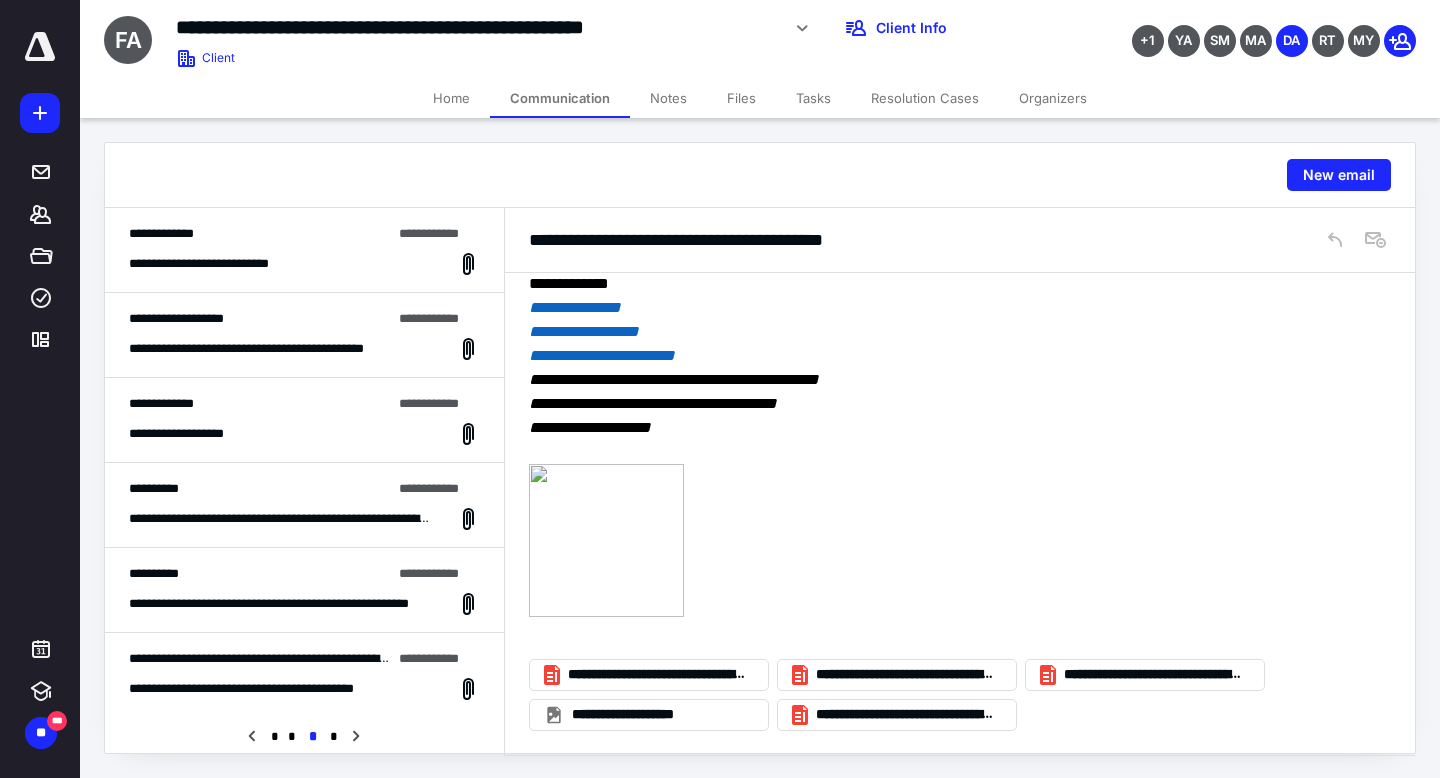 click on "**********" at bounding box center [304, 590] 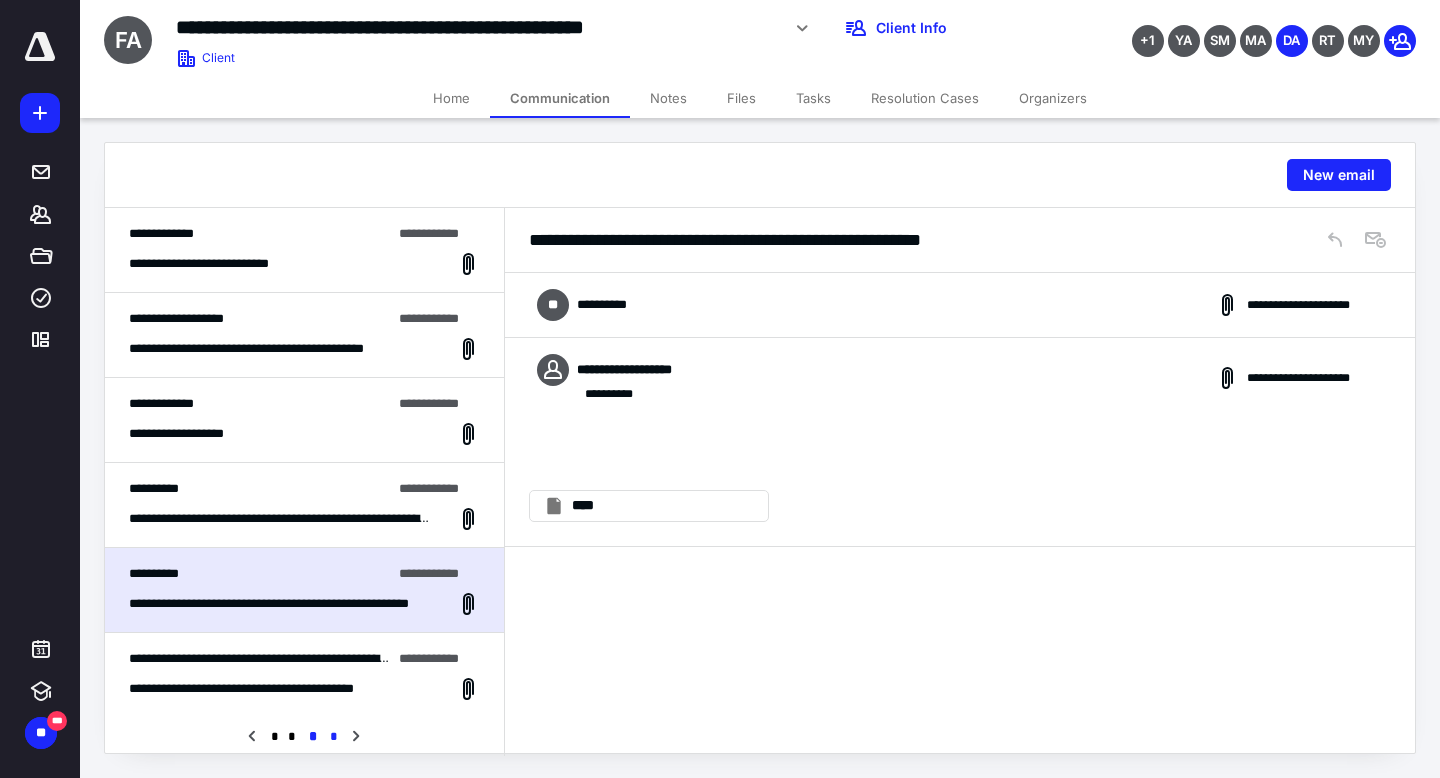 click on "*" at bounding box center (333, 737) 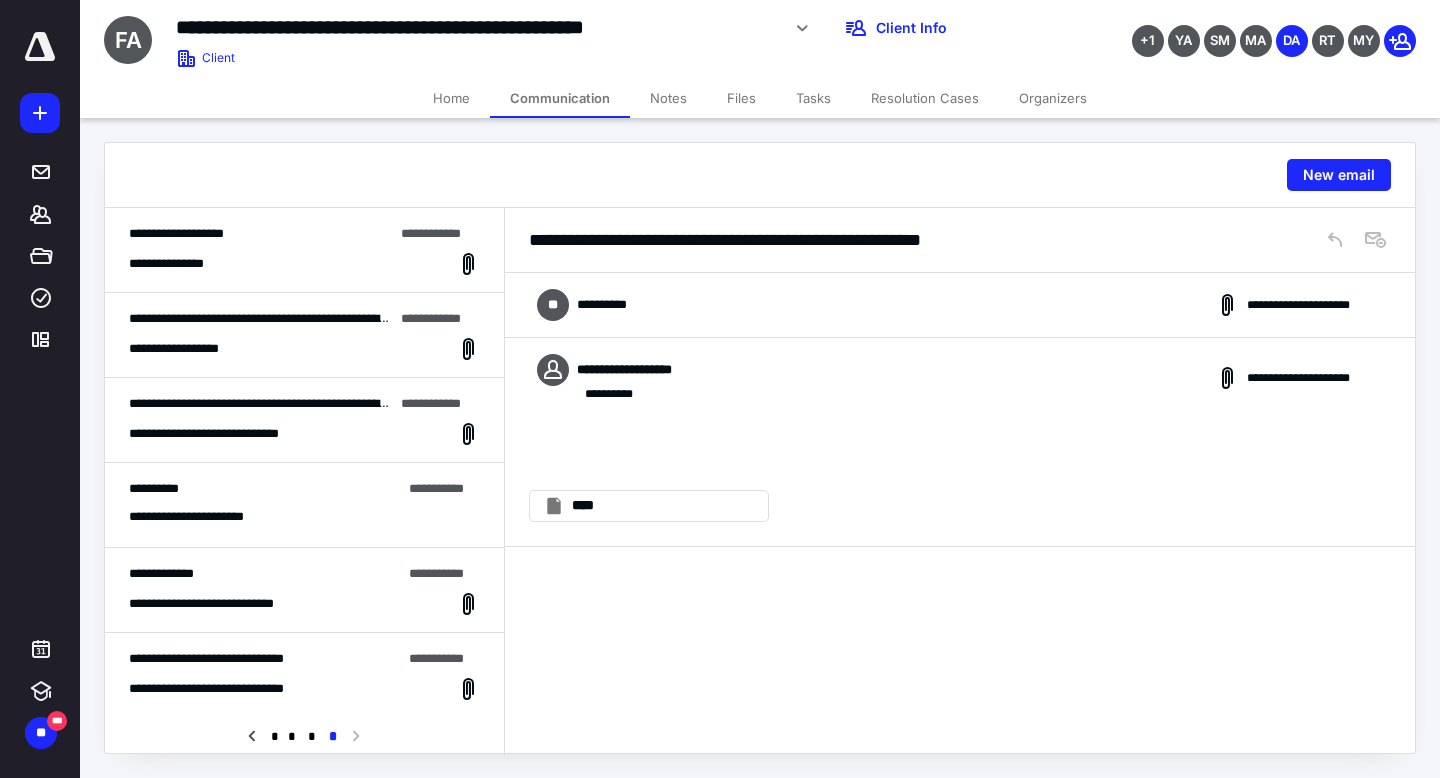 click on "**********" at bounding box center (304, 675) 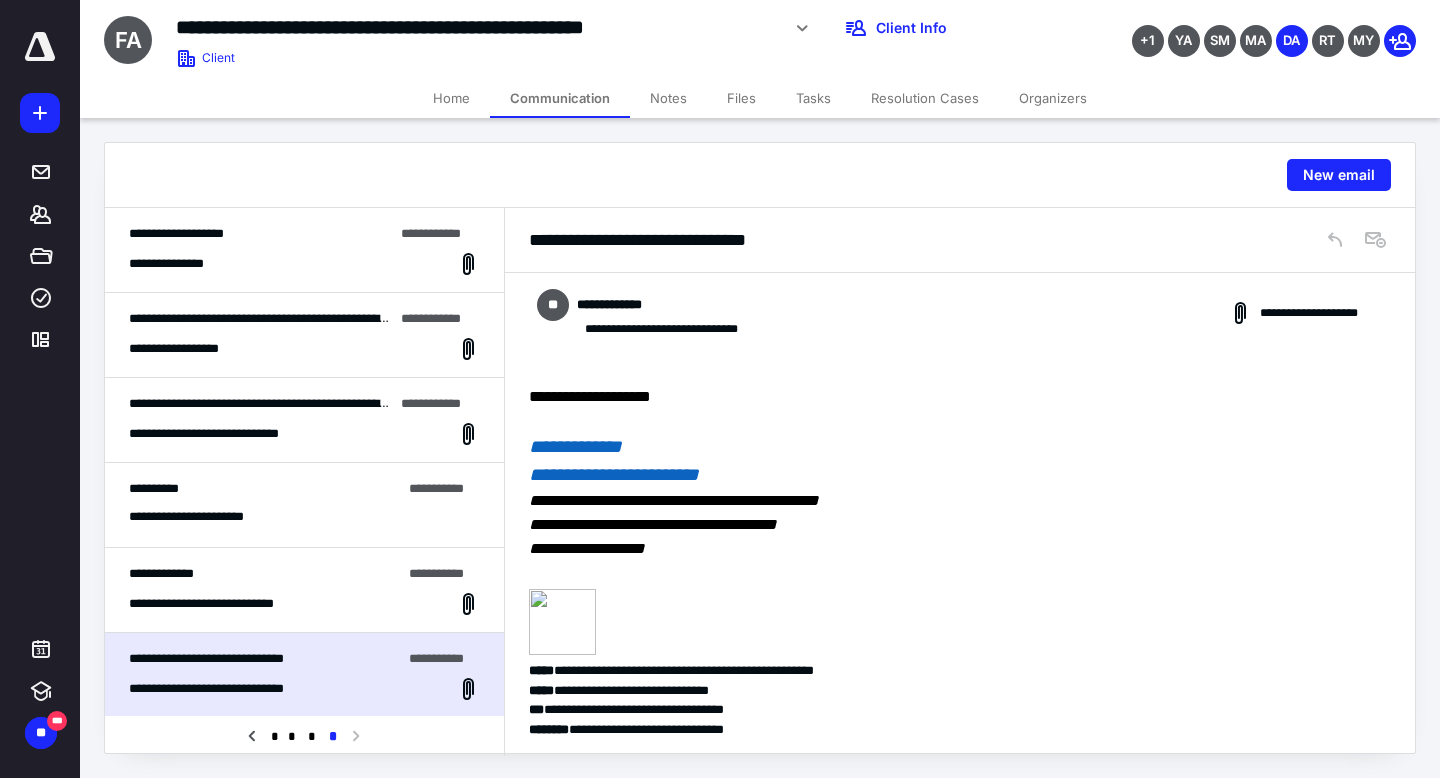 scroll, scrollTop: 186, scrollLeft: 0, axis: vertical 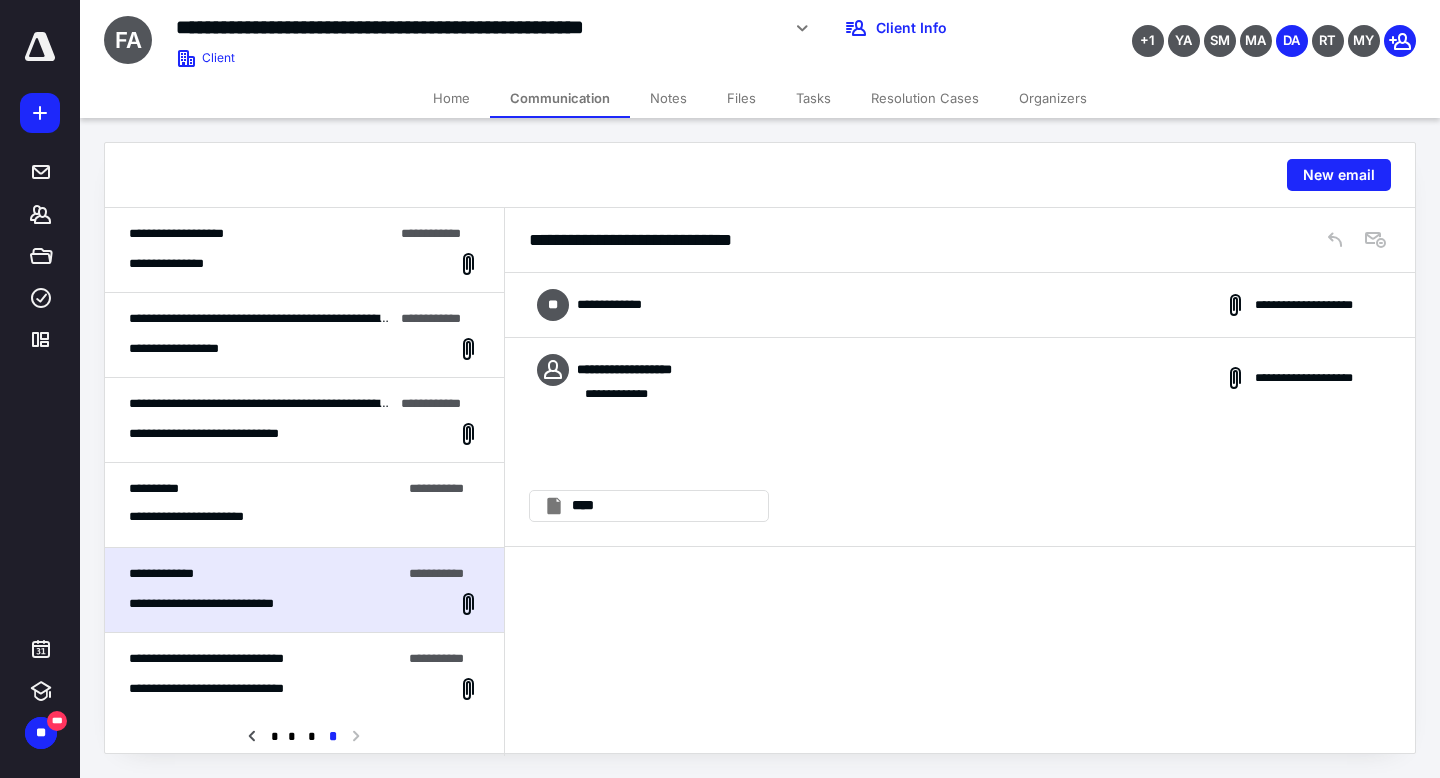 click on "**********" at bounding box center [627, 305] 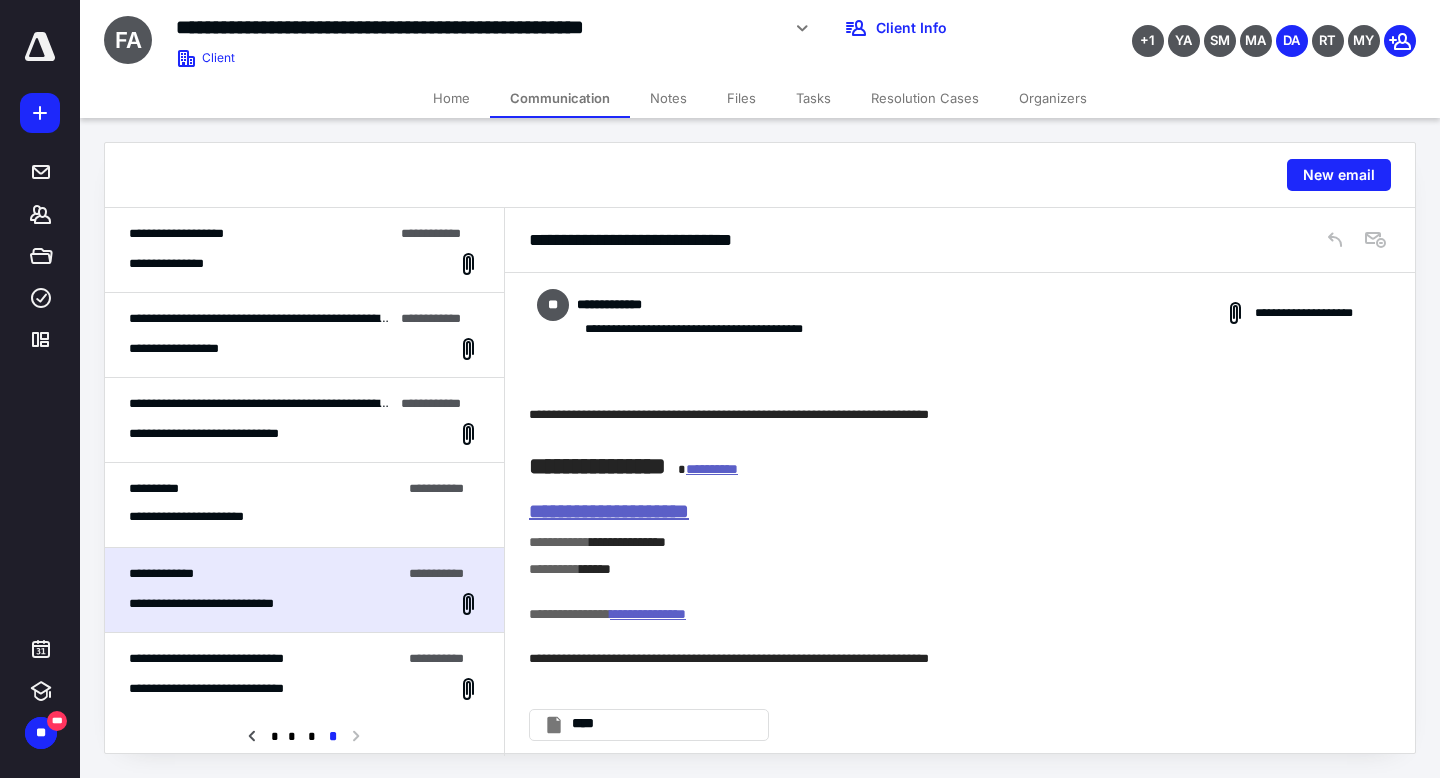 click on "**********" at bounding box center [201, 517] 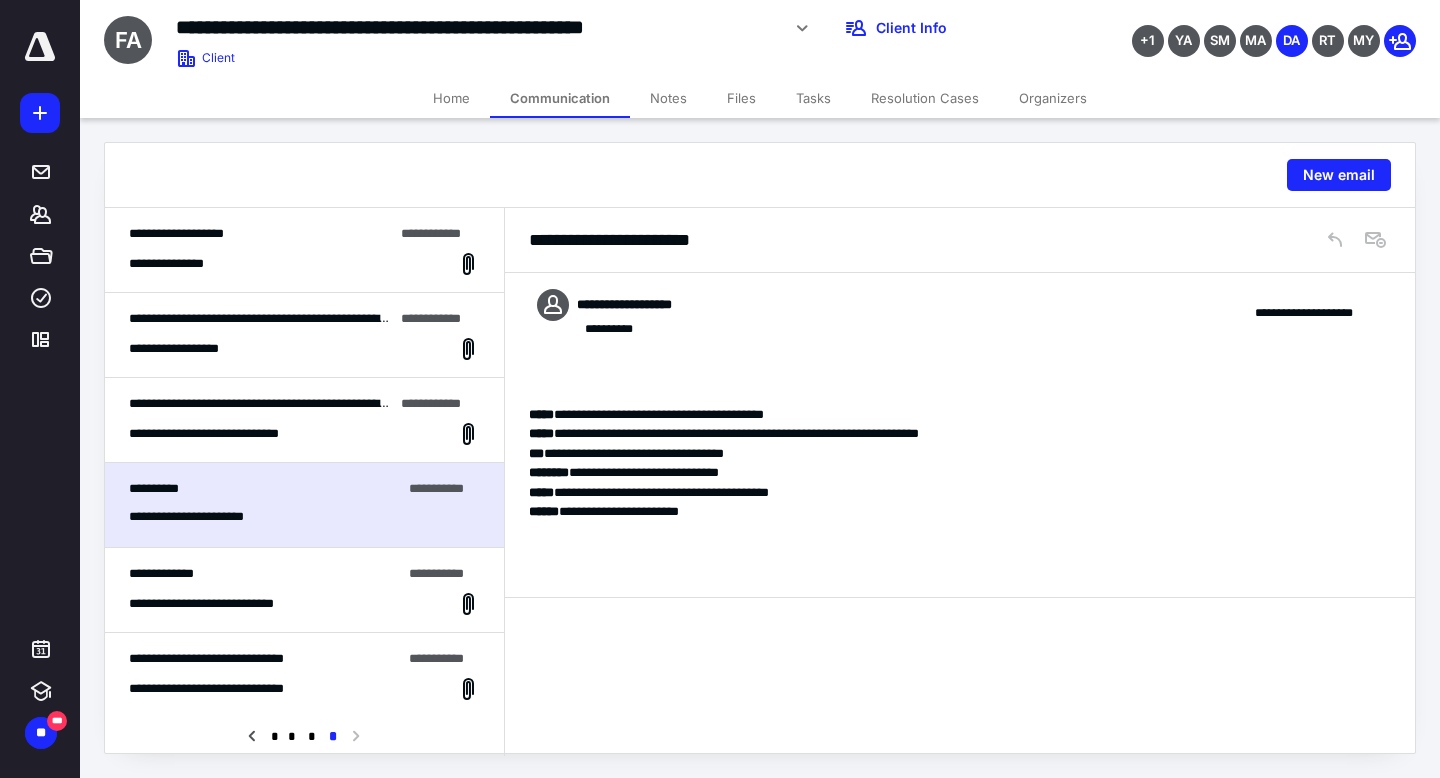 click on "**********" at bounding box center (304, 420) 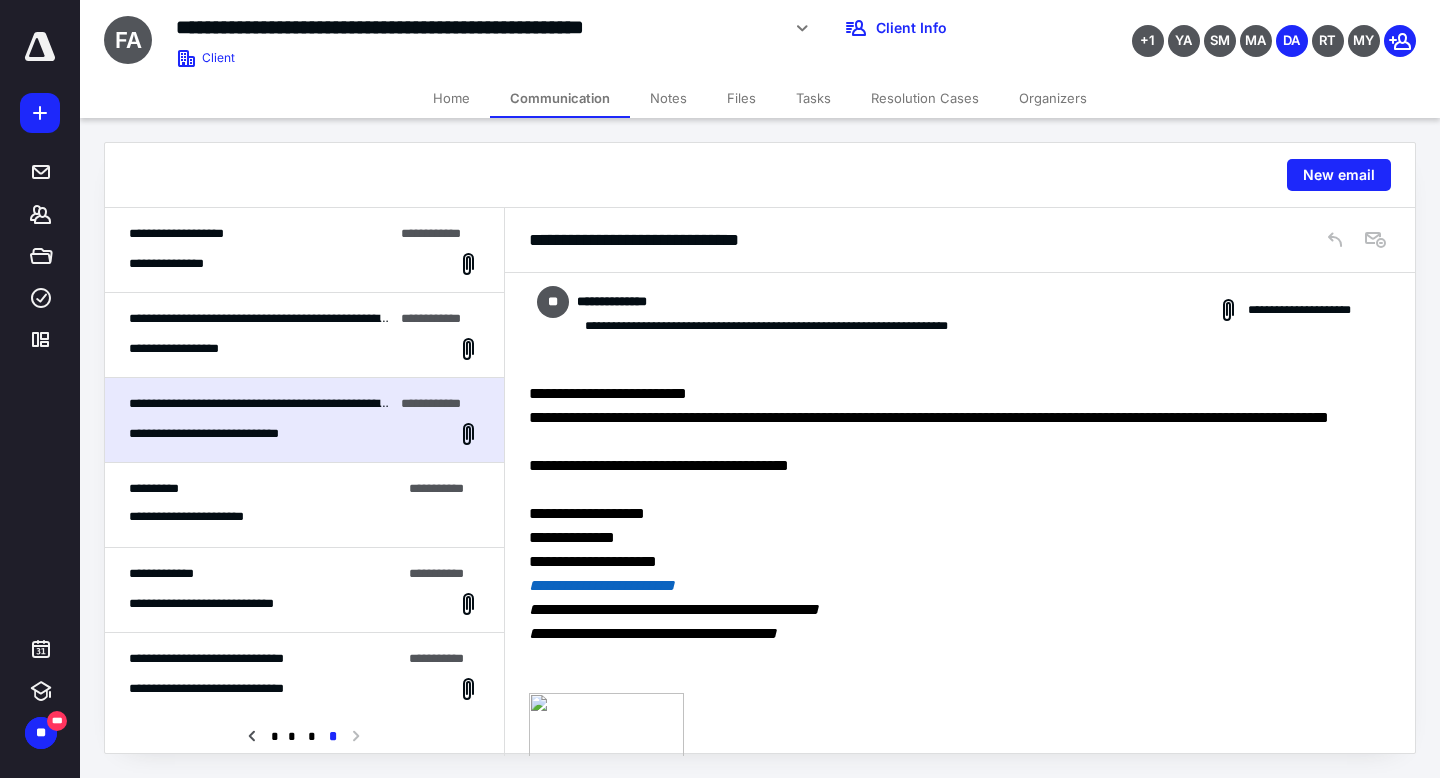 scroll, scrollTop: 0, scrollLeft: 0, axis: both 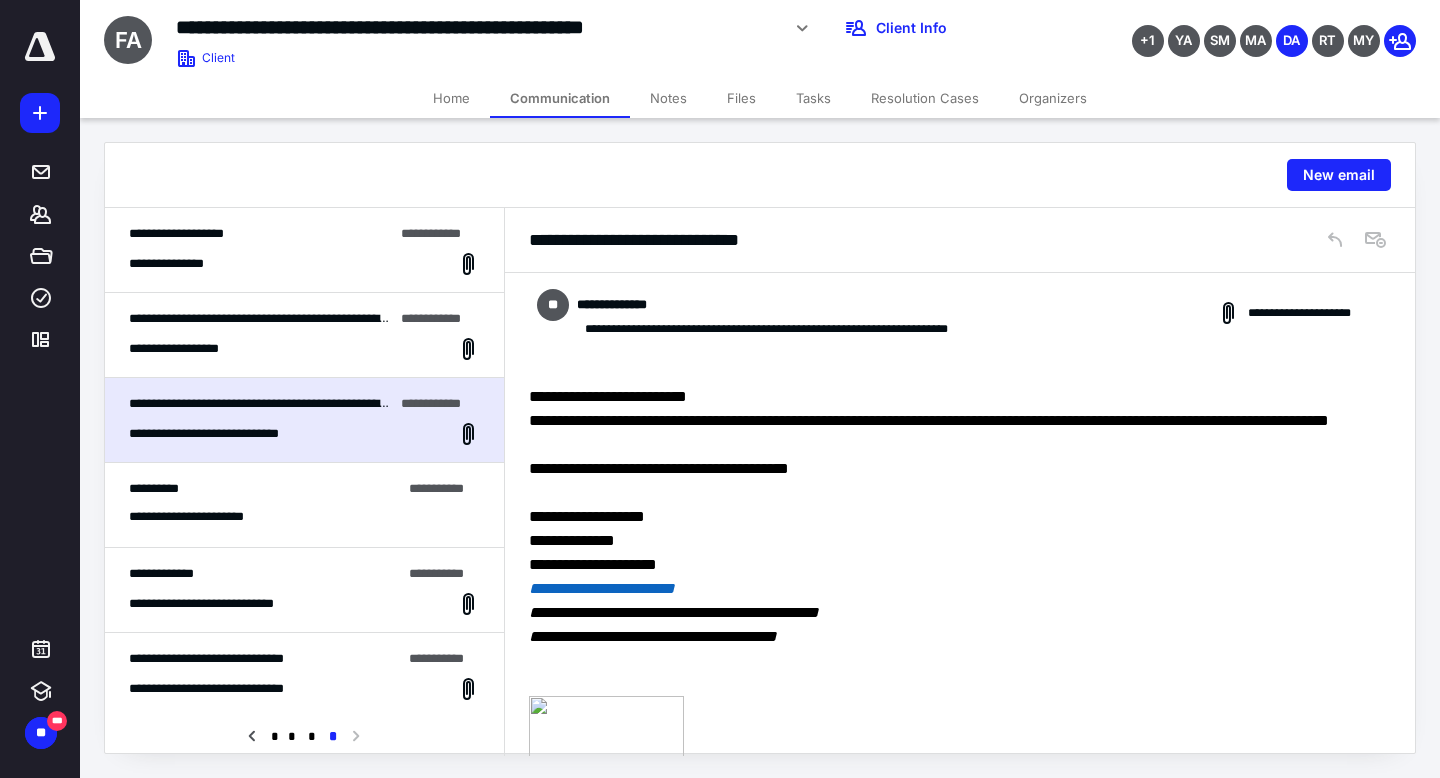 click on "**********" at bounding box center (304, 335) 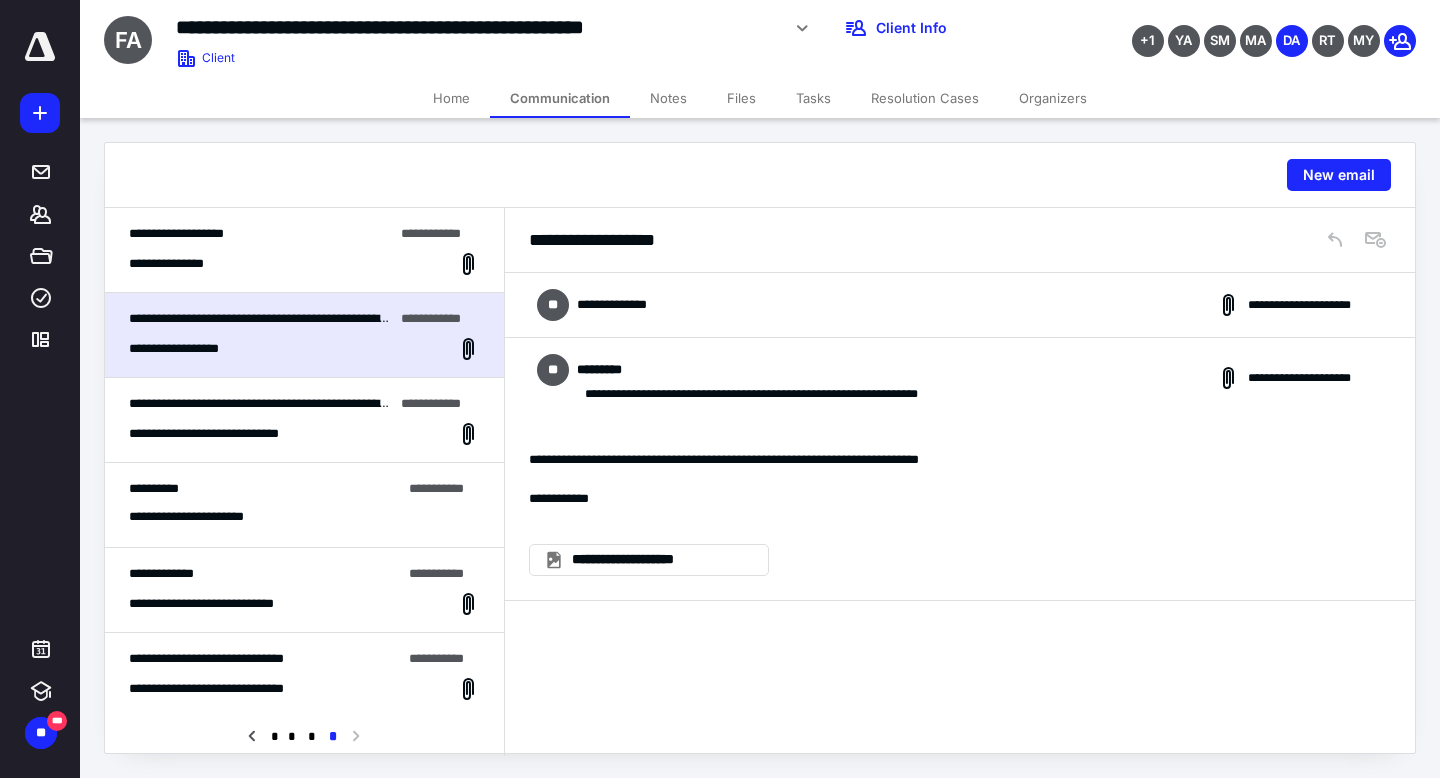 click on "**********" at bounding box center [960, 305] 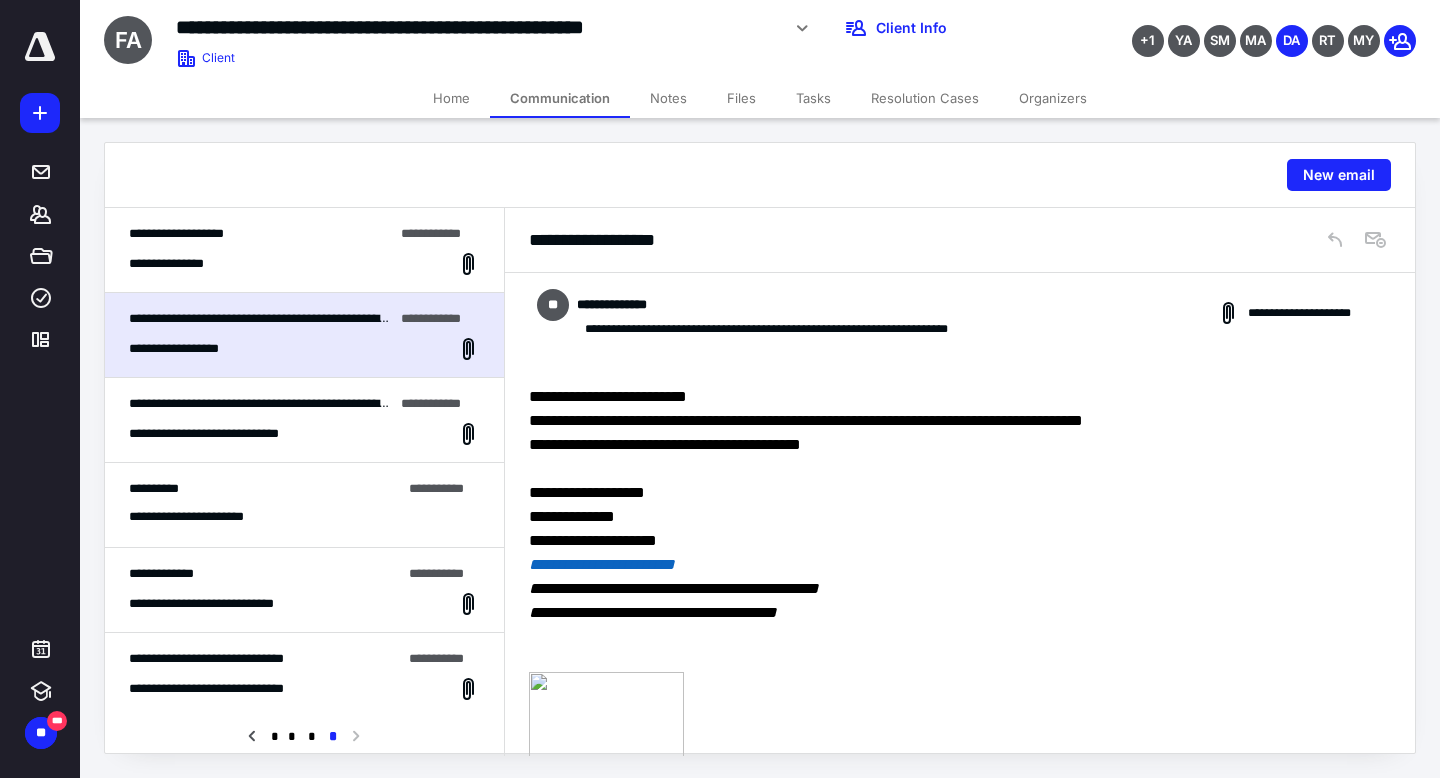 click on "**********" at bounding box center (304, 264) 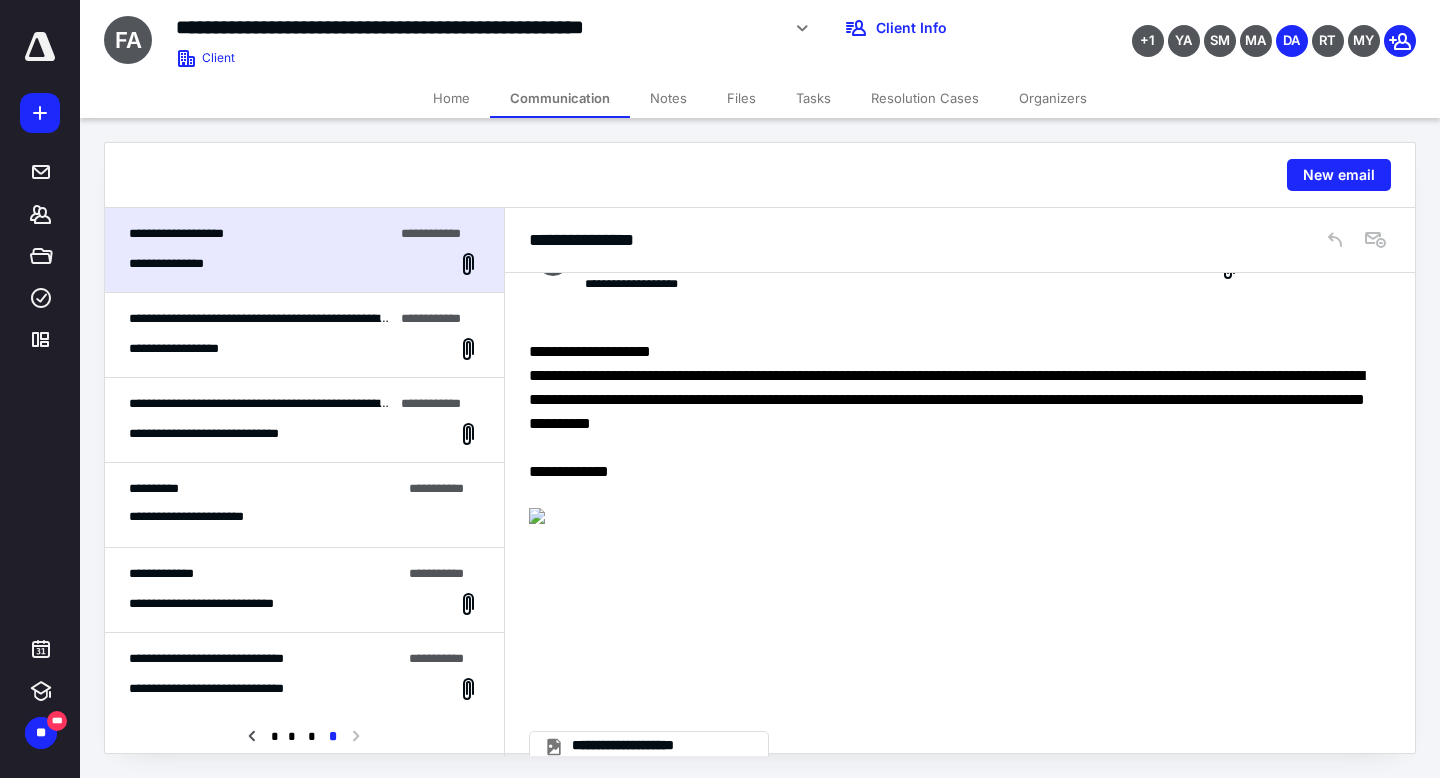scroll, scrollTop: 0, scrollLeft: 0, axis: both 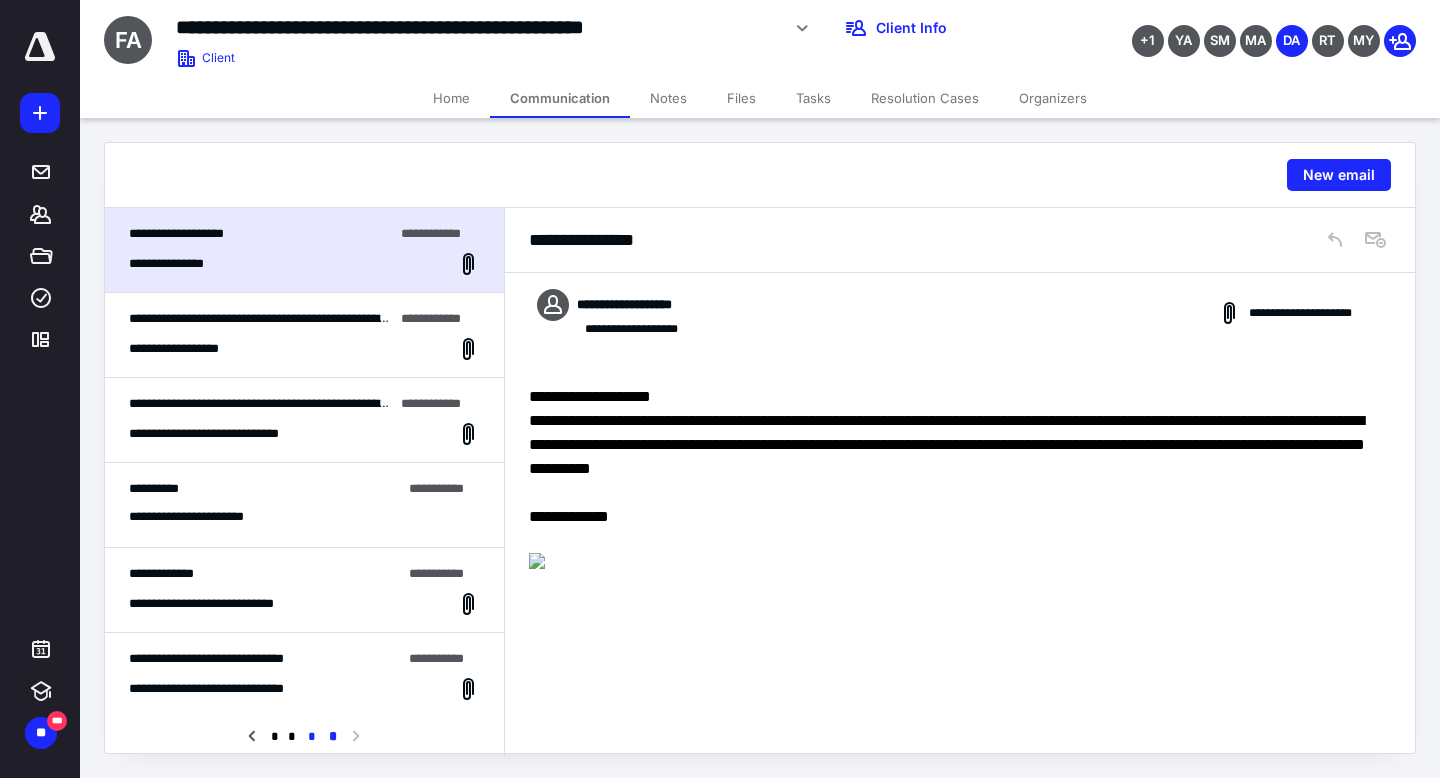 click on "*" at bounding box center [312, 737] 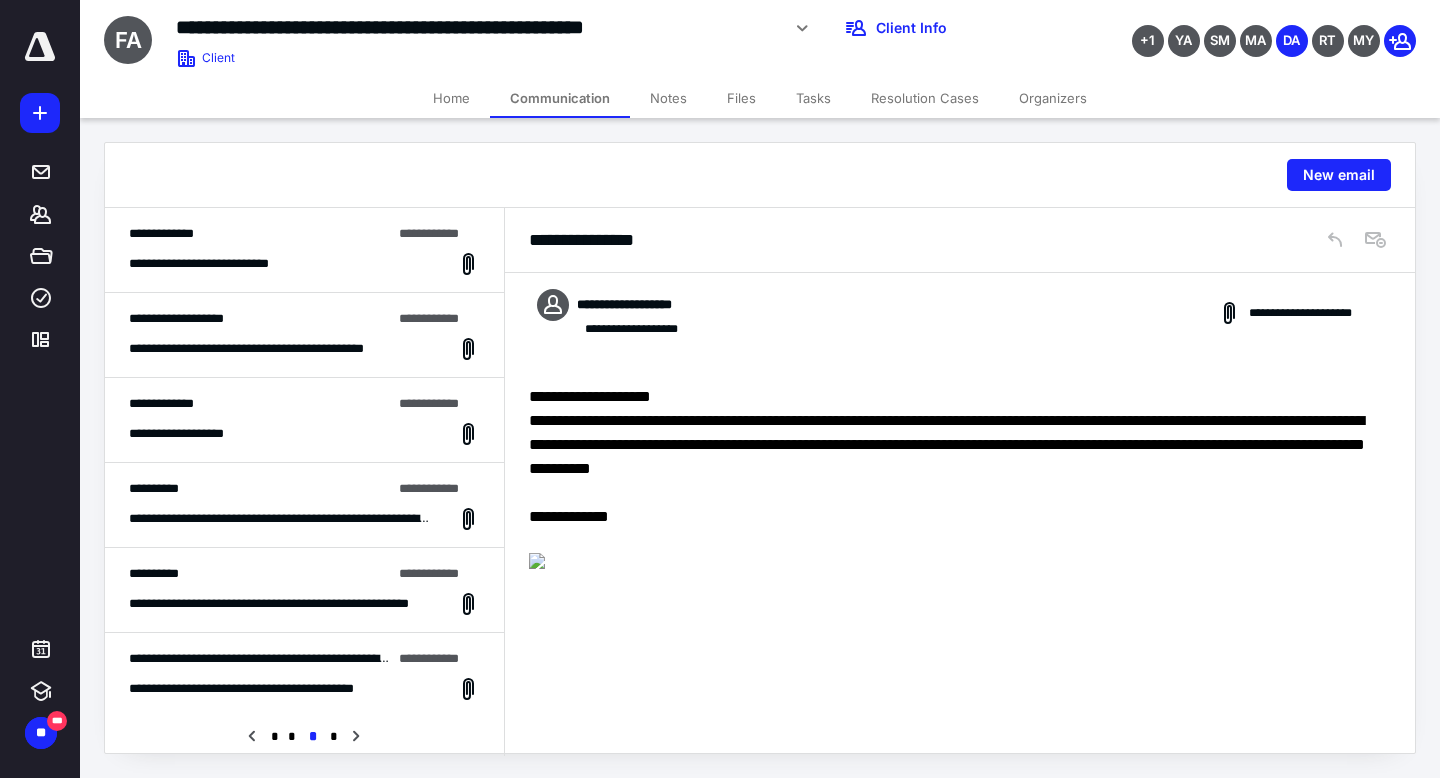 scroll, scrollTop: 1192, scrollLeft: 0, axis: vertical 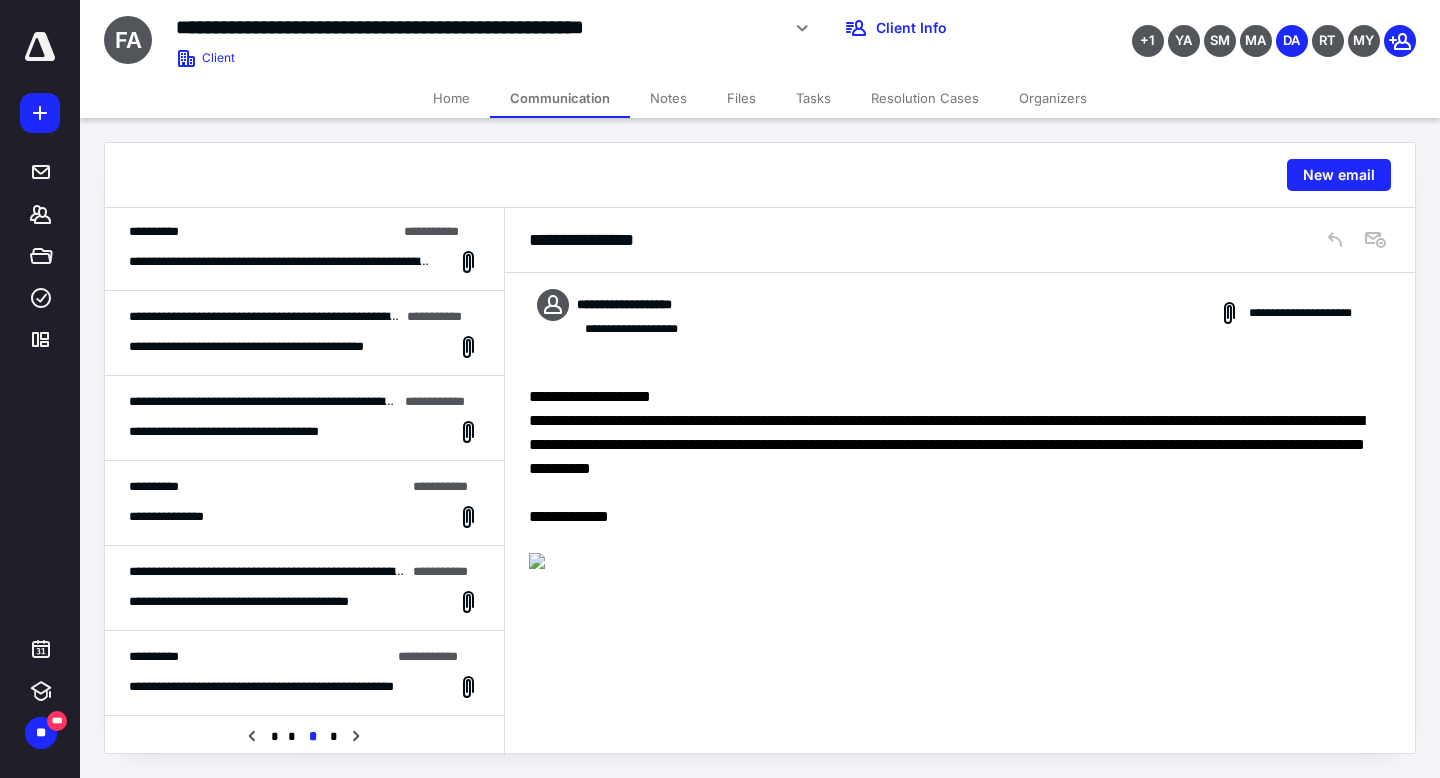click on "**********" at bounding box center [281, 687] 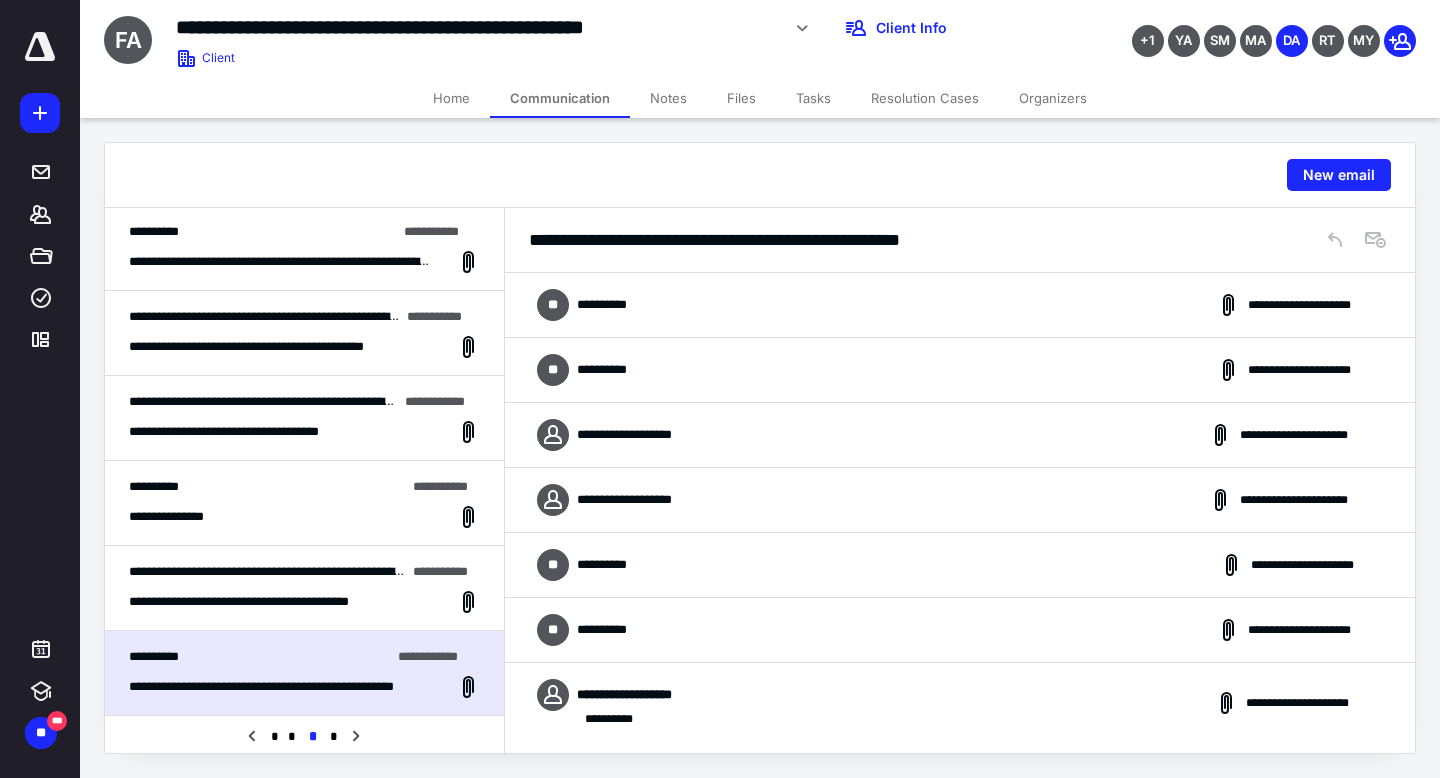 scroll, scrollTop: 116, scrollLeft: 0, axis: vertical 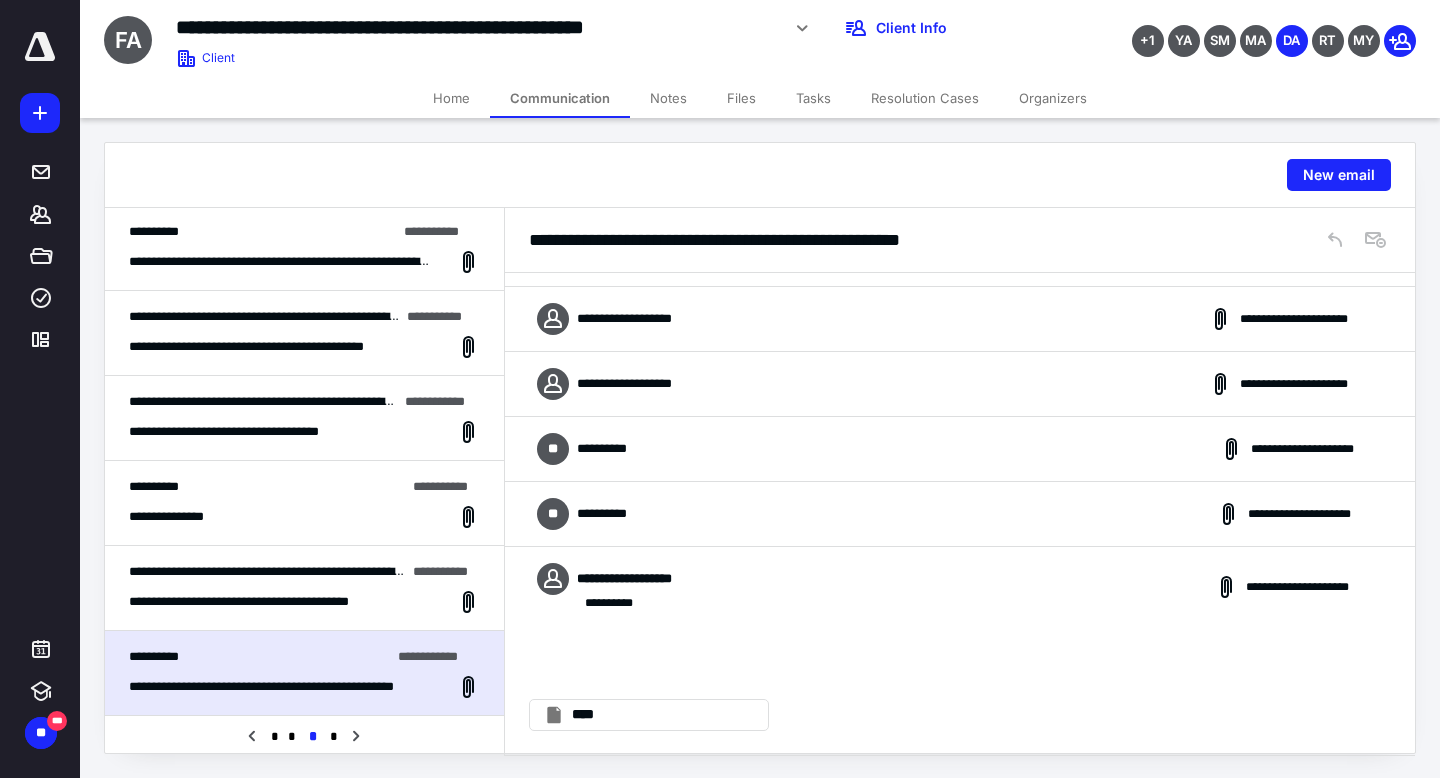 click on "**********" at bounding box center [960, 514] 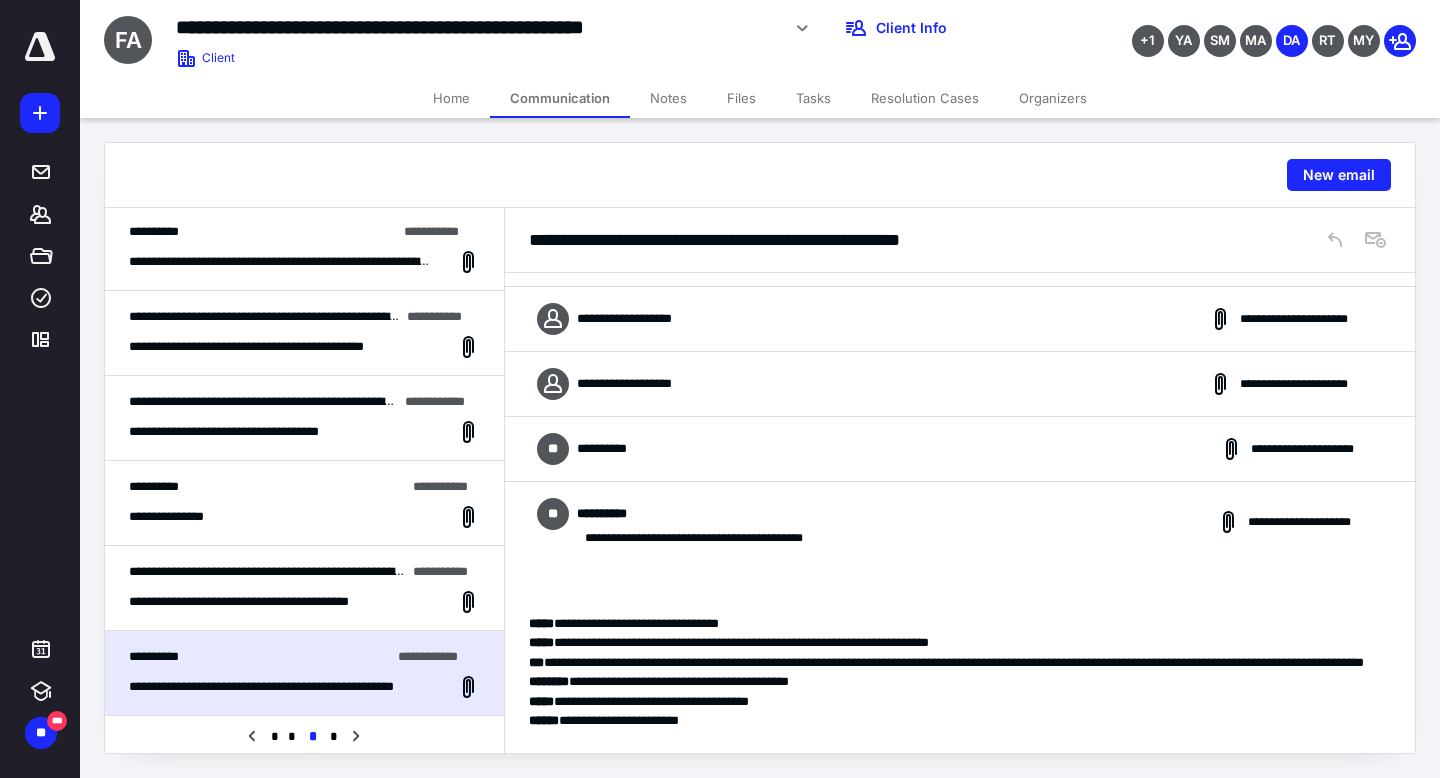 click on "**********" at bounding box center [960, 449] 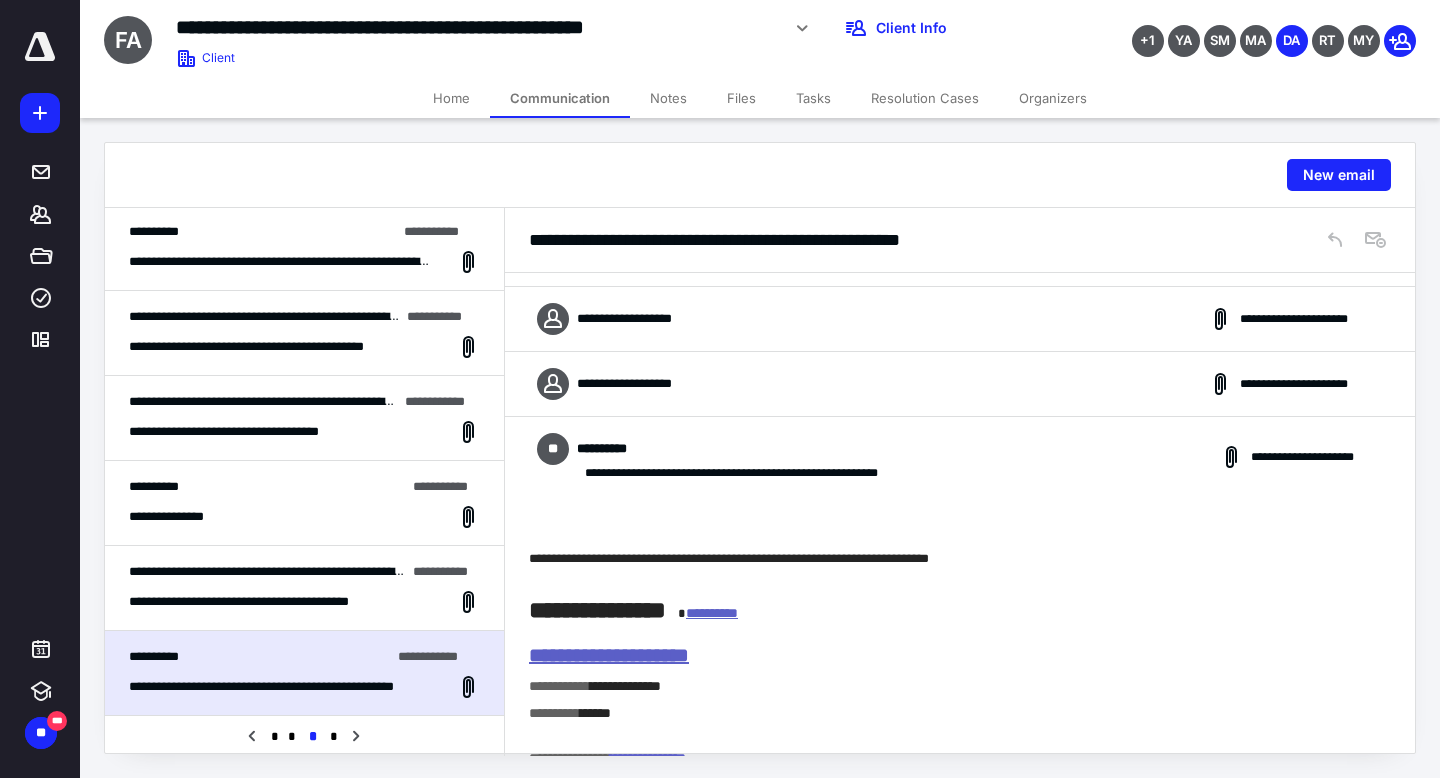 click on "**********" at bounding box center (960, 384) 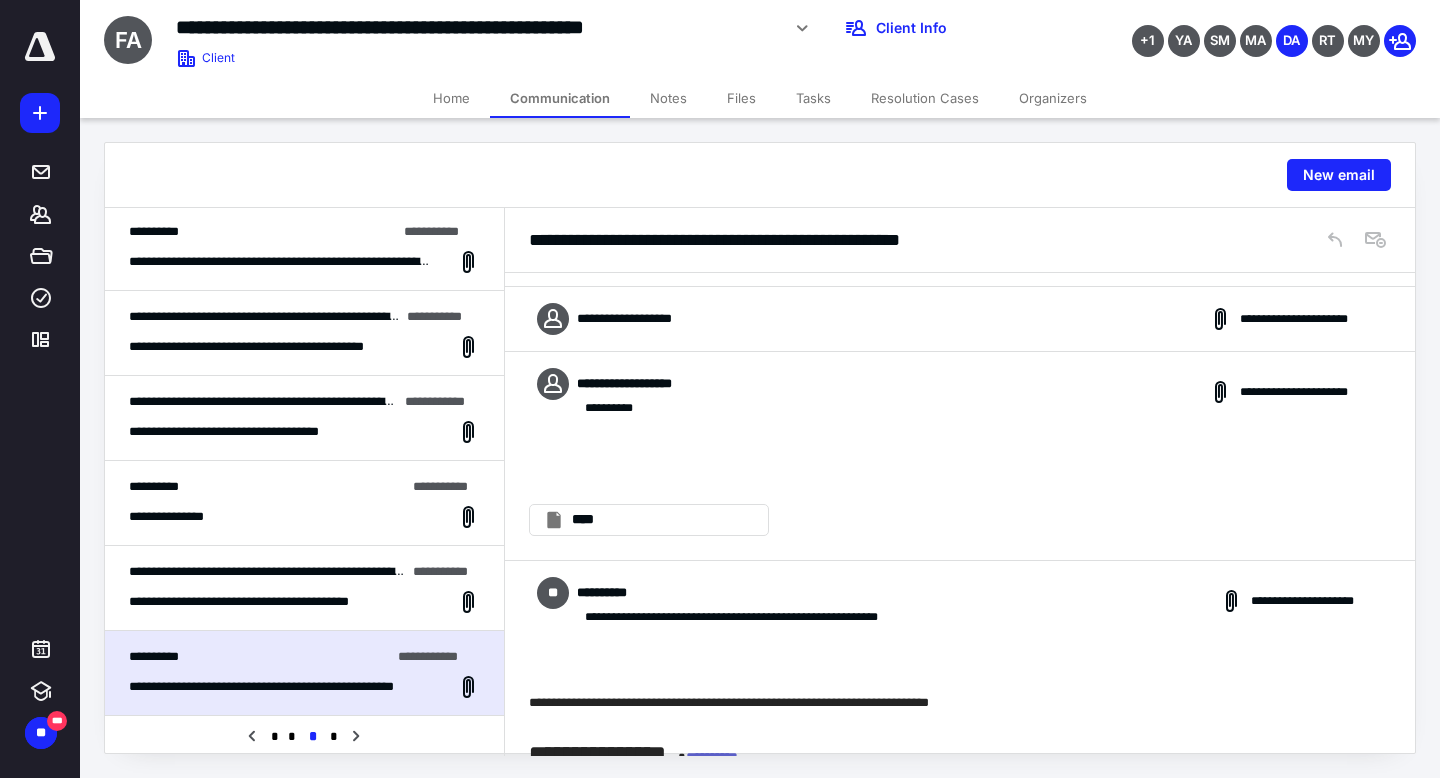 click on "**********" at bounding box center [960, 319] 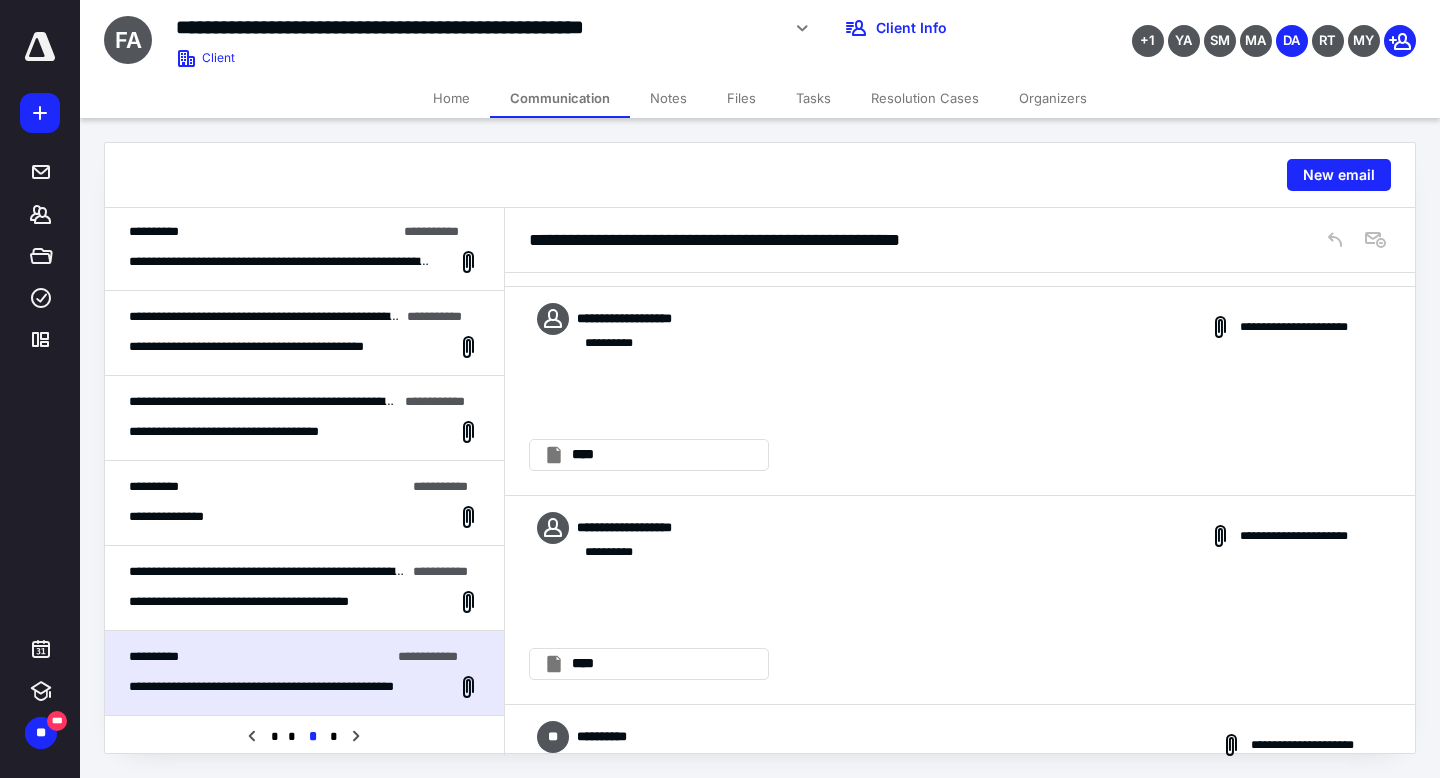 click on "**********" at bounding box center [304, 602] 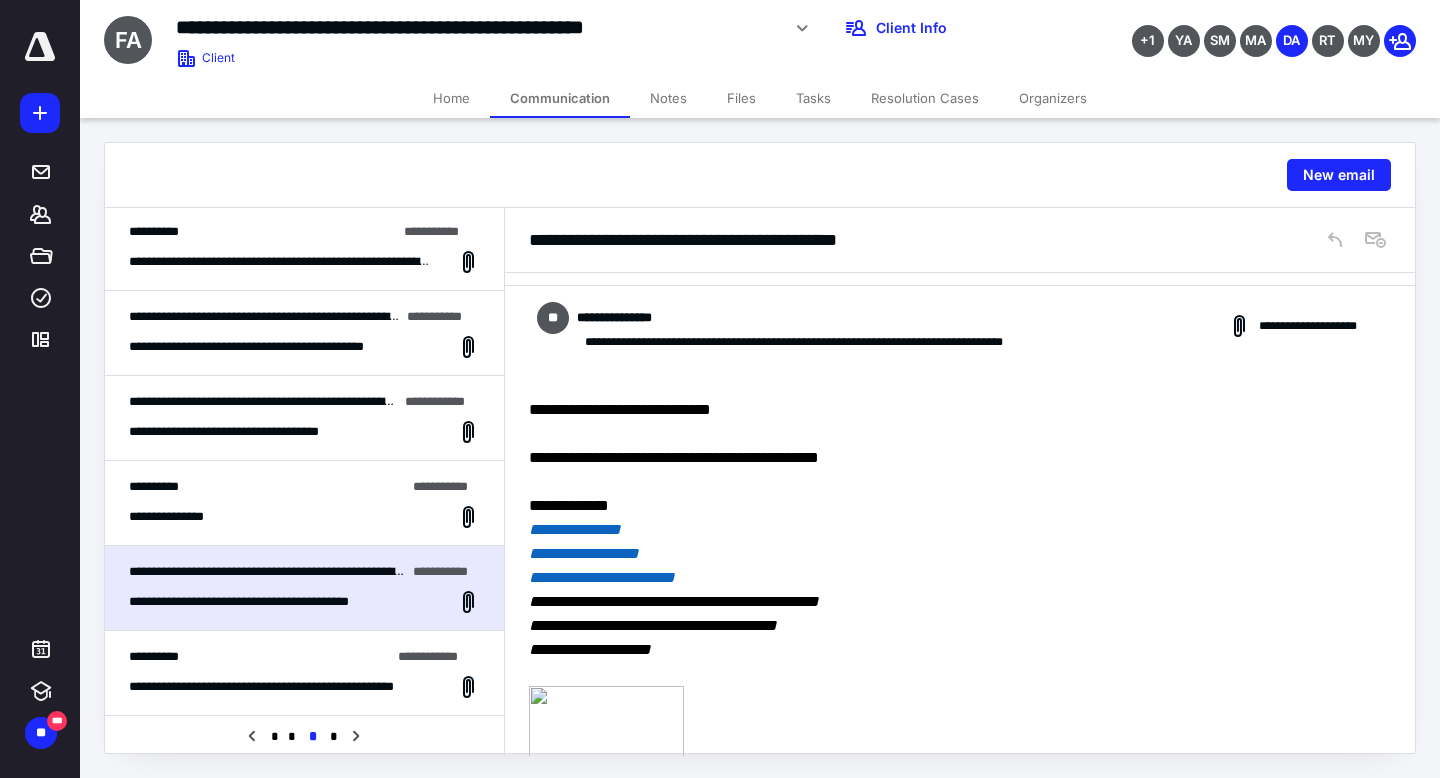 scroll, scrollTop: 0, scrollLeft: 0, axis: both 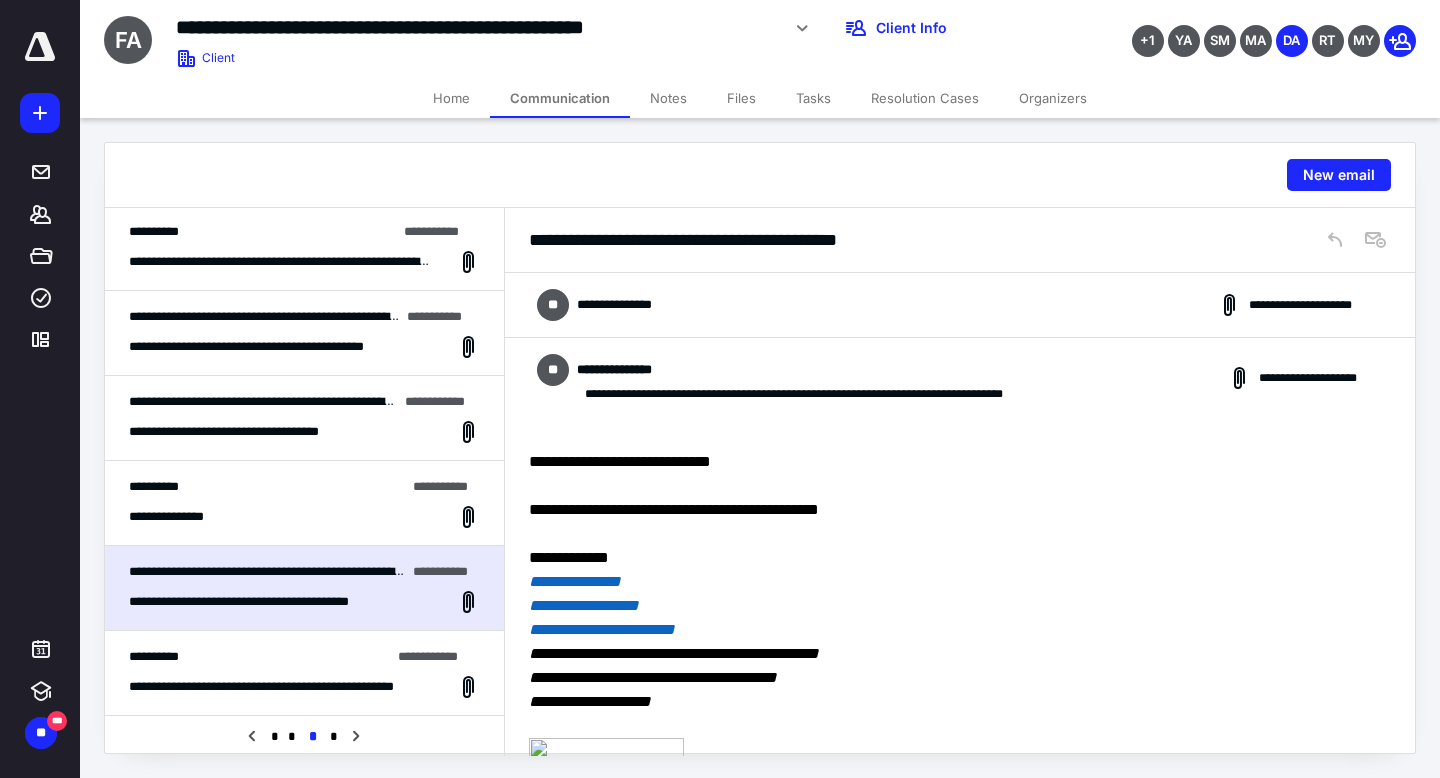 click on "**********" at bounding box center [960, 305] 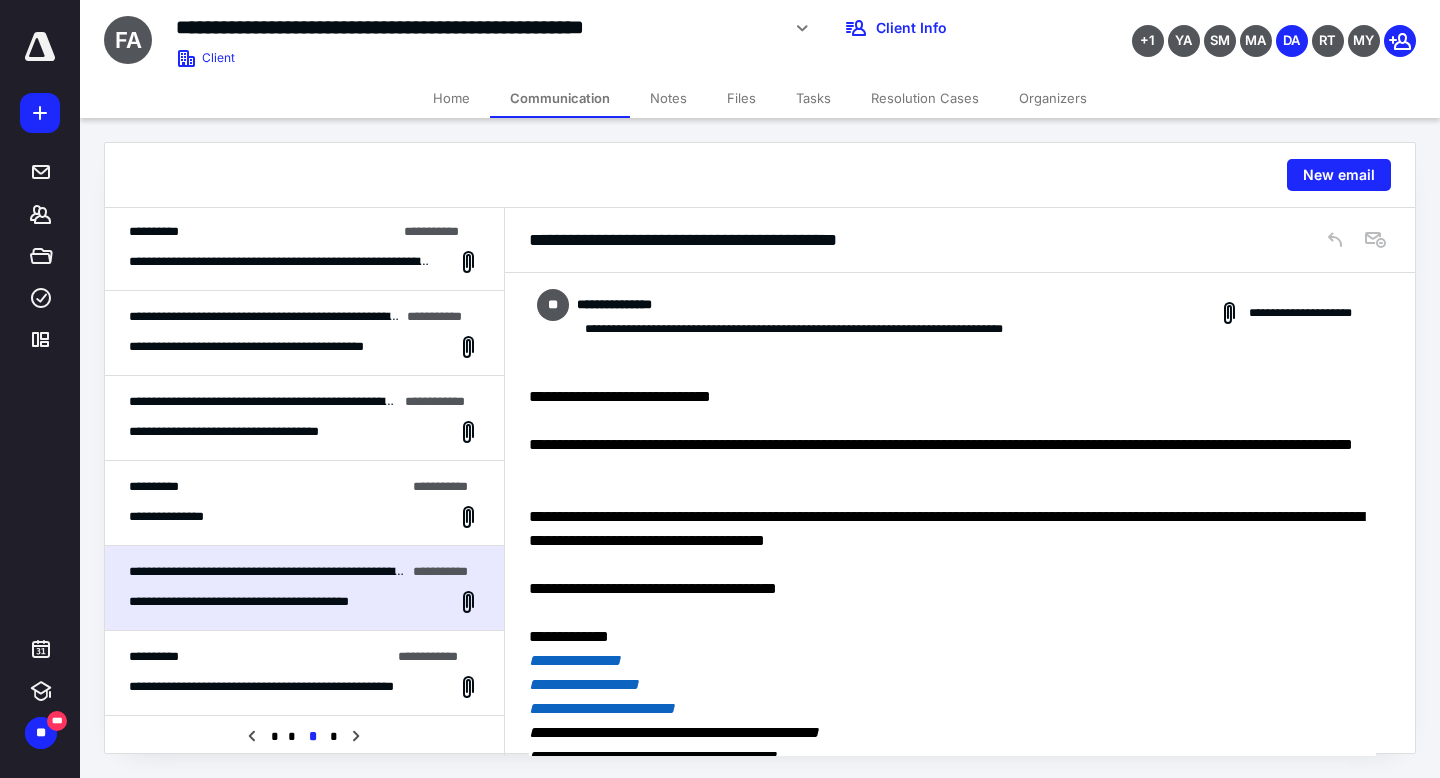 click on "**********" at bounding box center [267, 487] 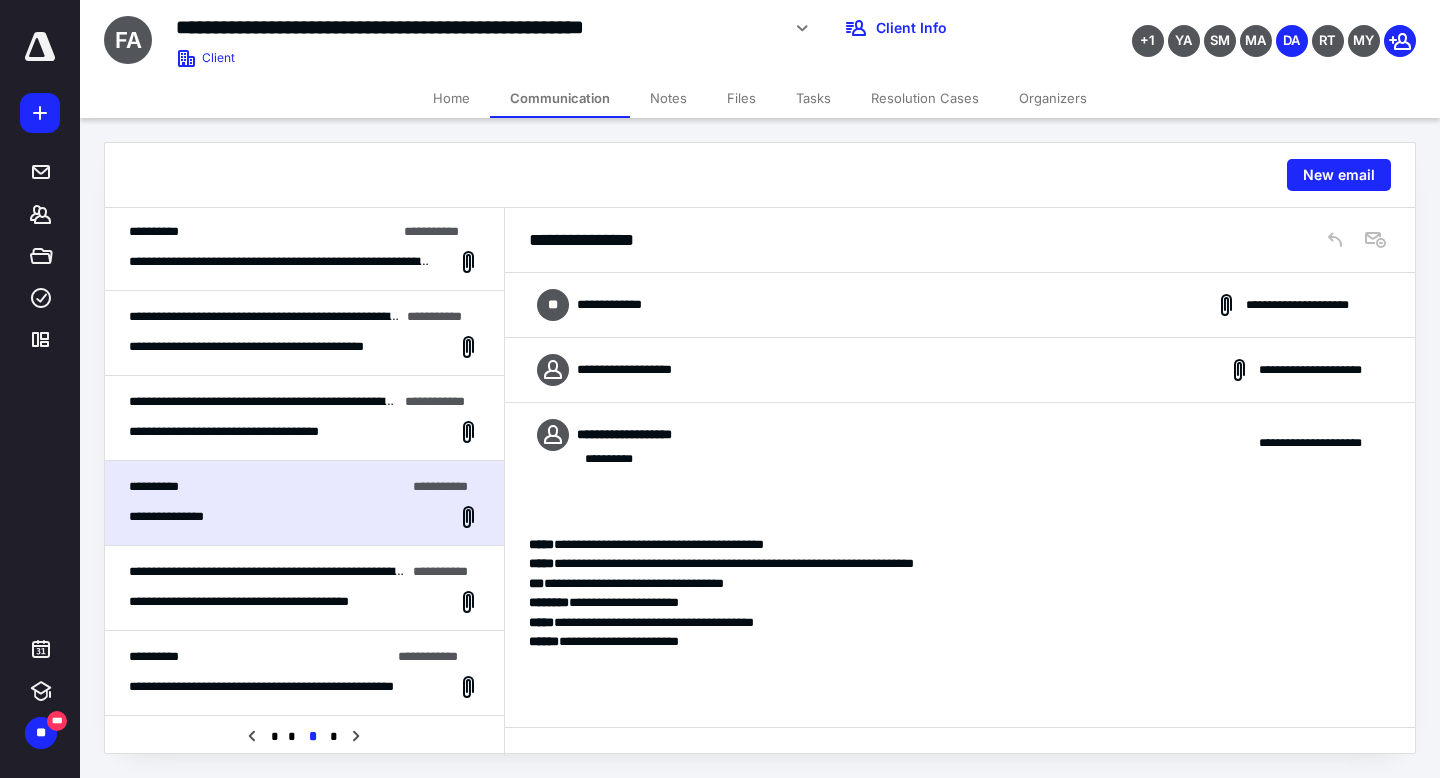 click on "**********" at bounding box center [960, 370] 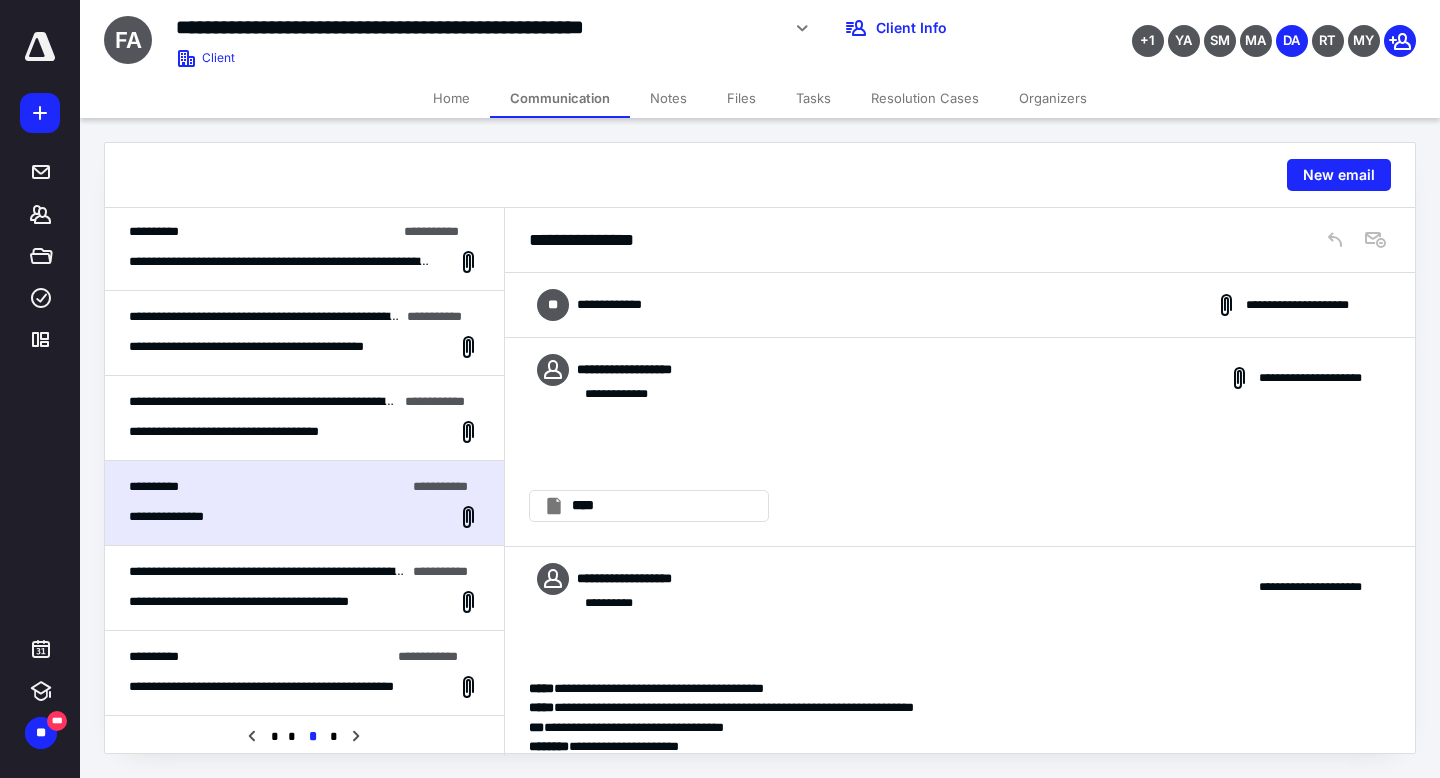 click on "**********" at bounding box center [304, 418] 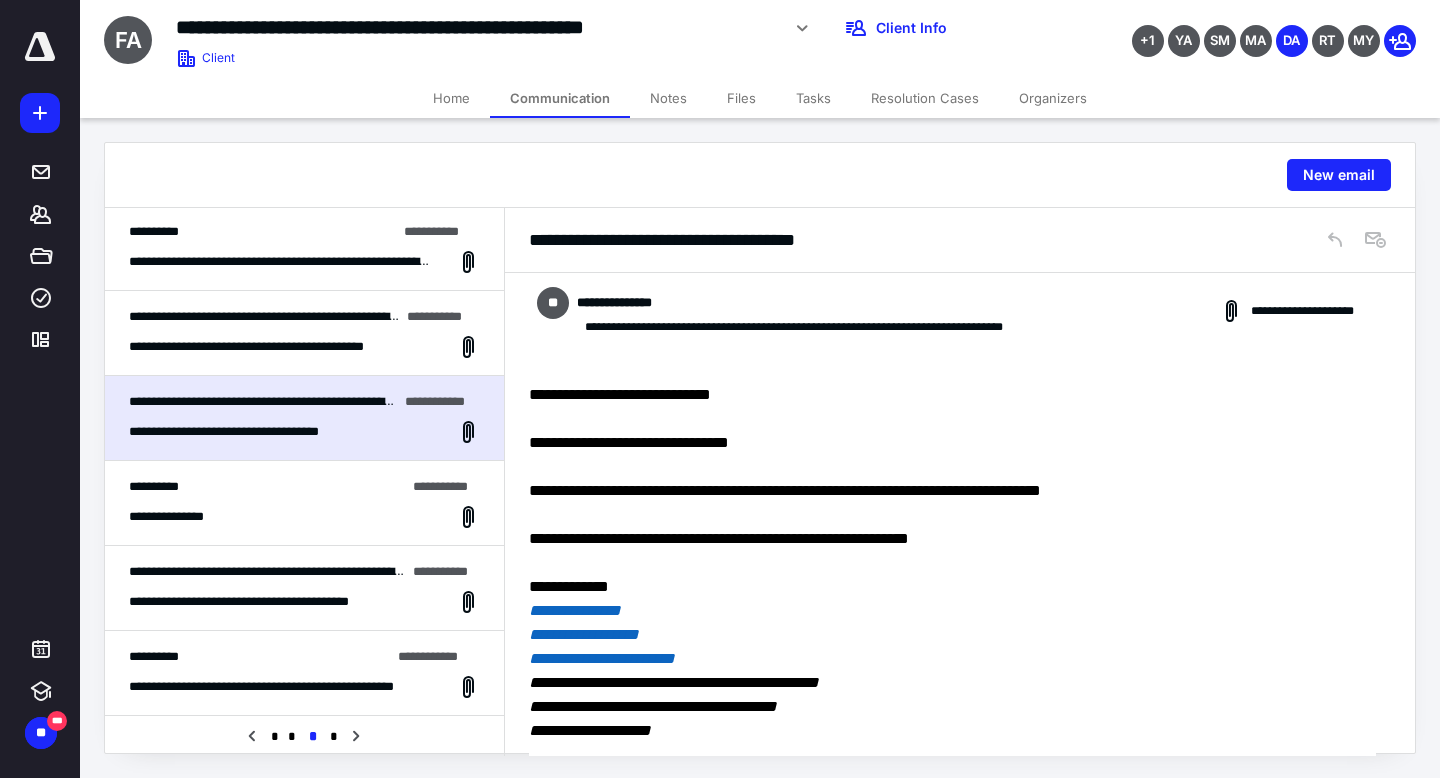 scroll, scrollTop: 0, scrollLeft: 0, axis: both 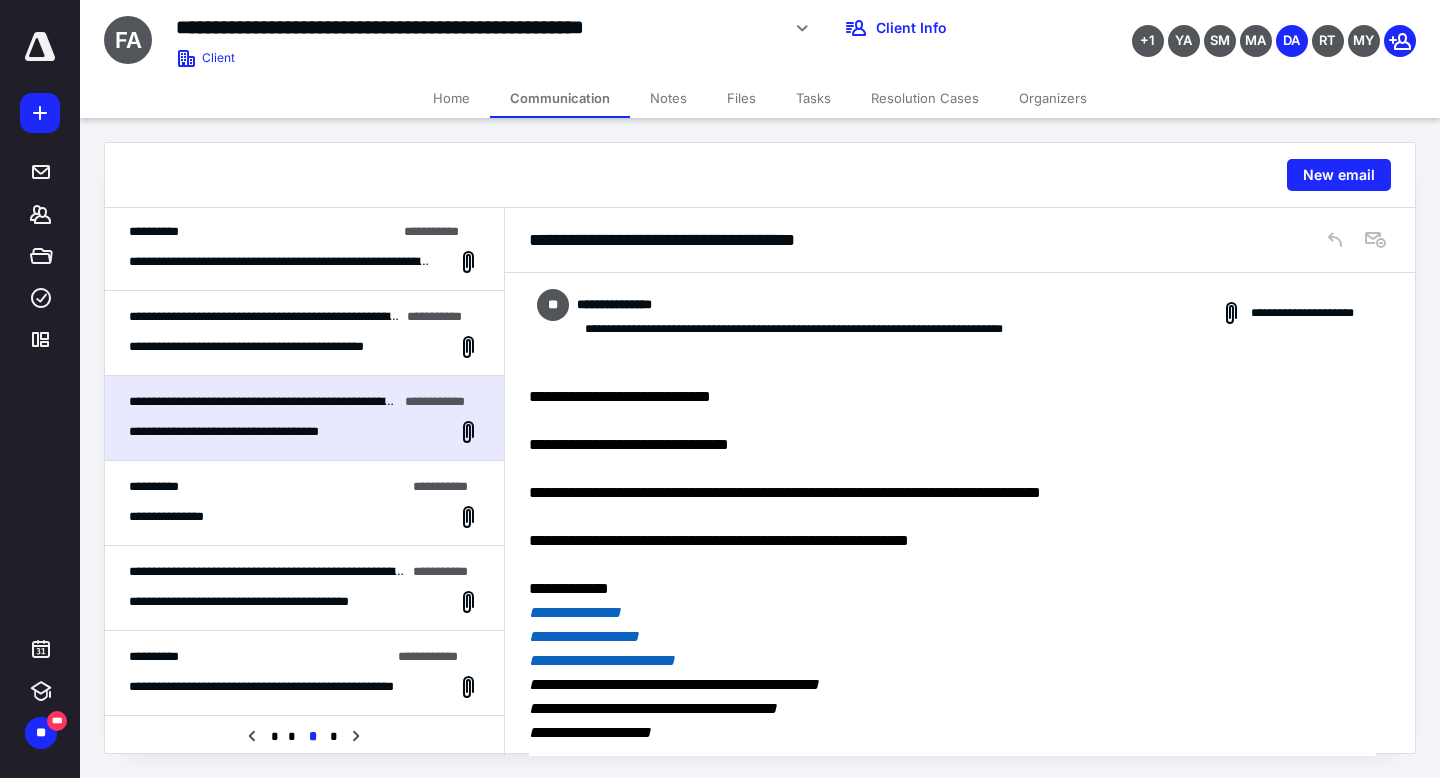 click on "**********" at bounding box center (304, 333) 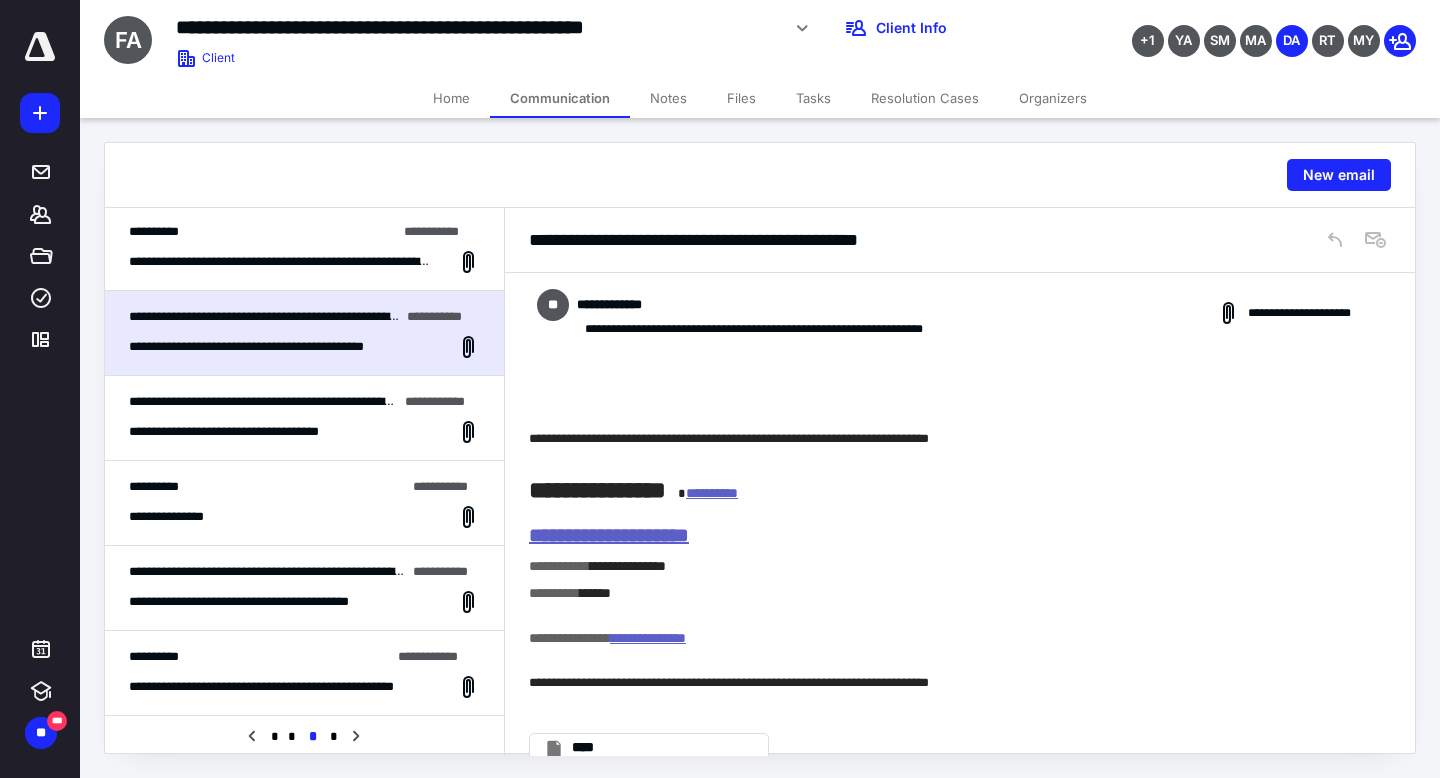 scroll, scrollTop: 33, scrollLeft: 0, axis: vertical 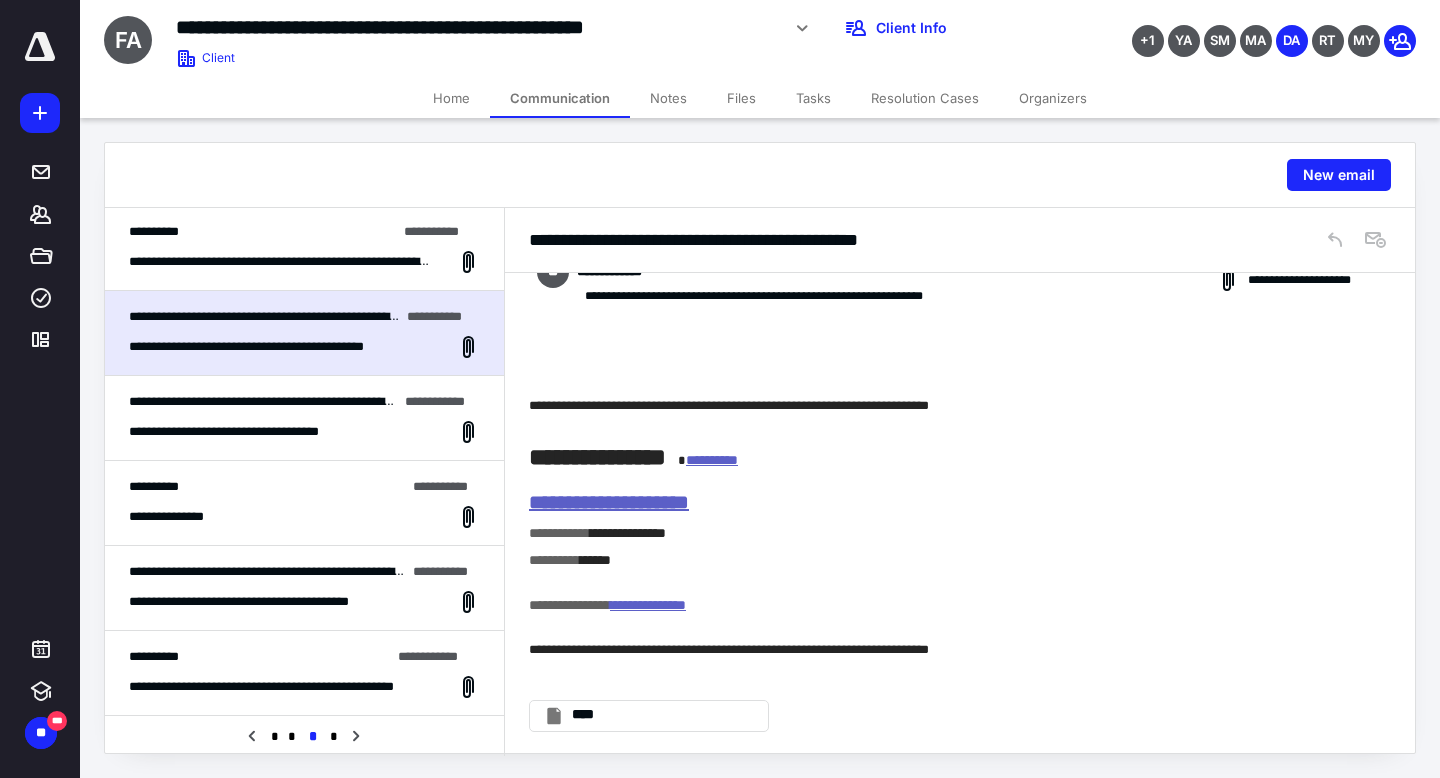 click on "**********" at bounding box center [281, 262] 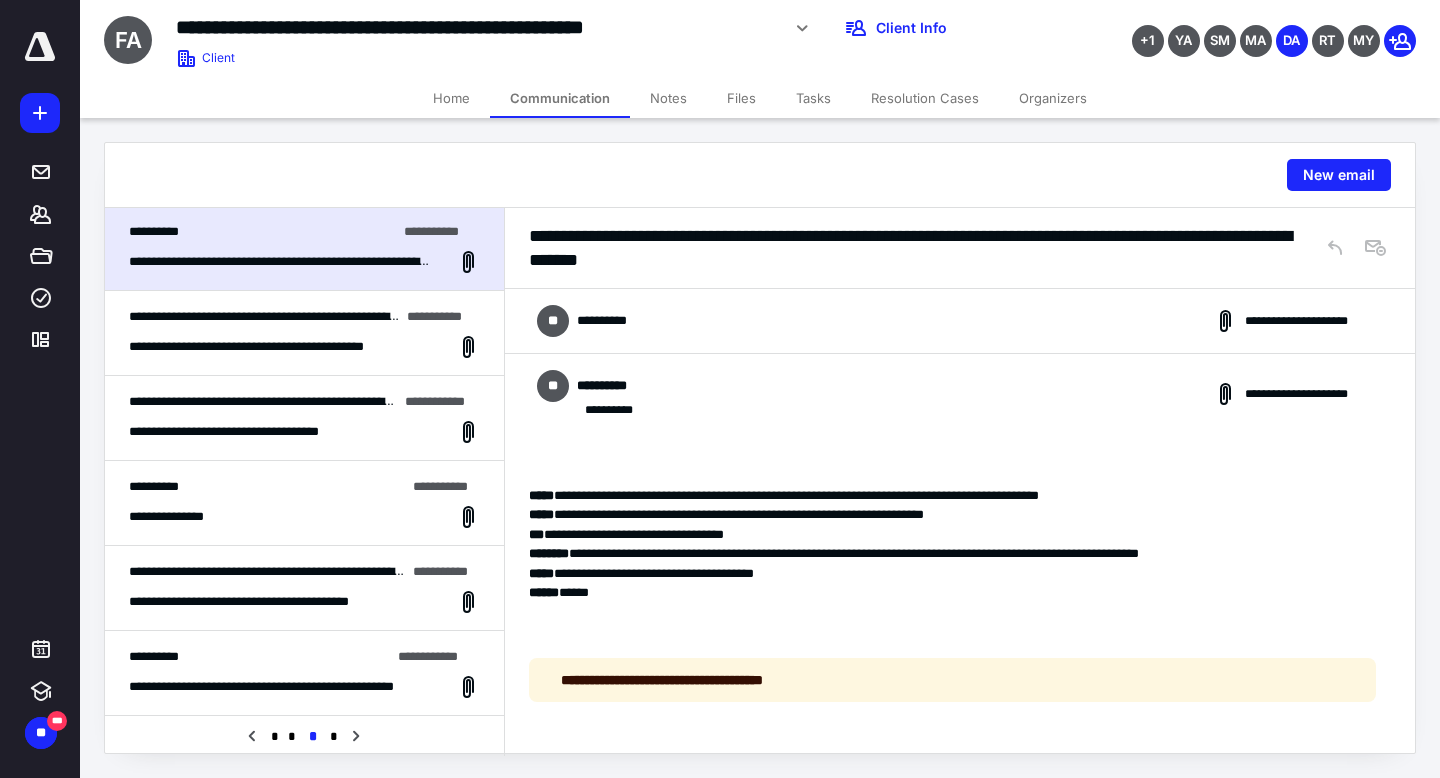 scroll, scrollTop: 718, scrollLeft: 0, axis: vertical 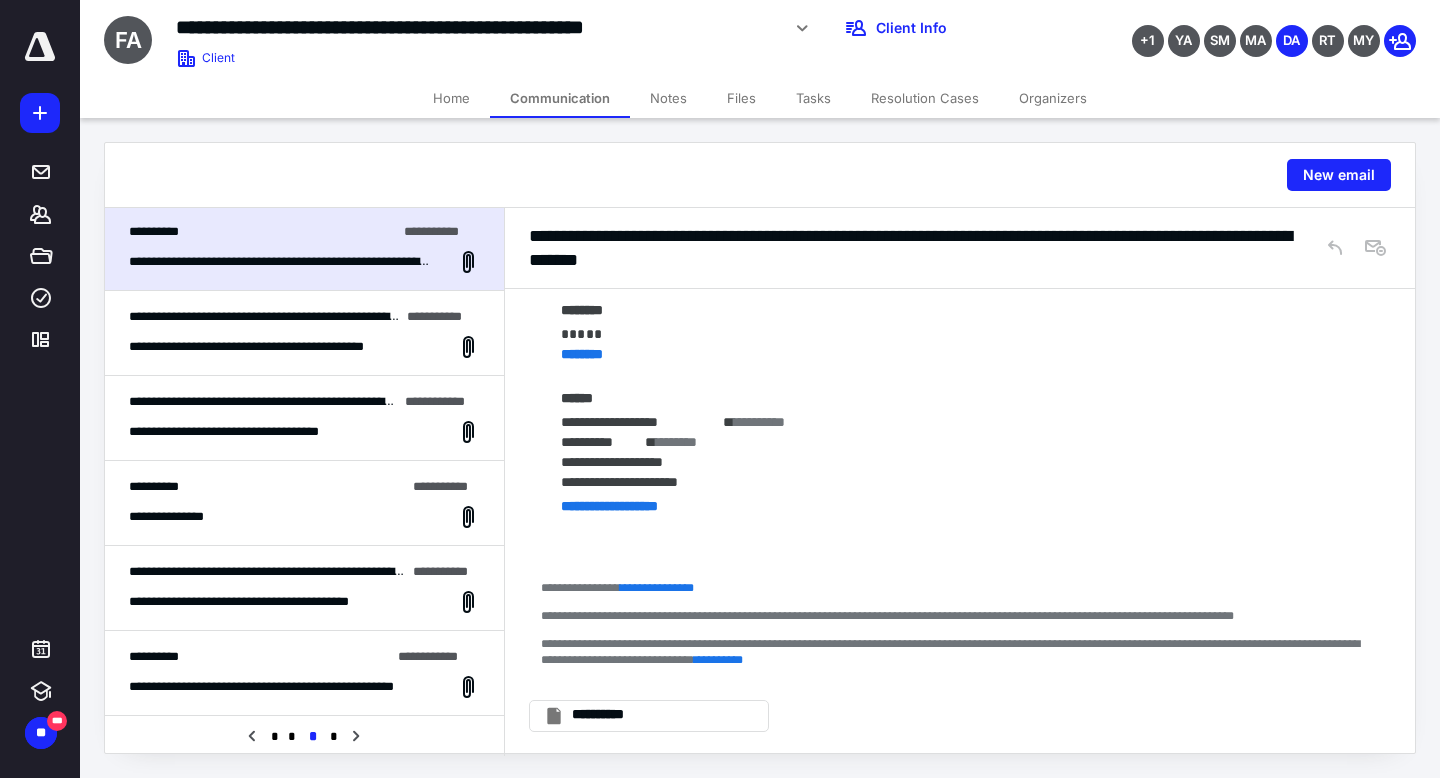 click on "**********" at bounding box center (960, 244) 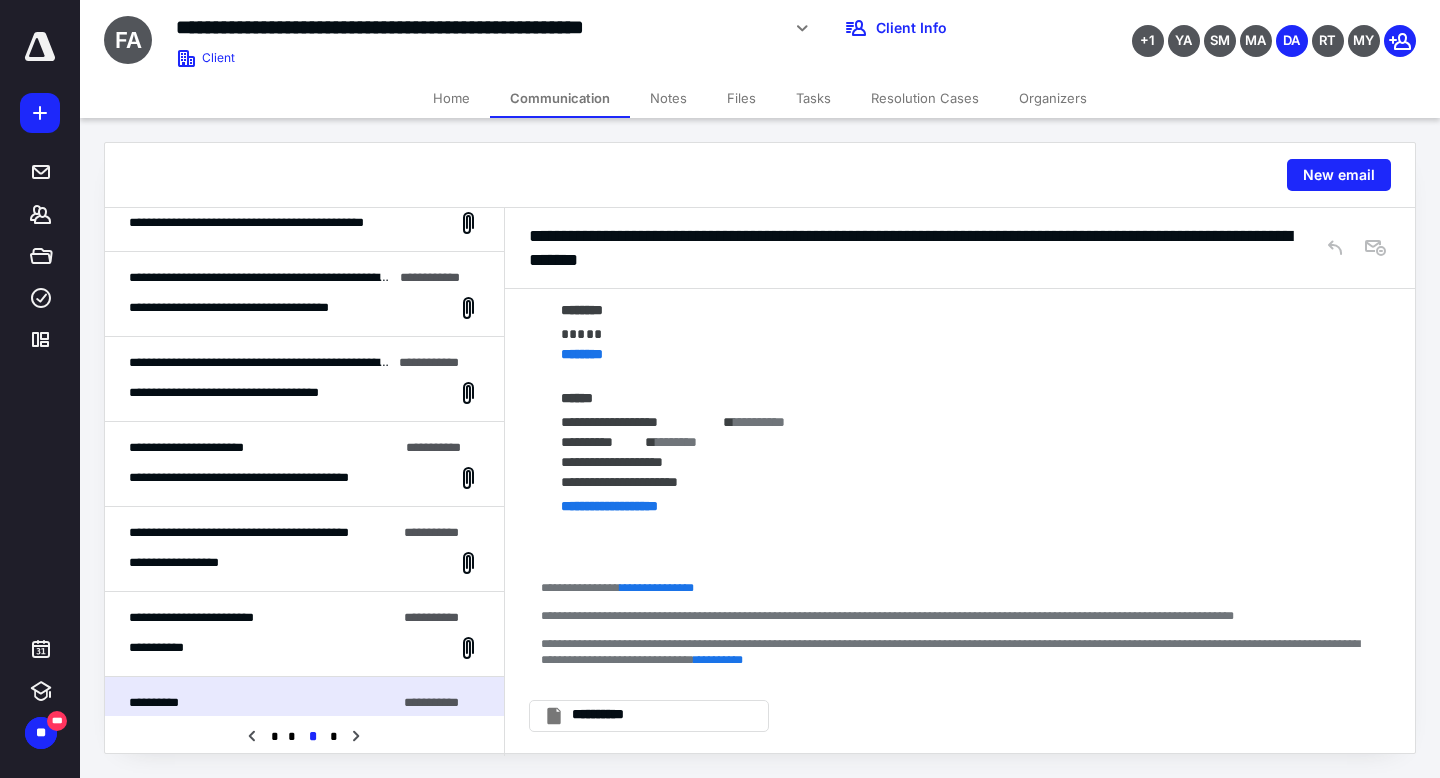 scroll, scrollTop: 706, scrollLeft: 0, axis: vertical 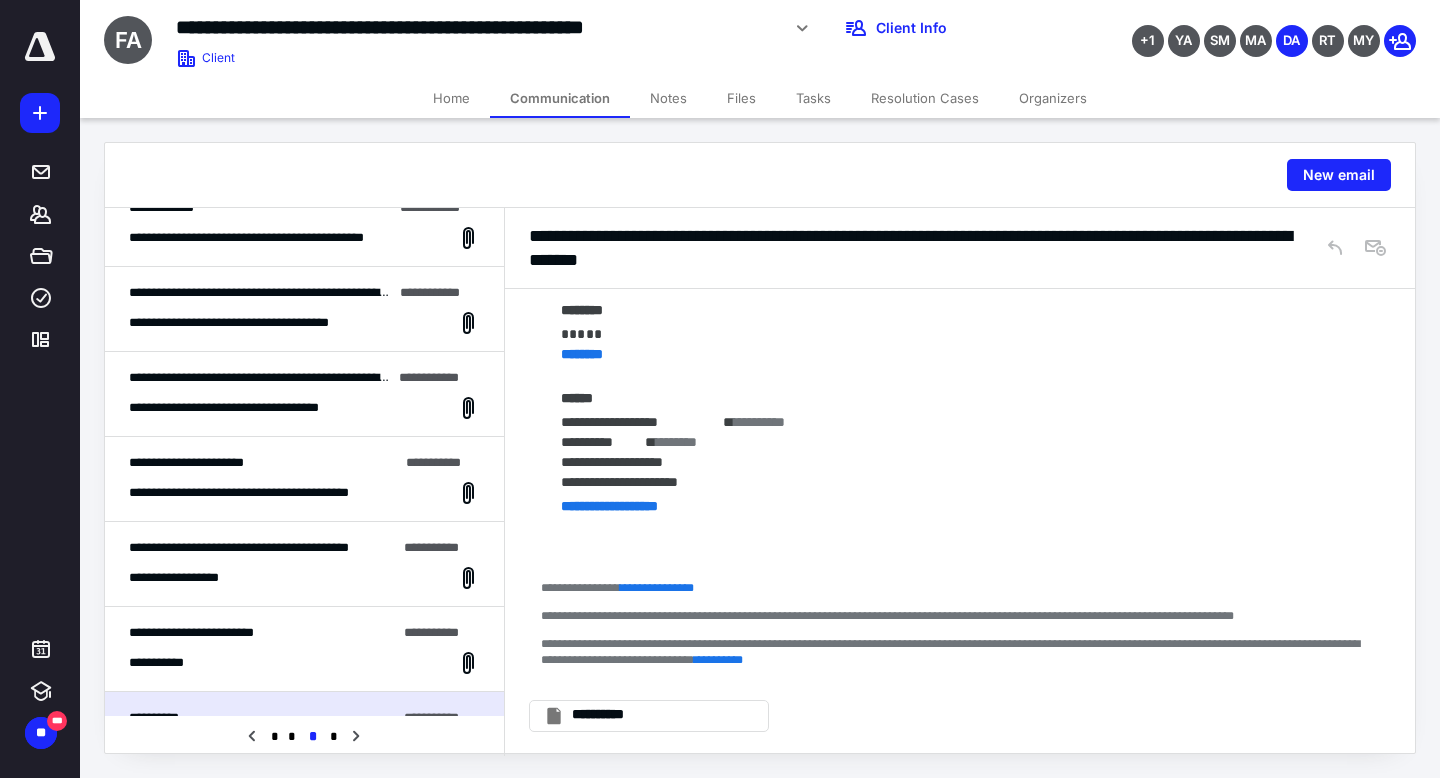 click on "**********" at bounding box center (304, 663) 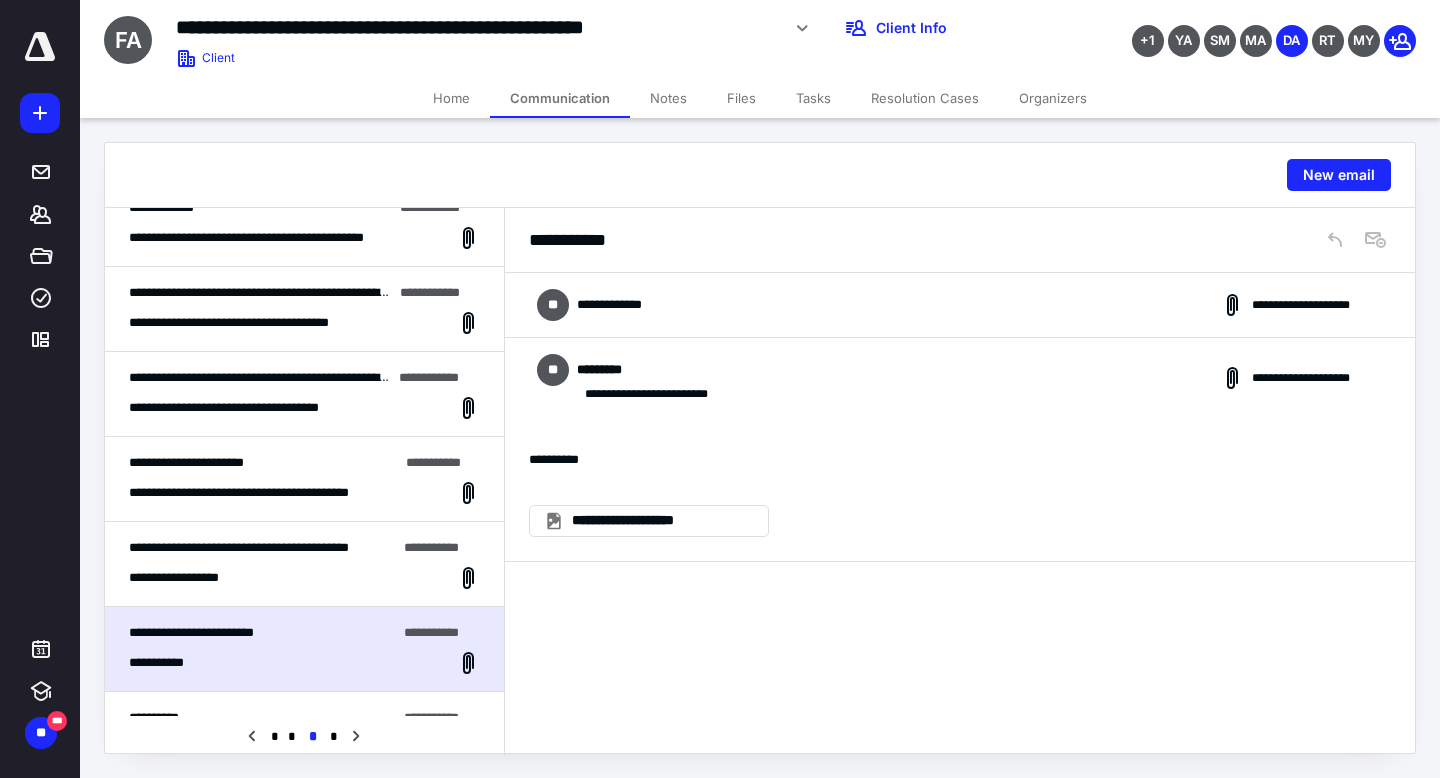 click on "**********" at bounding box center [304, 564] 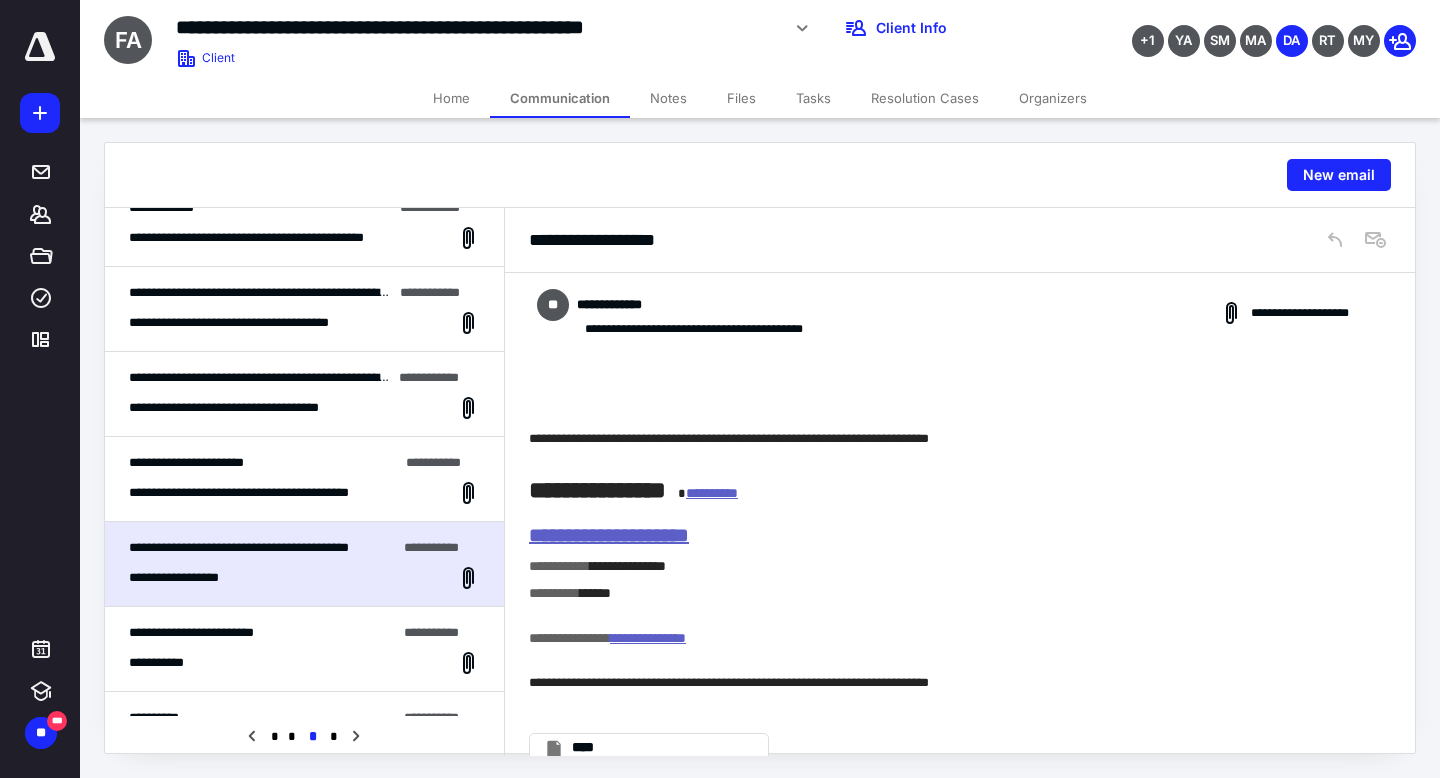 scroll, scrollTop: 33, scrollLeft: 0, axis: vertical 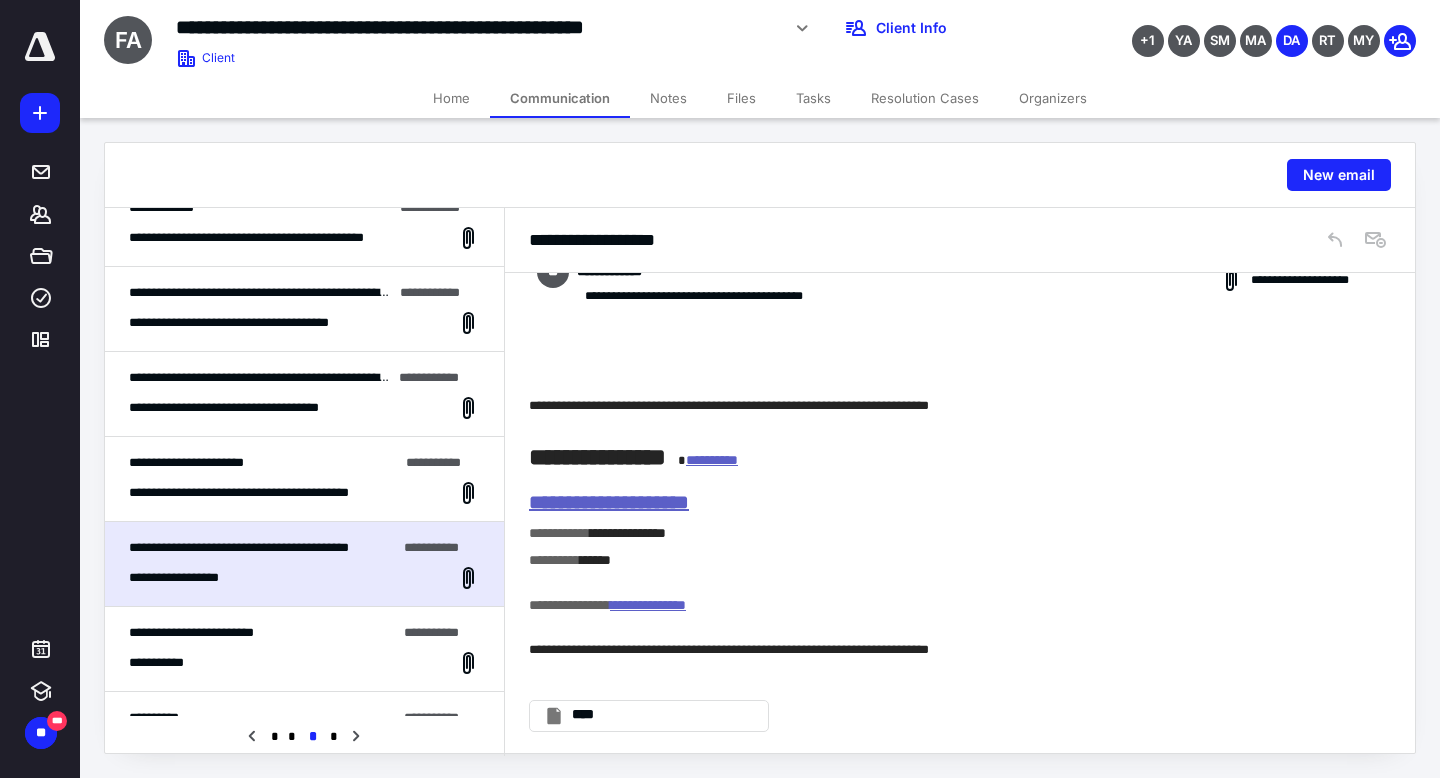 click on "**********" at bounding box center [263, 463] 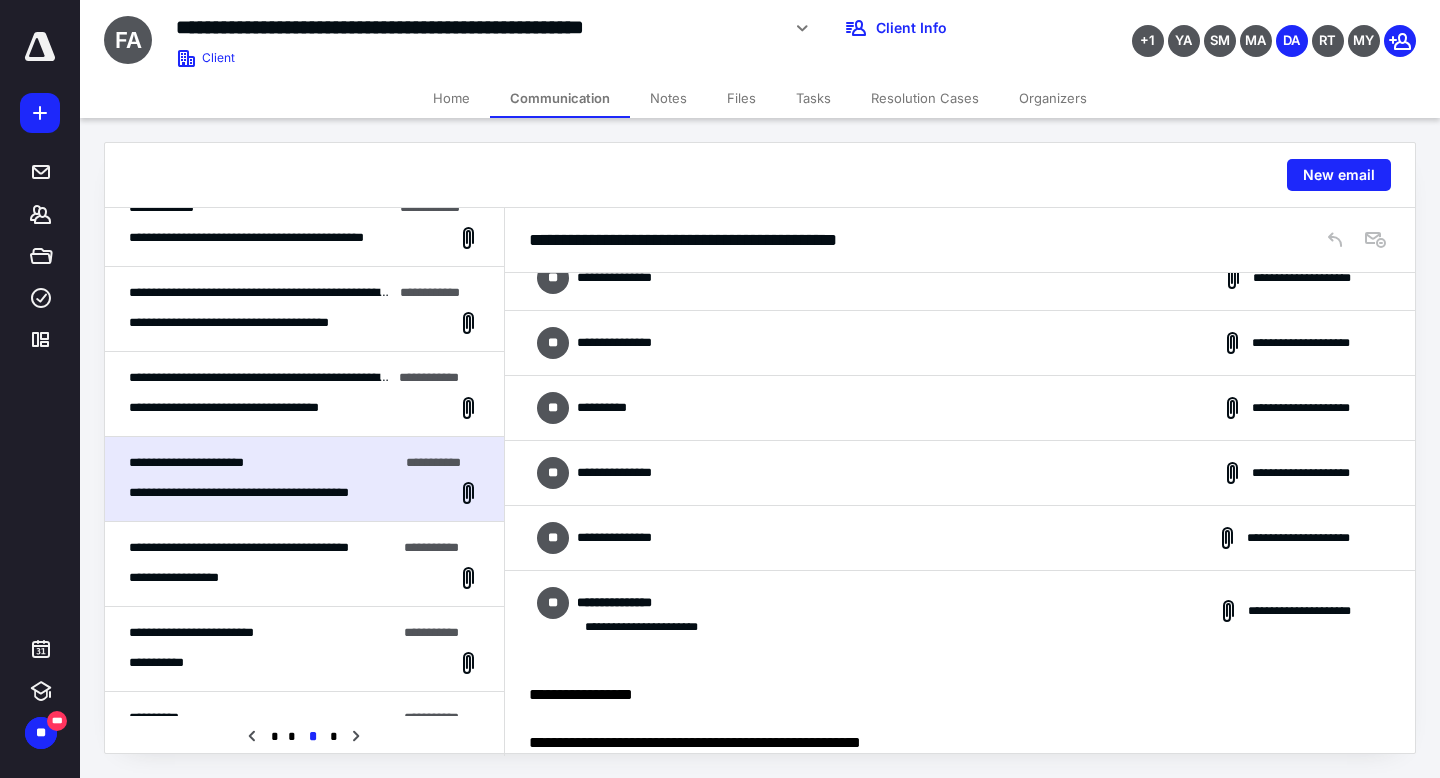 scroll, scrollTop: 0, scrollLeft: 0, axis: both 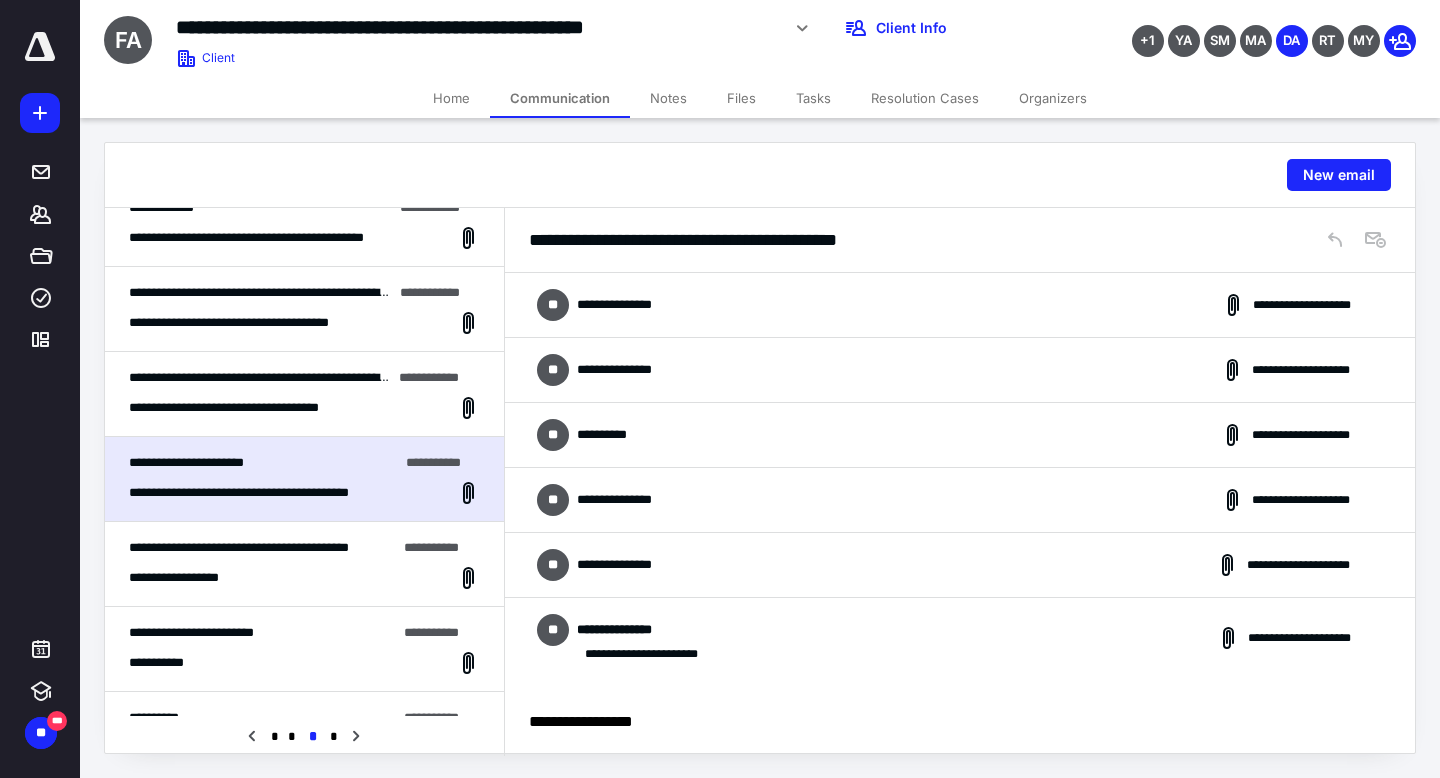 click on "**********" at bounding box center [960, 435] 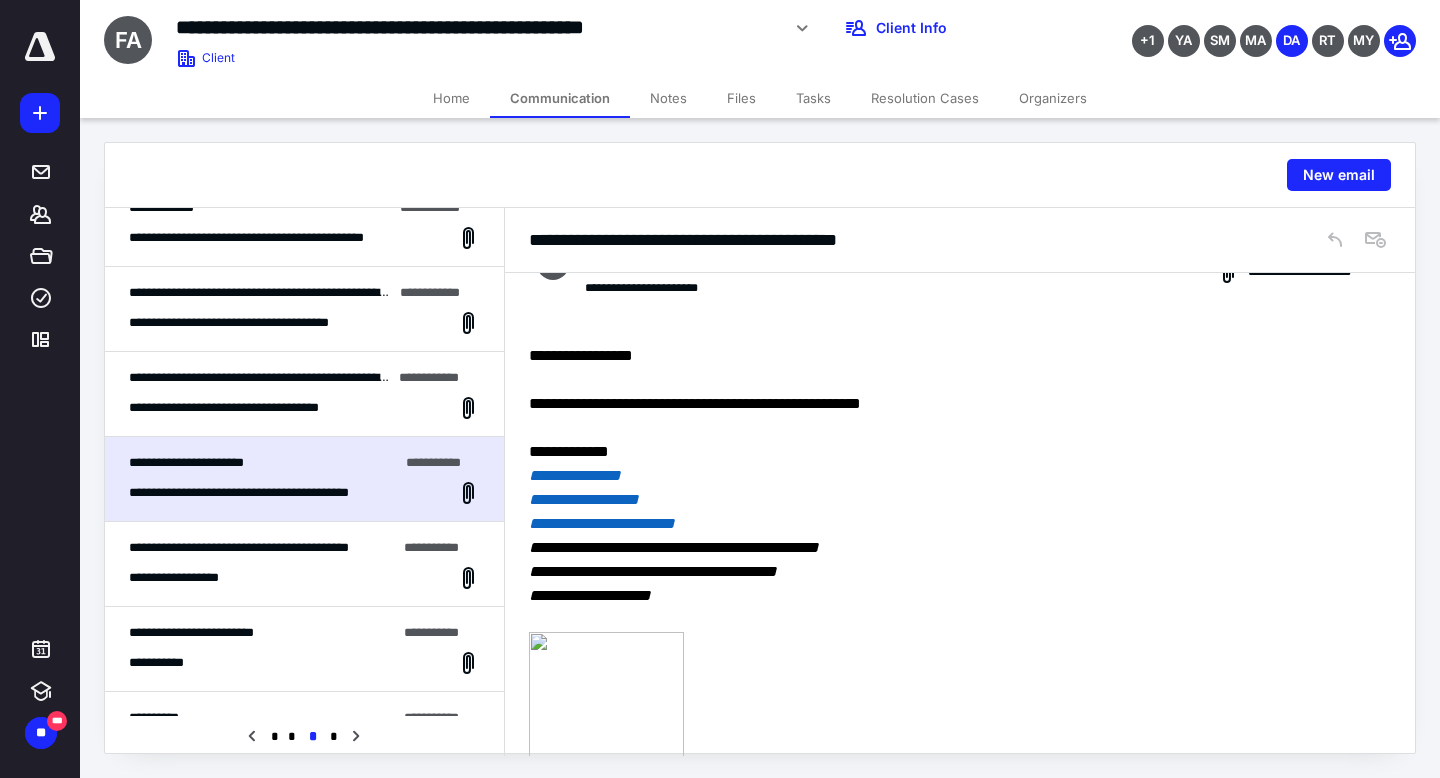 scroll, scrollTop: 631, scrollLeft: 0, axis: vertical 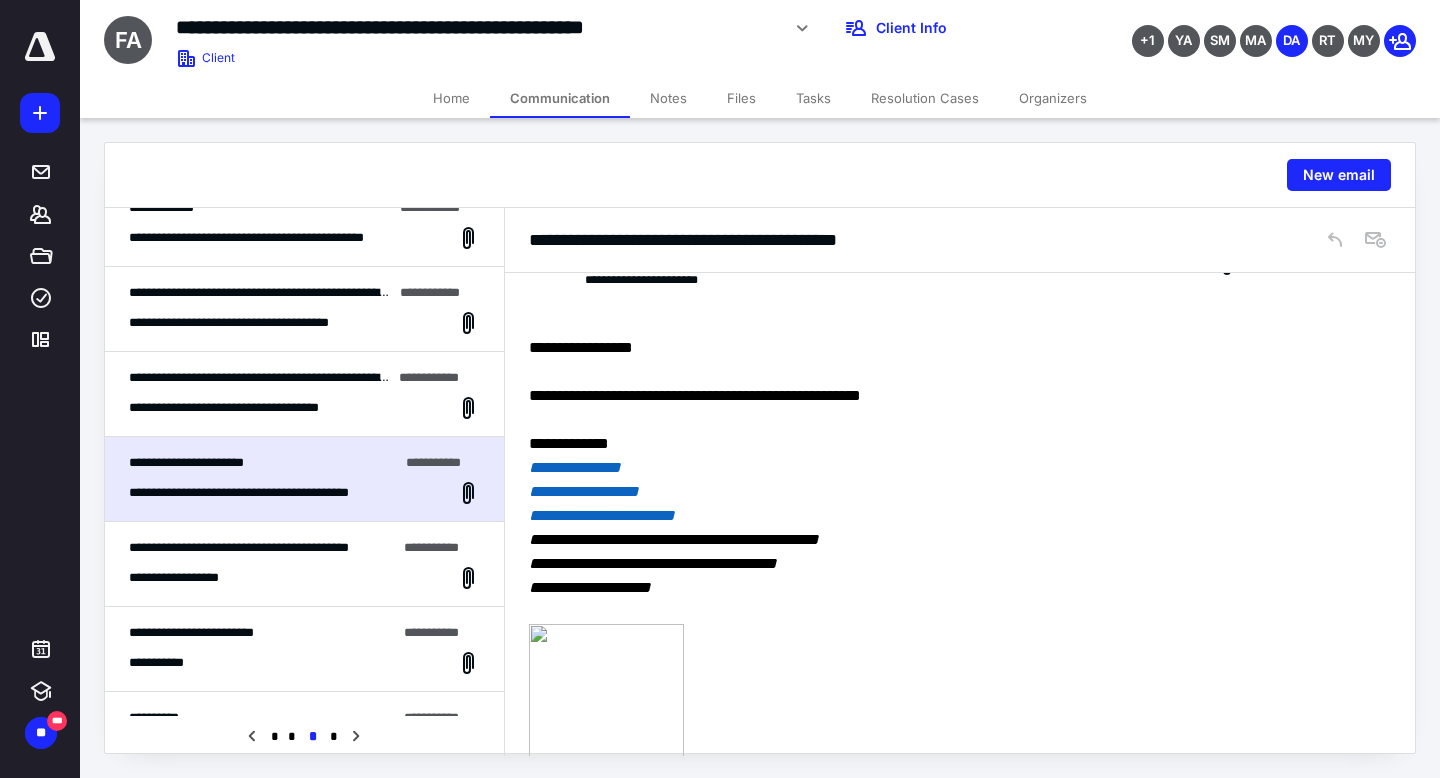 click on "**********" at bounding box center [304, 394] 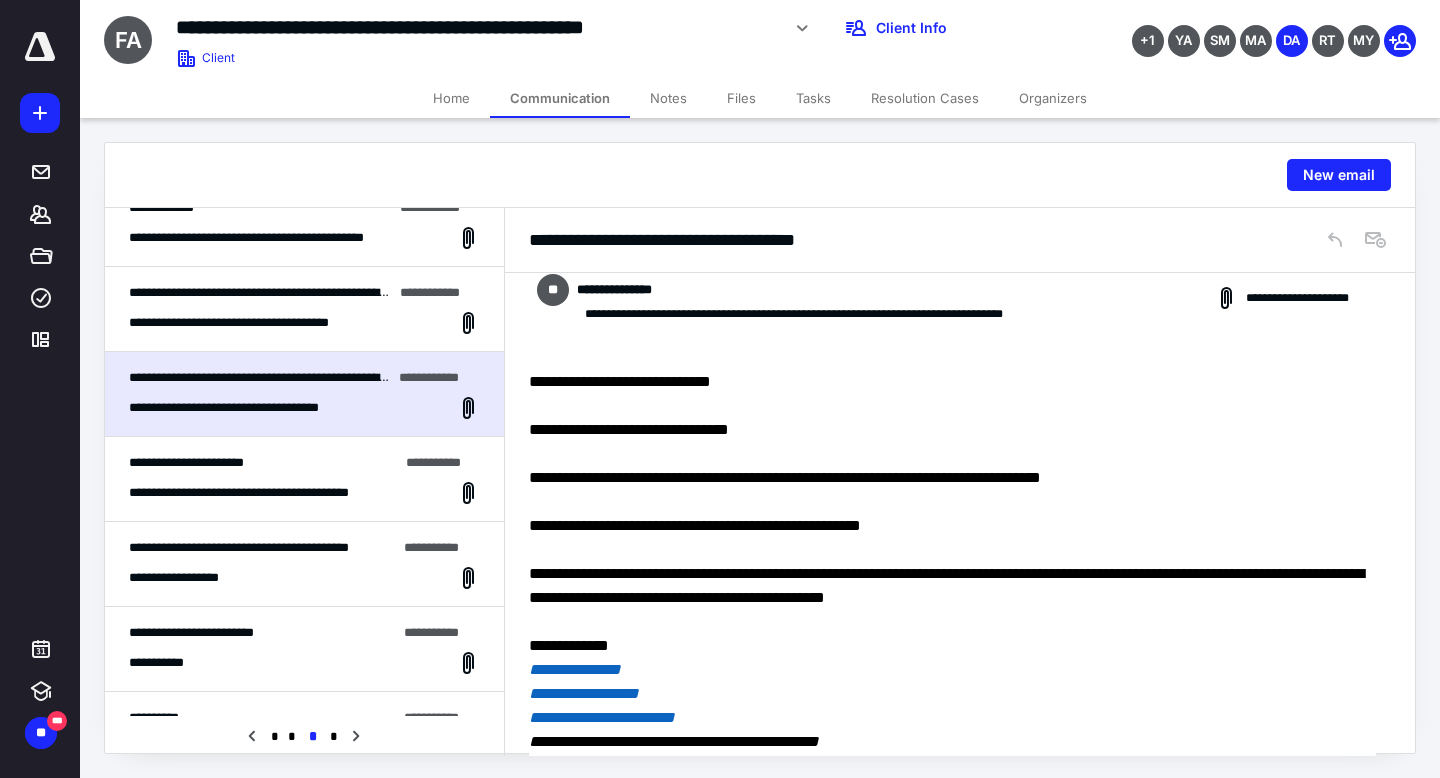 scroll, scrollTop: 0, scrollLeft: 0, axis: both 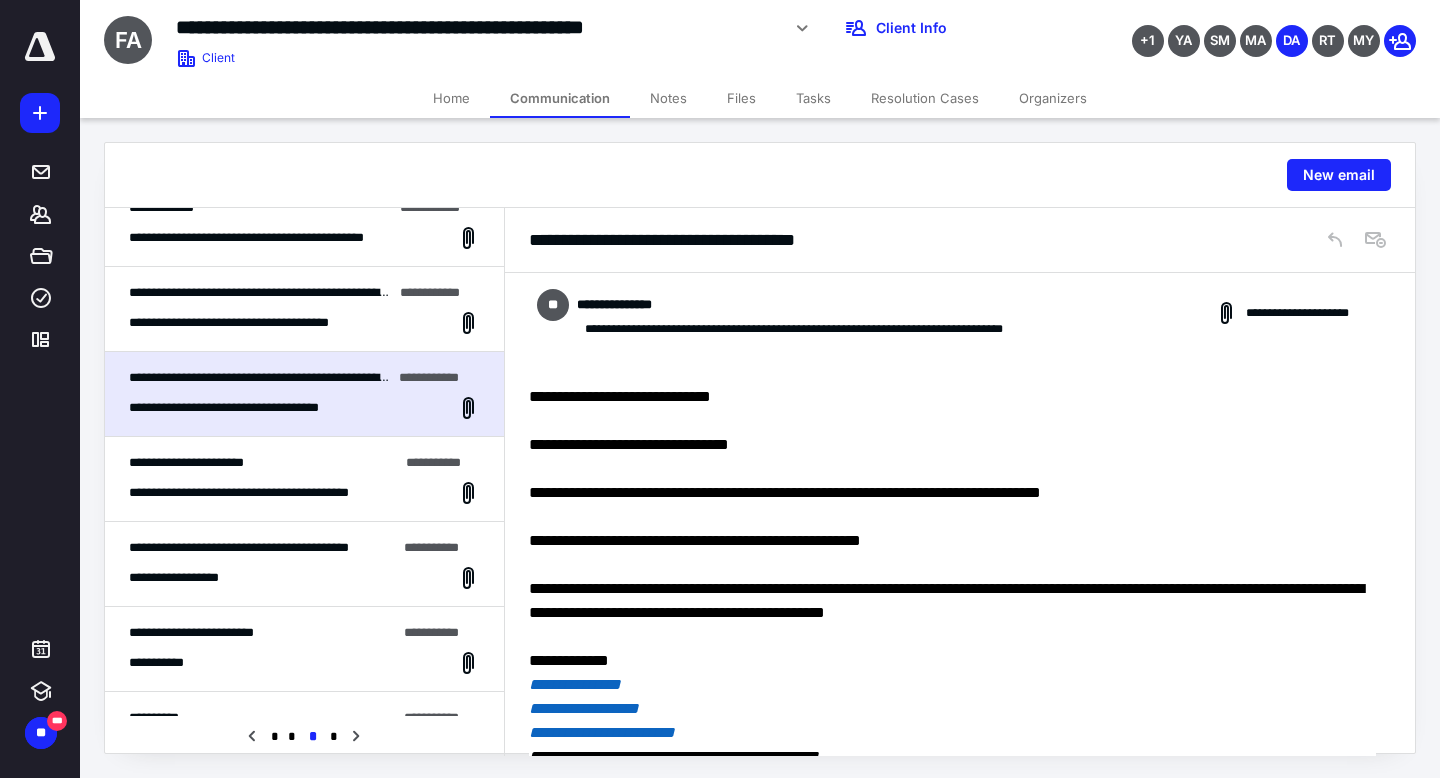 click on "**********" at bounding box center (339, 292) 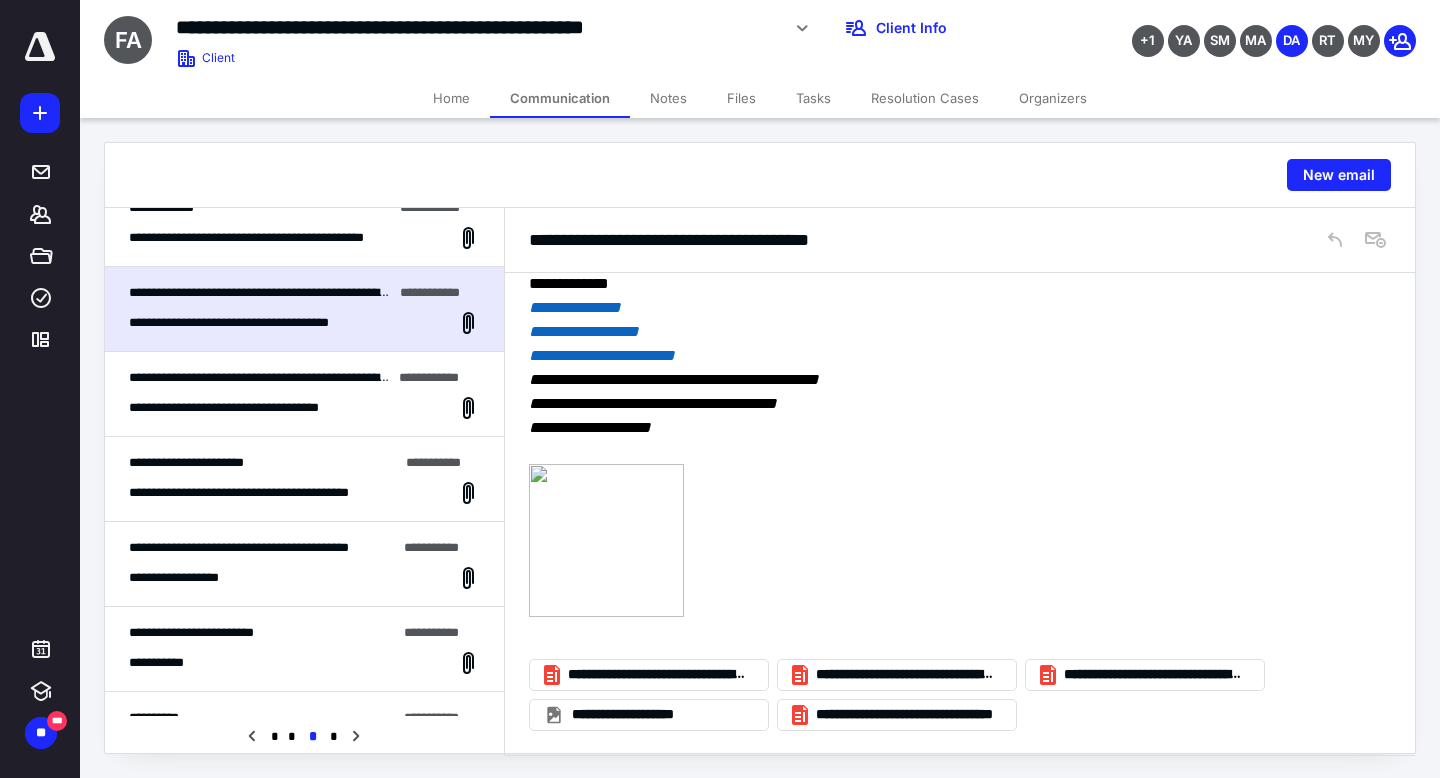 scroll, scrollTop: 0, scrollLeft: 0, axis: both 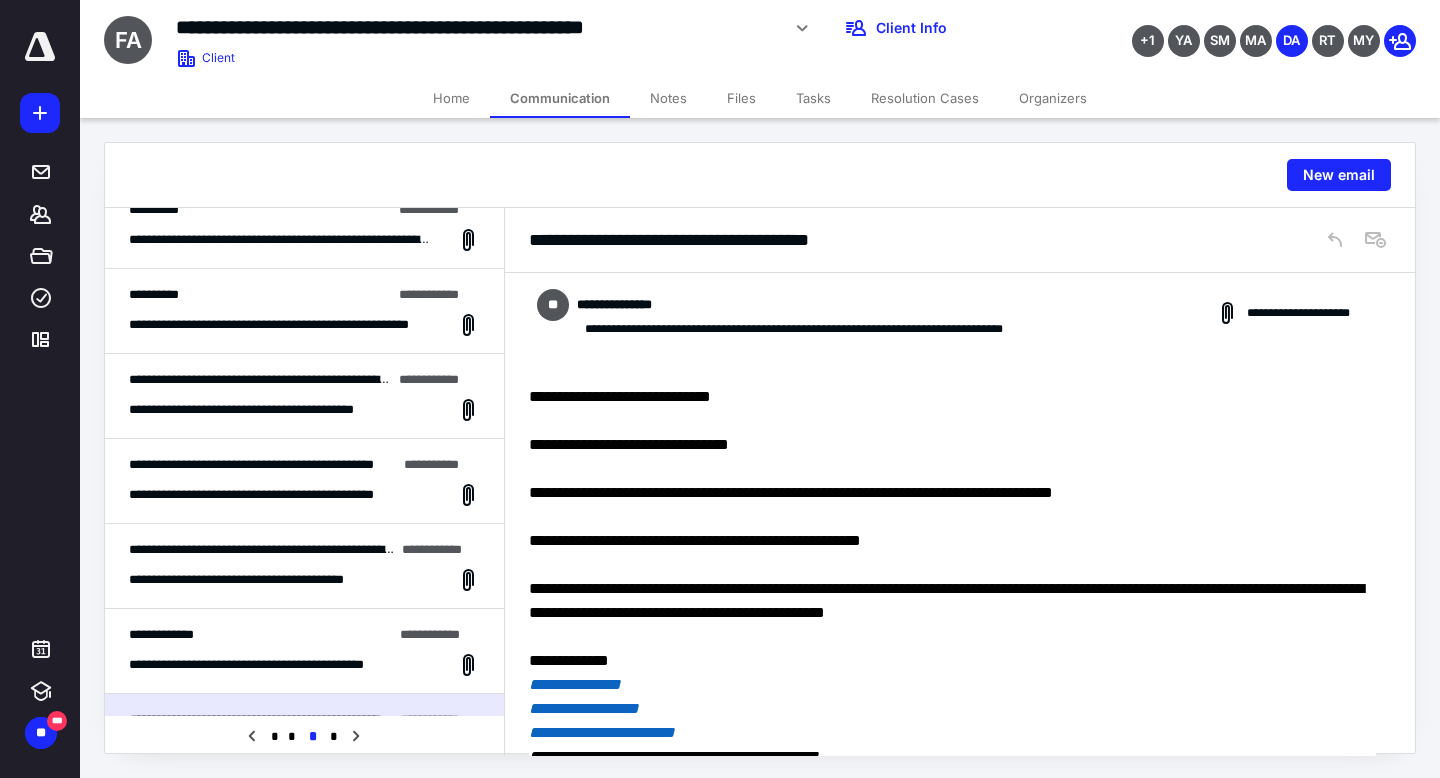 click on "**********" at bounding box center (279, 665) 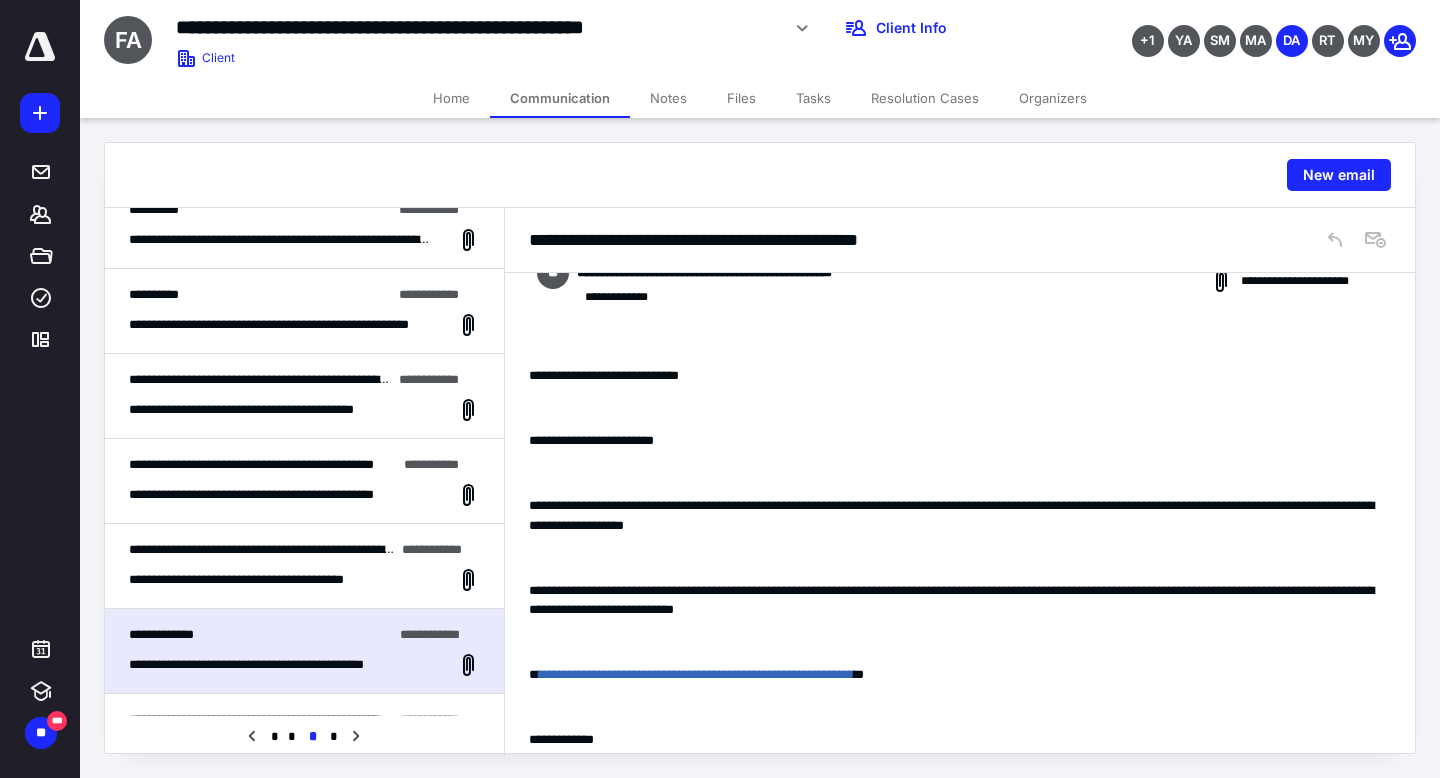 scroll, scrollTop: 30, scrollLeft: 0, axis: vertical 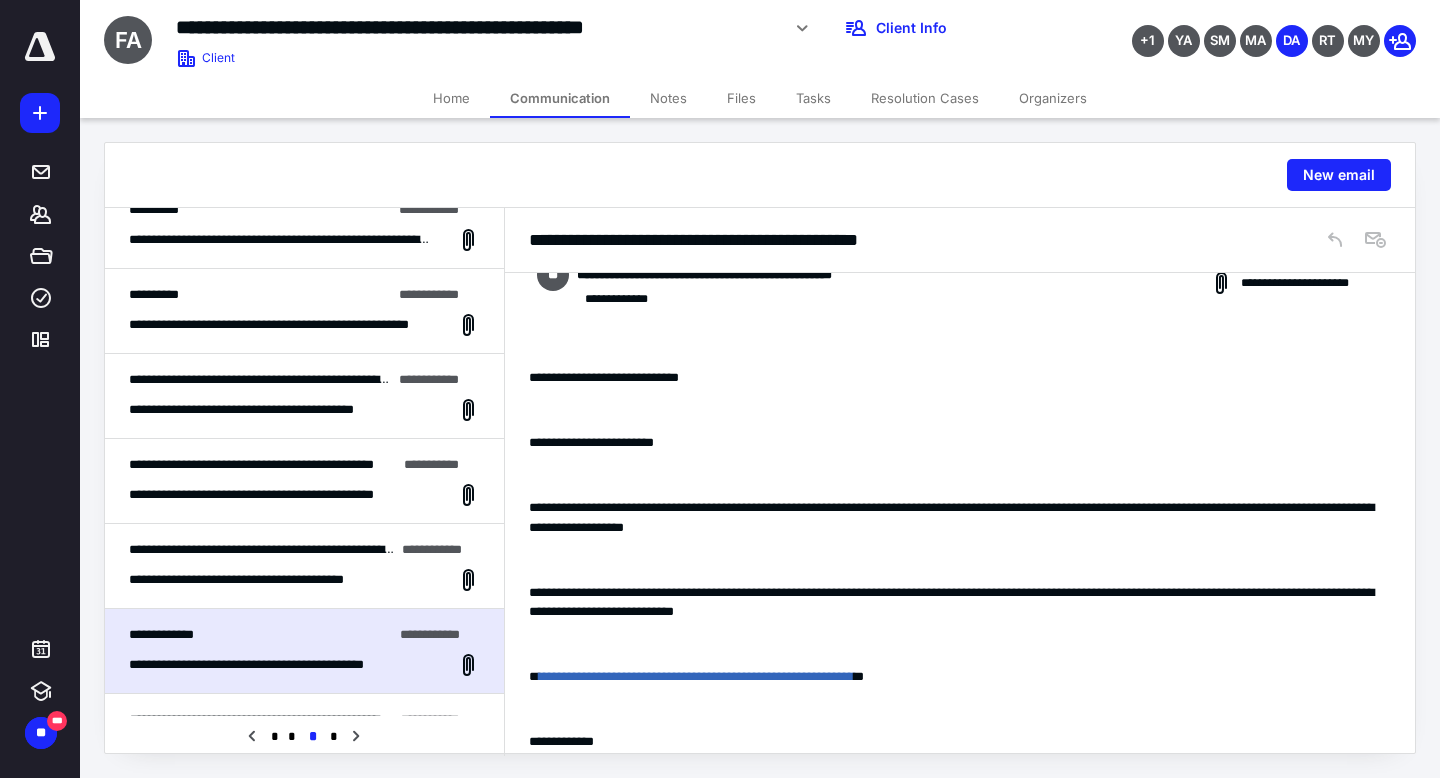 click on "**********" at bounding box center [265, 580] 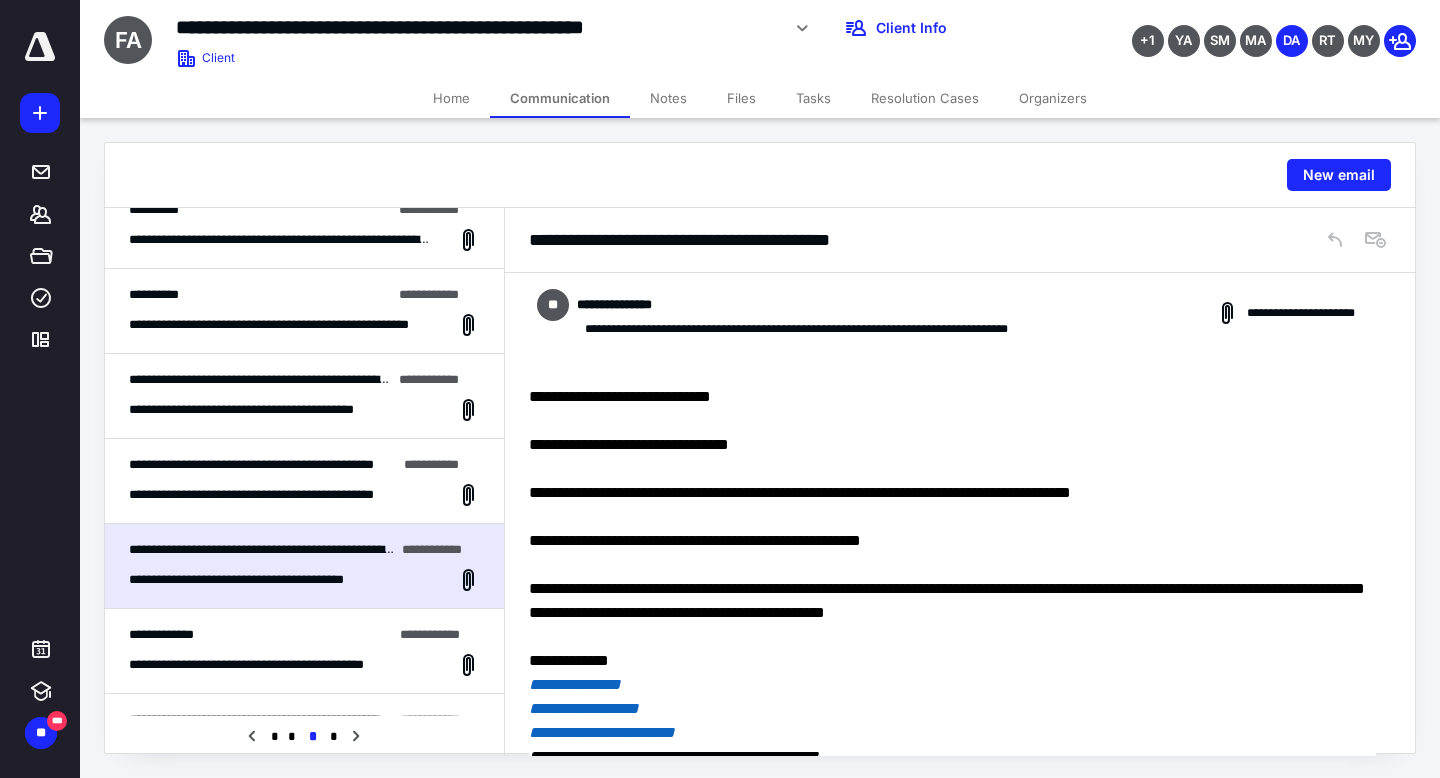 scroll, scrollTop: 377, scrollLeft: 0, axis: vertical 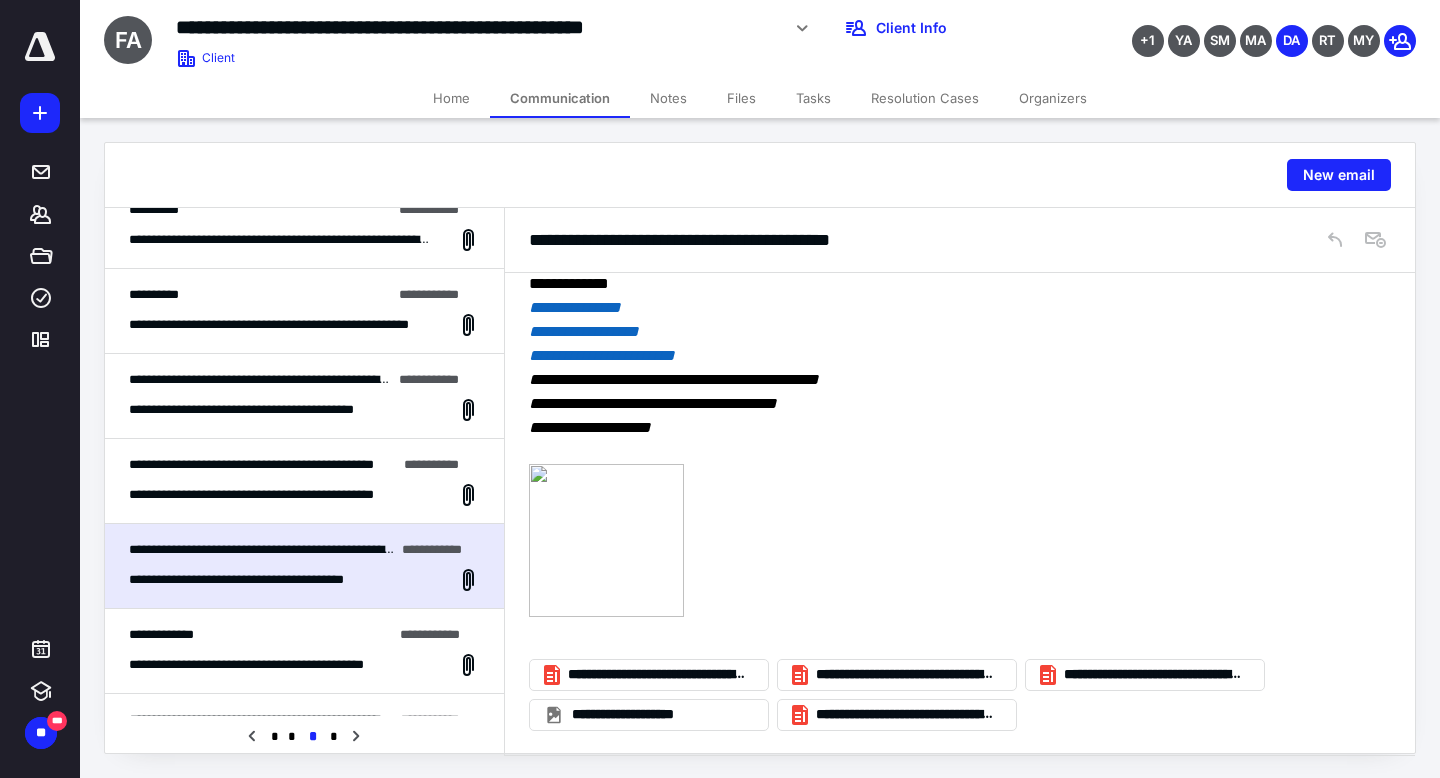 click on "**********" at bounding box center [304, 481] 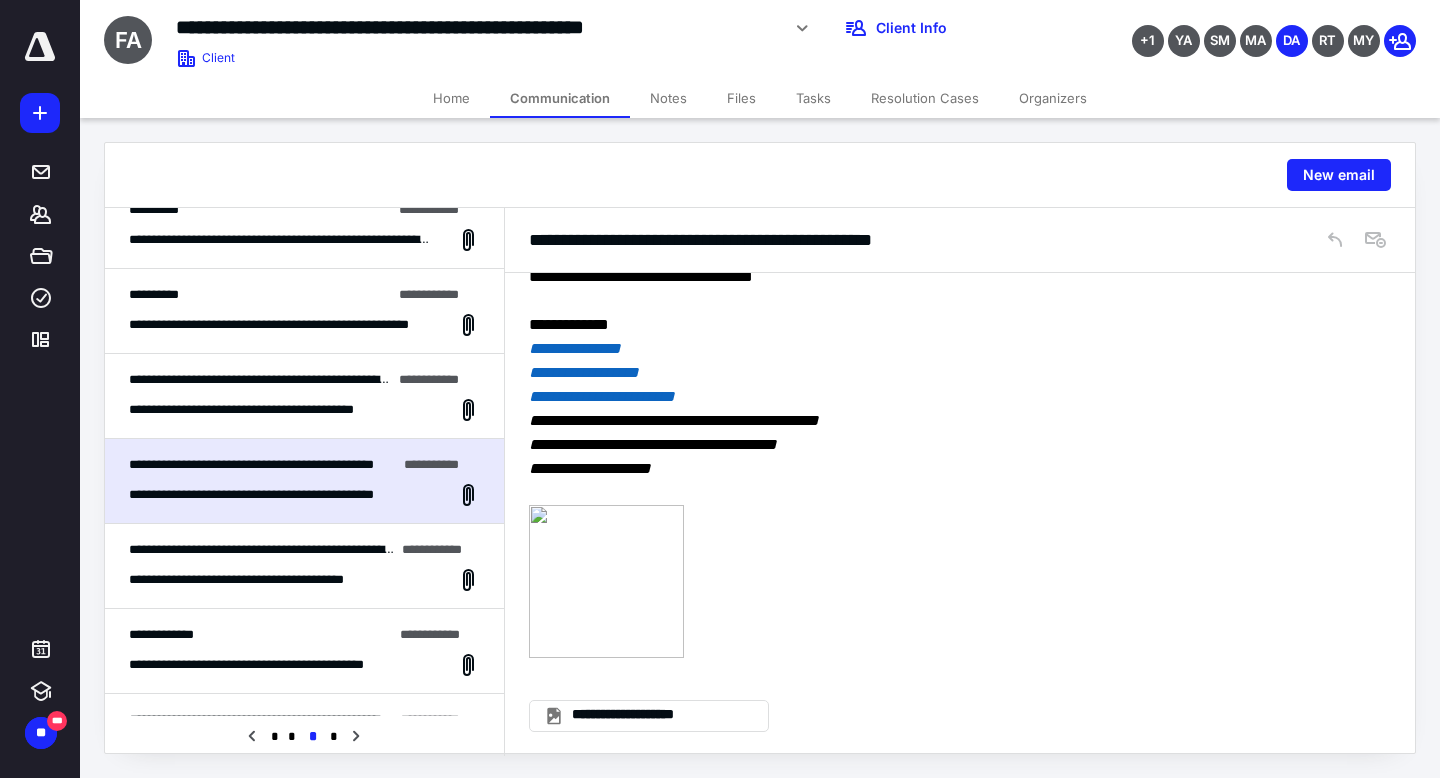 scroll, scrollTop: 0, scrollLeft: 0, axis: both 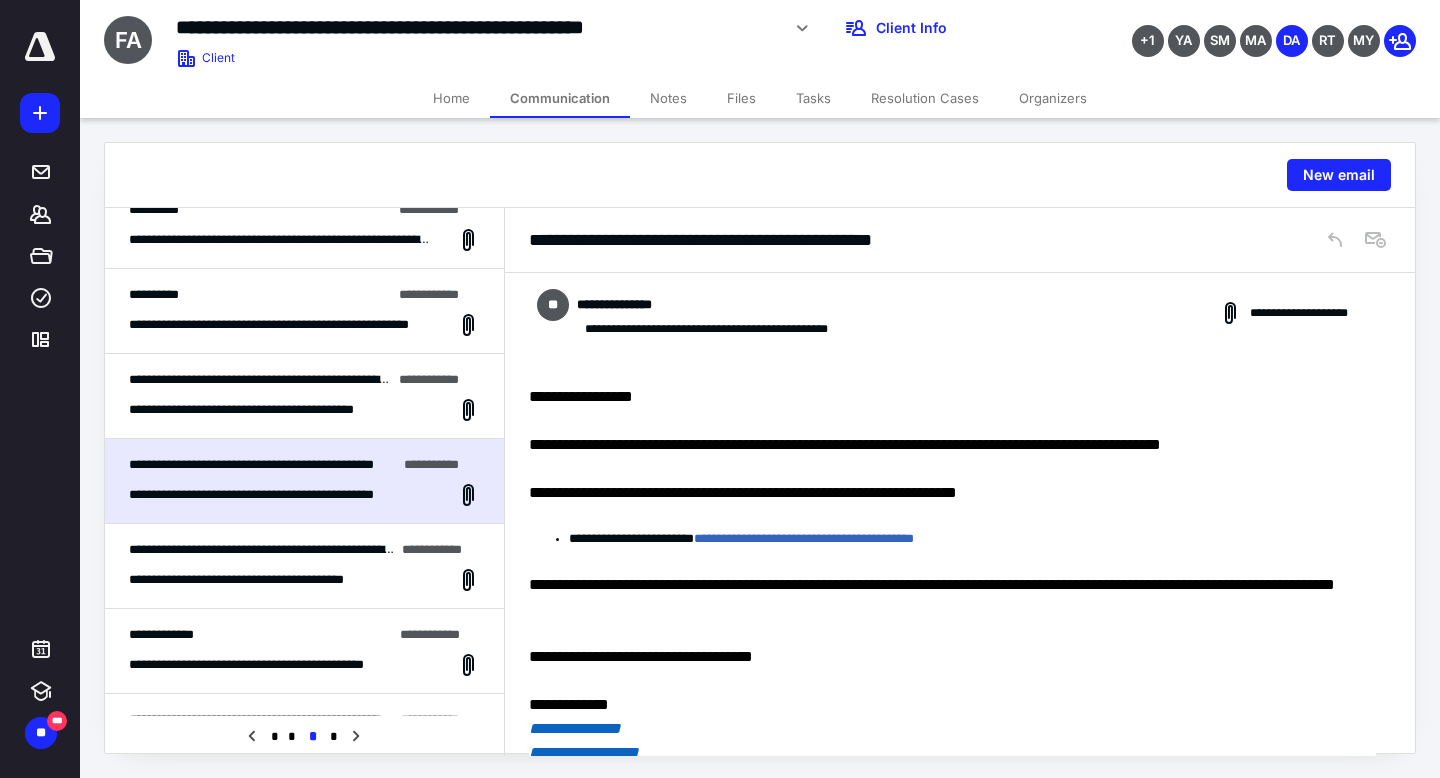 click on "**********" at bounding box center [304, 396] 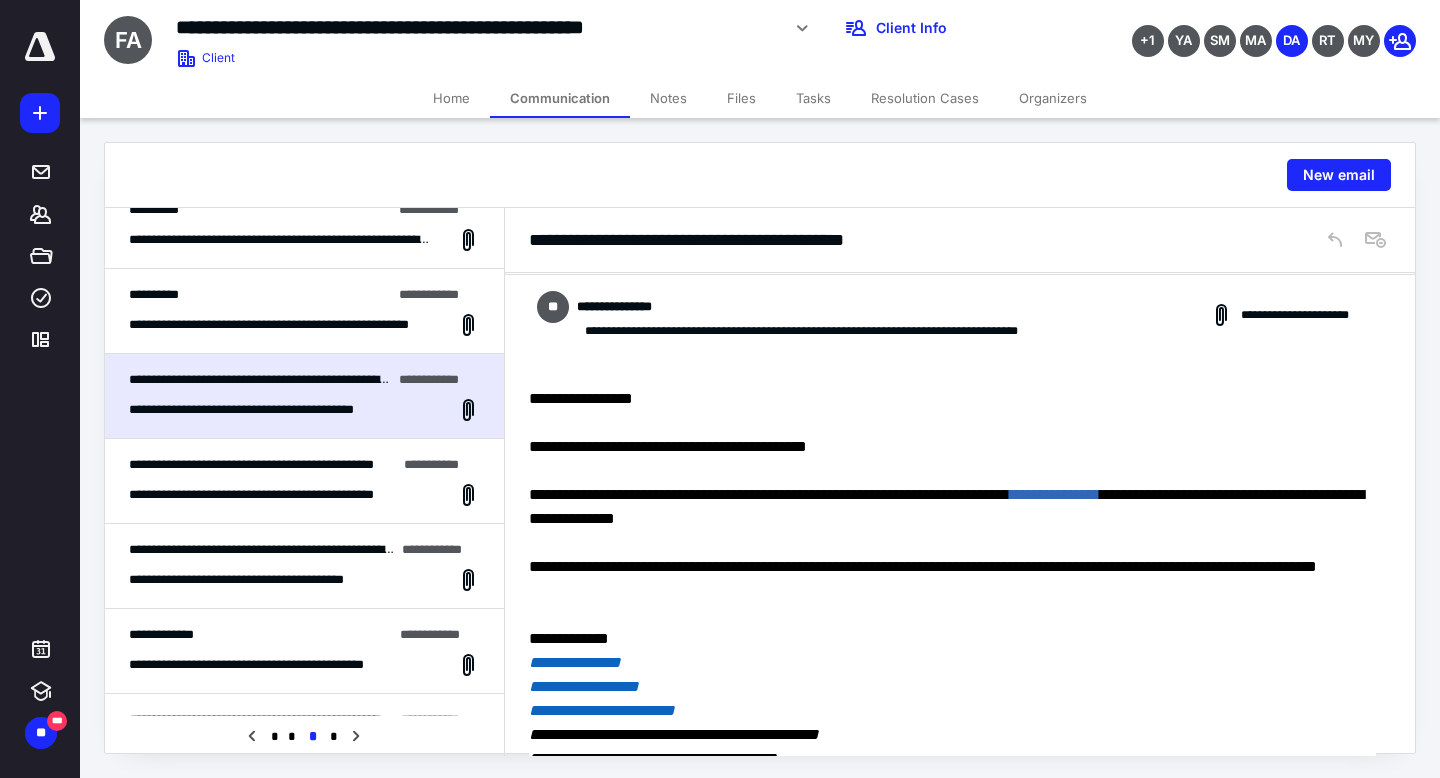 scroll, scrollTop: 0, scrollLeft: 0, axis: both 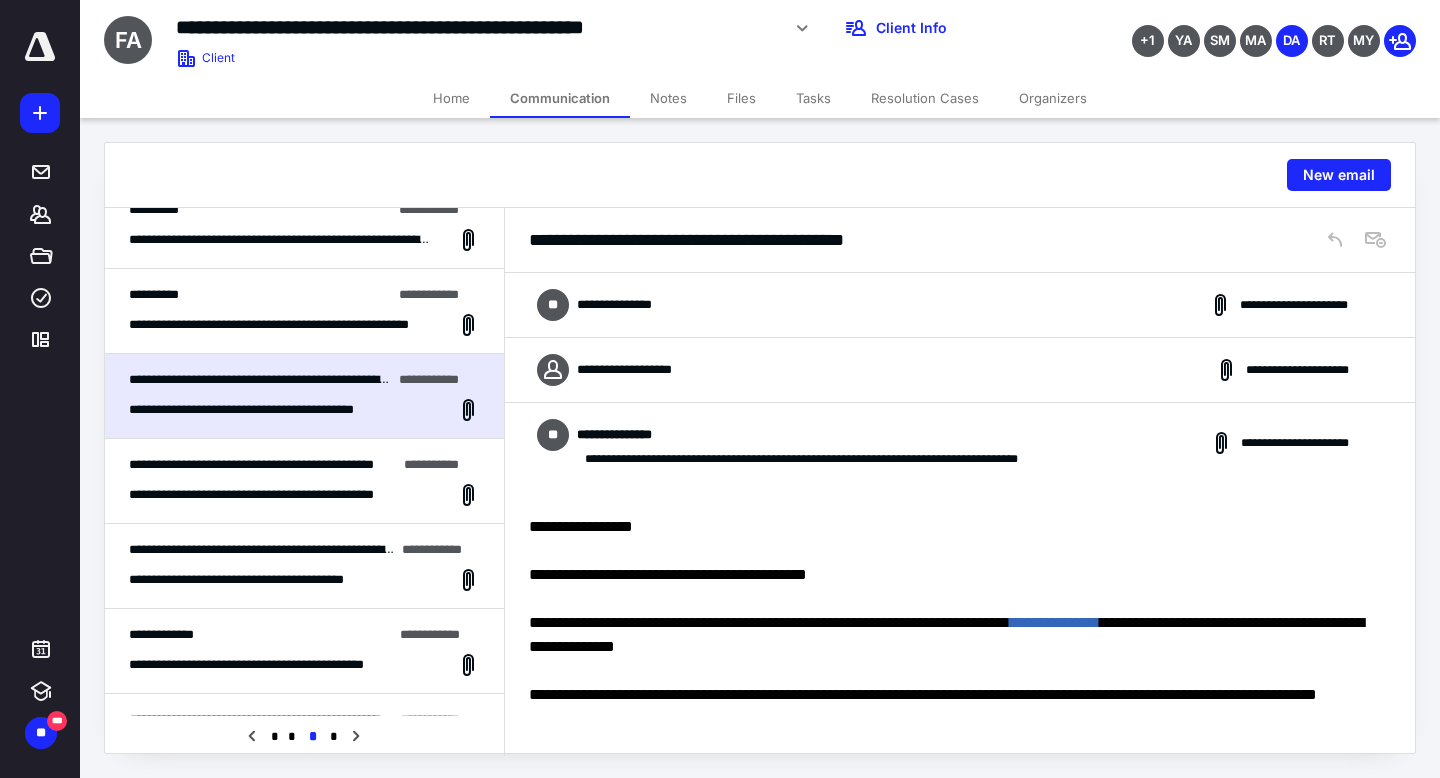 click on "**********" at bounding box center [639, 370] 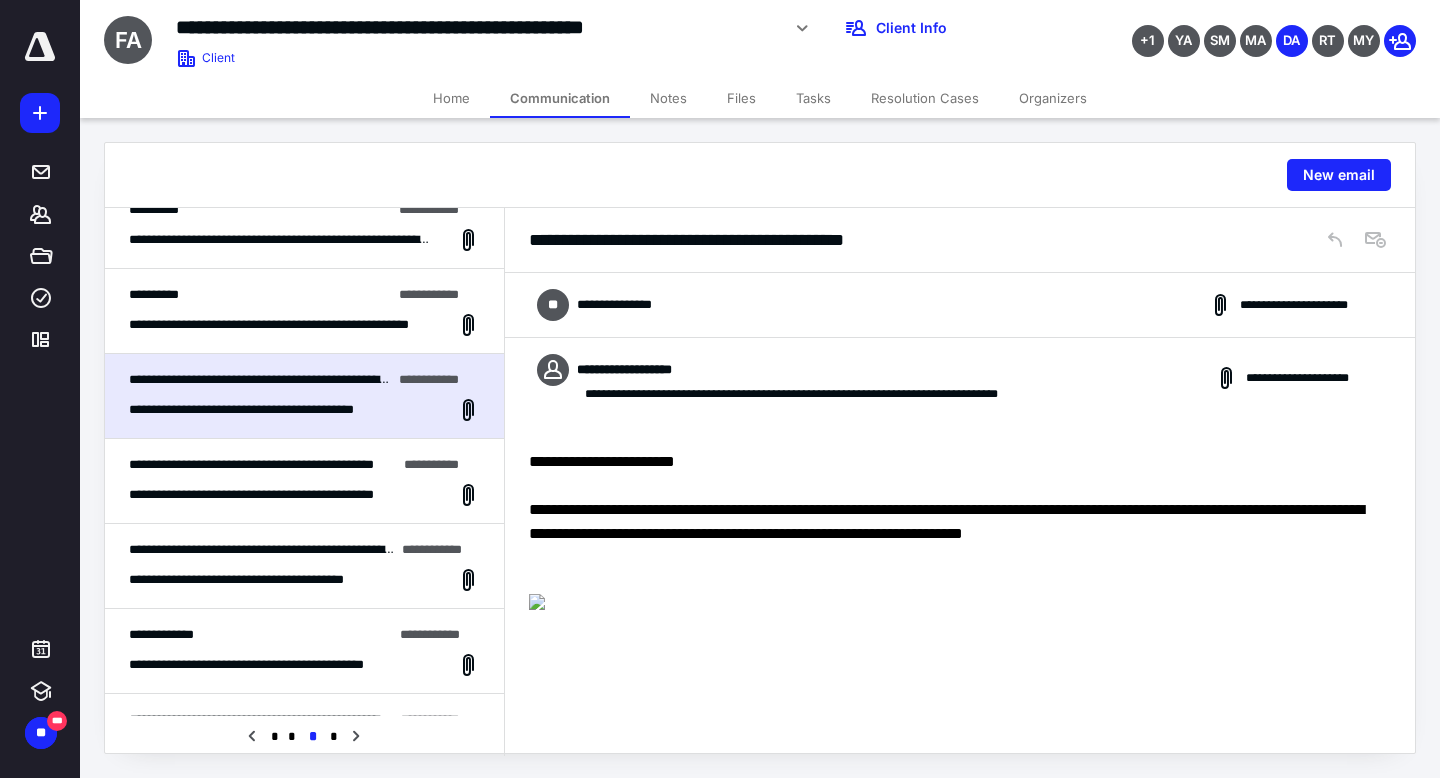 click on "**********" at bounding box center (304, 311) 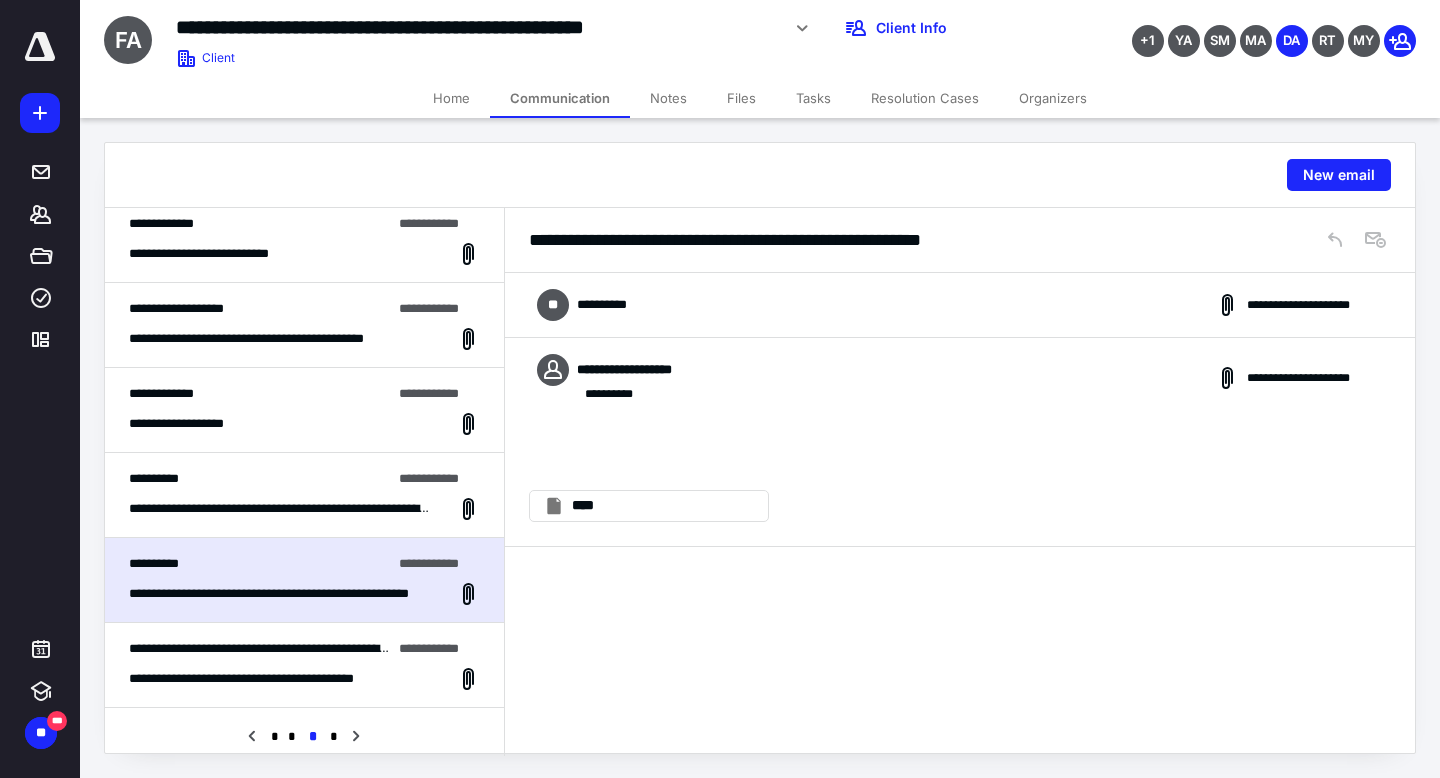 scroll, scrollTop: 0, scrollLeft: 0, axis: both 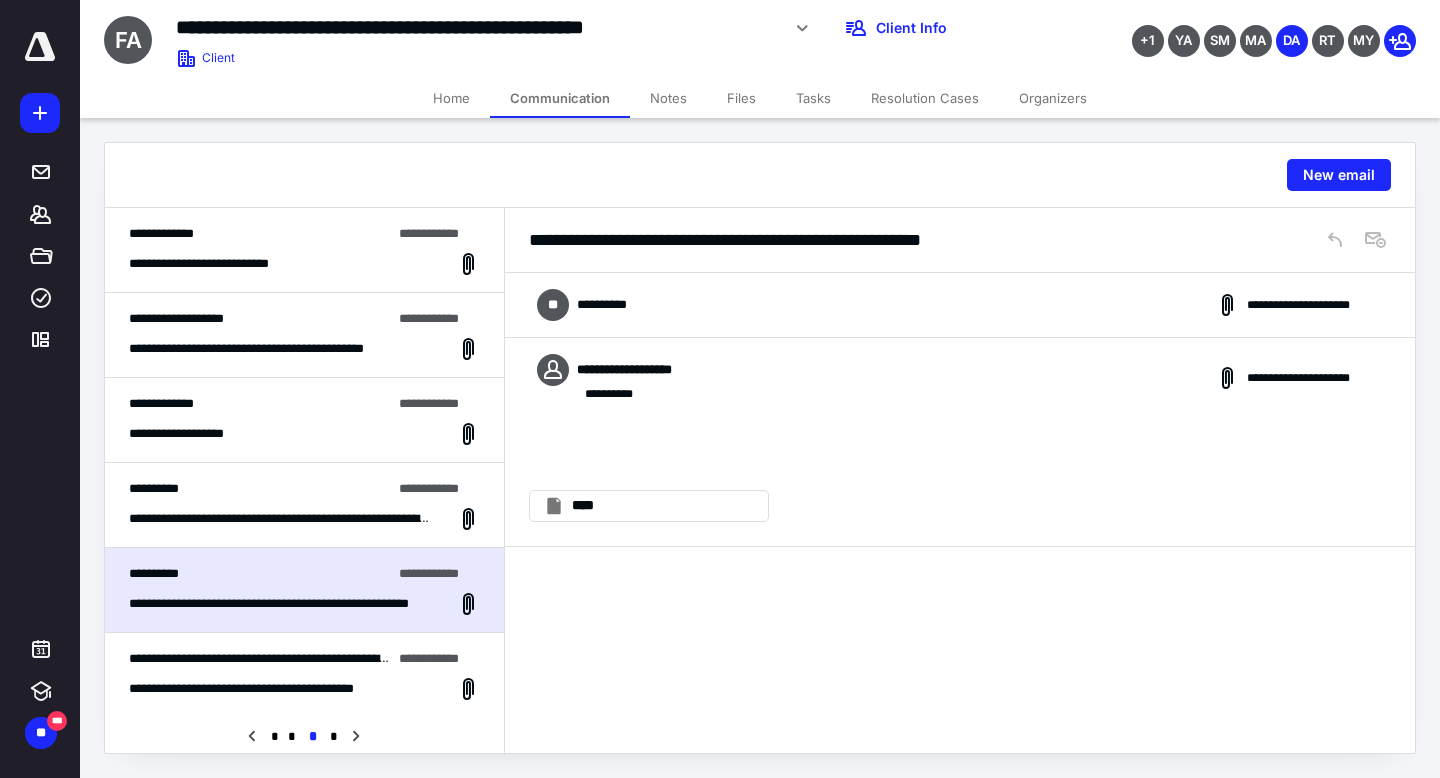 click on "**********" at bounding box center (281, 519) 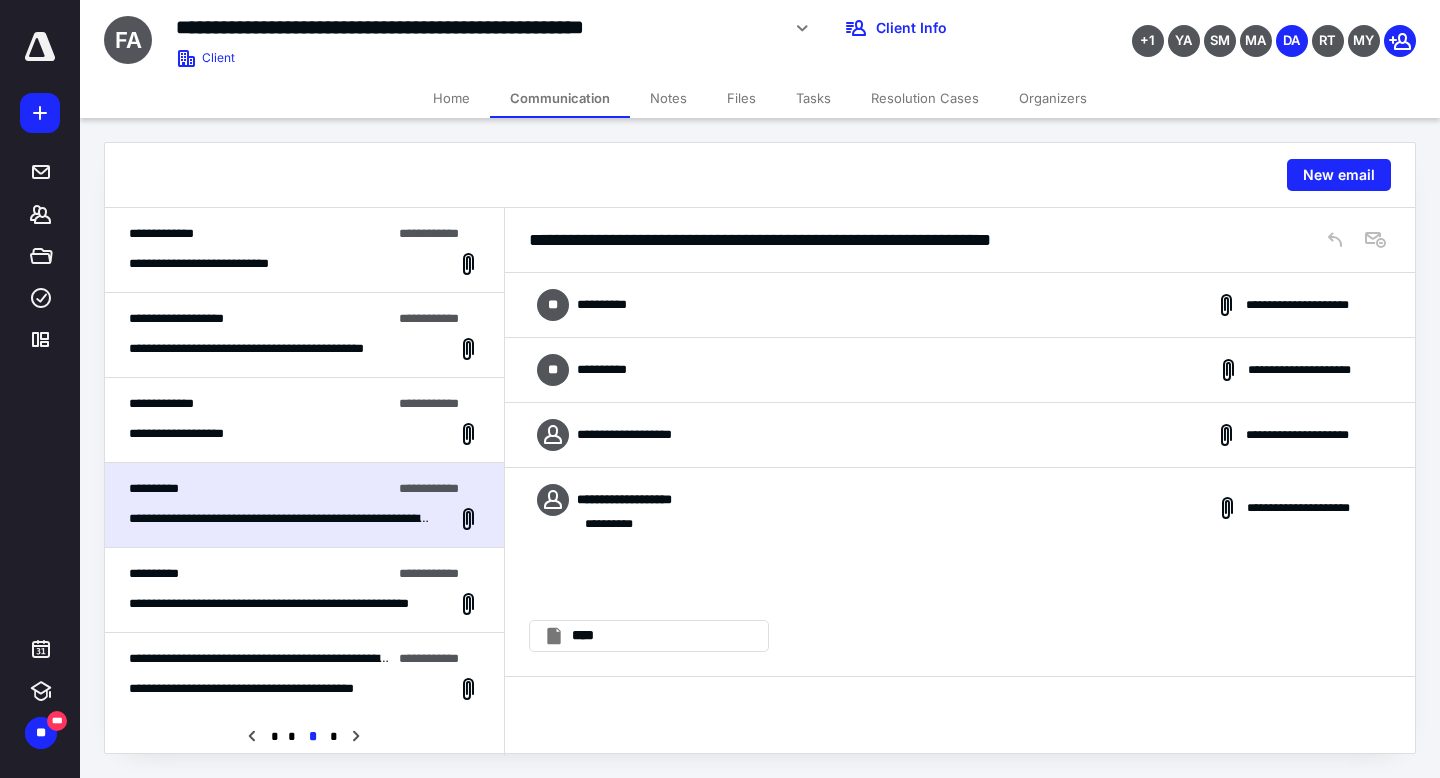 click on "**********" at bounding box center (639, 435) 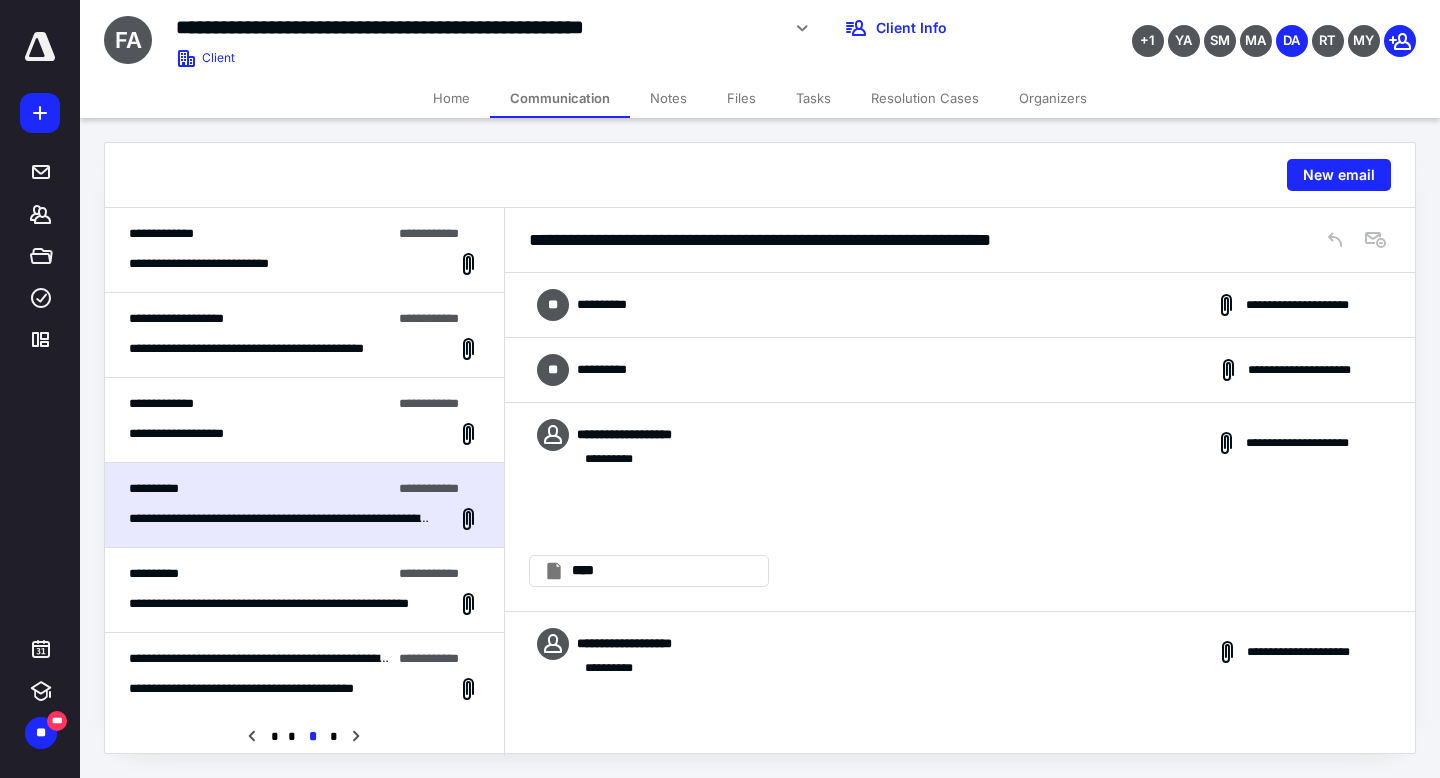 click on "**" at bounding box center (553, 370) 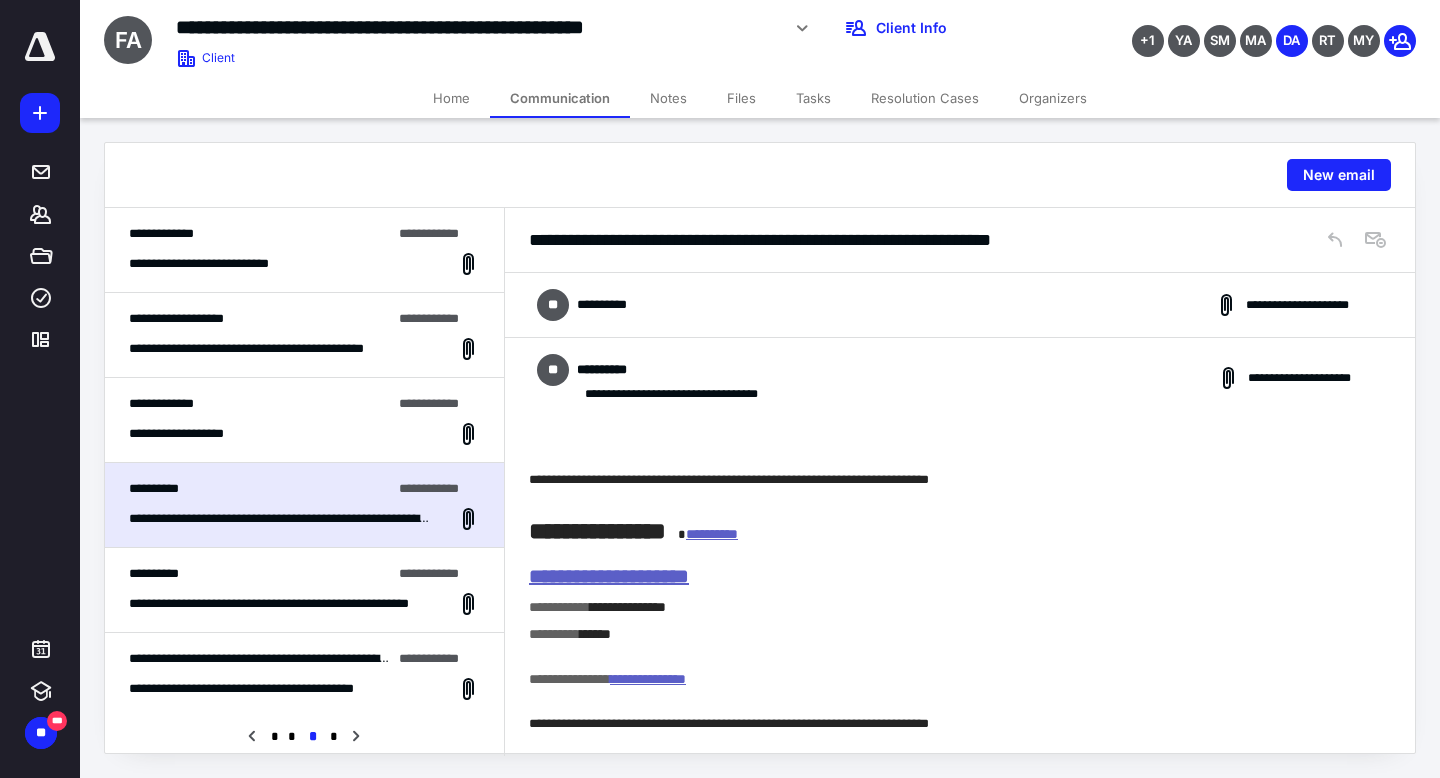 click on "**********" at bounding box center (590, 305) 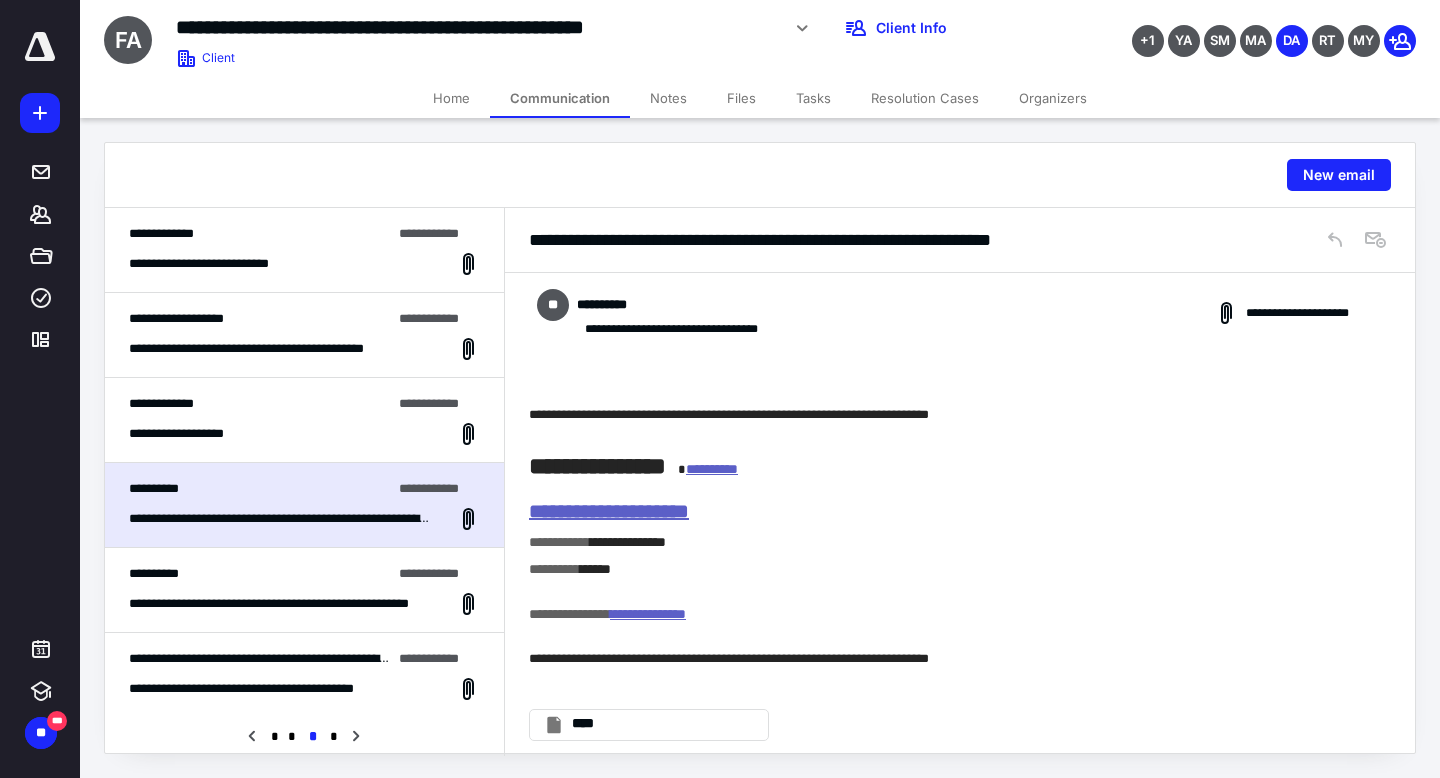 click on "**********" at bounding box center [304, 434] 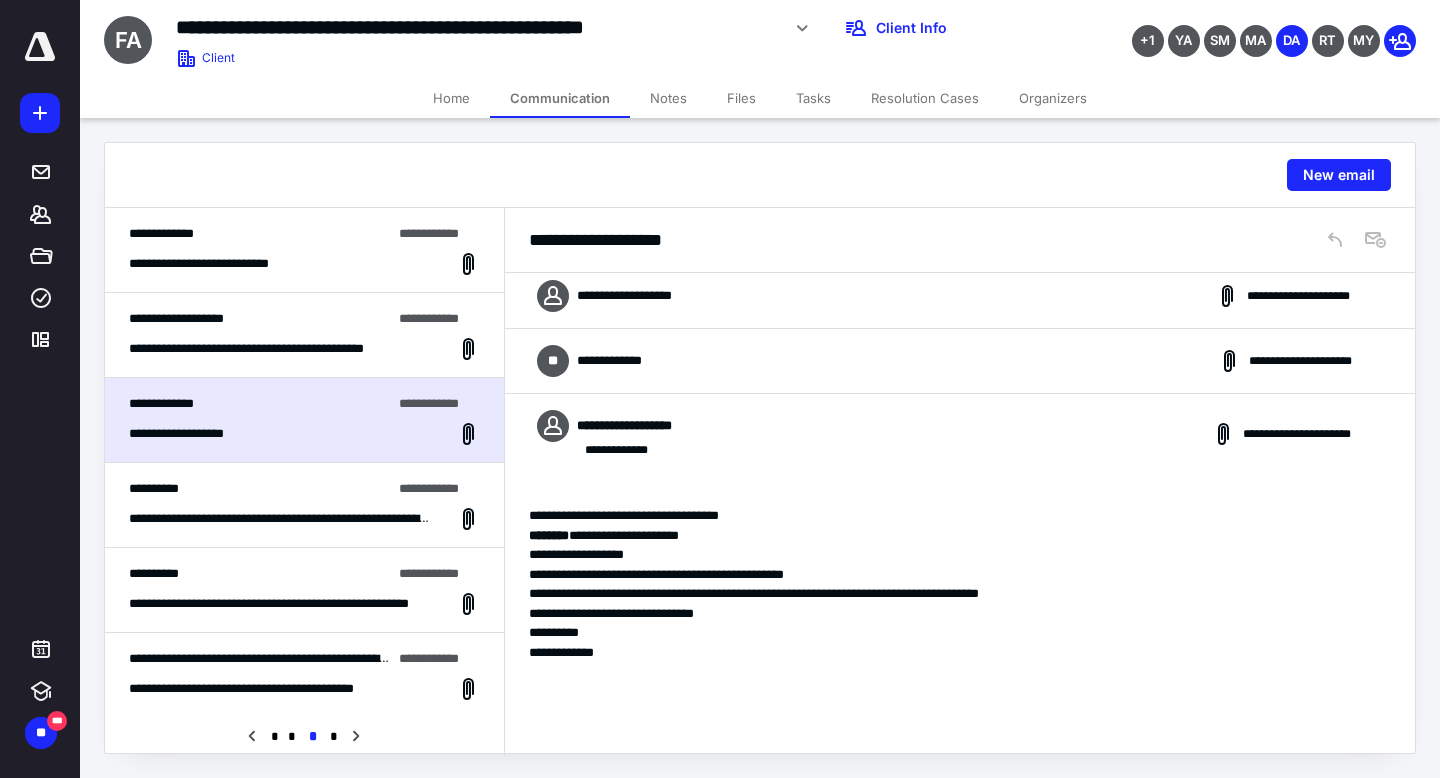 scroll, scrollTop: 0, scrollLeft: 0, axis: both 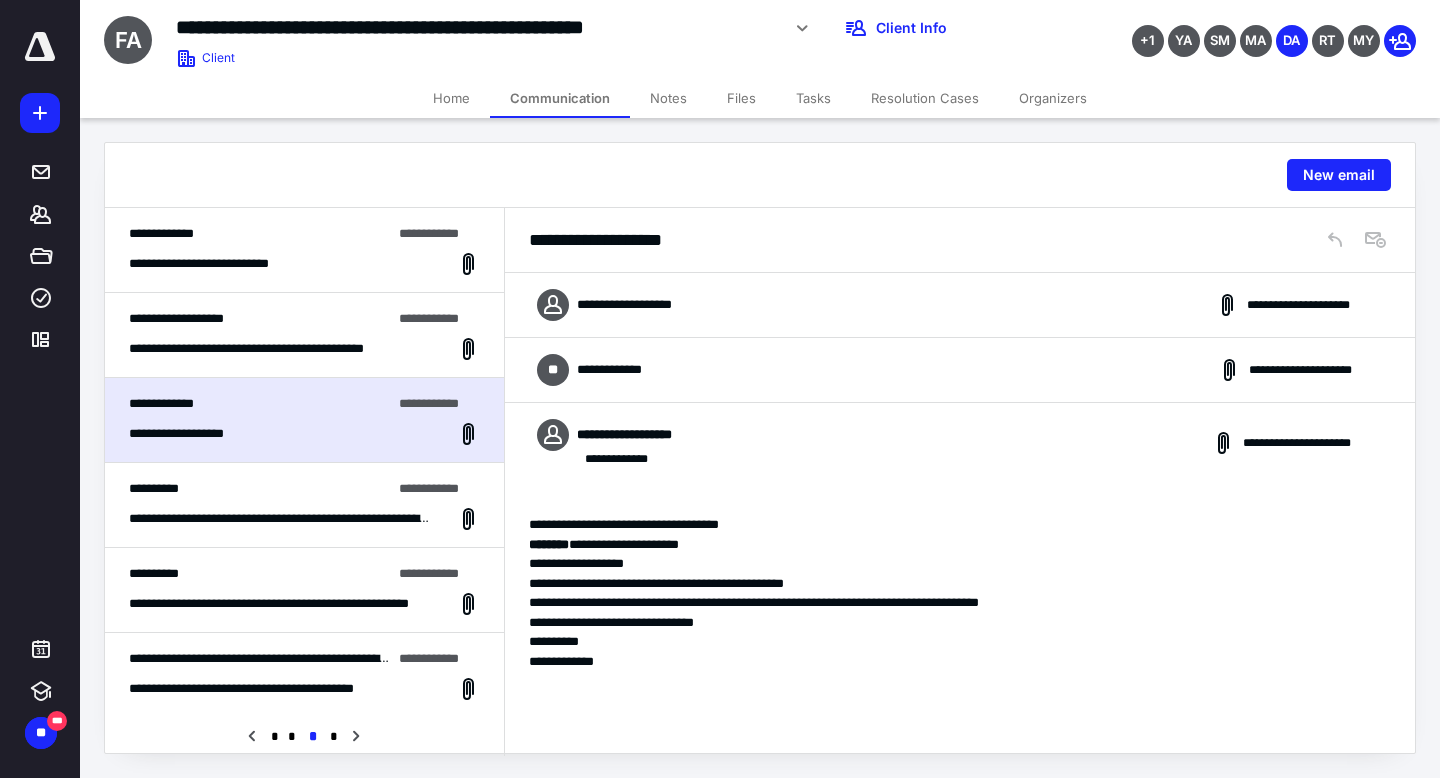 click on "**********" at bounding box center [960, 305] 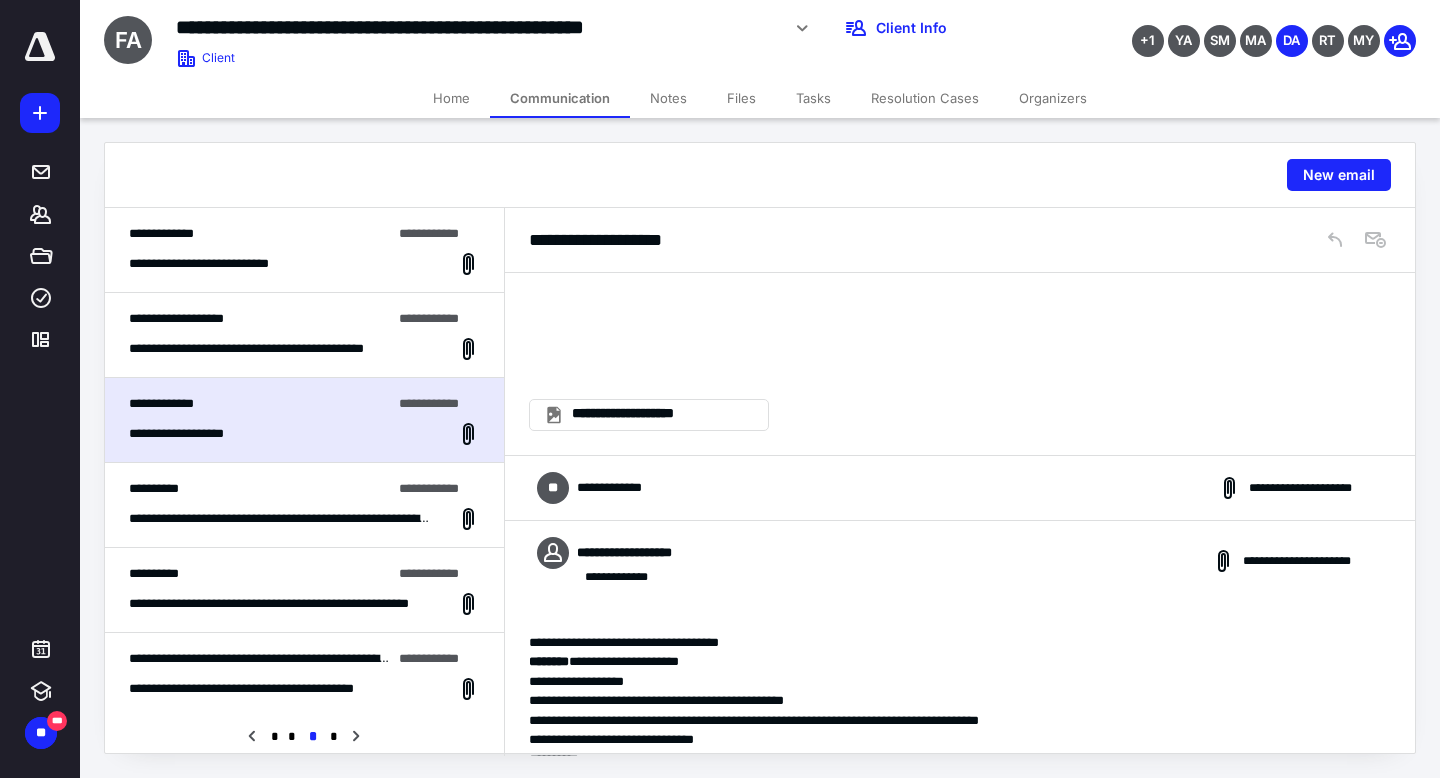 scroll, scrollTop: 453, scrollLeft: 0, axis: vertical 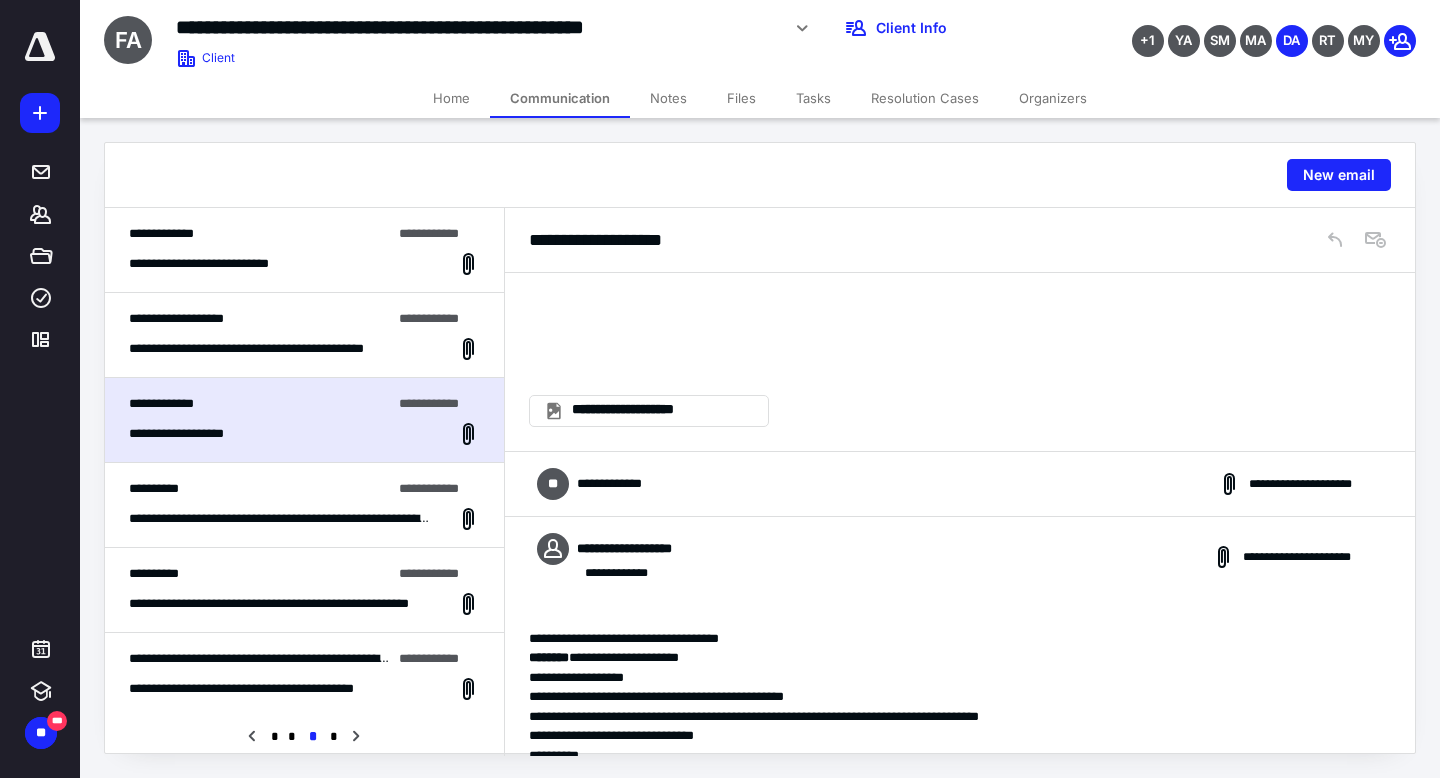 click on "**********" at bounding box center (960, 484) 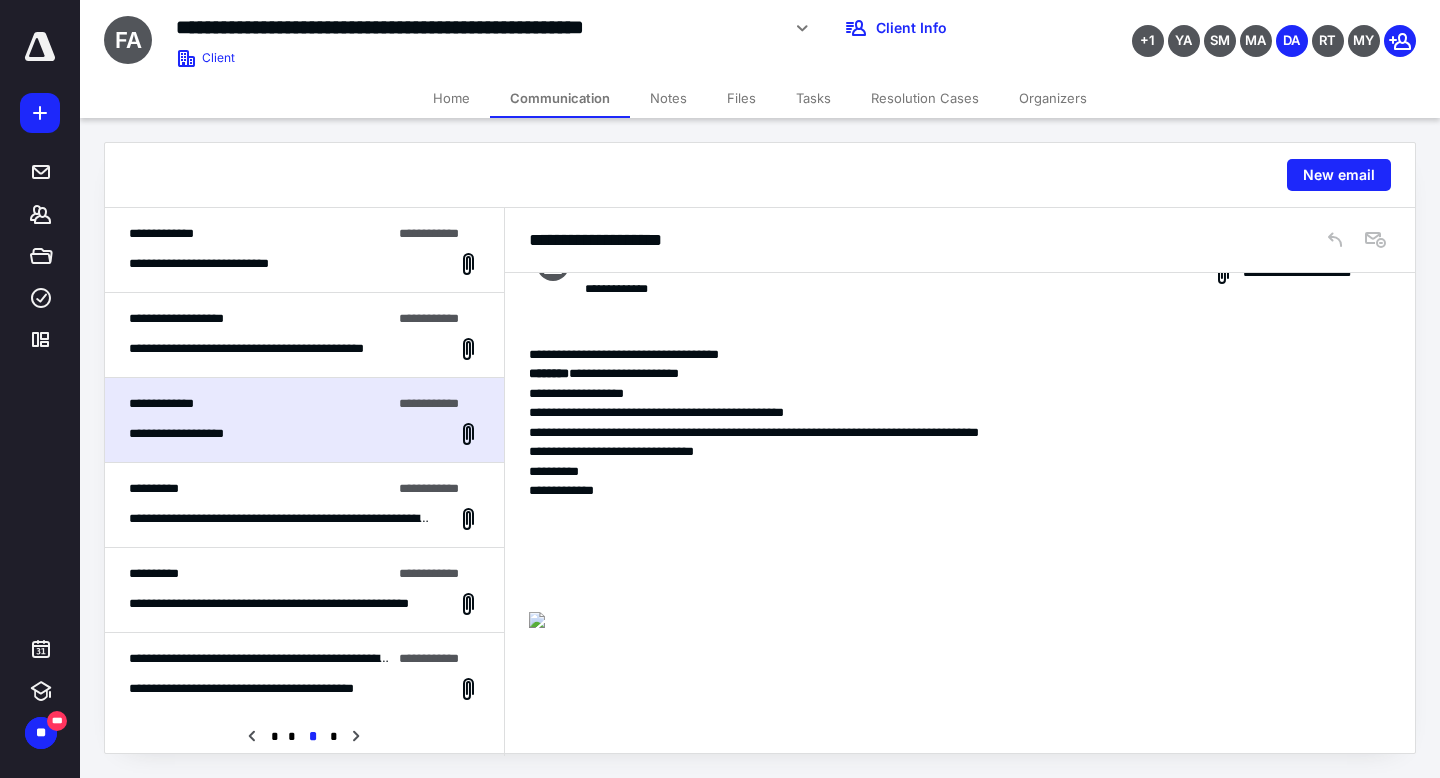 scroll, scrollTop: 1305, scrollLeft: 0, axis: vertical 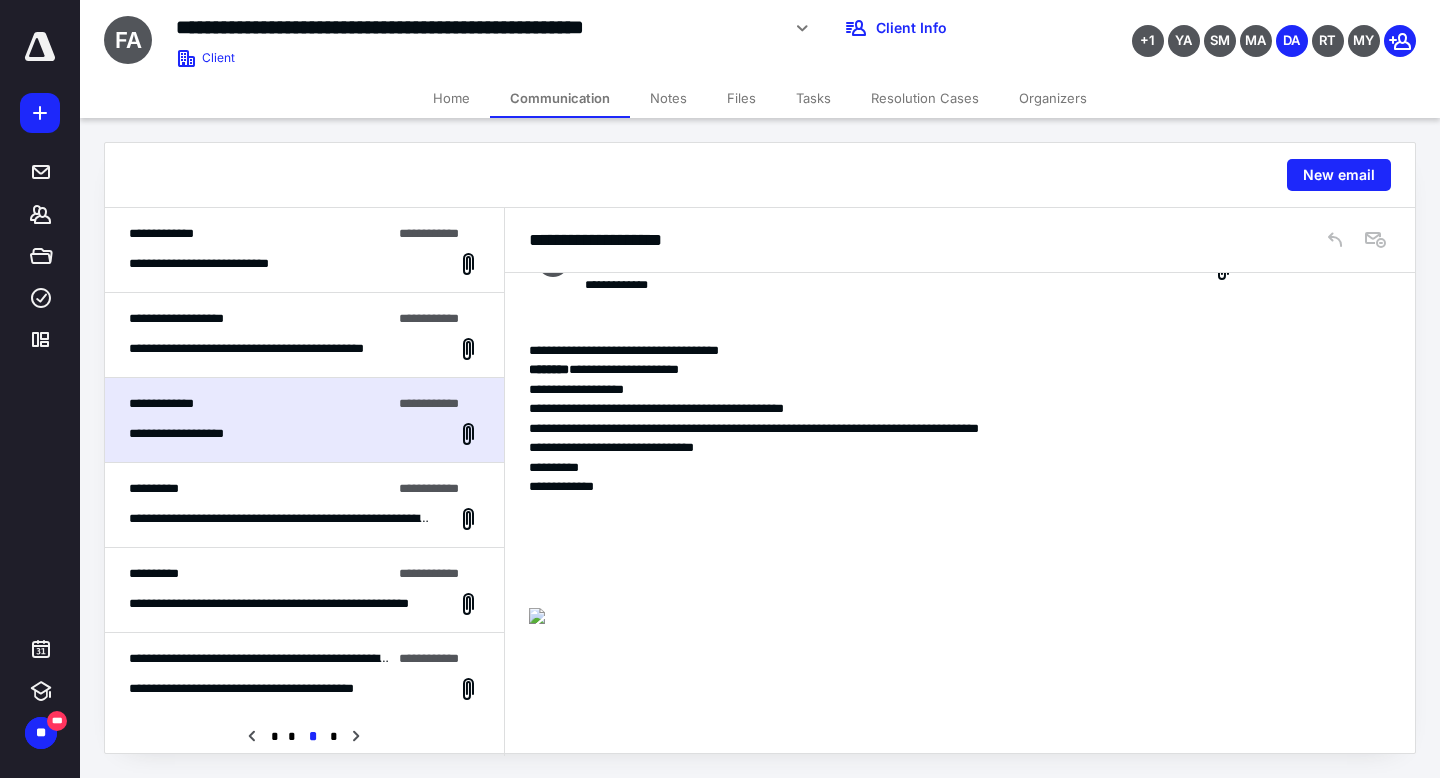 click on "**********" at bounding box center (260, 319) 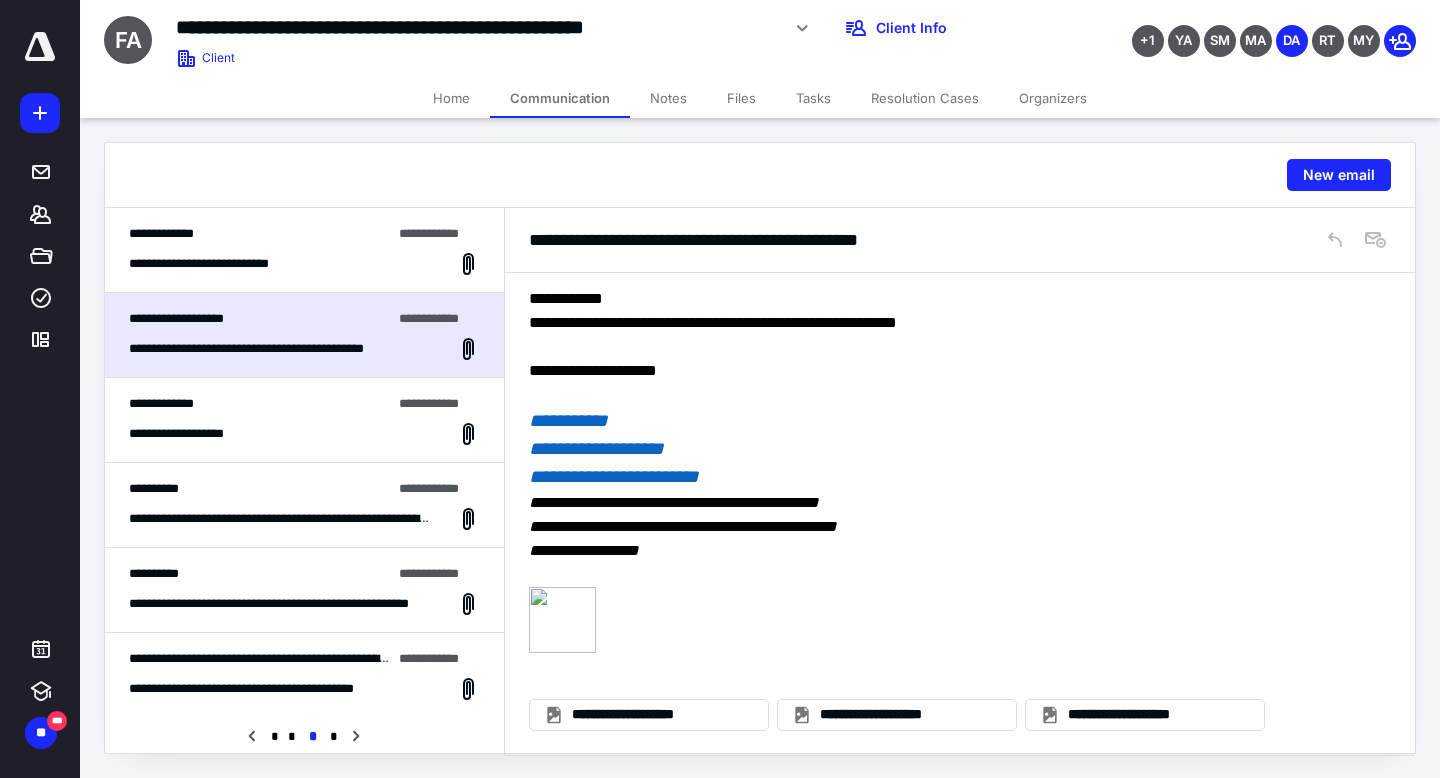 scroll, scrollTop: 0, scrollLeft: 0, axis: both 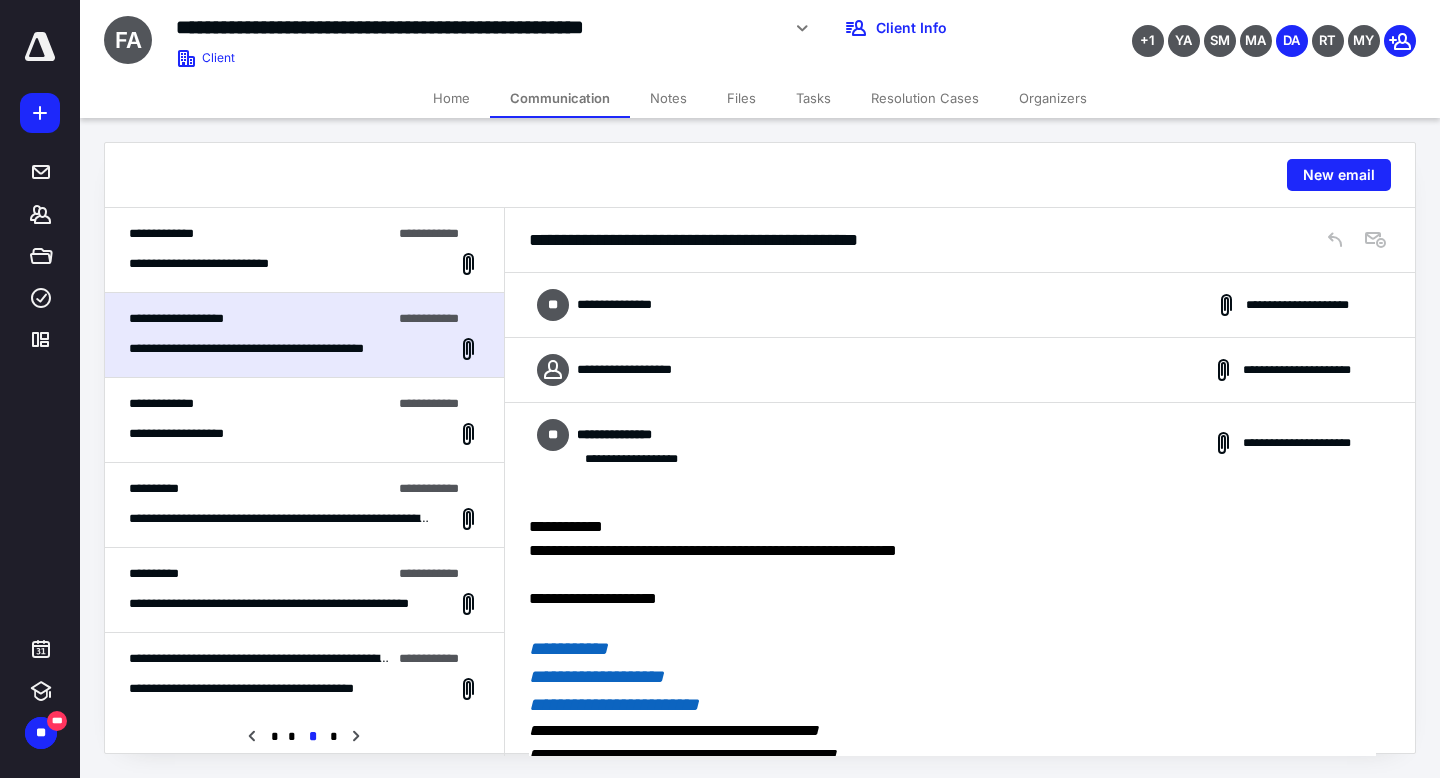 click on "**********" at bounding box center (960, 370) 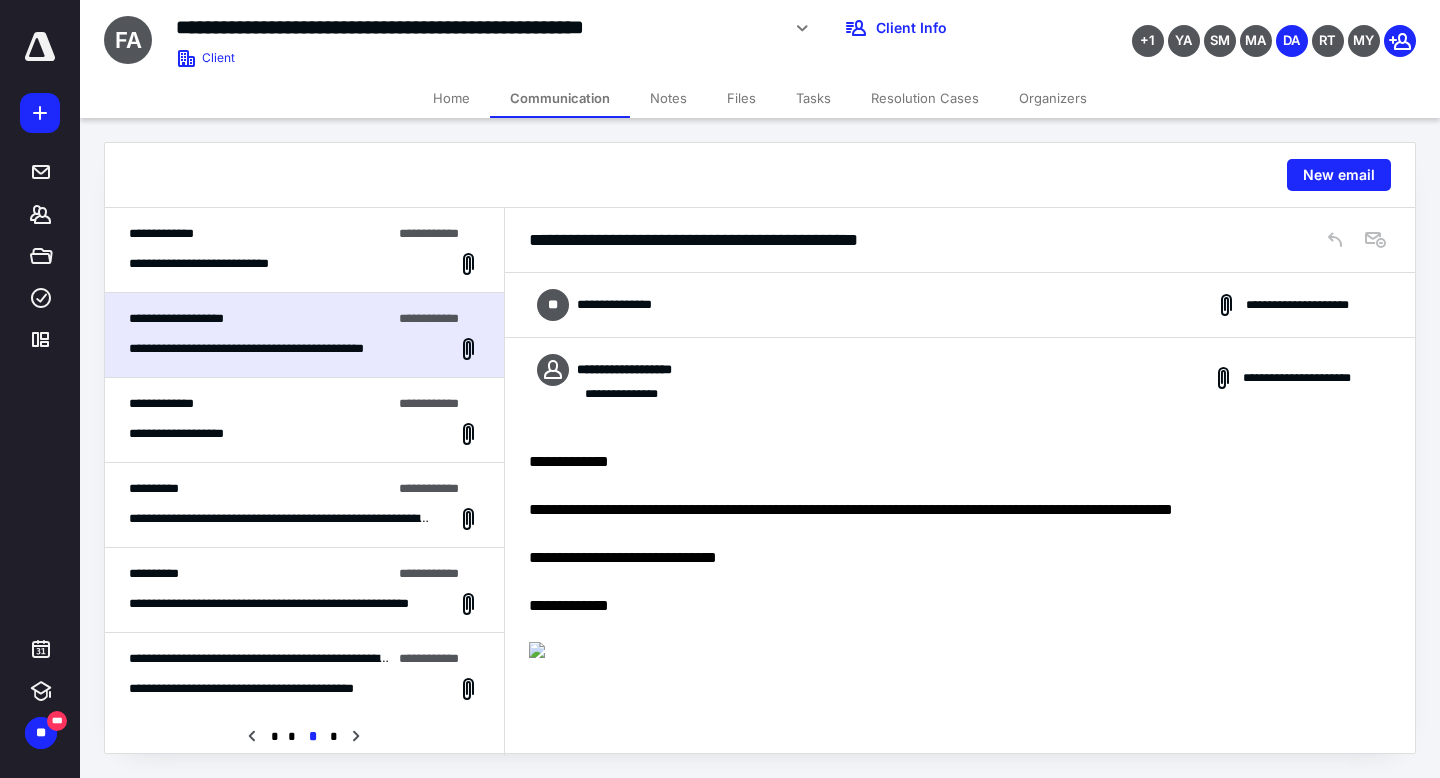 click on "**********" at bounding box center [260, 234] 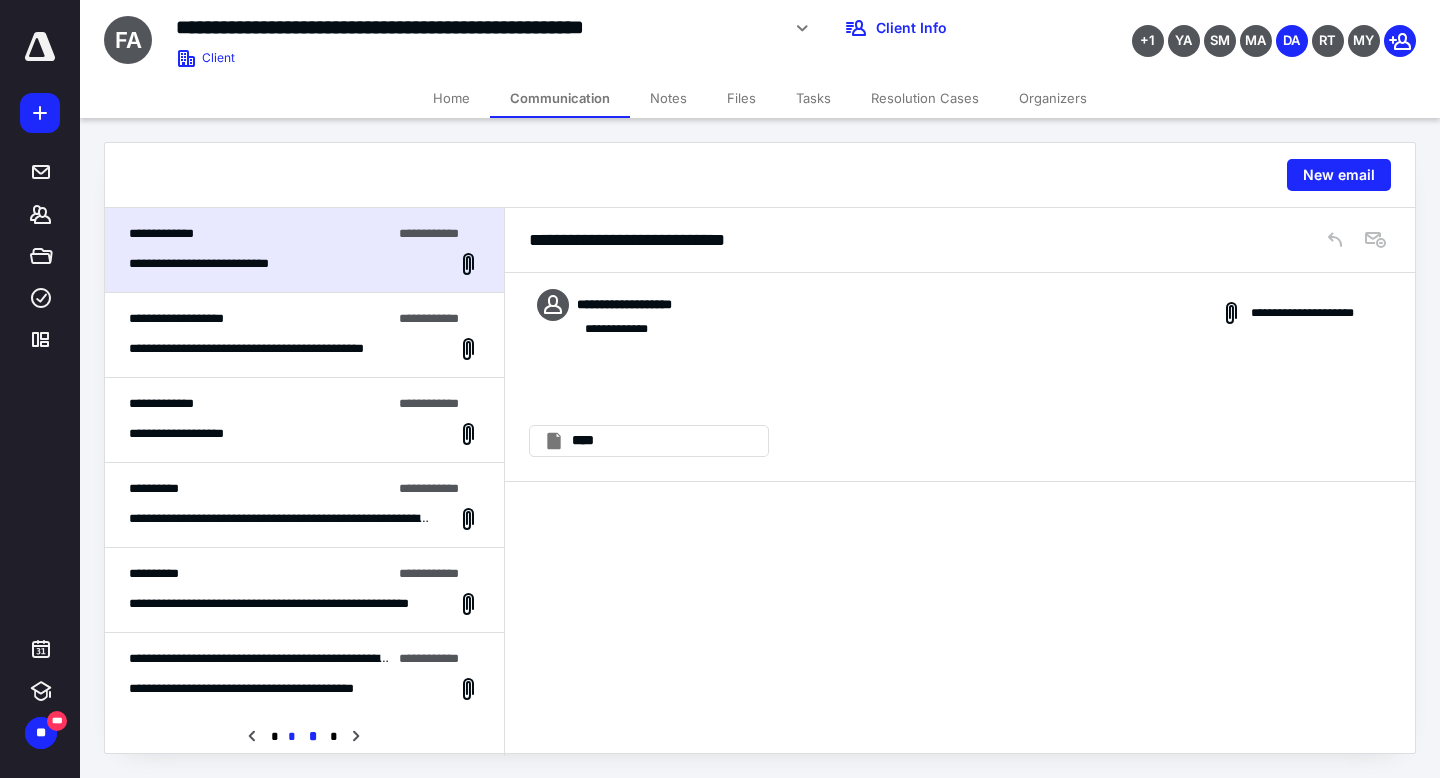 click on "*" at bounding box center (292, 737) 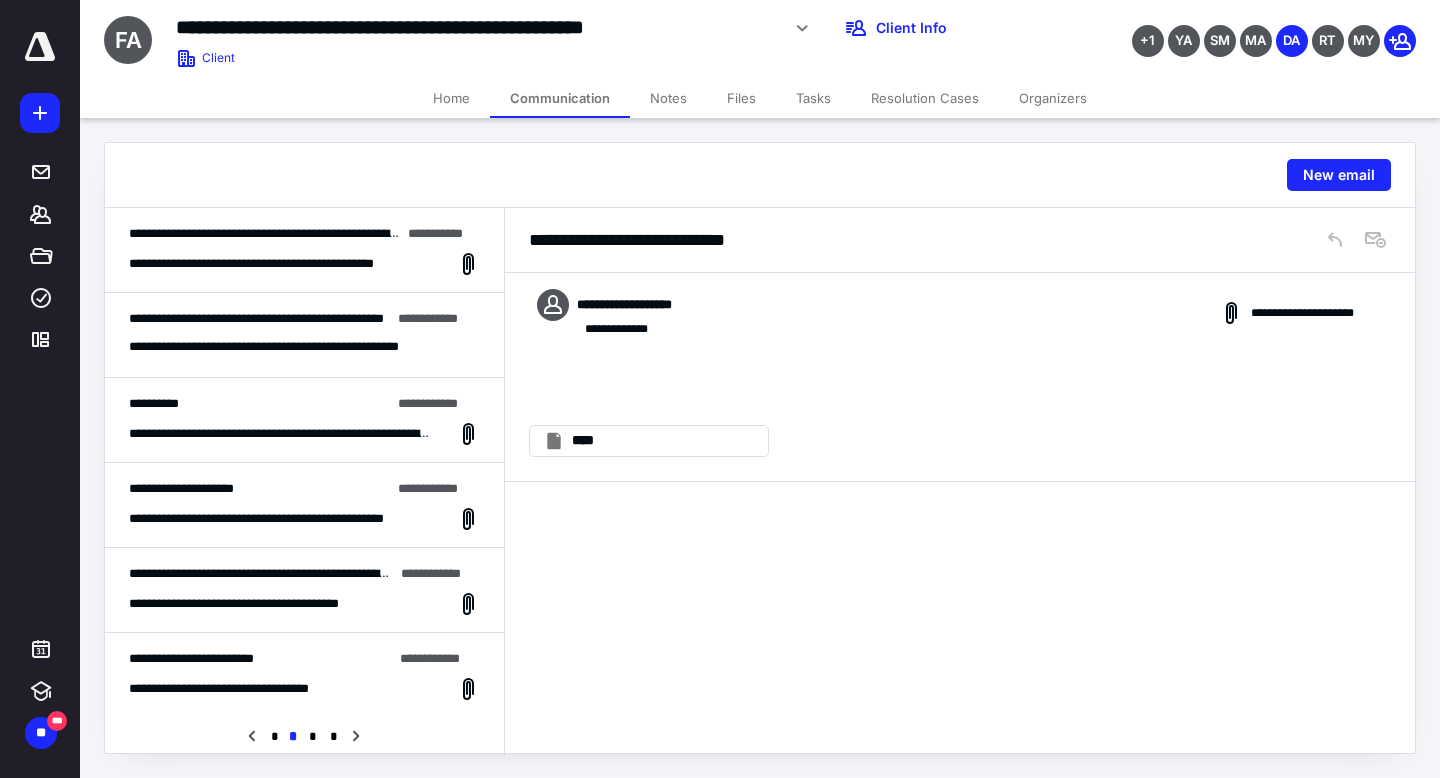 click on "**********" at bounding box center (304, 264) 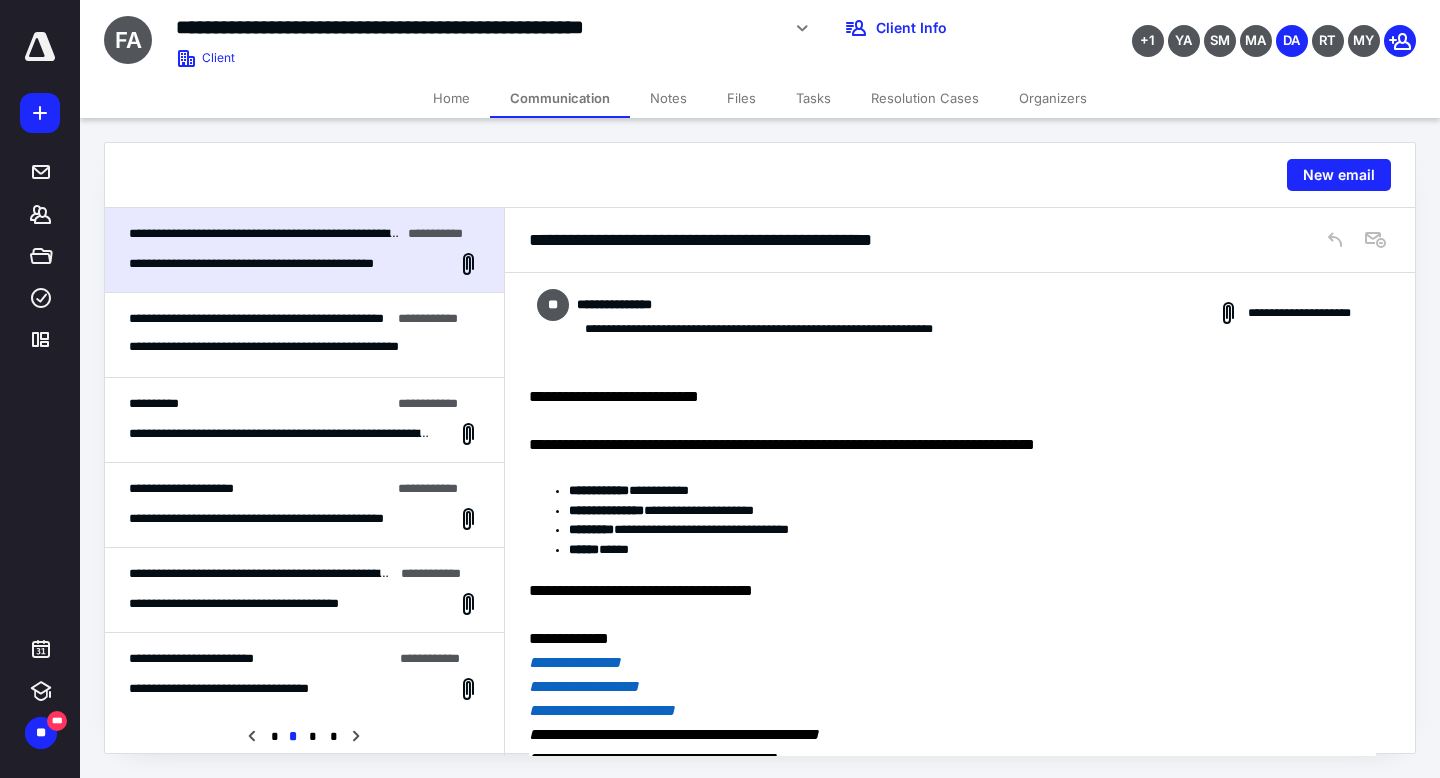 scroll, scrollTop: 314, scrollLeft: 0, axis: vertical 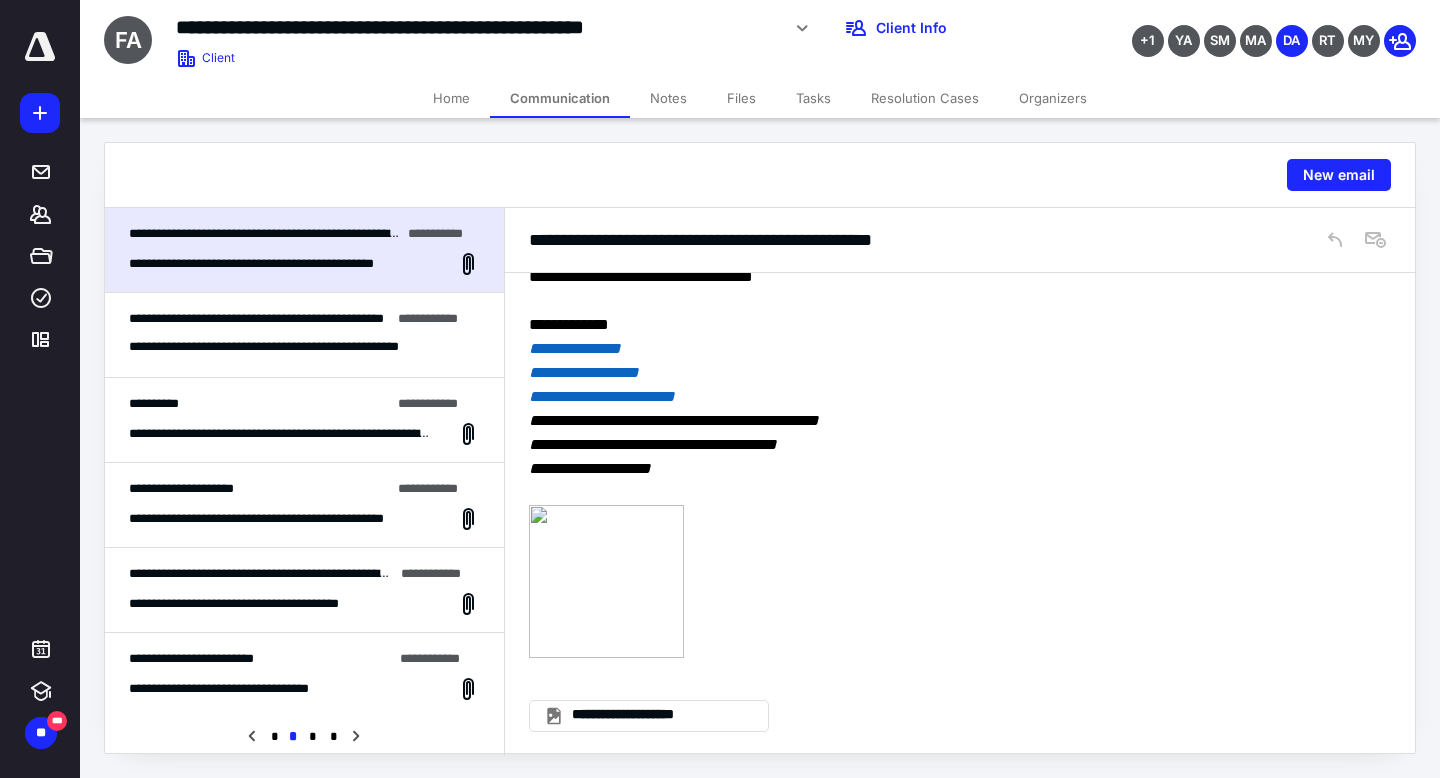 click on "**********" at bounding box center (259, 319) 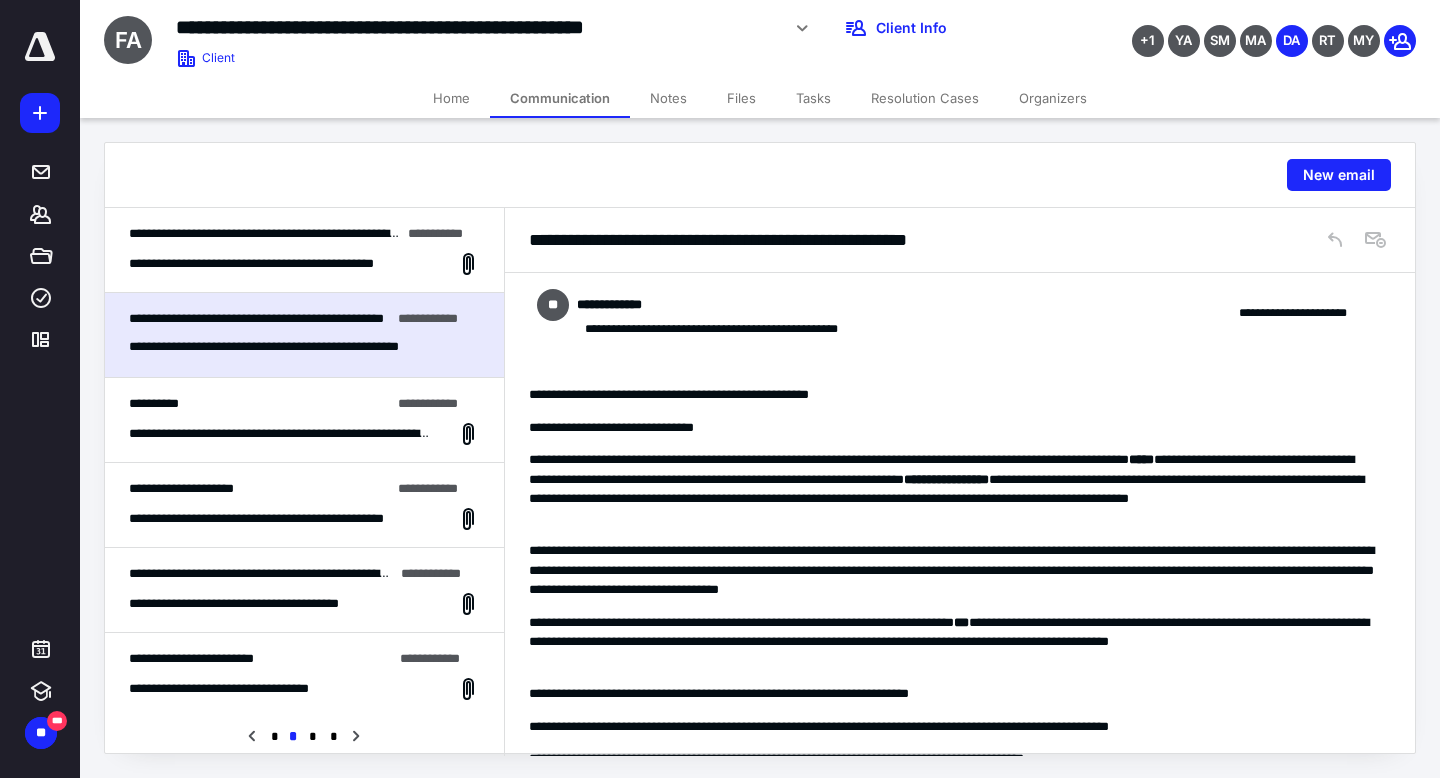 scroll, scrollTop: 110, scrollLeft: 0, axis: vertical 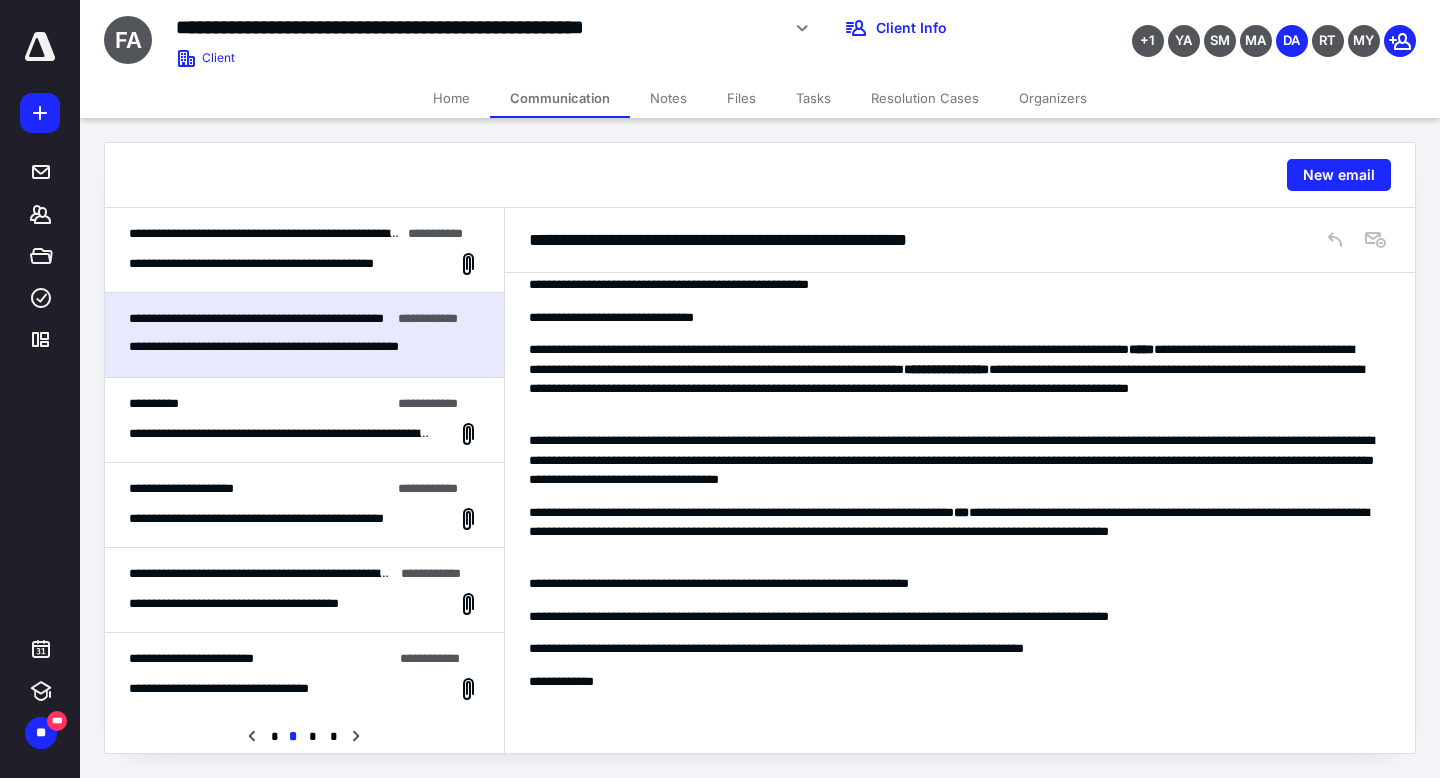 click on "**********" at bounding box center [304, 420] 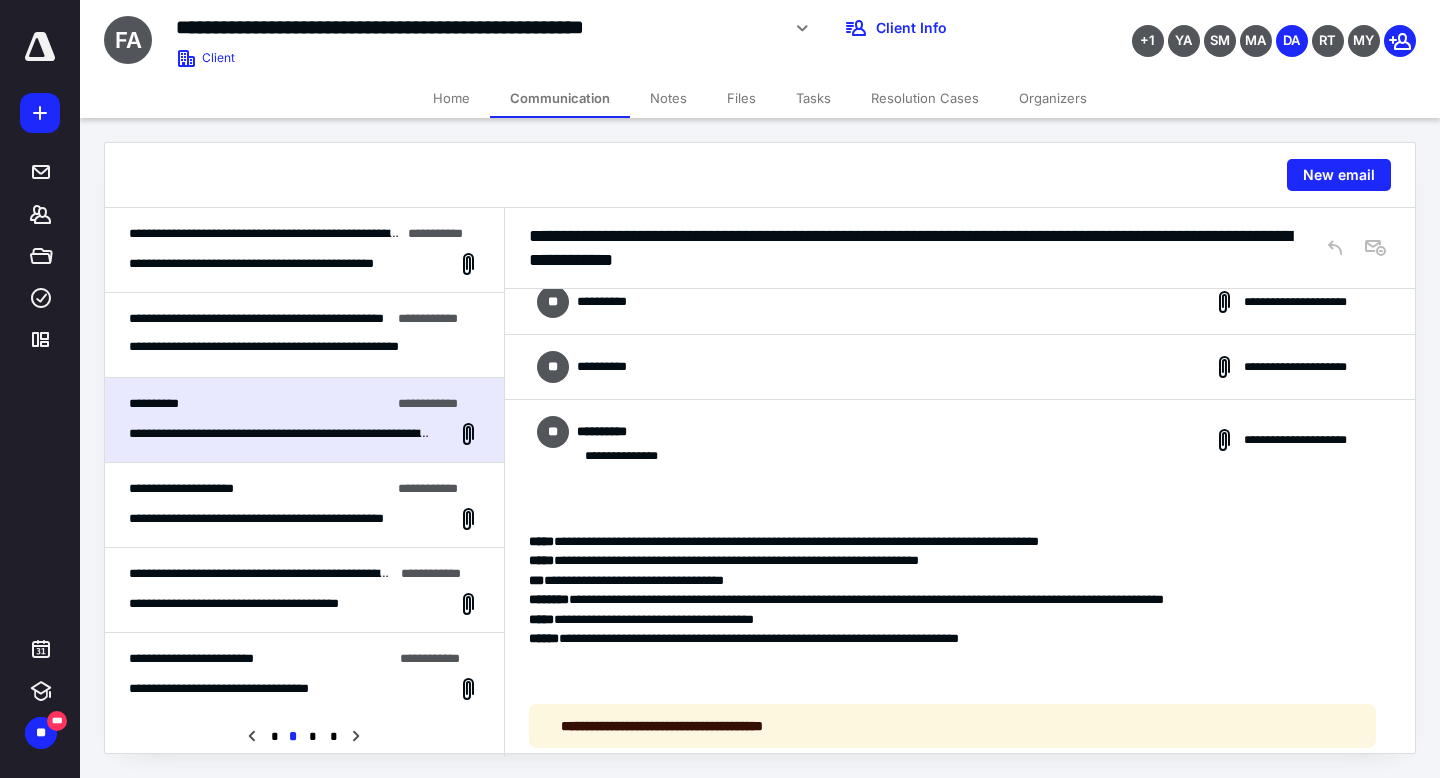 scroll, scrollTop: 0, scrollLeft: 0, axis: both 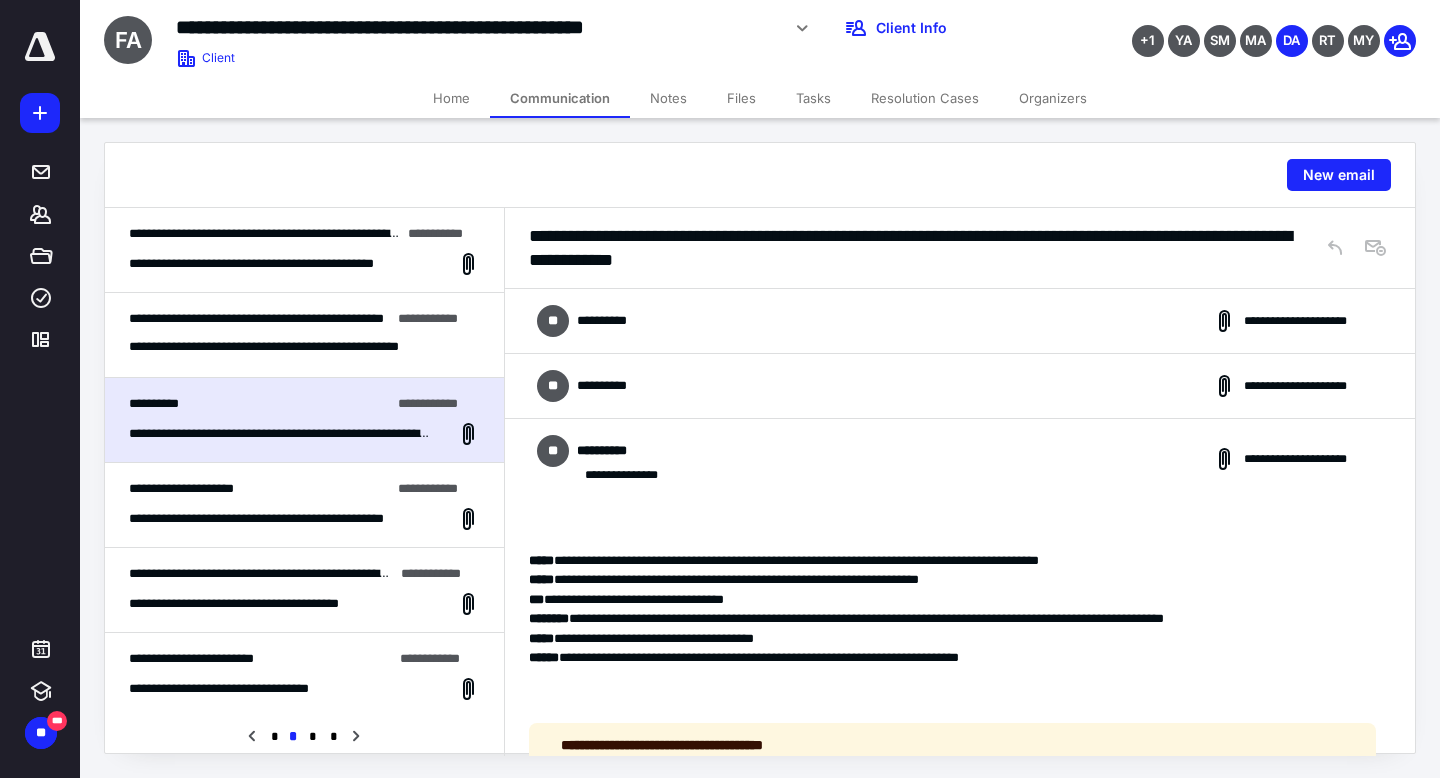 click on "**********" at bounding box center (960, 386) 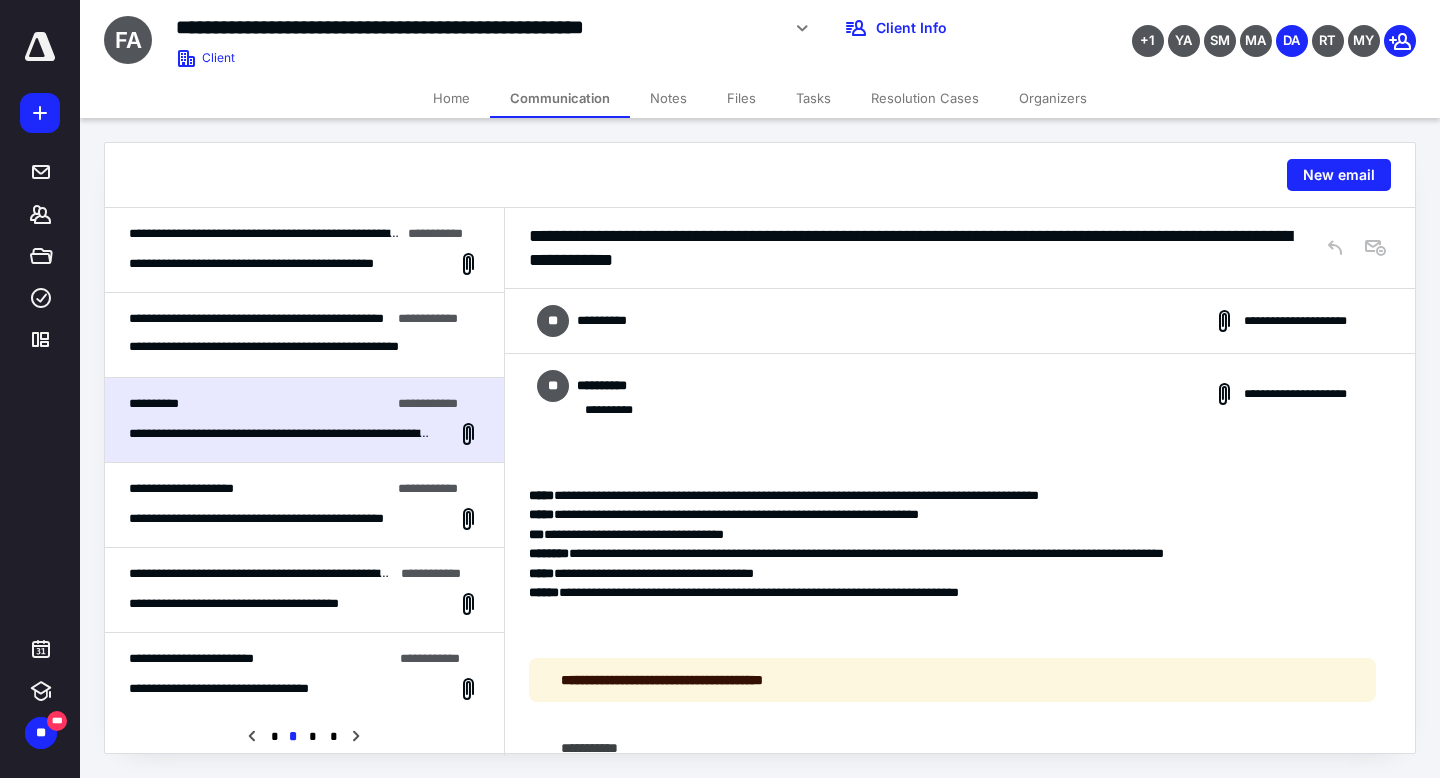 click on "**********" at bounding box center (960, 321) 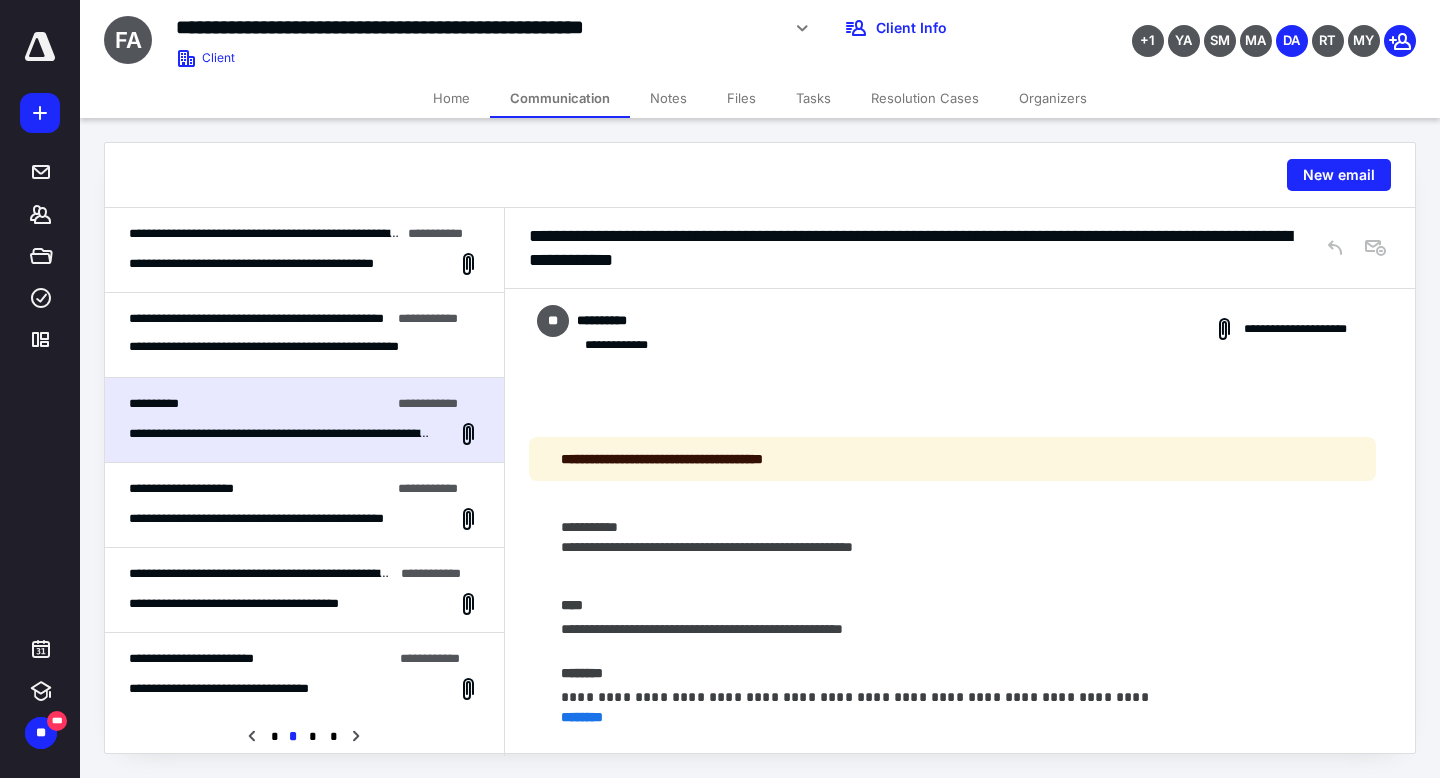 click on "**********" at bounding box center [304, 505] 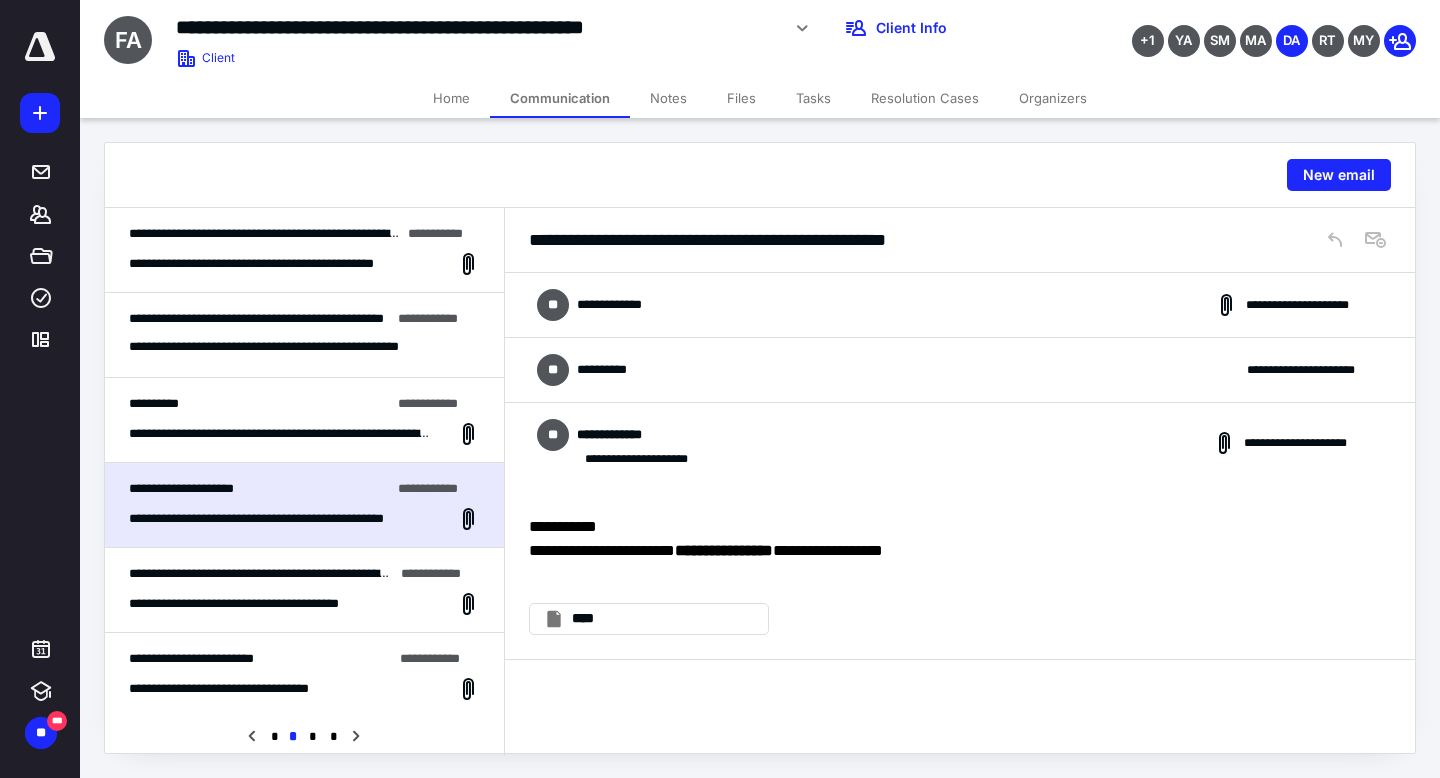 click on "**********" at bounding box center [960, 370] 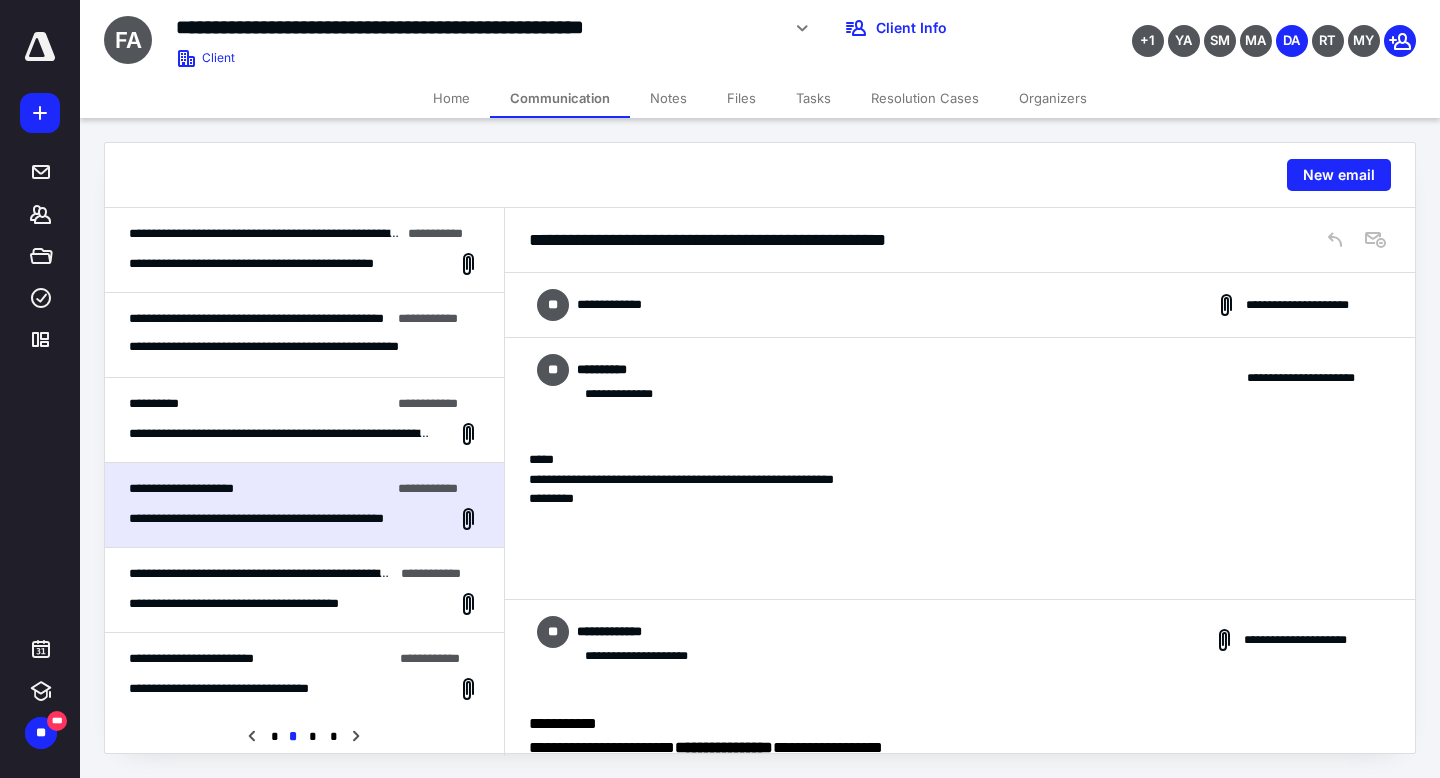 click on "**********" at bounding box center (304, 590) 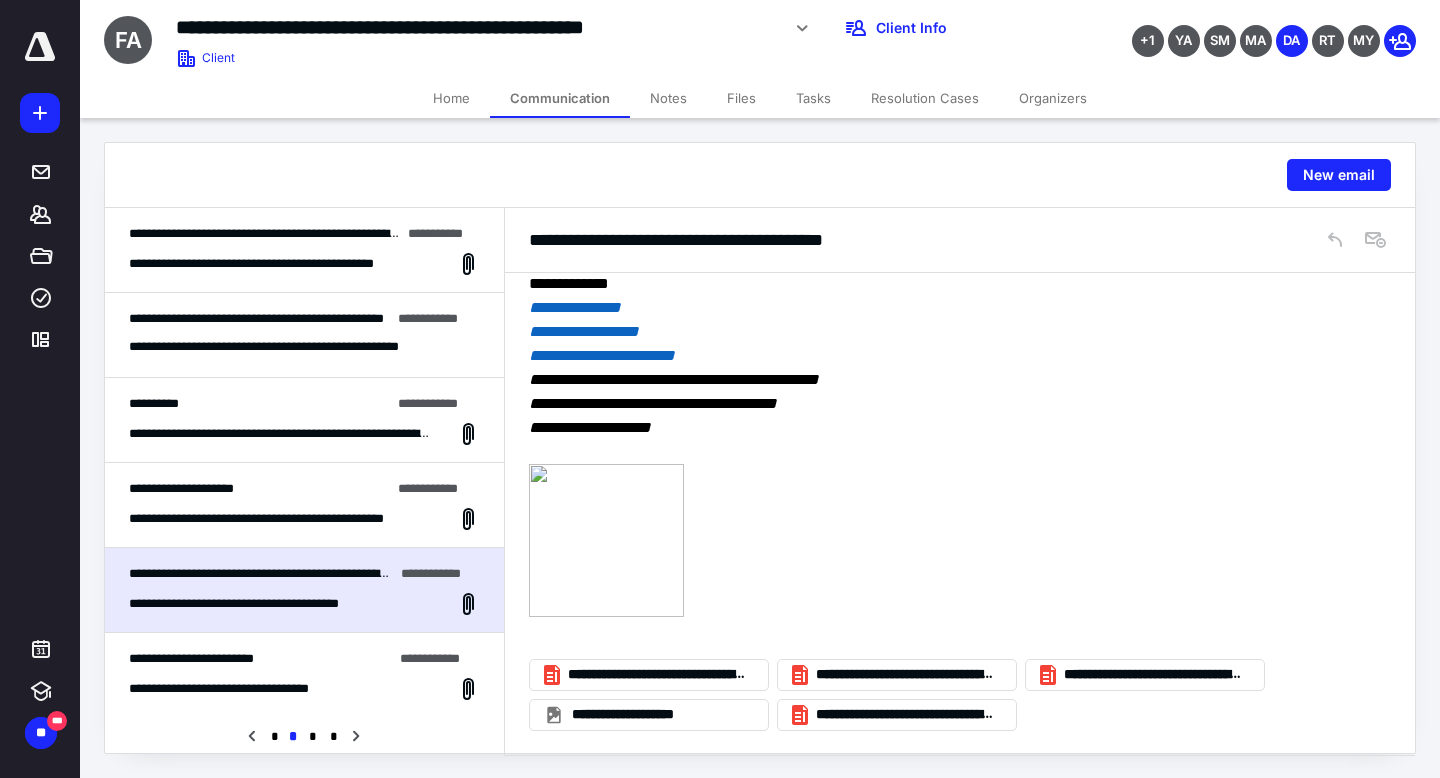 scroll, scrollTop: 0, scrollLeft: 0, axis: both 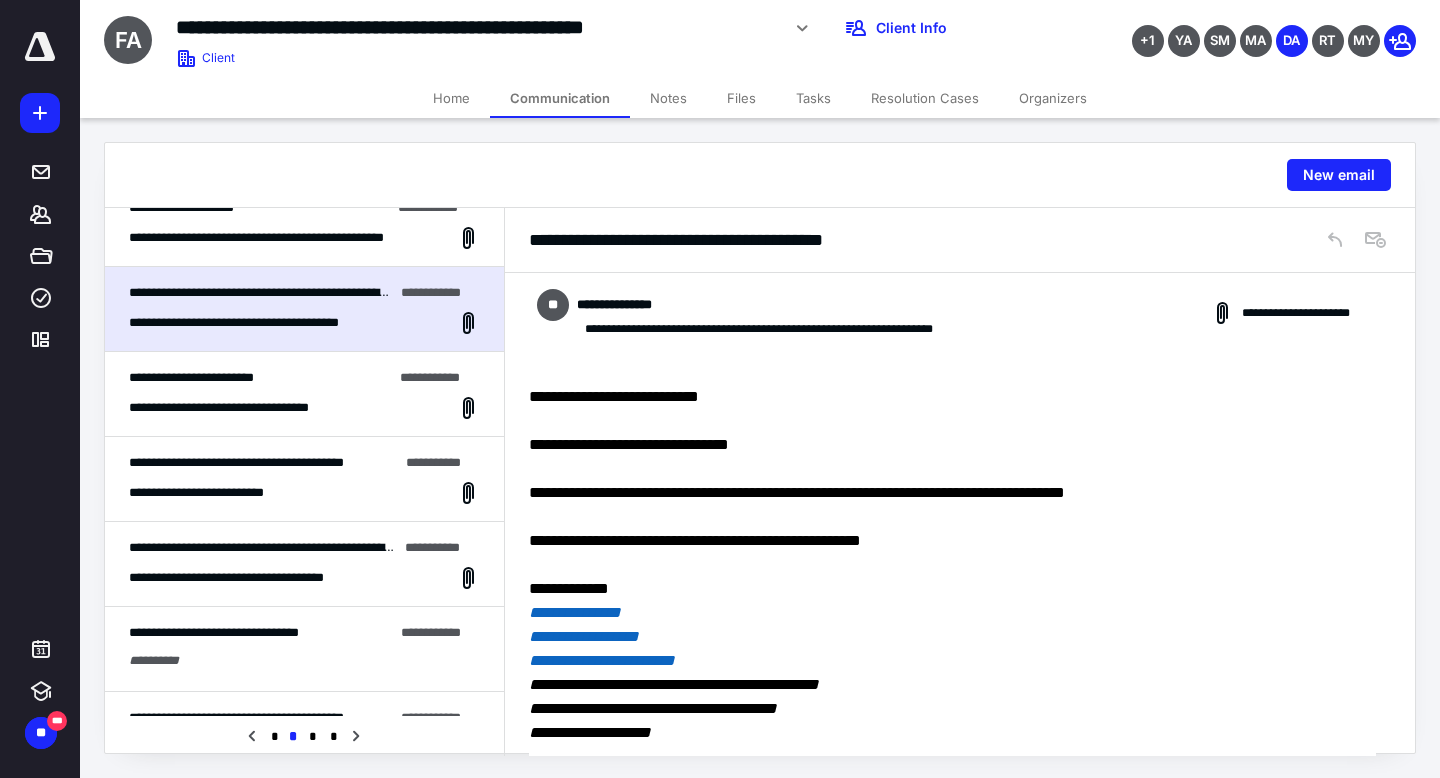 click on "**********" at bounding box center [260, 378] 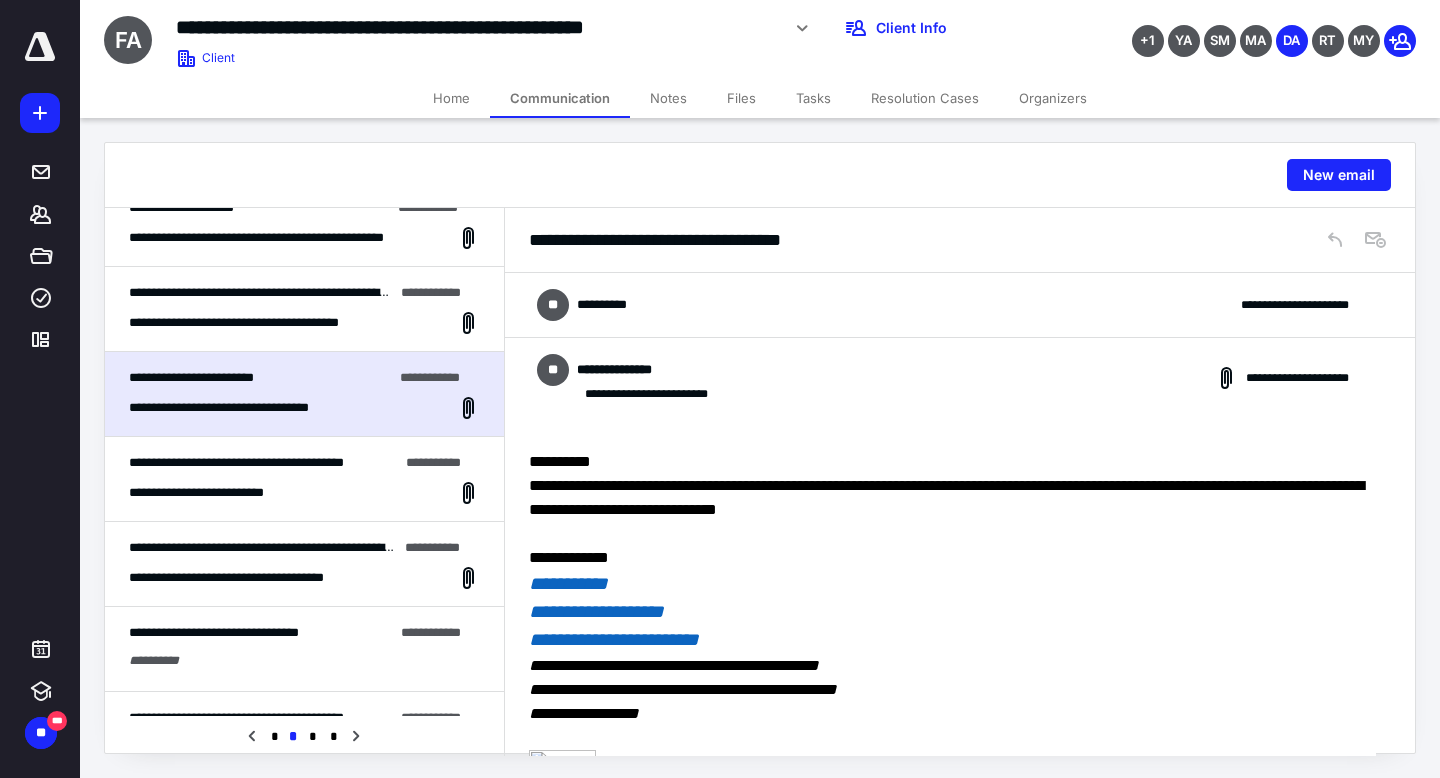 scroll, scrollTop: 163, scrollLeft: 0, axis: vertical 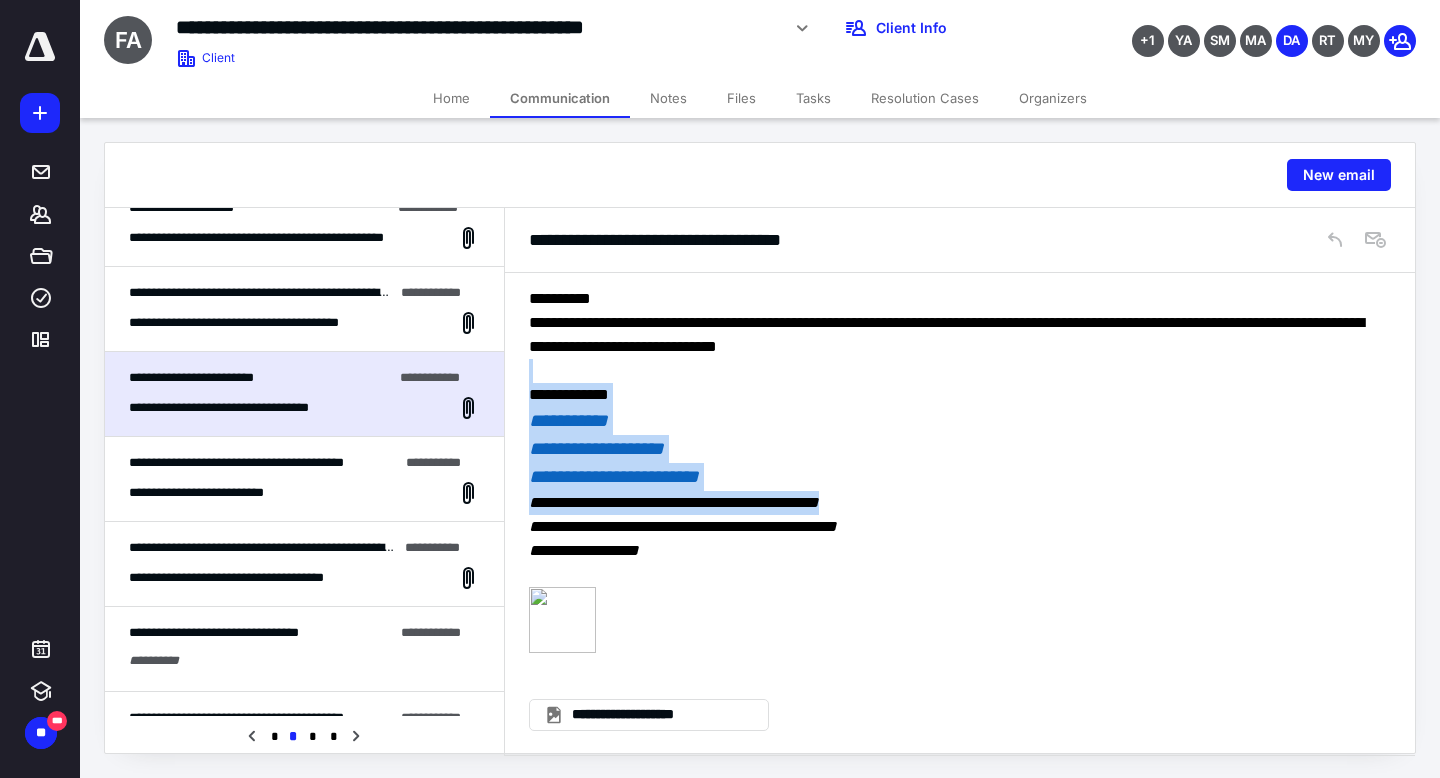 drag, startPoint x: 1419, startPoint y: 512, endPoint x: 1420, endPoint y: 359, distance: 153.00327 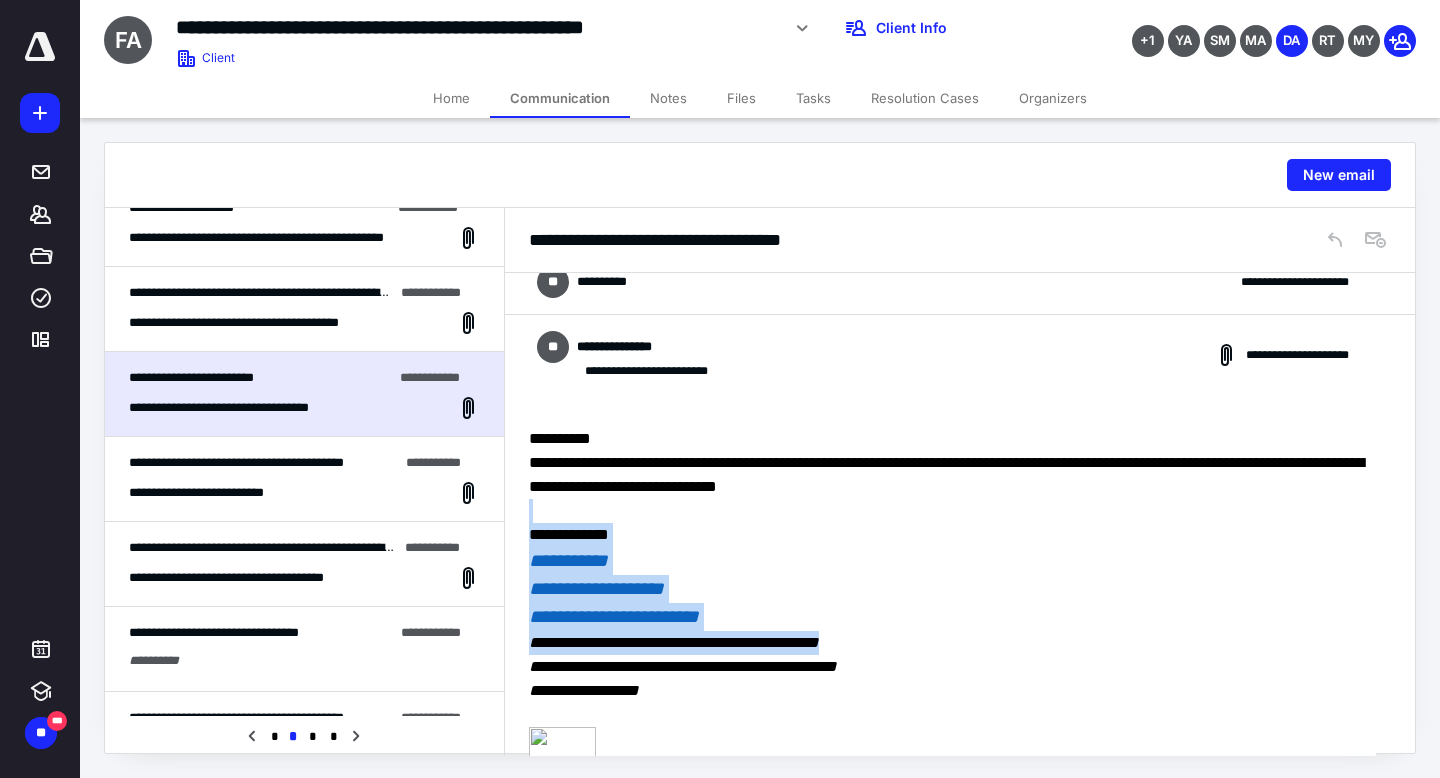 scroll, scrollTop: 8, scrollLeft: 0, axis: vertical 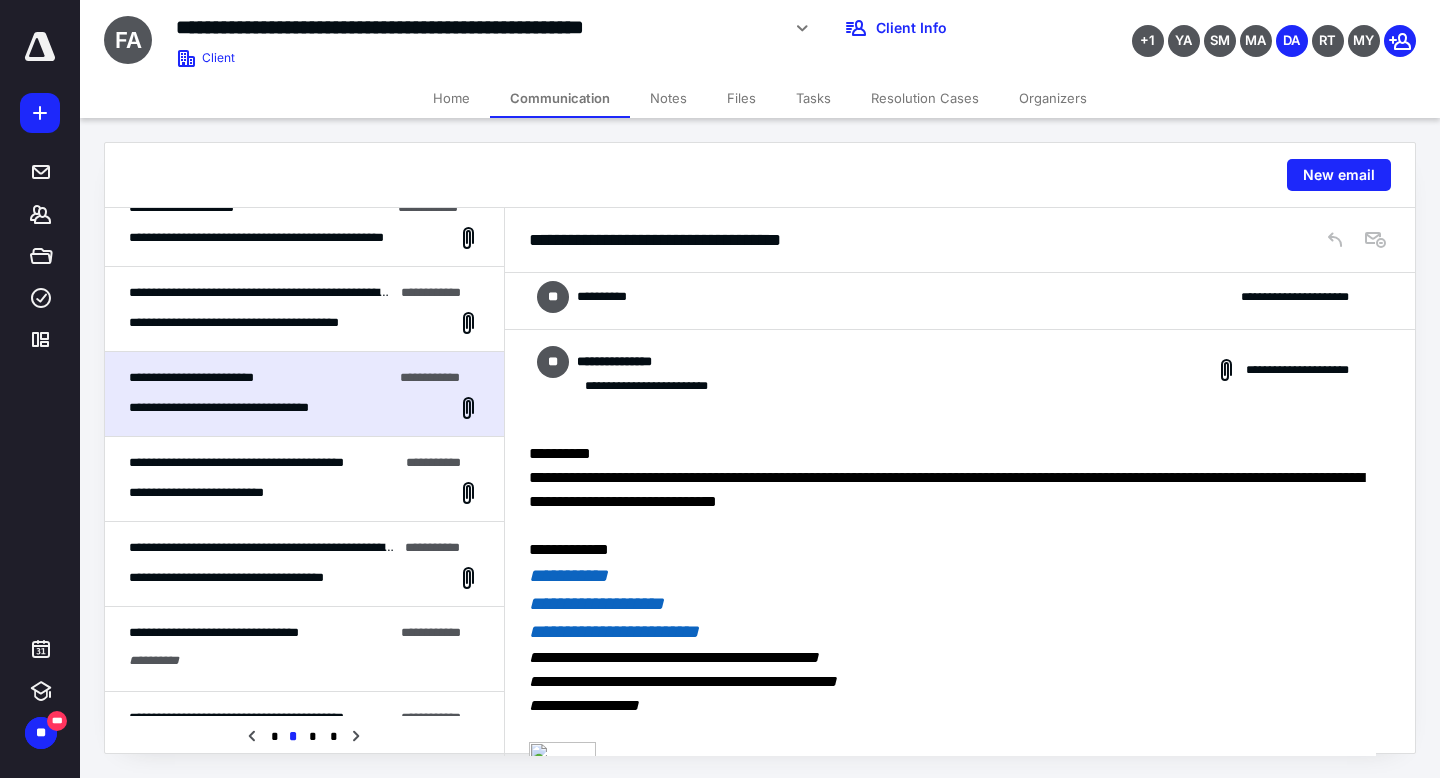 click on "**********" at bounding box center (960, 297) 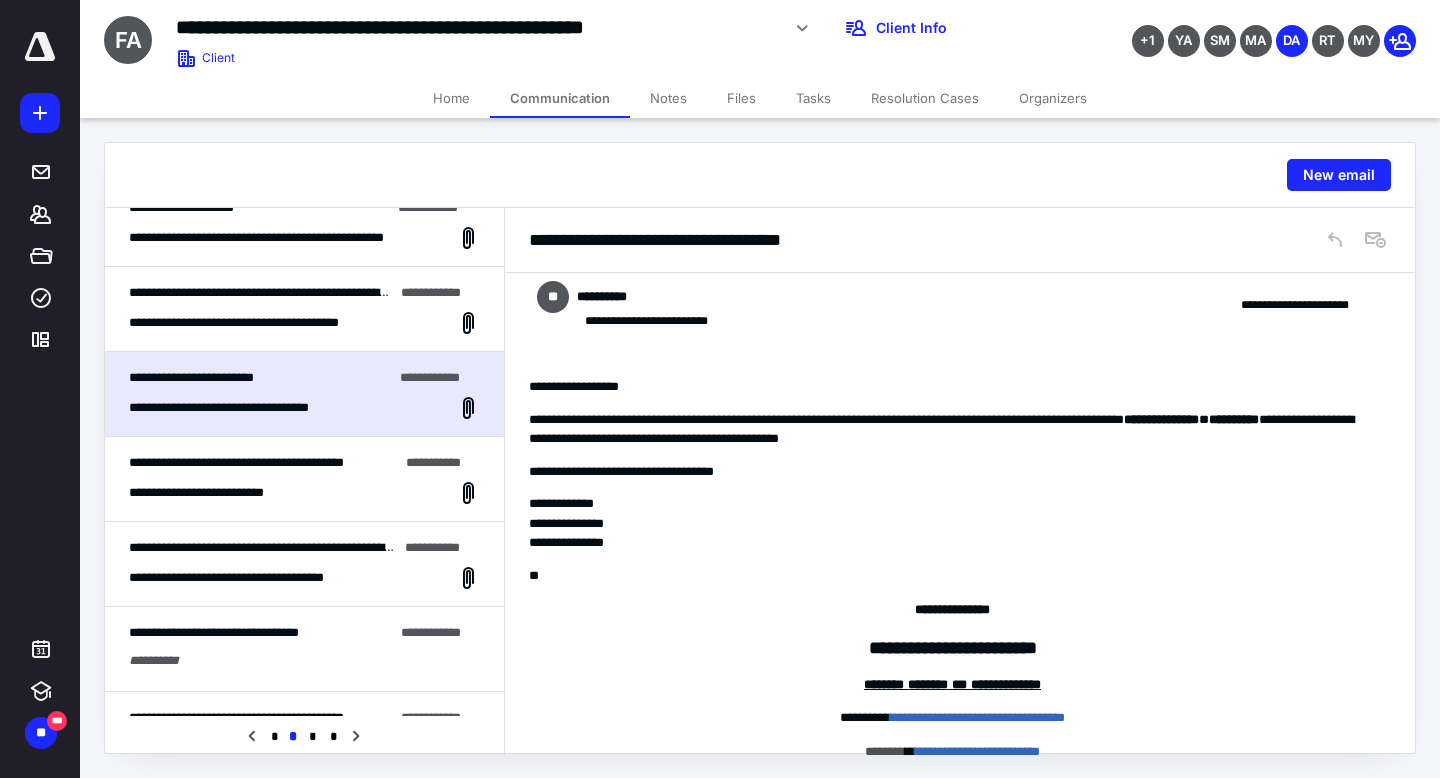 click on "**********" at bounding box center [216, 493] 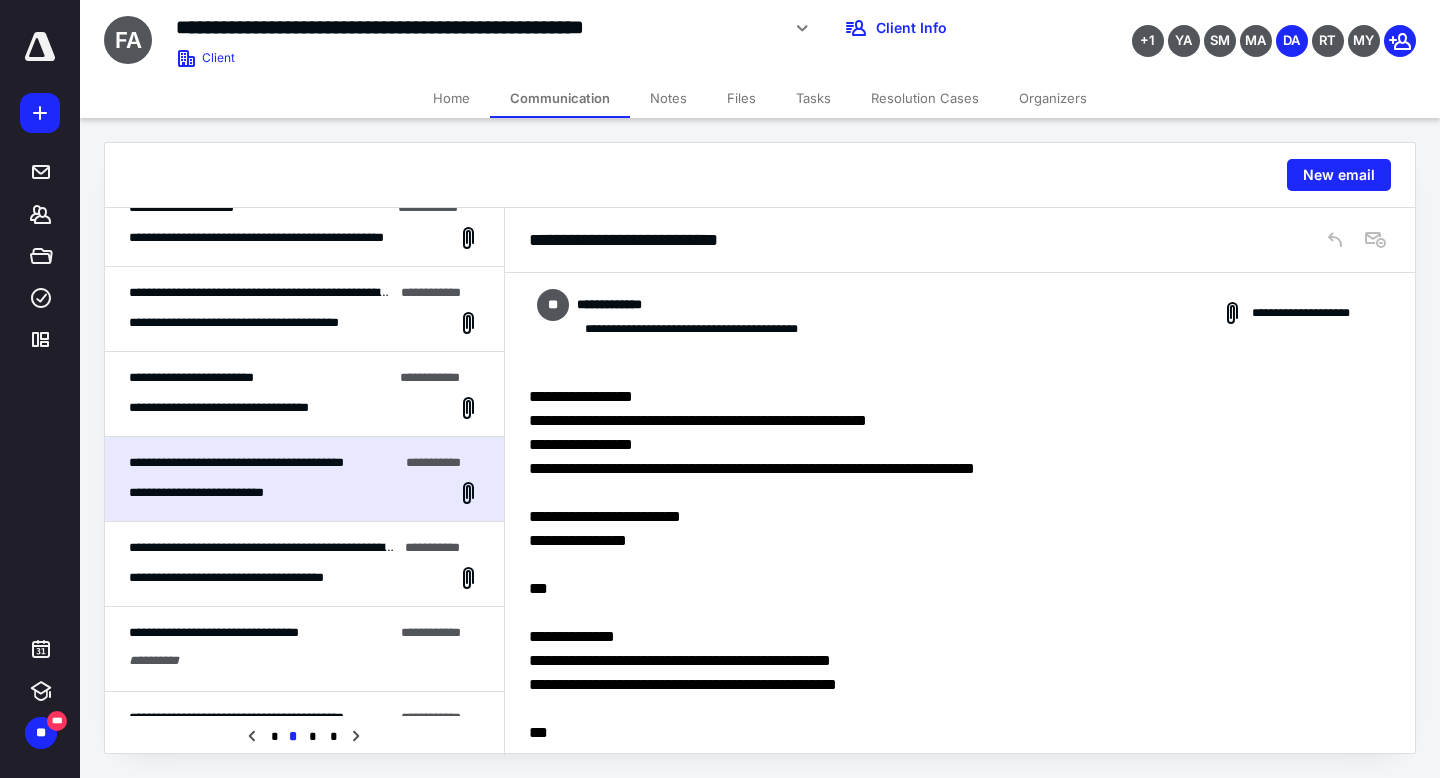 scroll, scrollTop: 710, scrollLeft: 0, axis: vertical 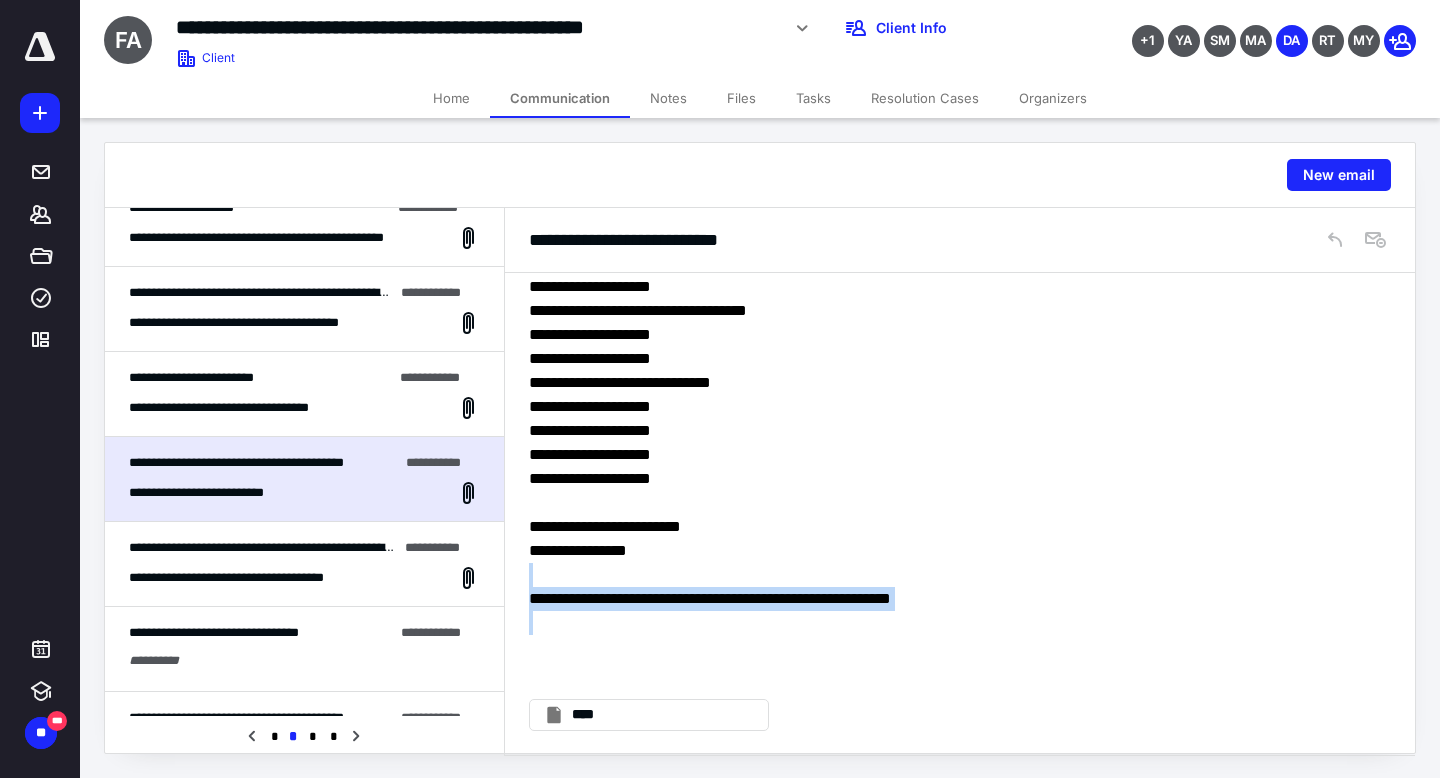 drag, startPoint x: 1415, startPoint y: 647, endPoint x: 1414, endPoint y: 552, distance: 95.005264 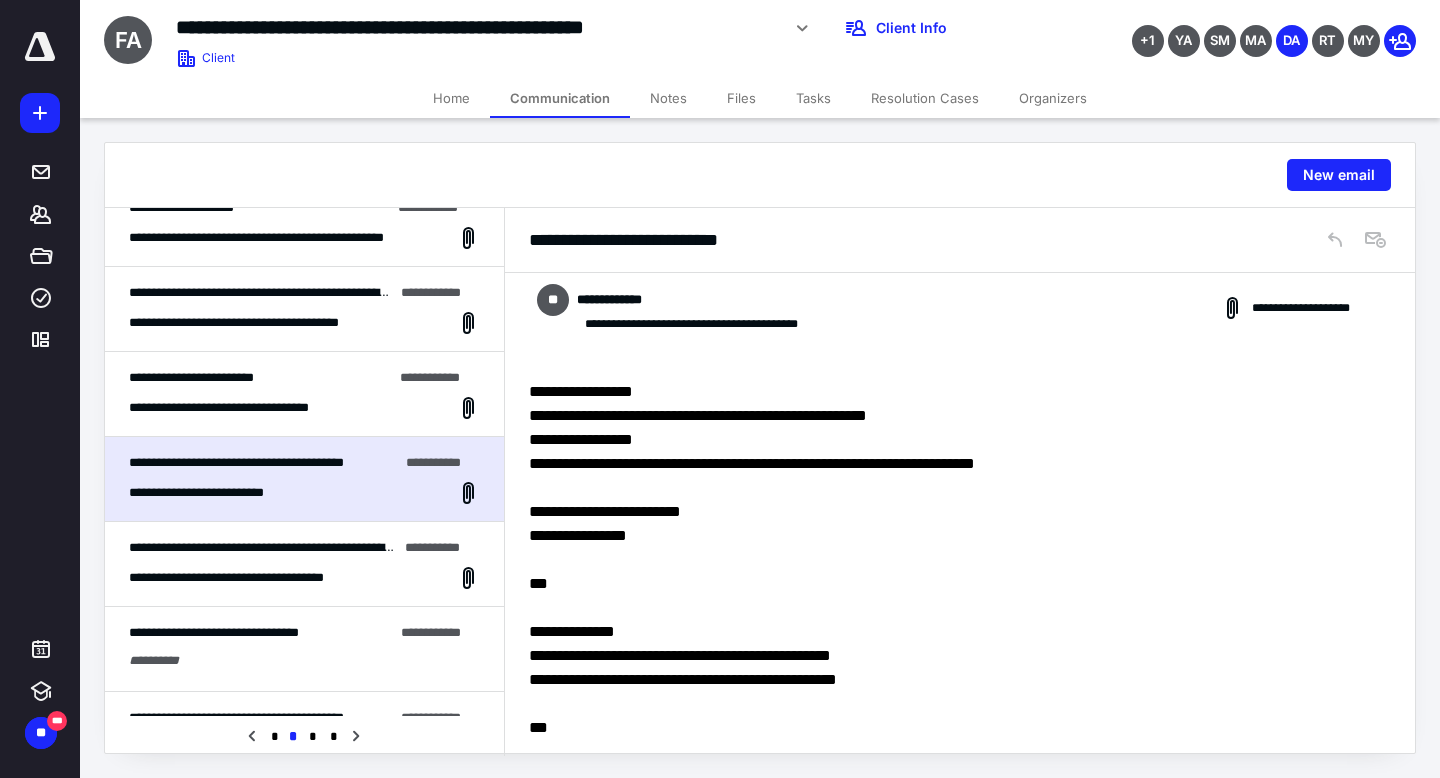 scroll, scrollTop: 0, scrollLeft: 0, axis: both 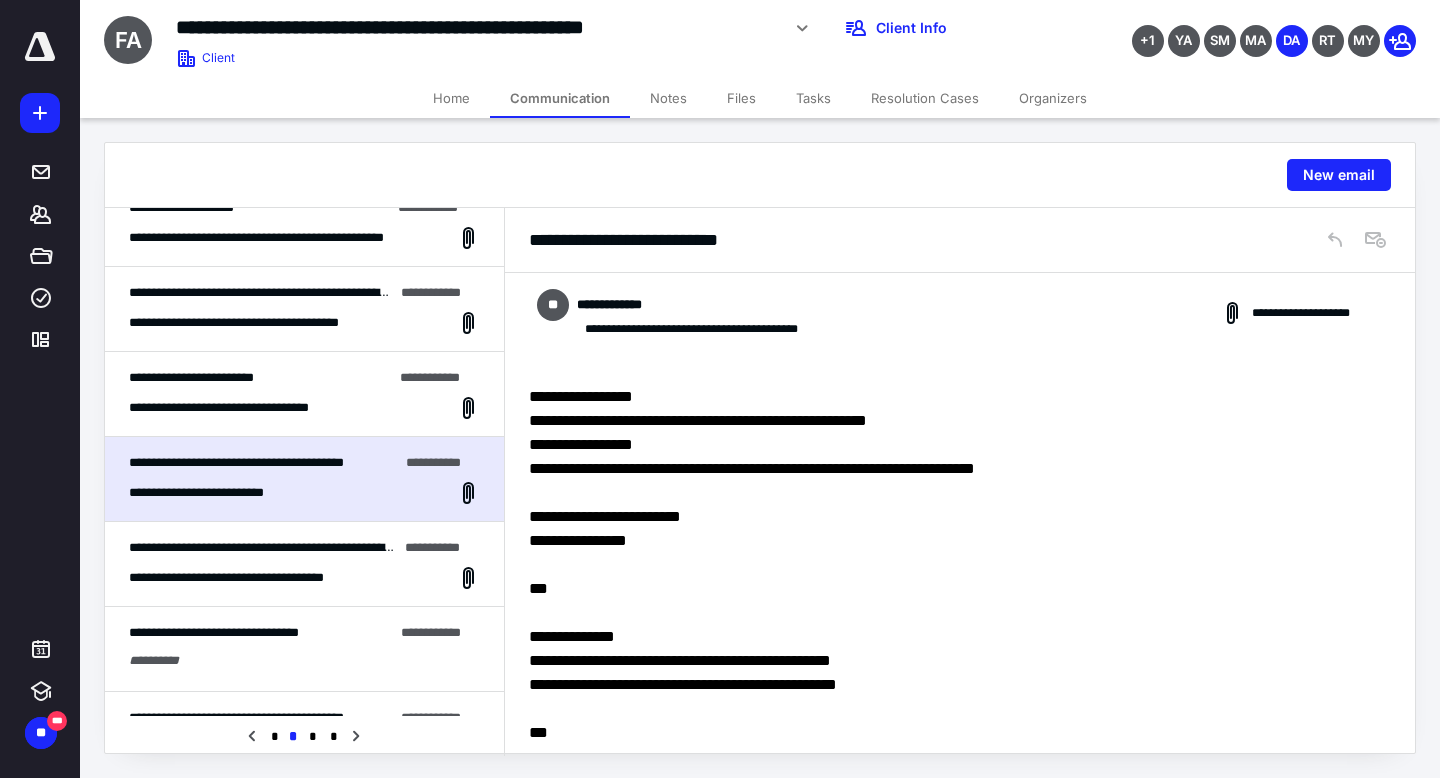 click on "**********" at bounding box center [304, 564] 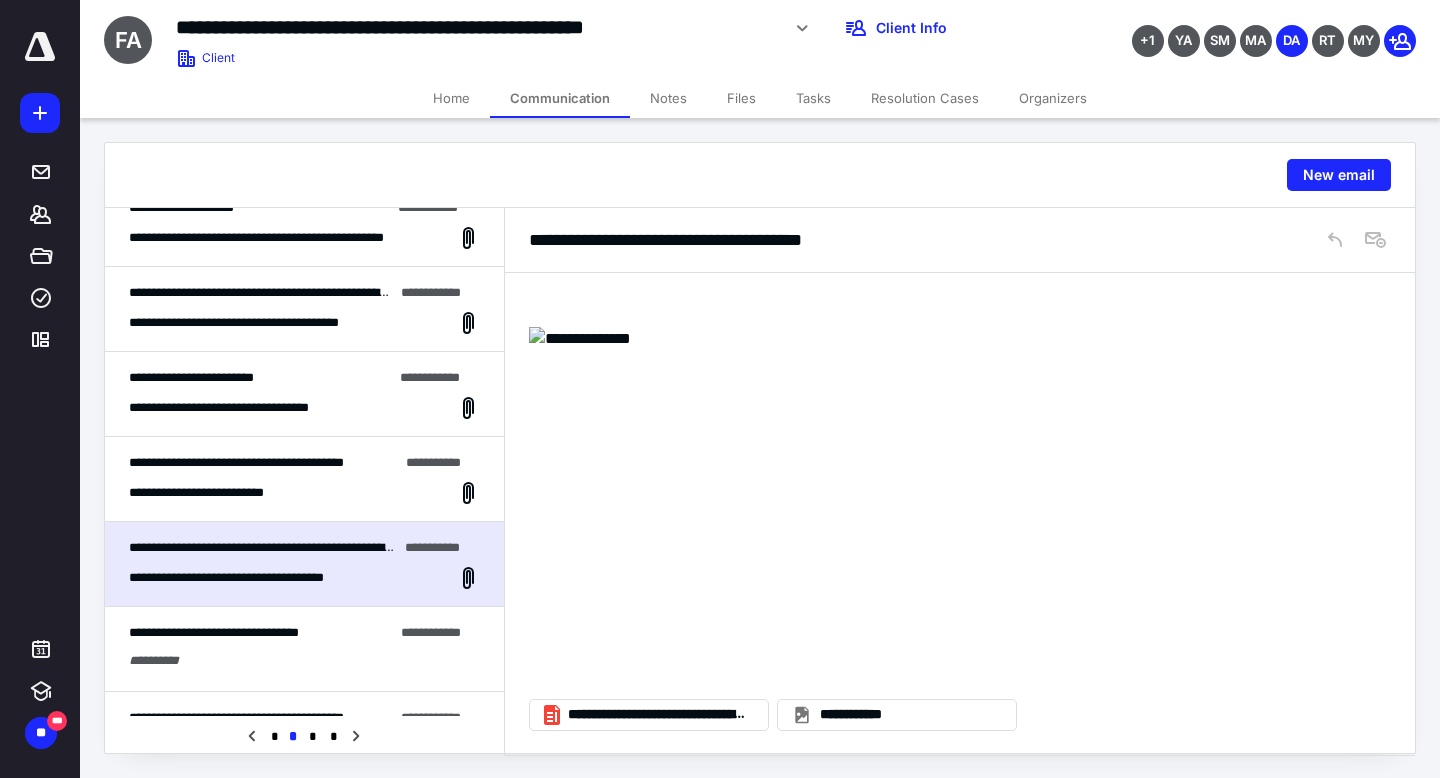 scroll, scrollTop: 0, scrollLeft: 0, axis: both 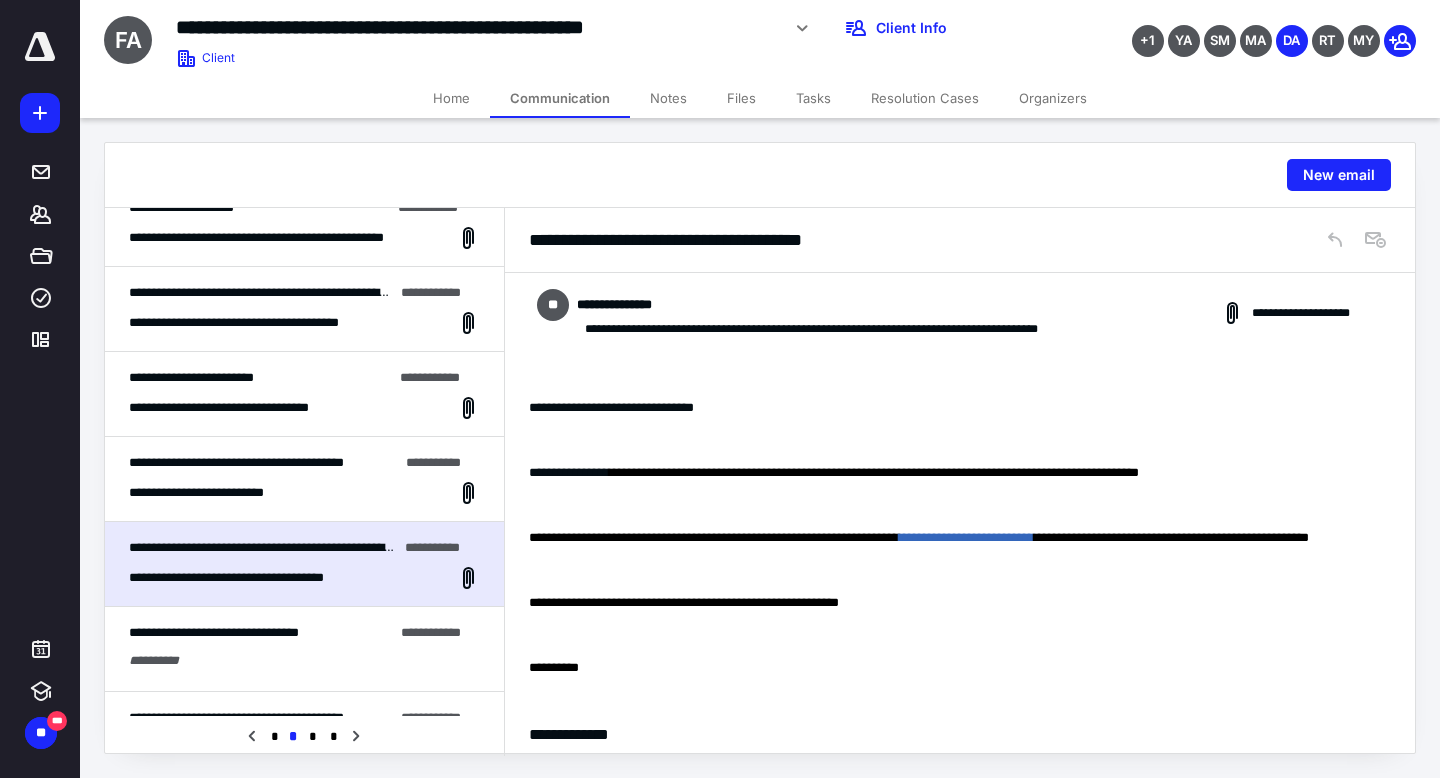 click on "**********" at bounding box center (214, 632) 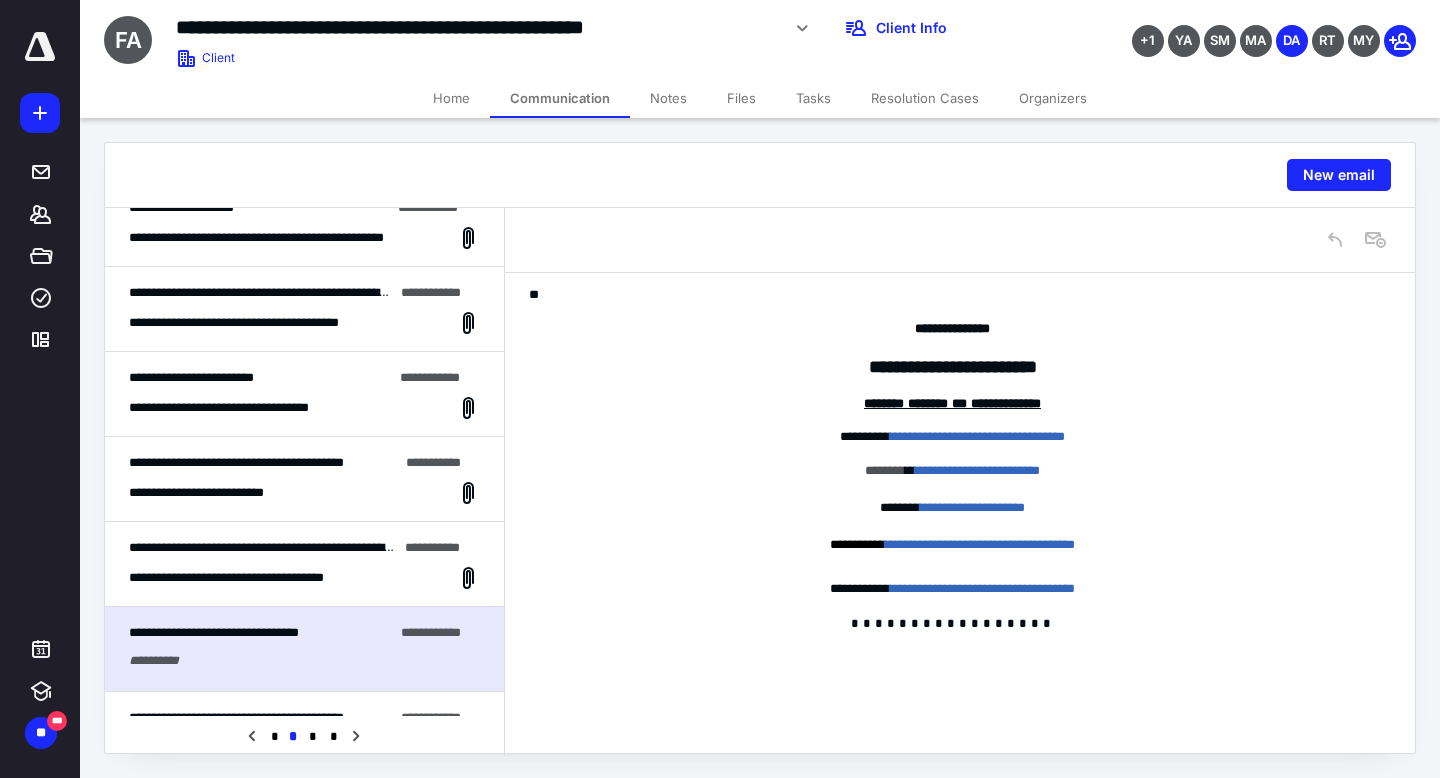 scroll, scrollTop: 0, scrollLeft: 0, axis: both 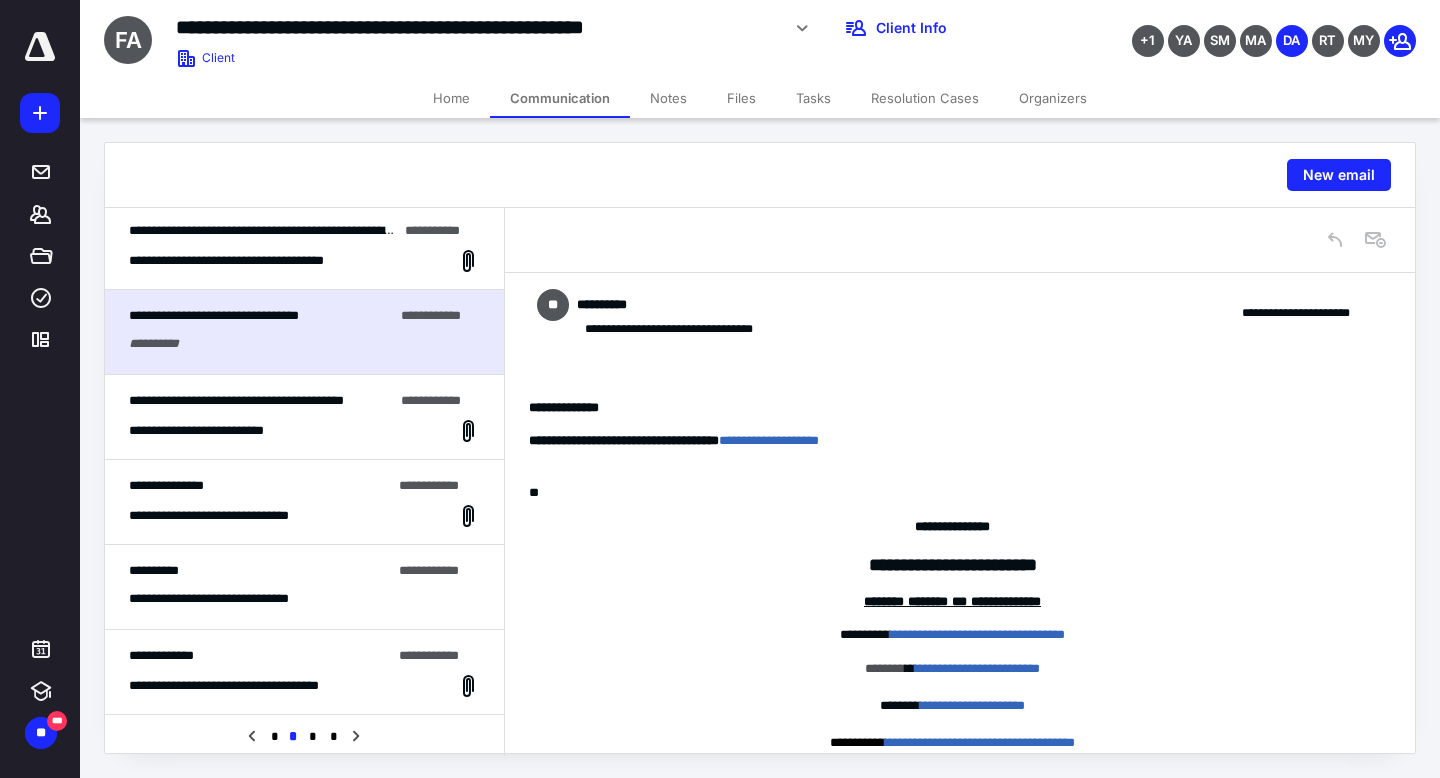 click on "**********" at bounding box center [304, 431] 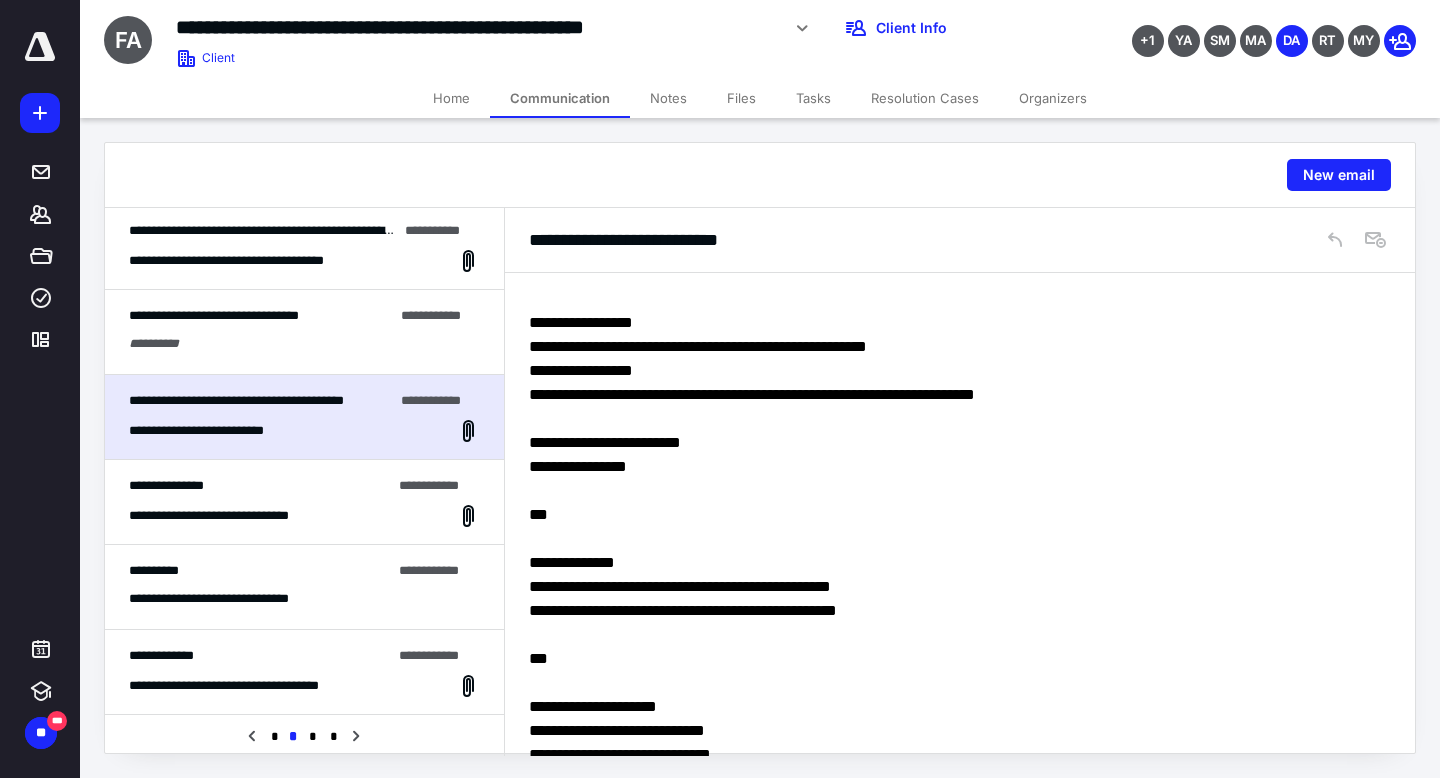 scroll, scrollTop: 0, scrollLeft: 0, axis: both 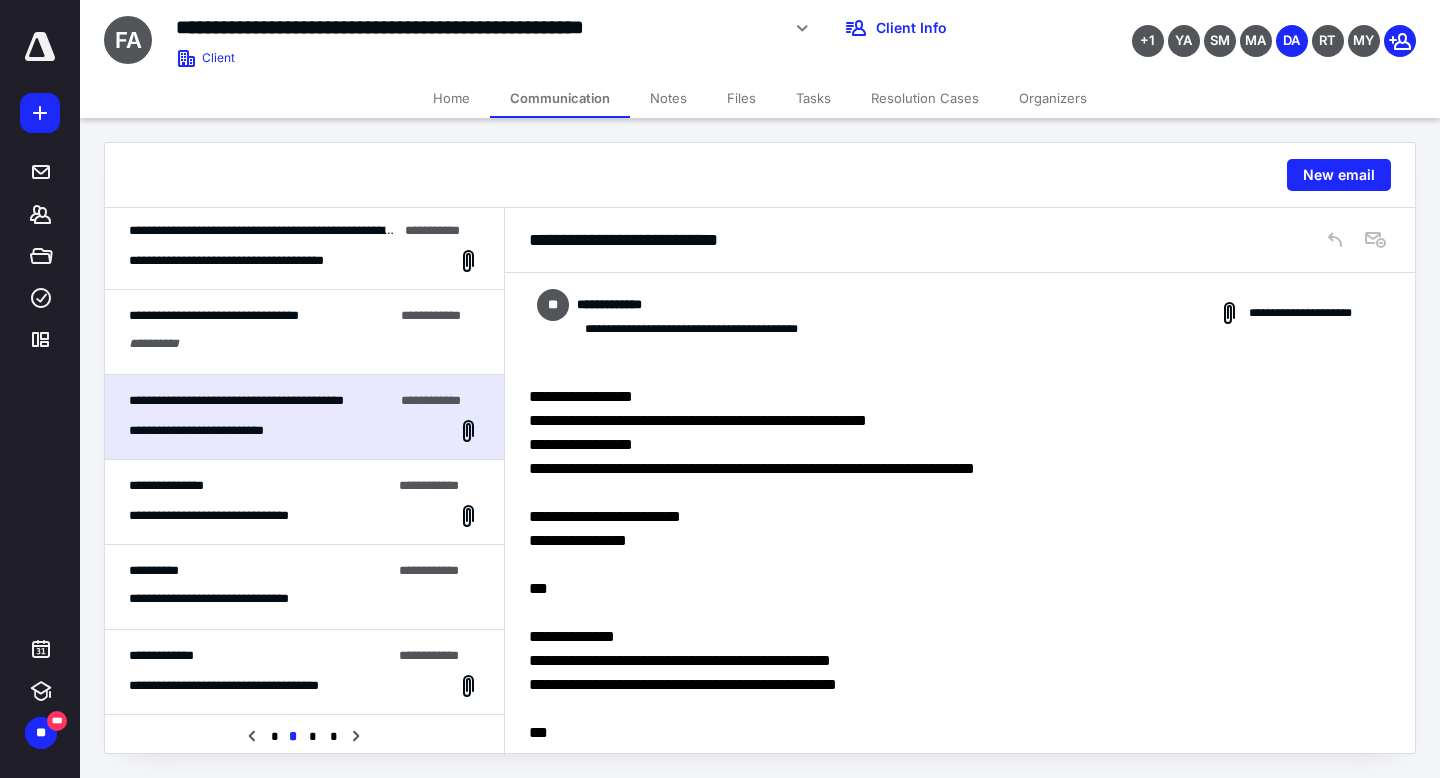click on "**********" at bounding box center (260, 486) 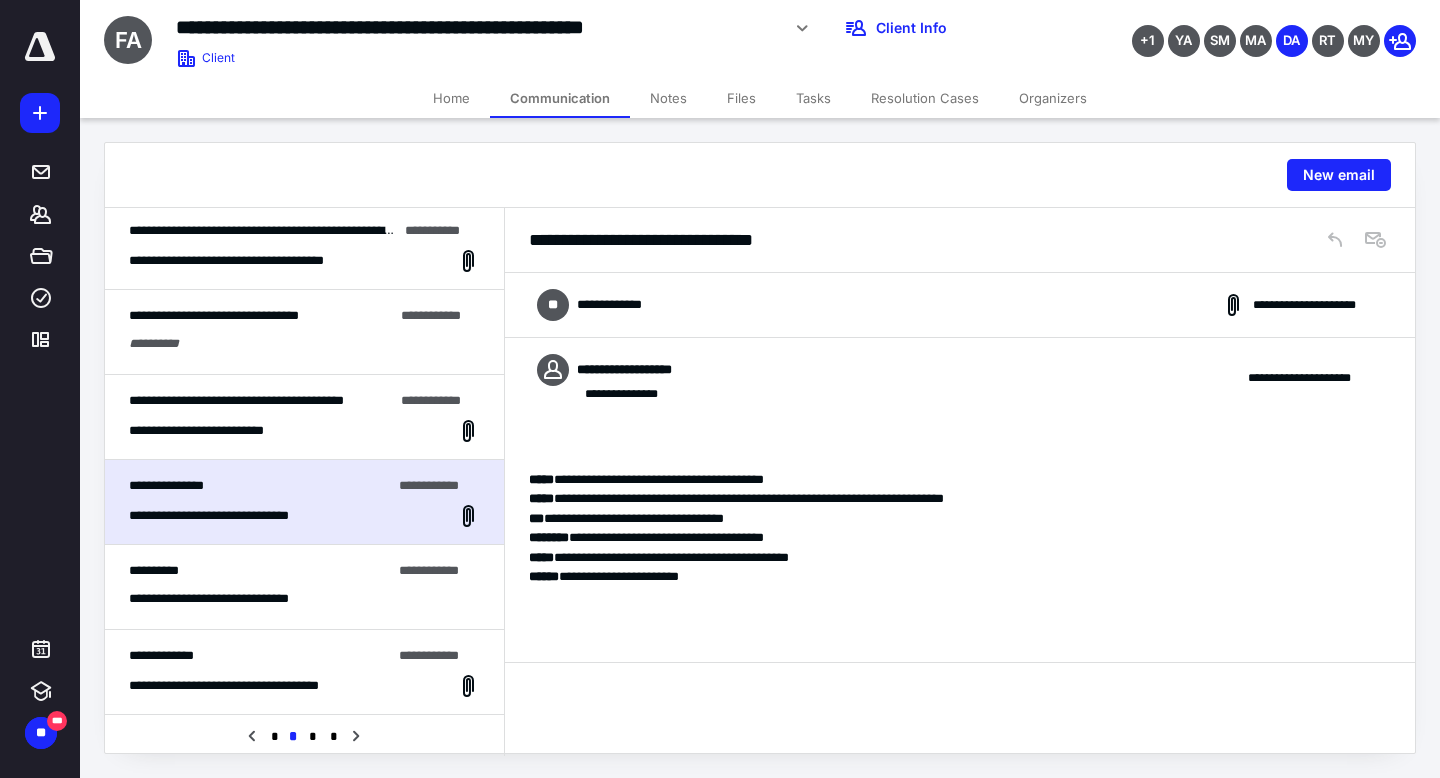 click on "**********" at bounding box center [260, 571] 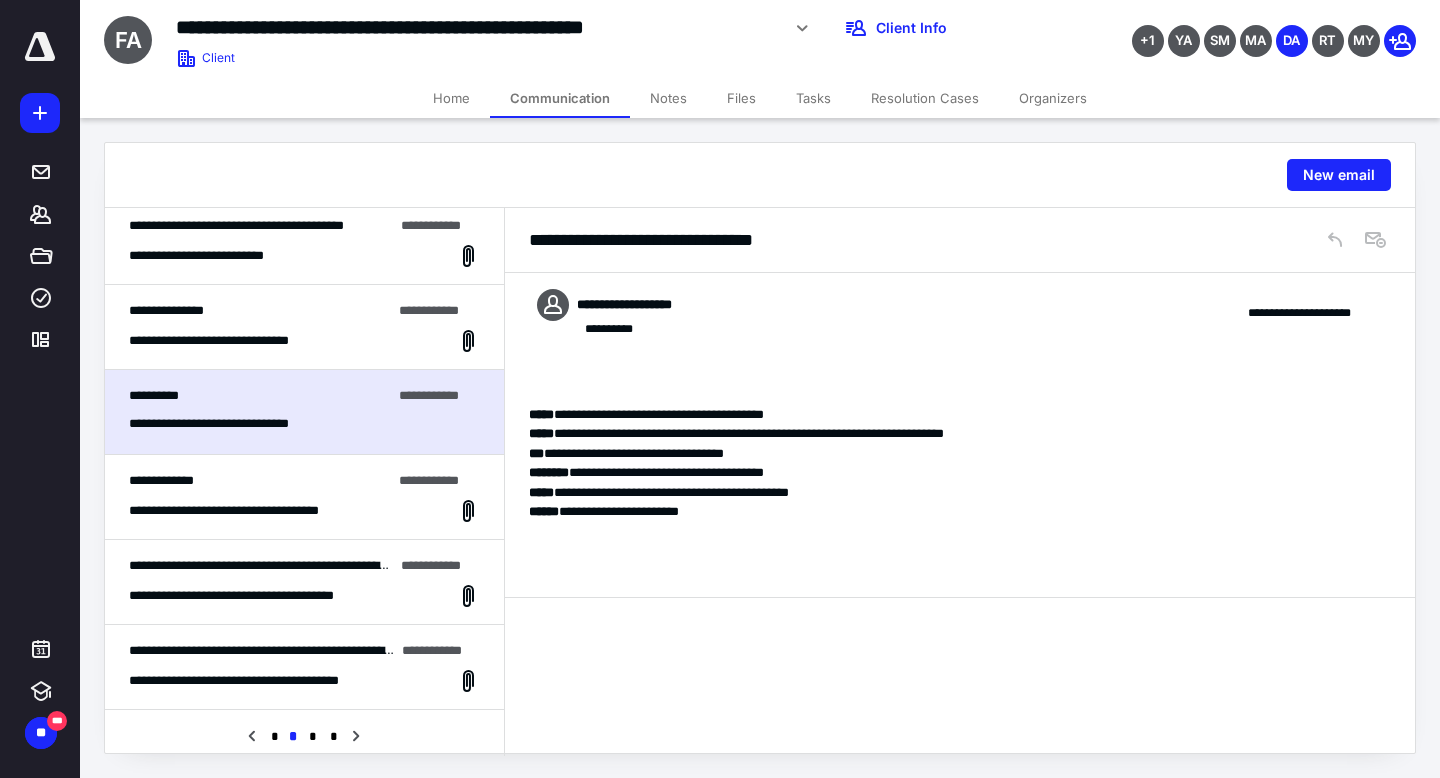 scroll, scrollTop: 877, scrollLeft: 0, axis: vertical 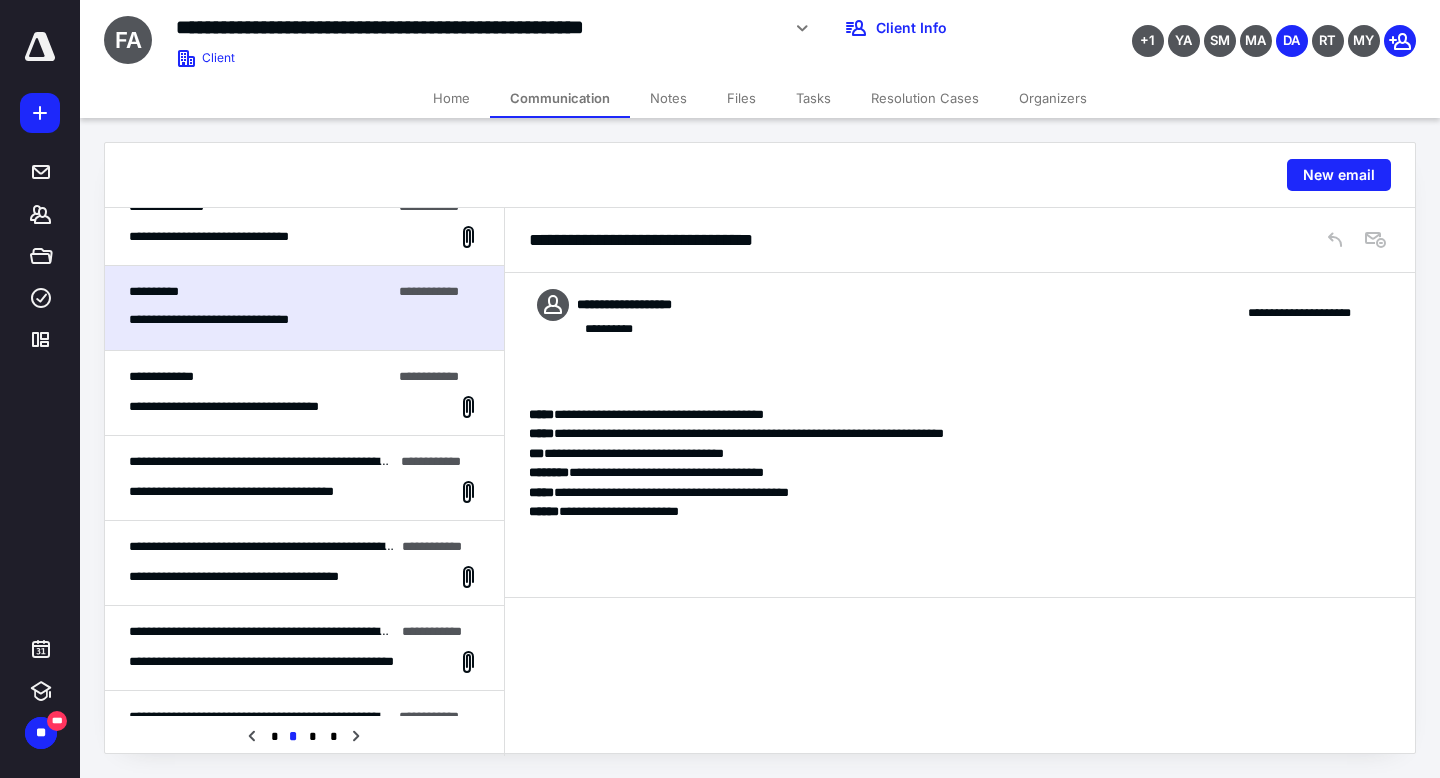 click on "**********" at bounding box center [254, 407] 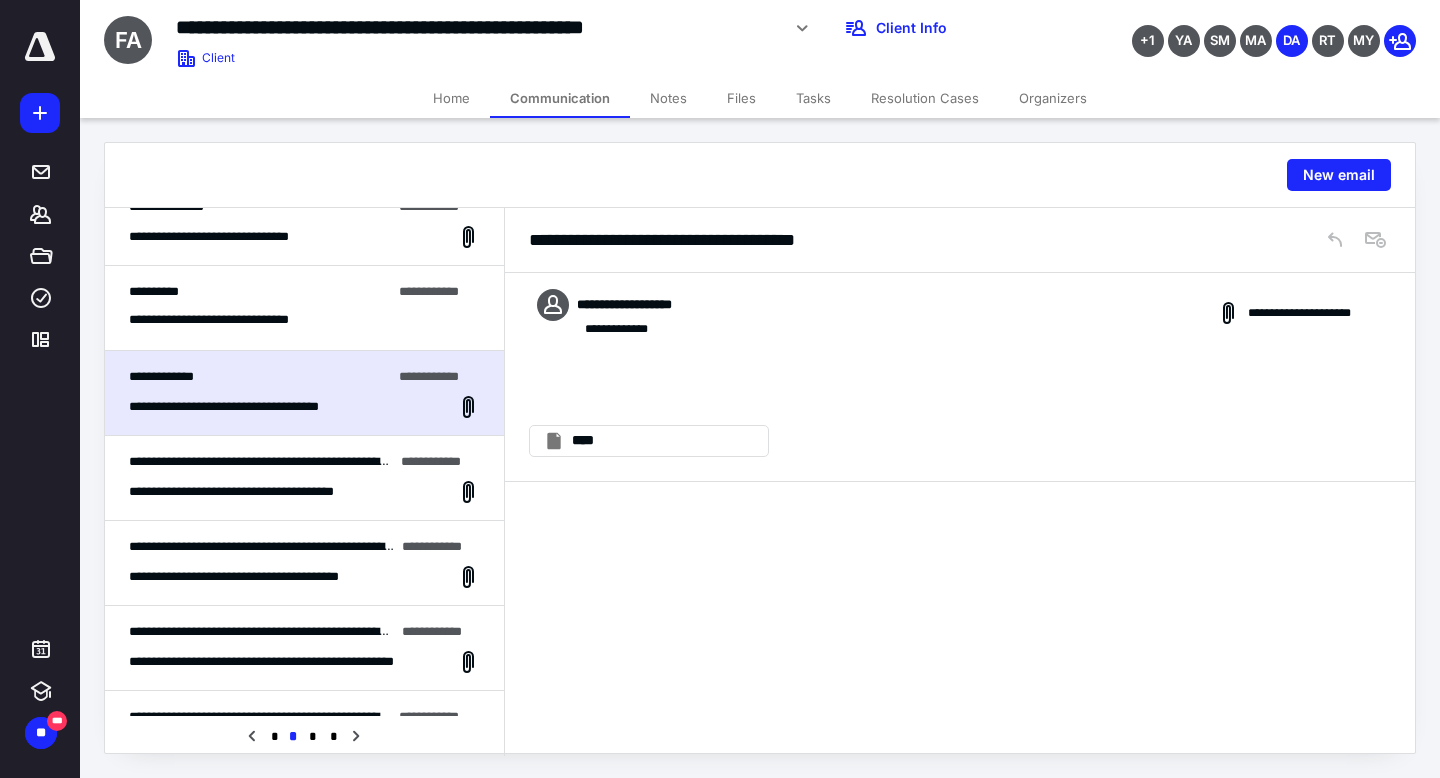 click on "**********" at bounding box center [304, 461] 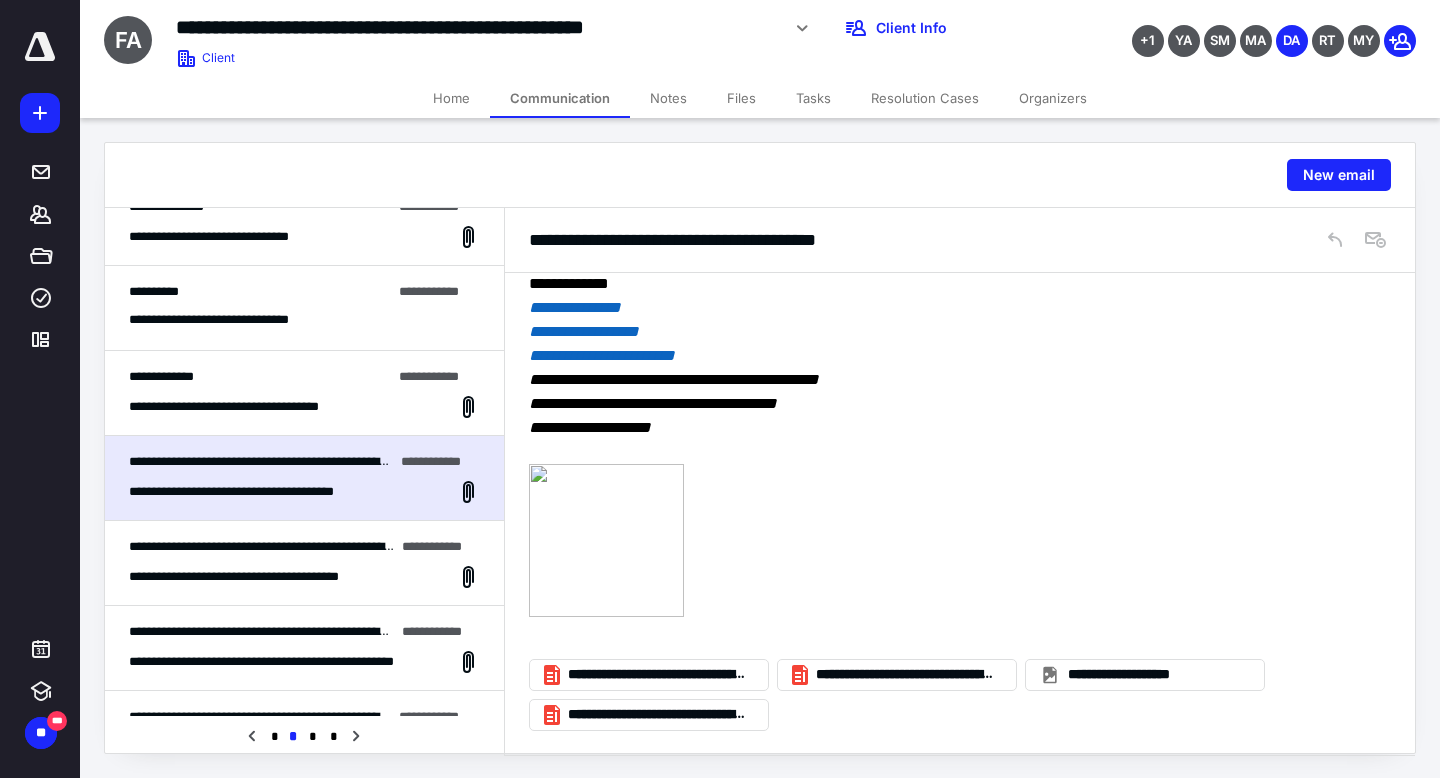 scroll, scrollTop: 0, scrollLeft: 0, axis: both 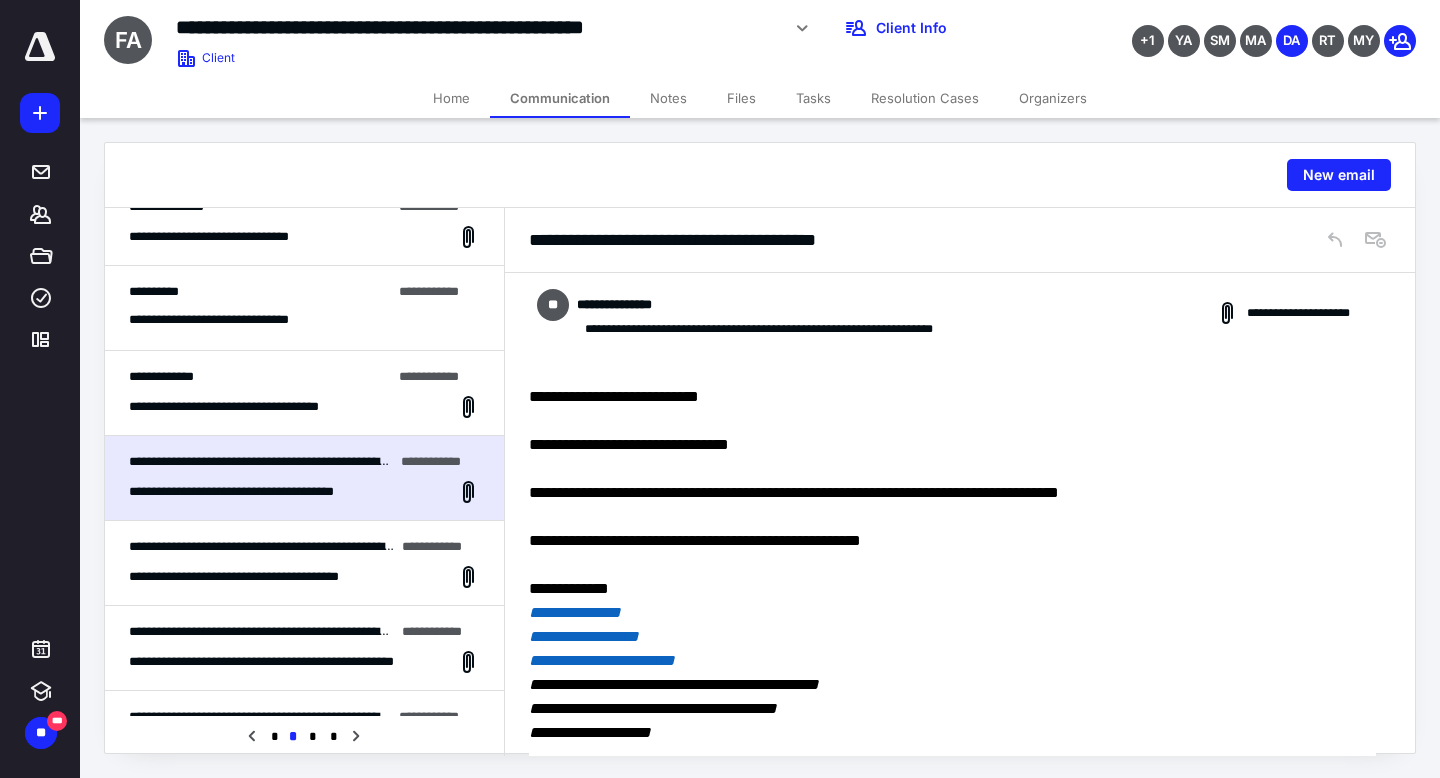 click on "**********" at bounding box center [261, 547] 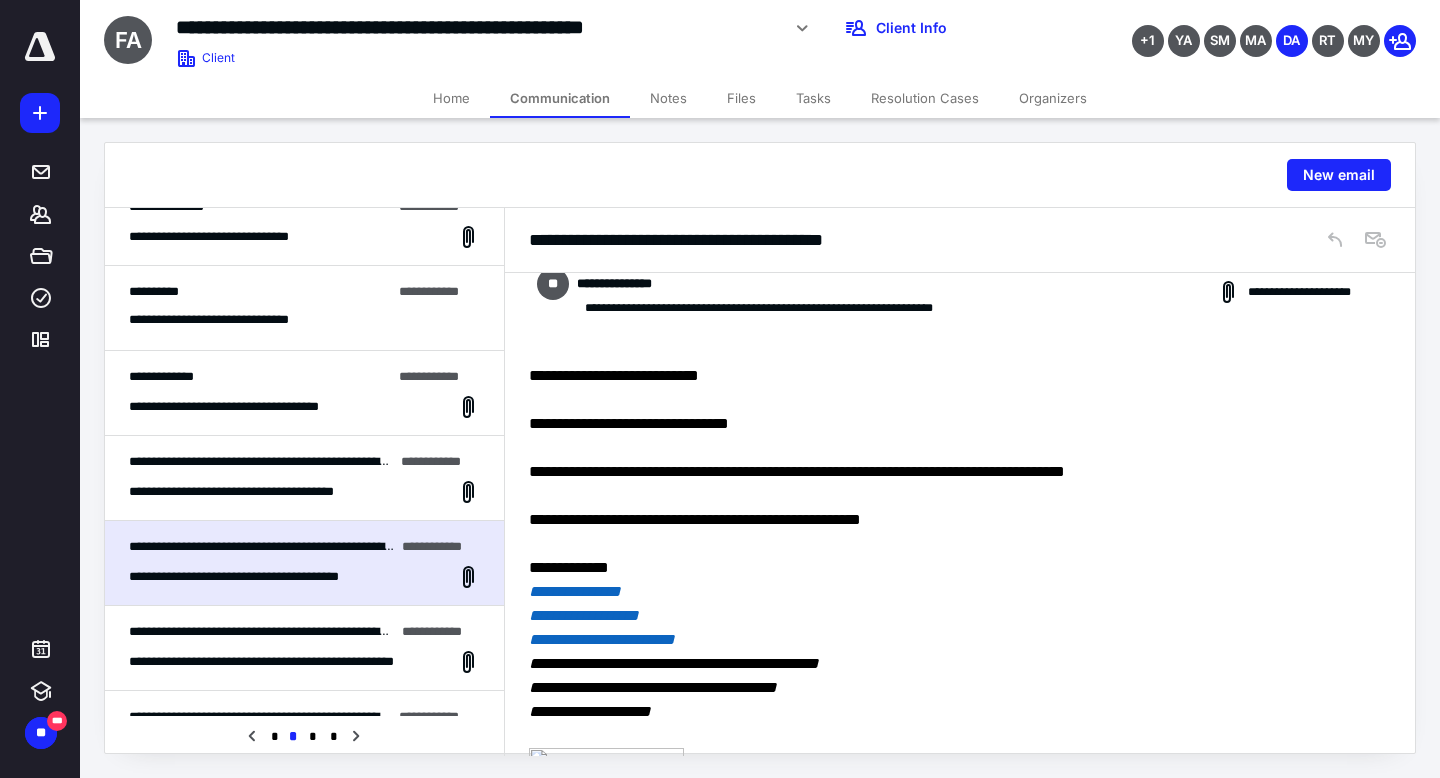 scroll, scrollTop: 0, scrollLeft: 0, axis: both 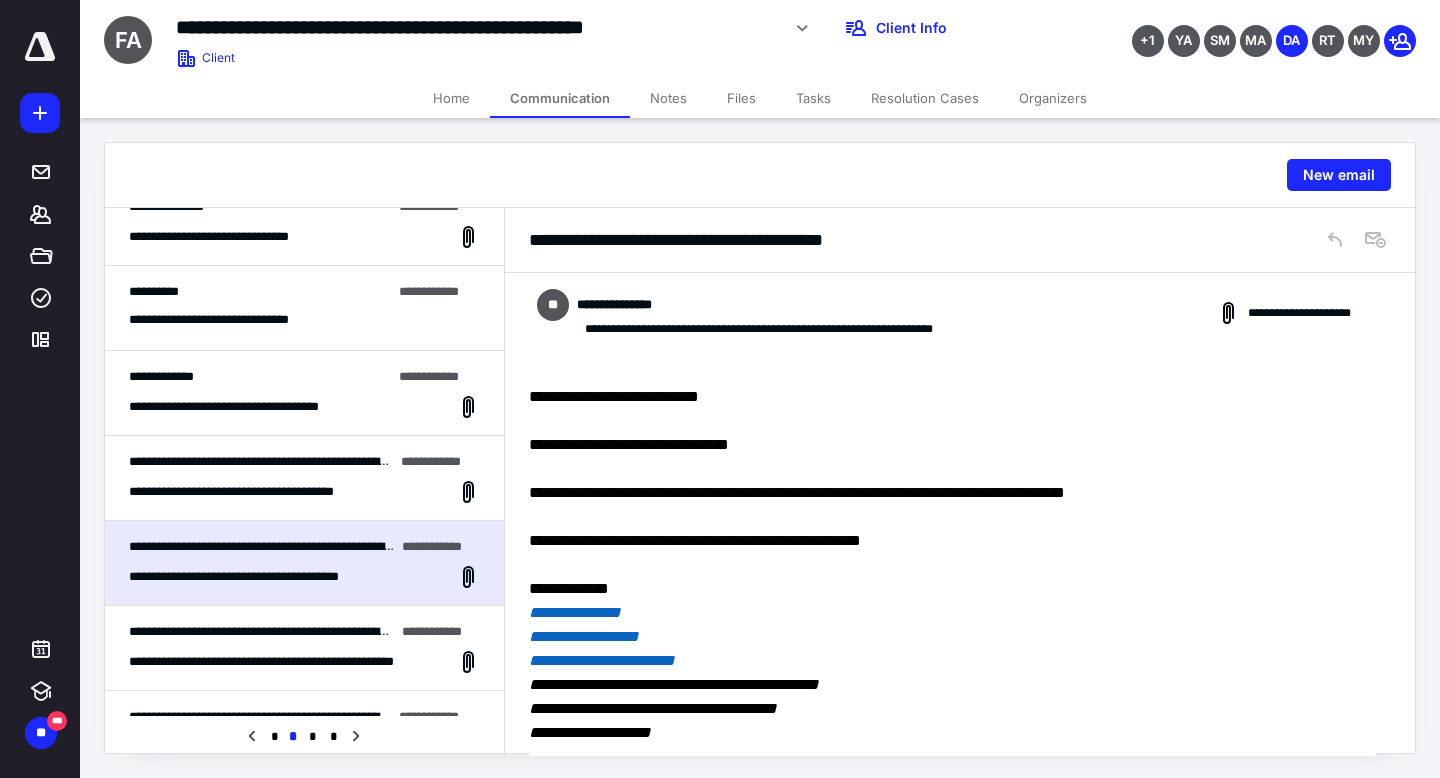 click on "**********" at bounding box center [304, 648] 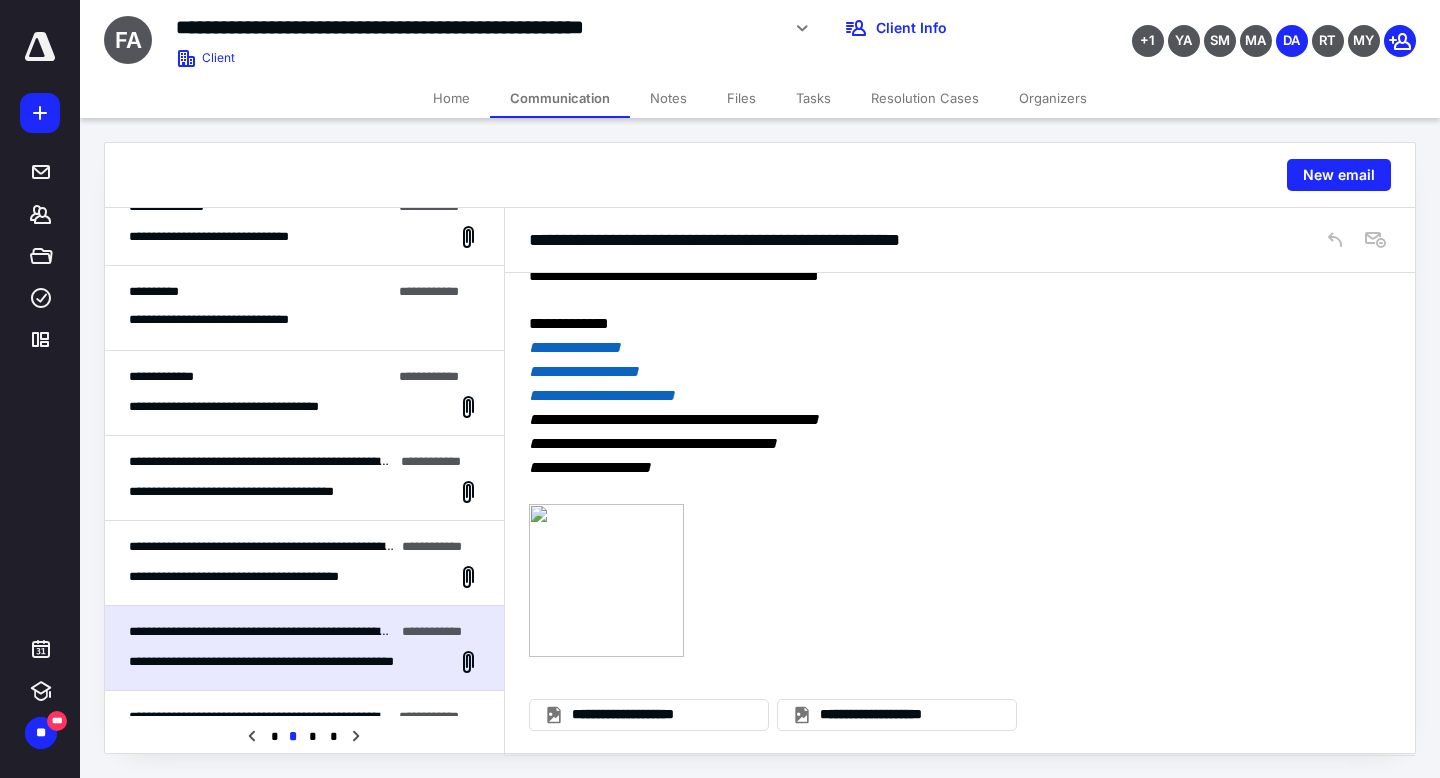scroll, scrollTop: 0, scrollLeft: 0, axis: both 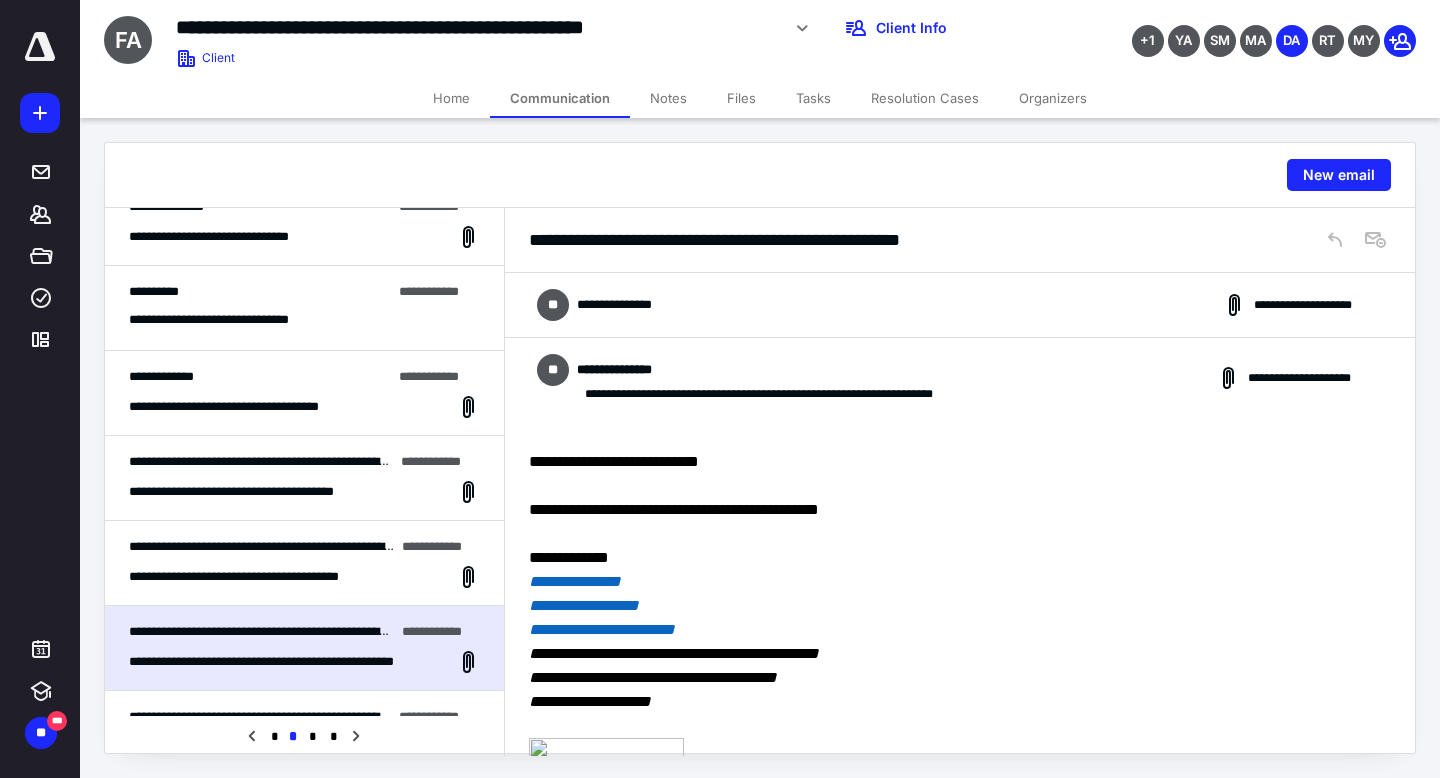 click on "**********" at bounding box center [960, 305] 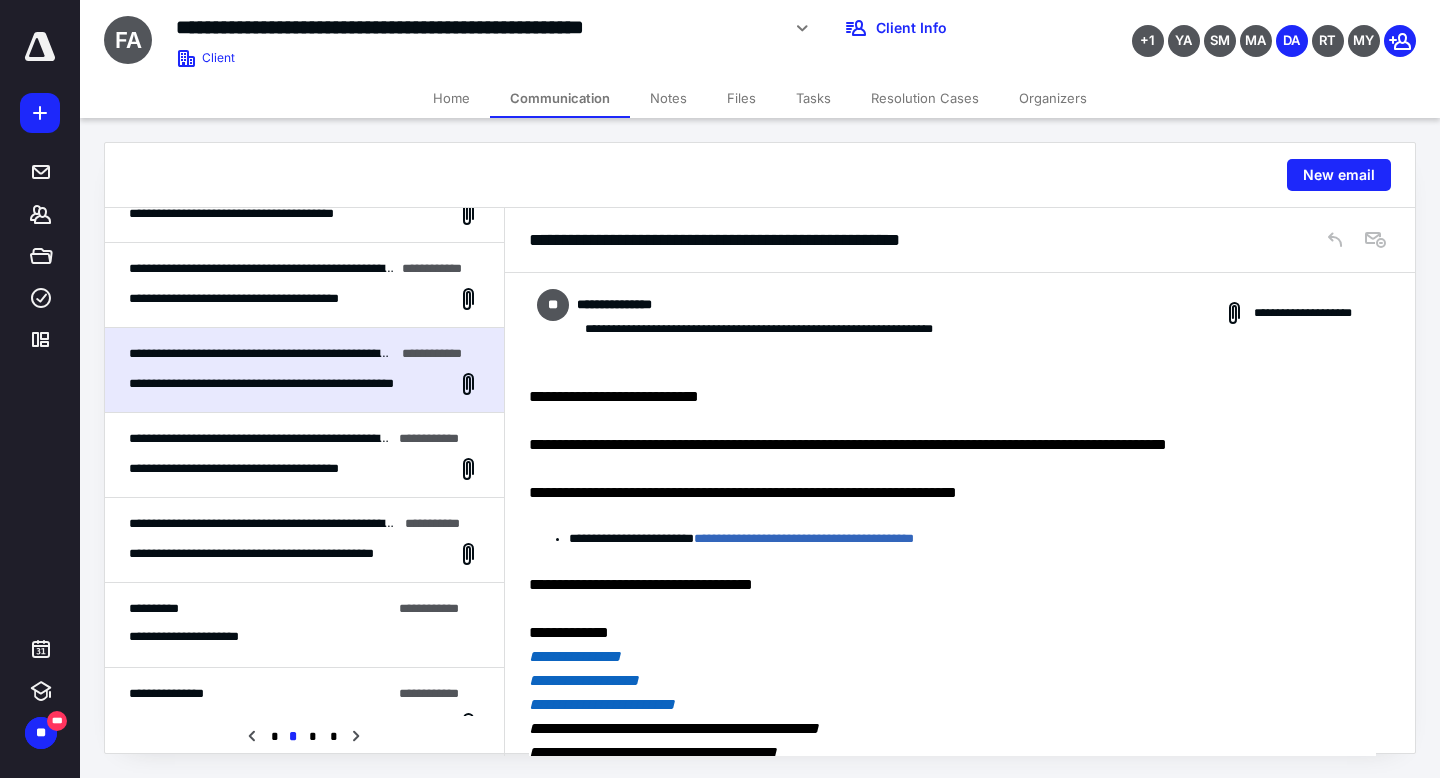 scroll, scrollTop: 1192, scrollLeft: 0, axis: vertical 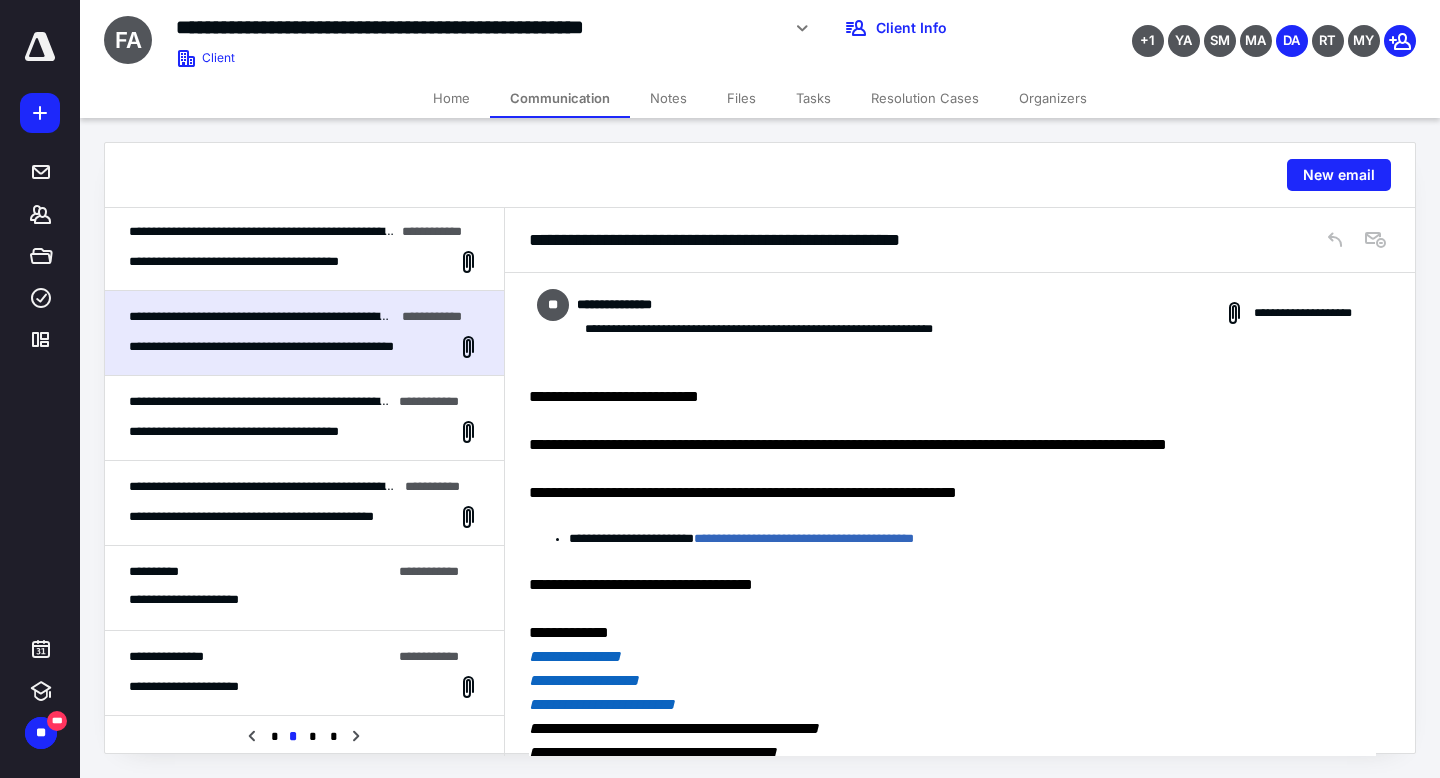 click on "**********" at bounding box center (263, 432) 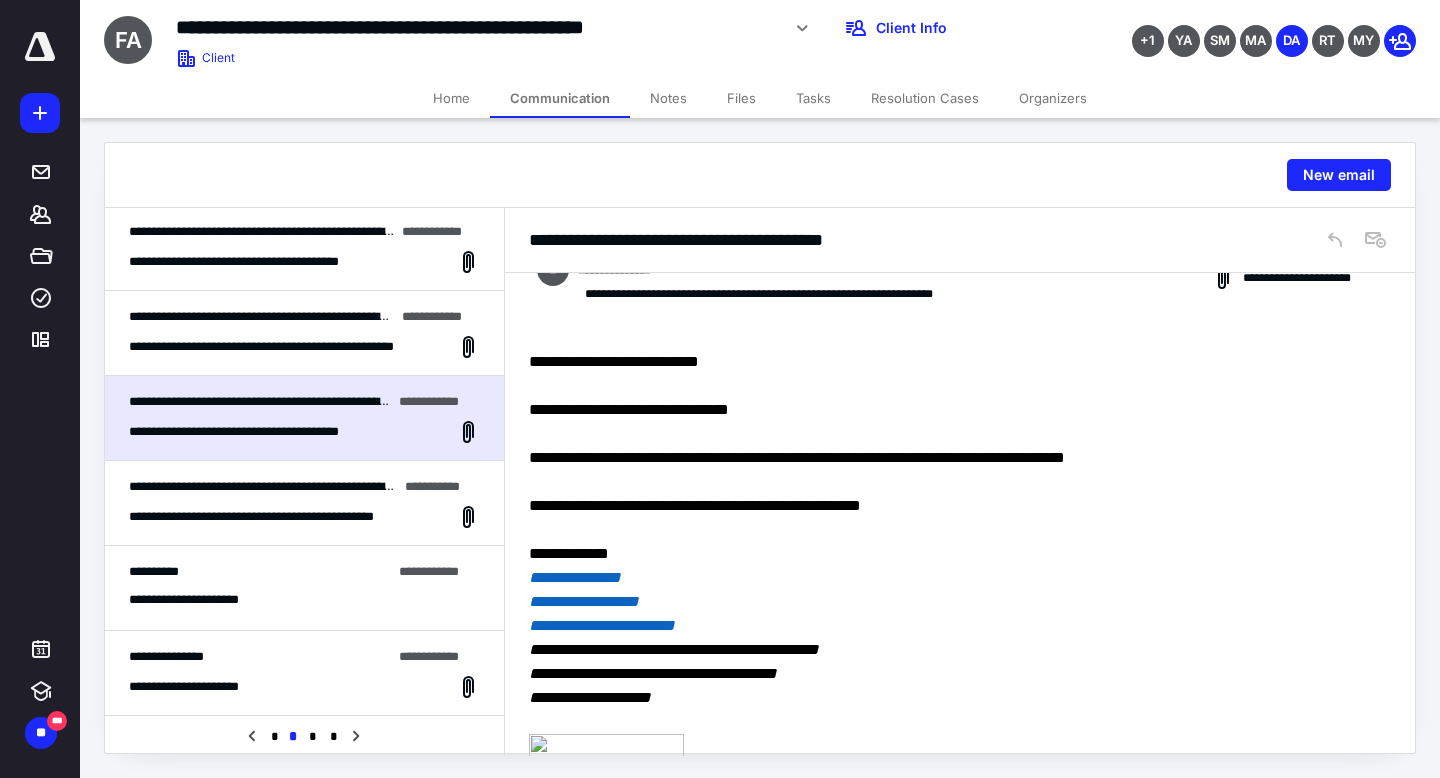 scroll, scrollTop: 0, scrollLeft: 0, axis: both 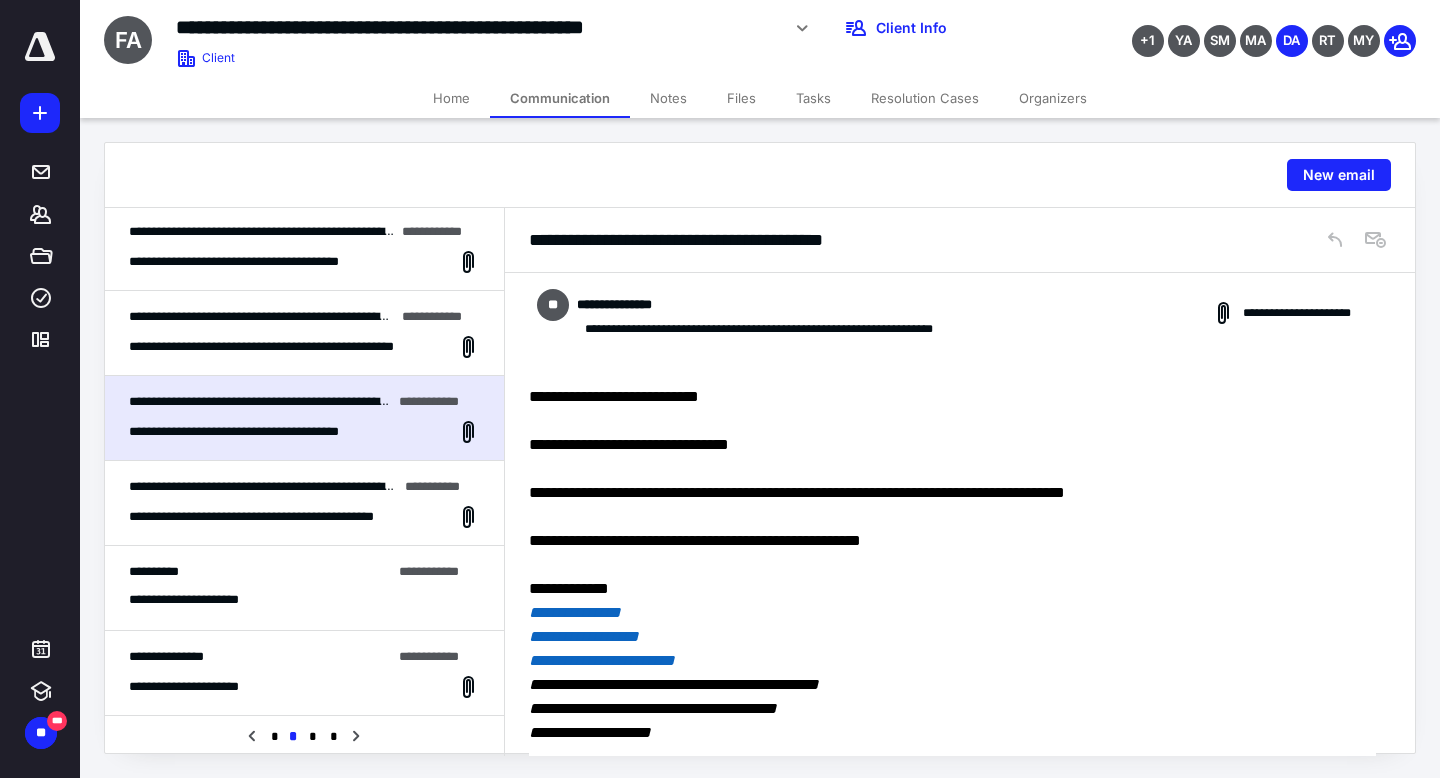 click on "**********" at bounding box center (304, 517) 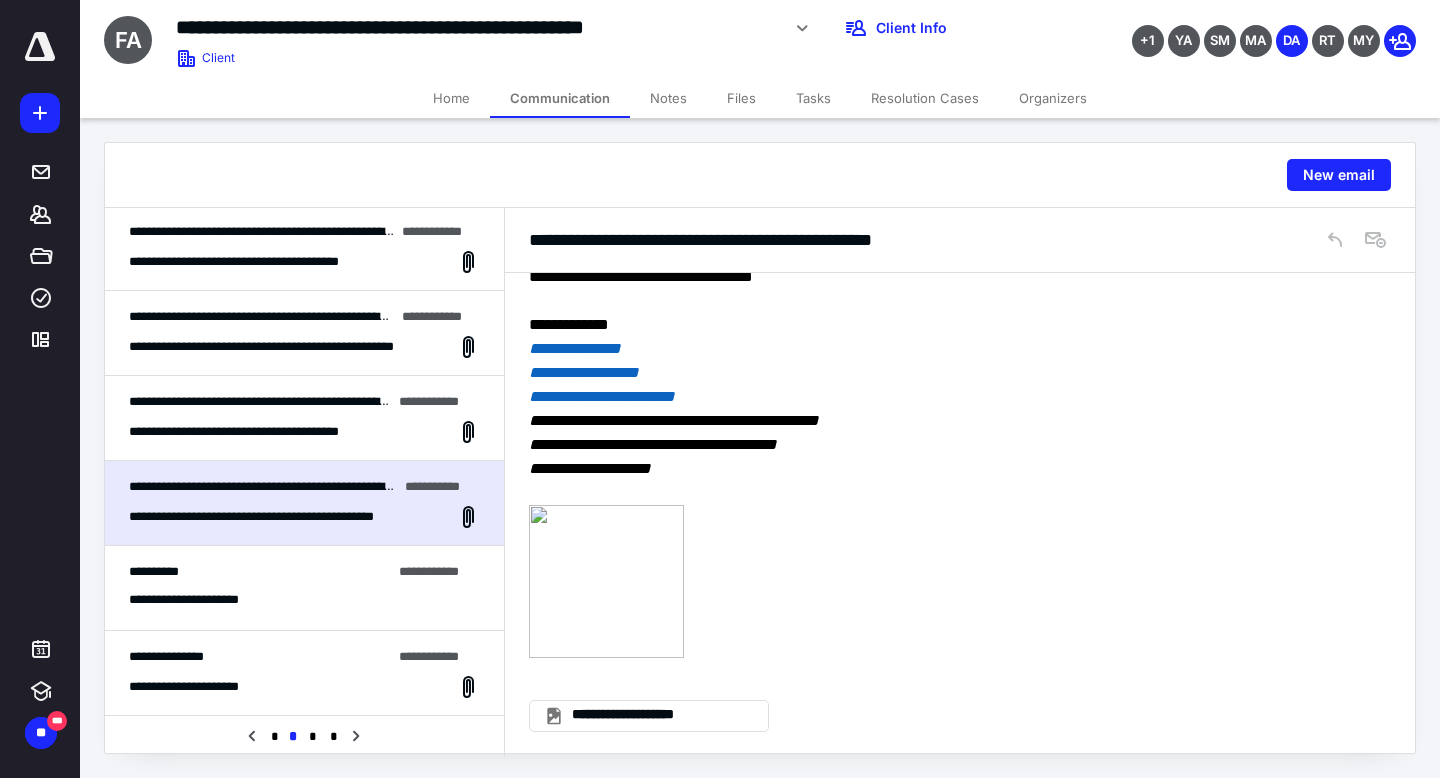 scroll, scrollTop: 0, scrollLeft: 0, axis: both 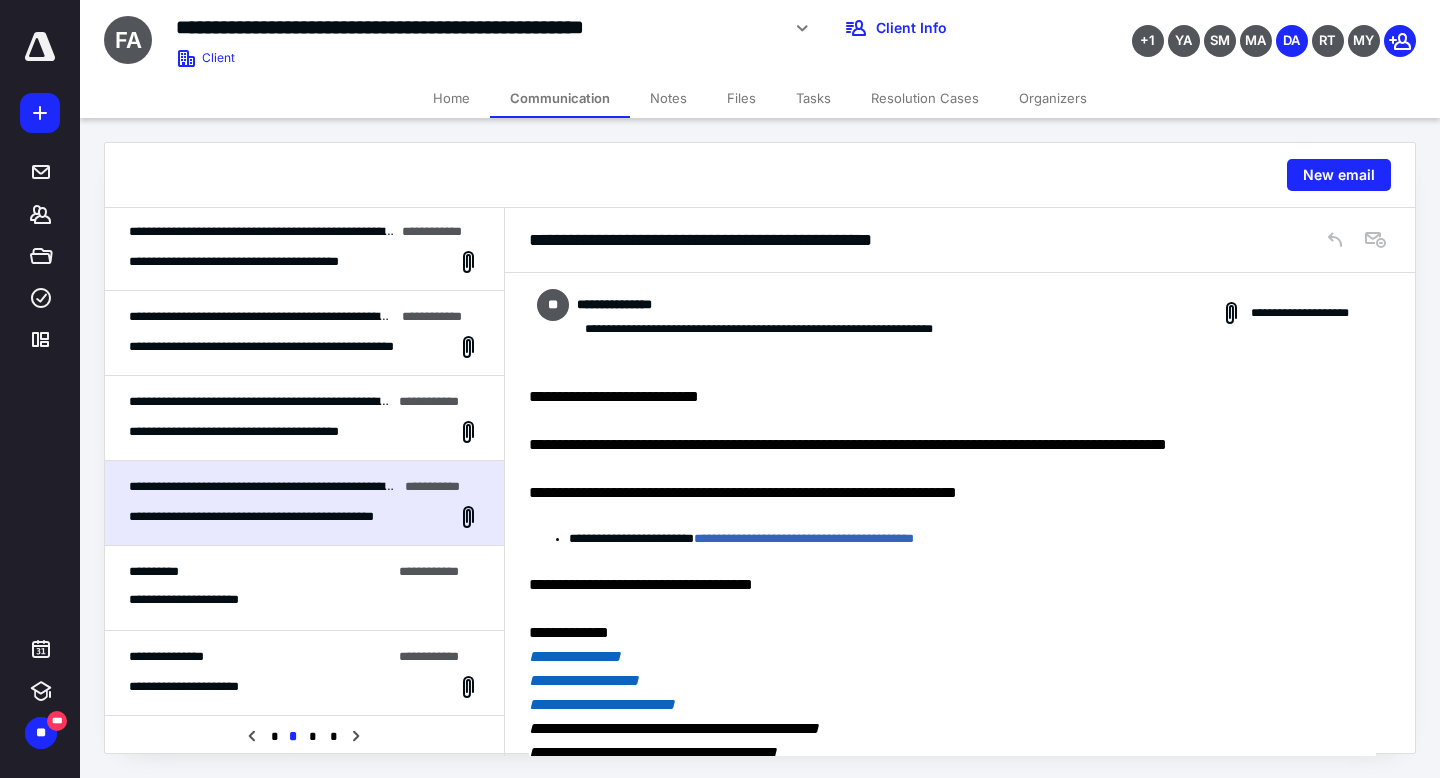 click on "**********" at bounding box center [304, 588] 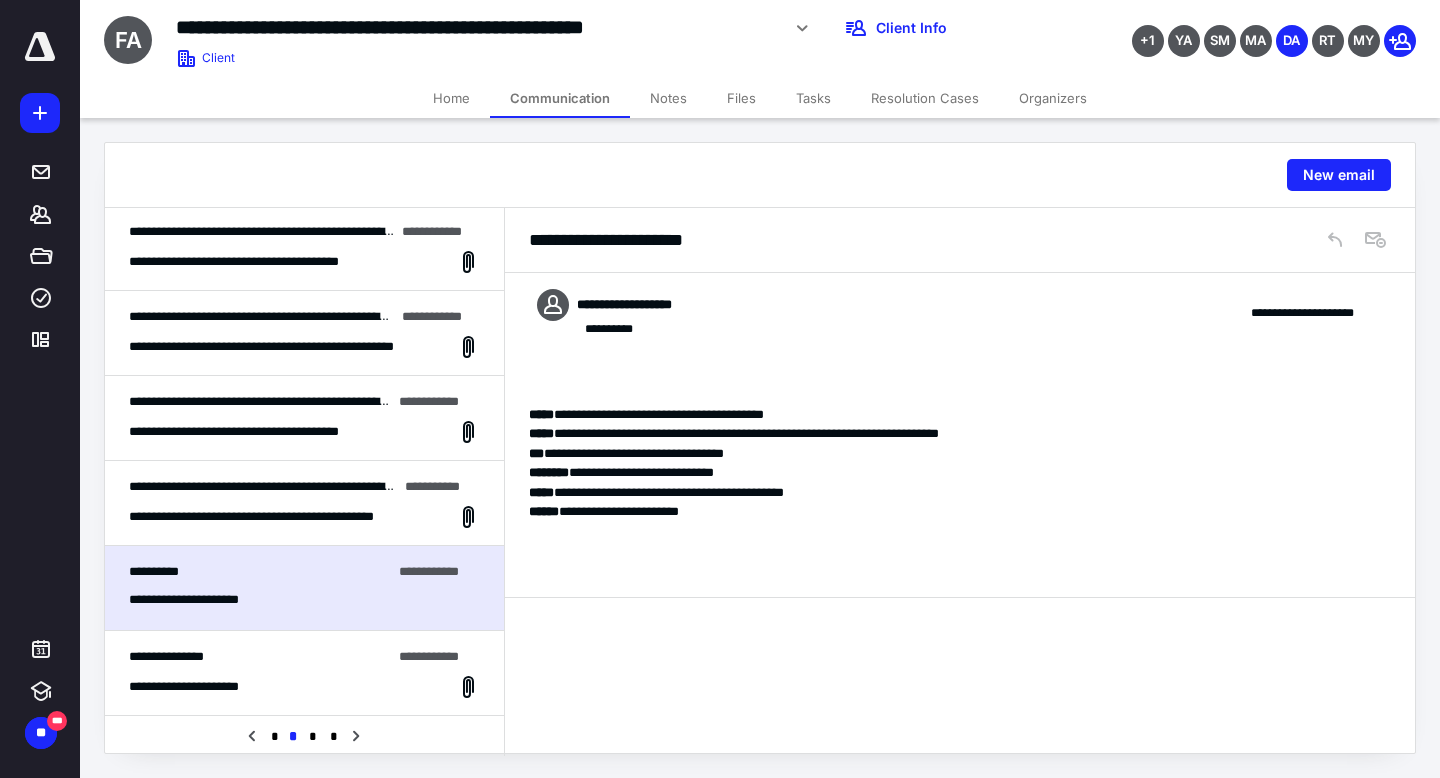 click on "**********" at bounding box center [304, 687] 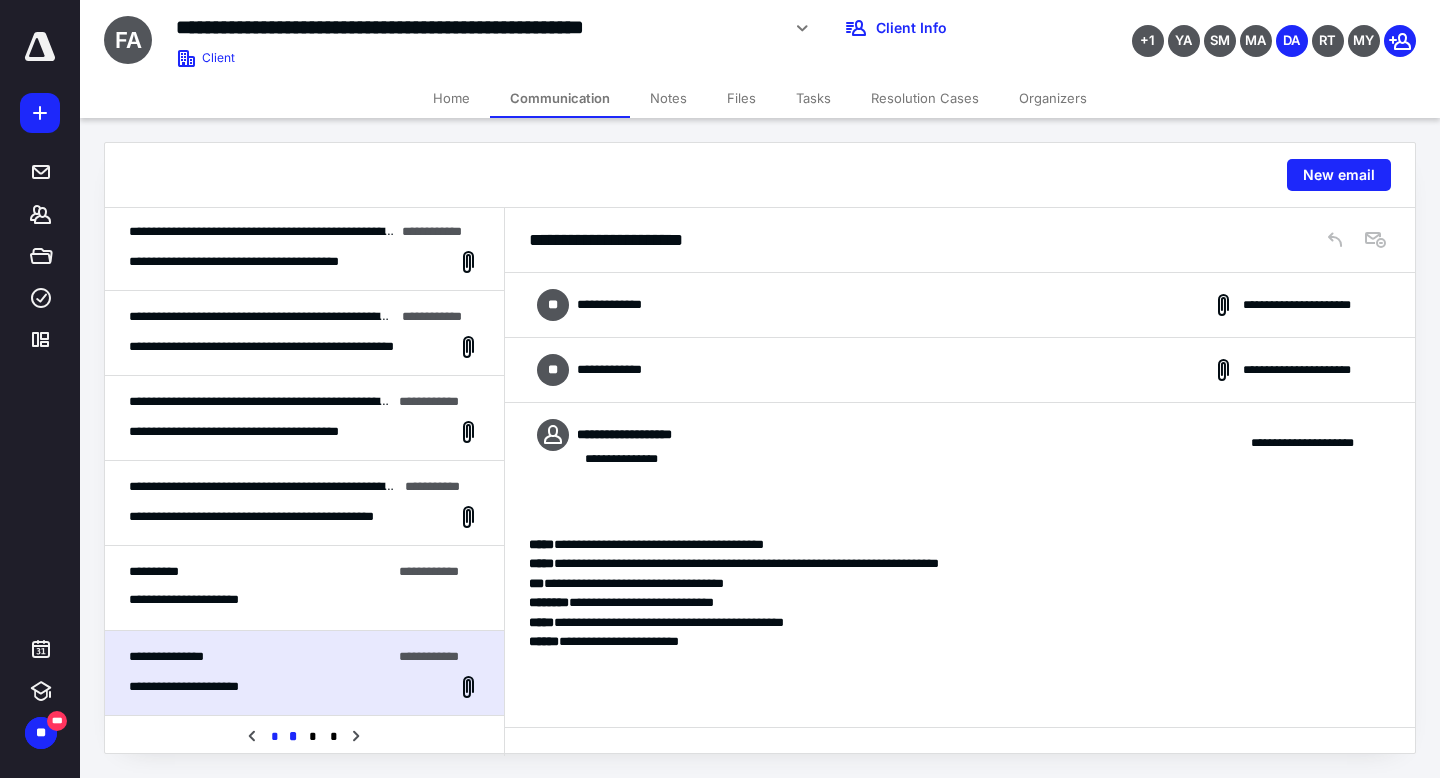 click on "*" at bounding box center [273, 737] 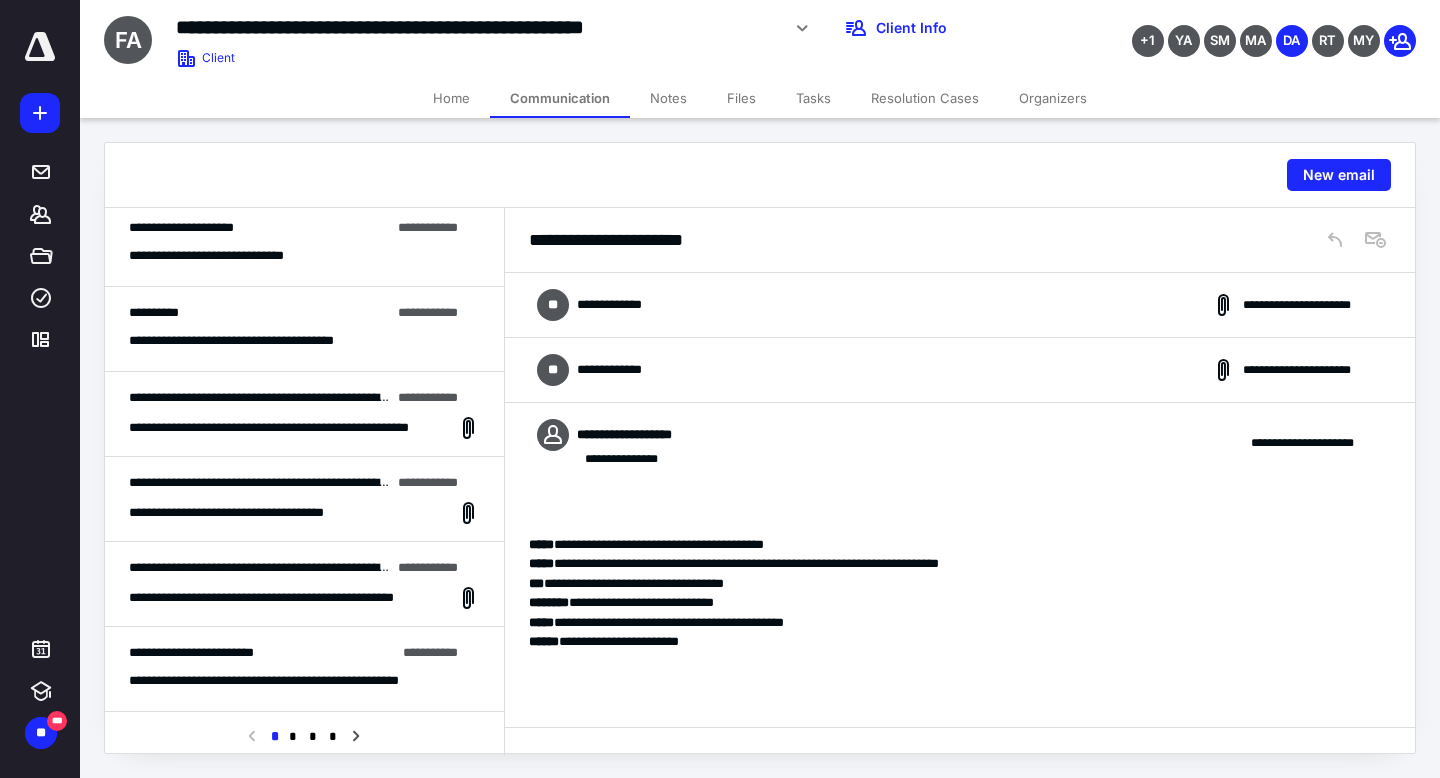 scroll, scrollTop: 1192, scrollLeft: 0, axis: vertical 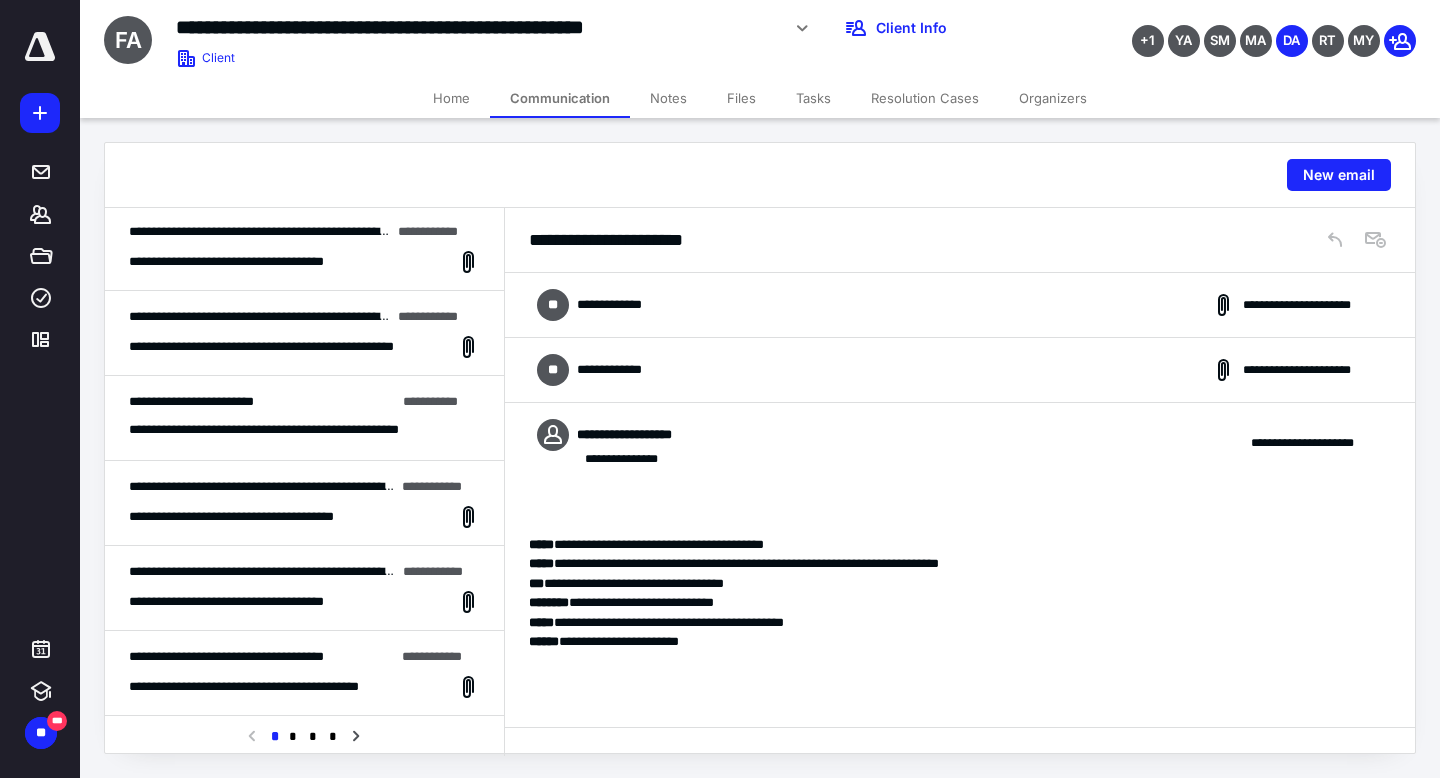 click on "**********" at bounding box center (304, 687) 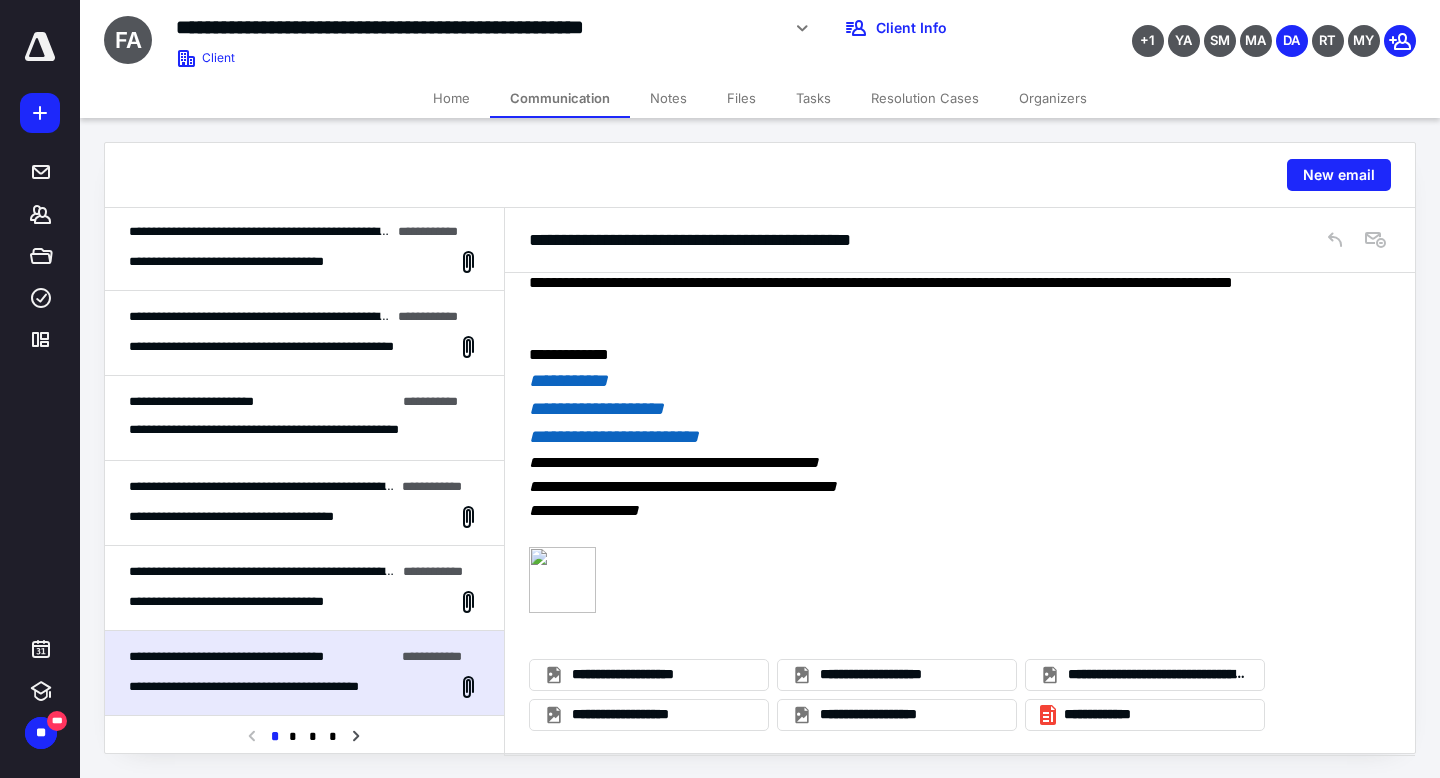 scroll, scrollTop: 0, scrollLeft: 0, axis: both 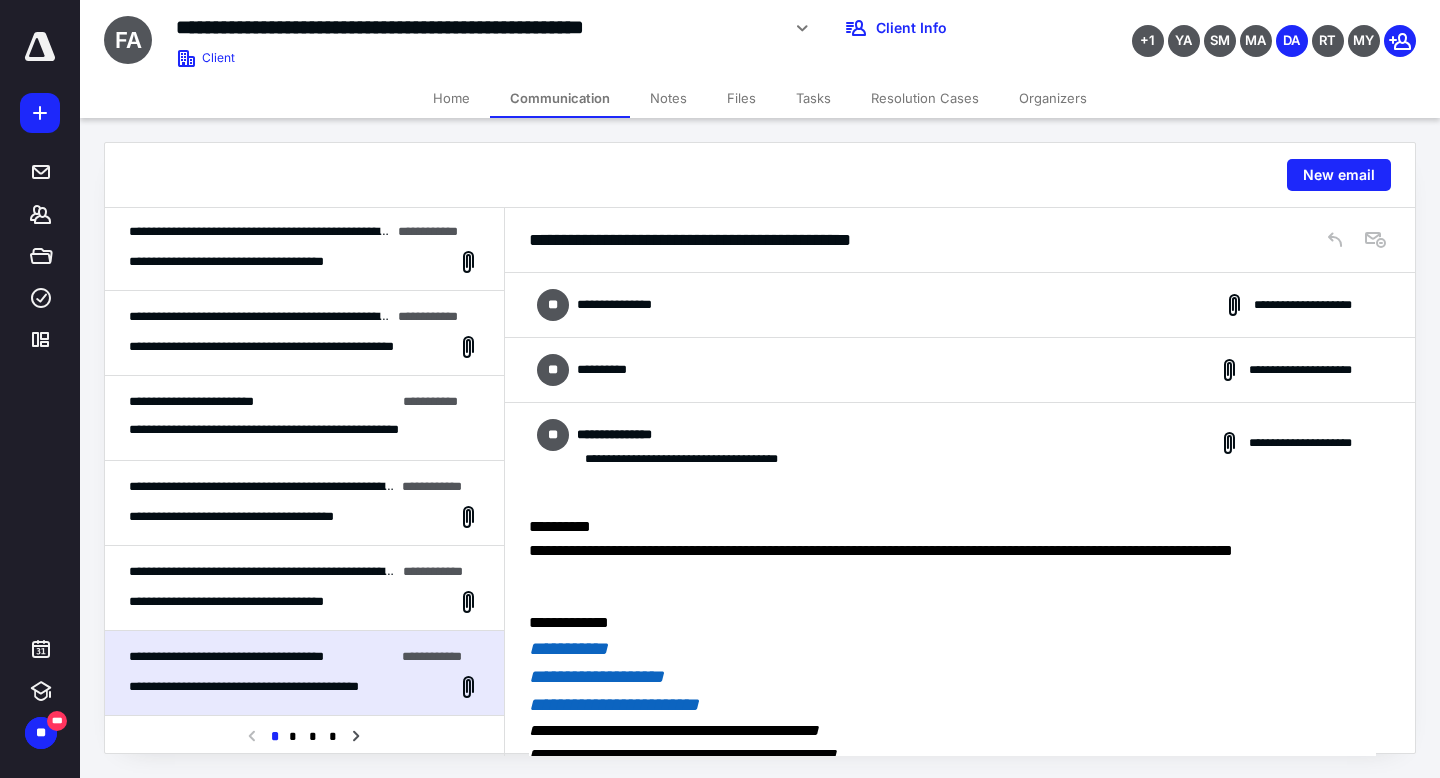 click on "**********" at bounding box center [960, 370] 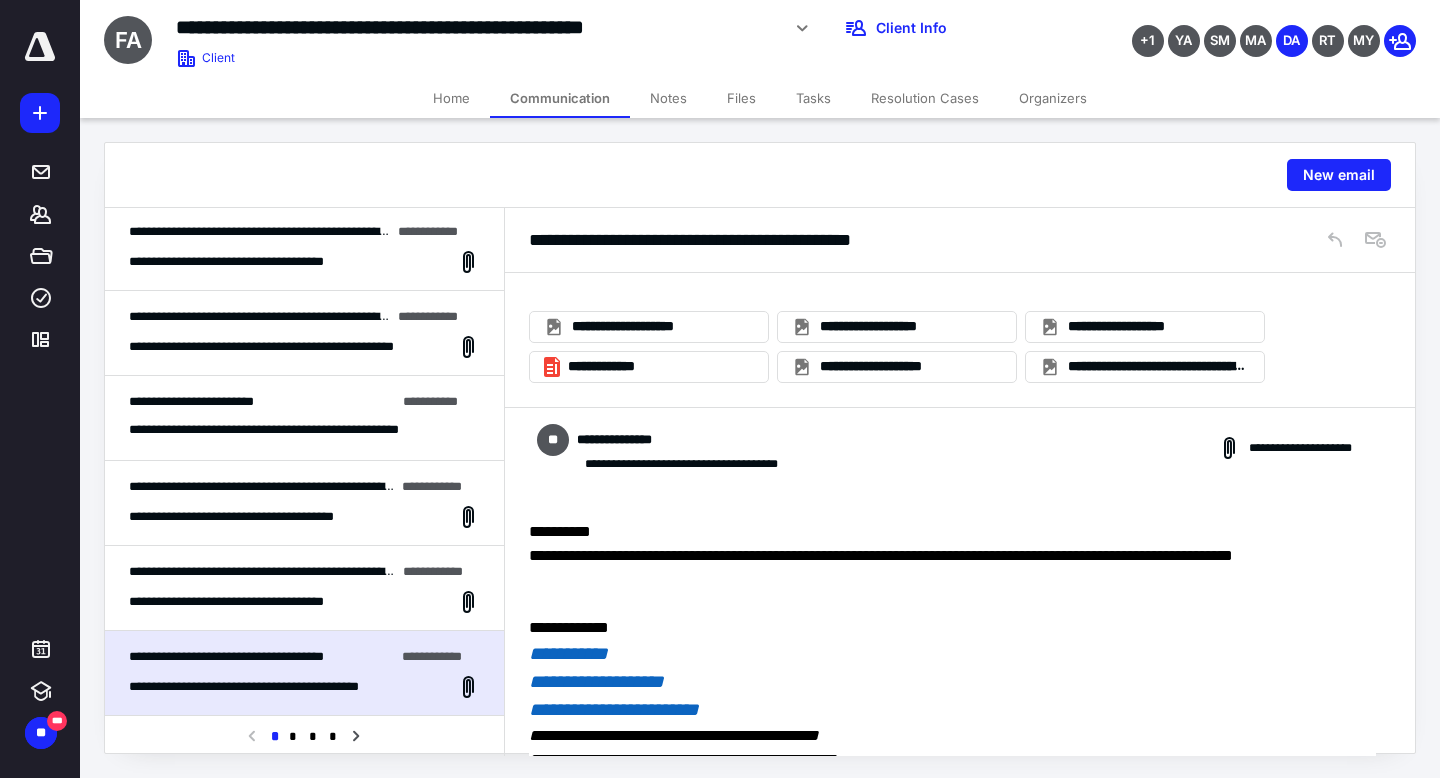 scroll, scrollTop: 617, scrollLeft: 0, axis: vertical 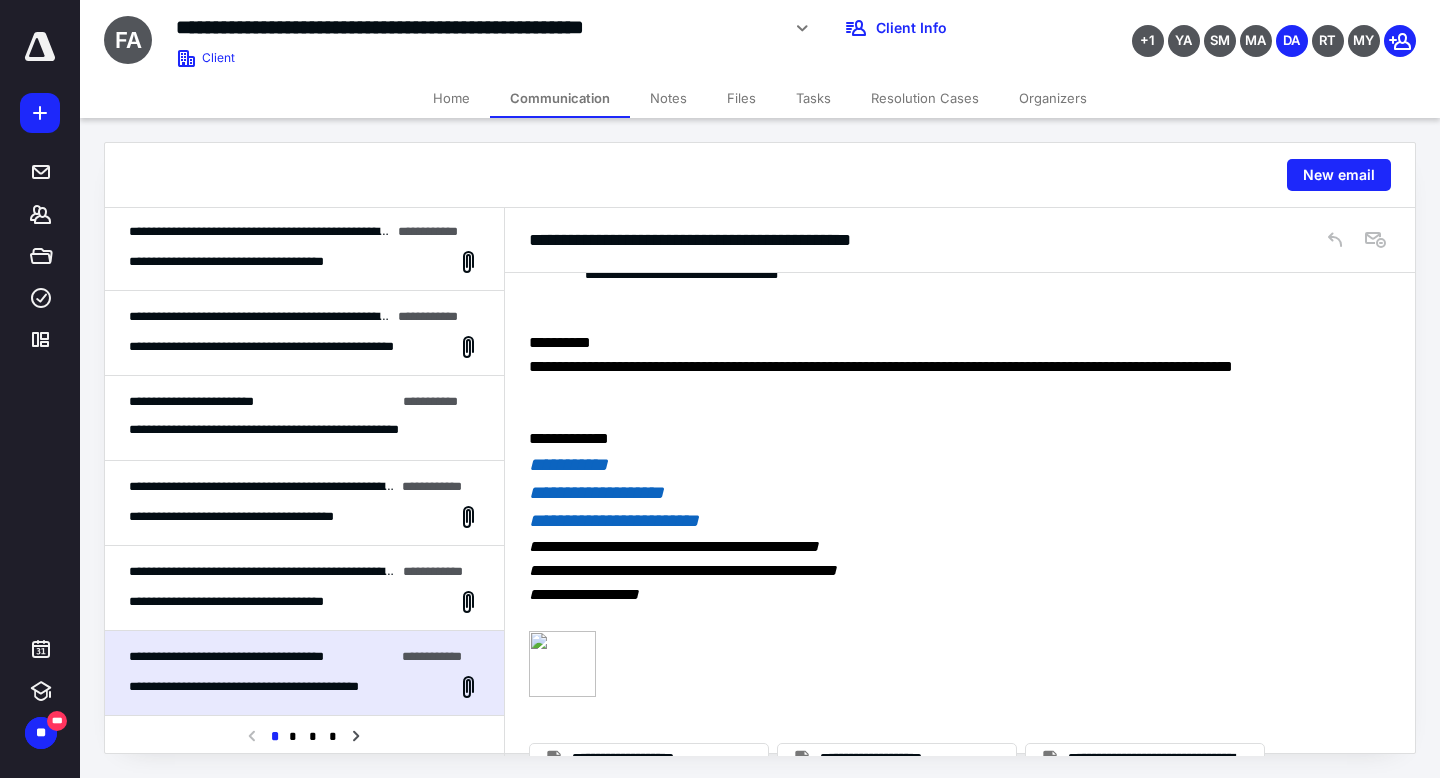 click on "**********" at bounding box center [250, 602] 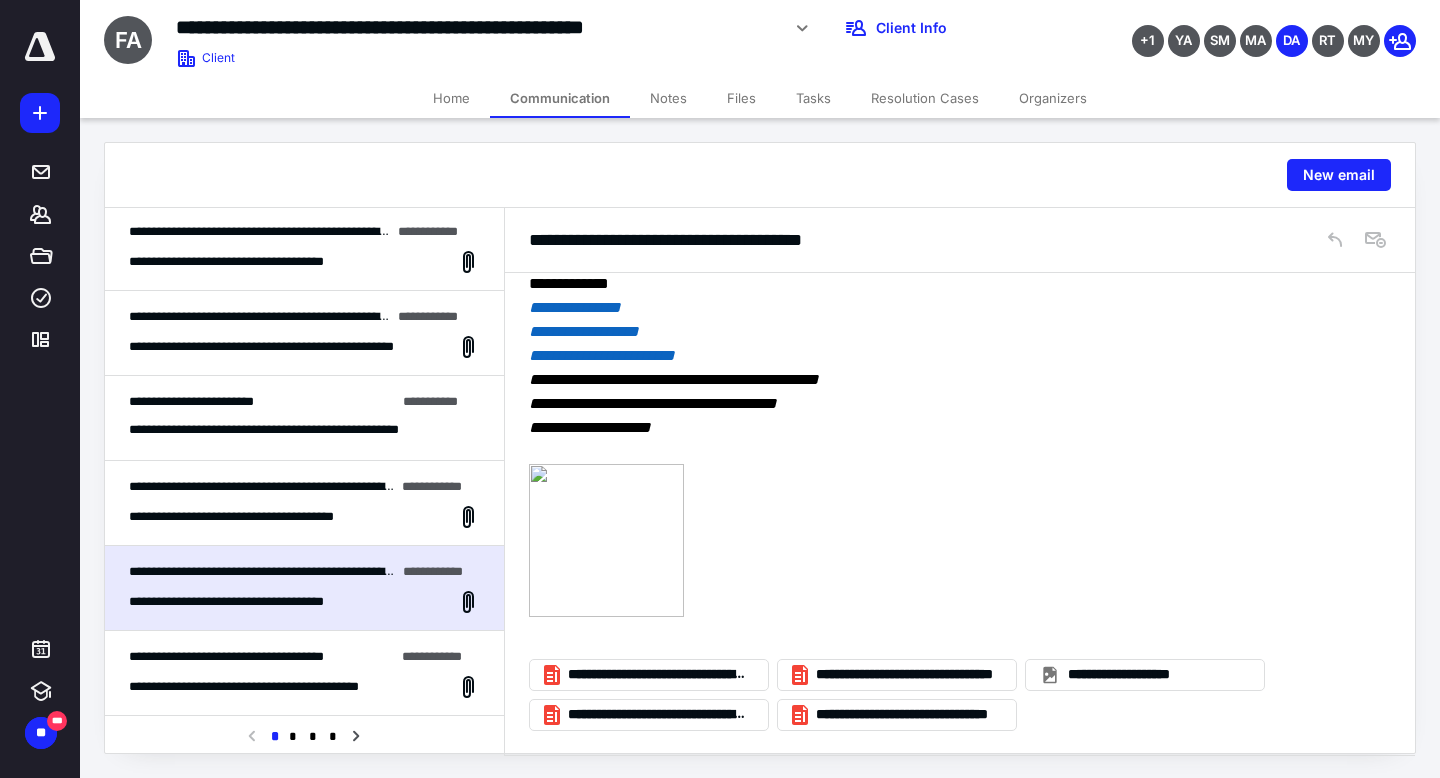 scroll, scrollTop: 0, scrollLeft: 0, axis: both 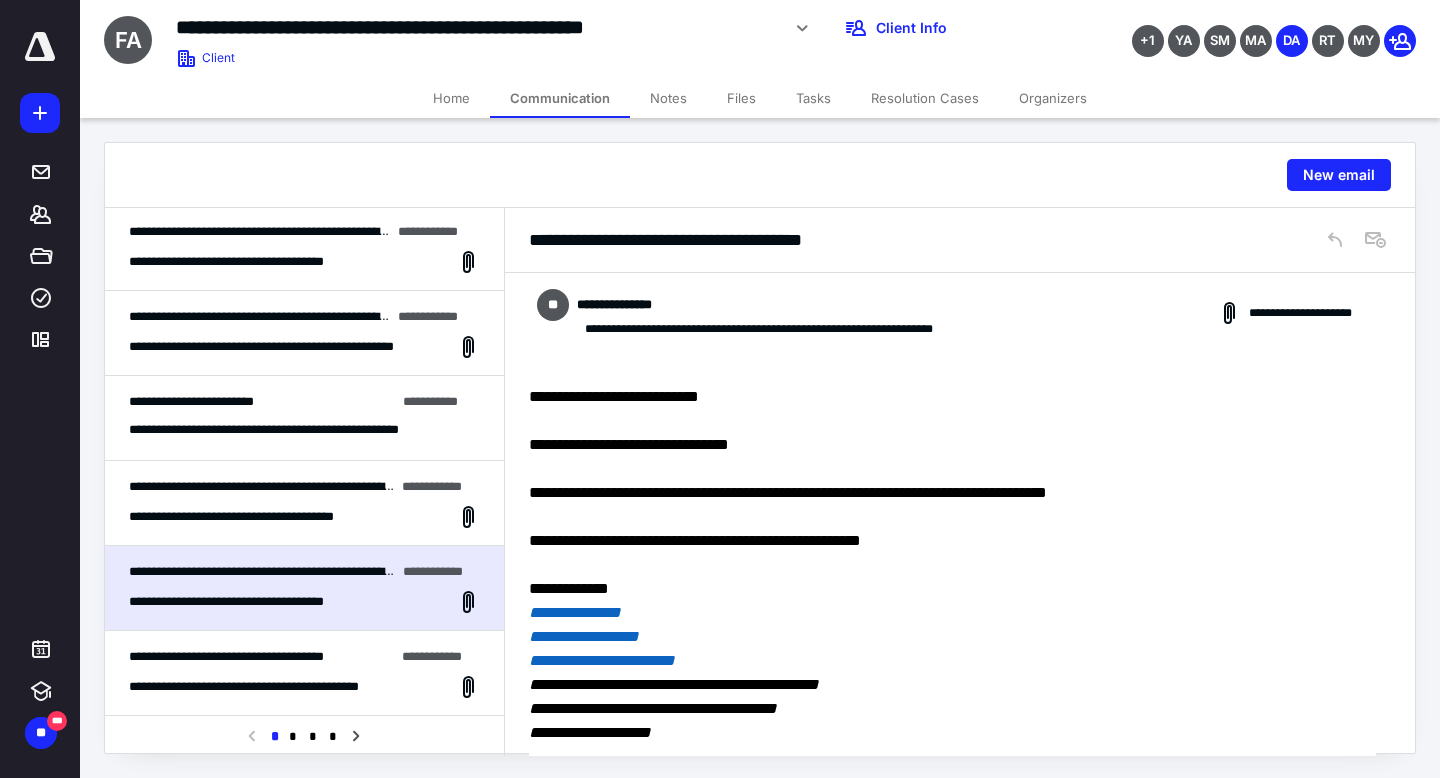 click on "**********" at bounding box center (265, 517) 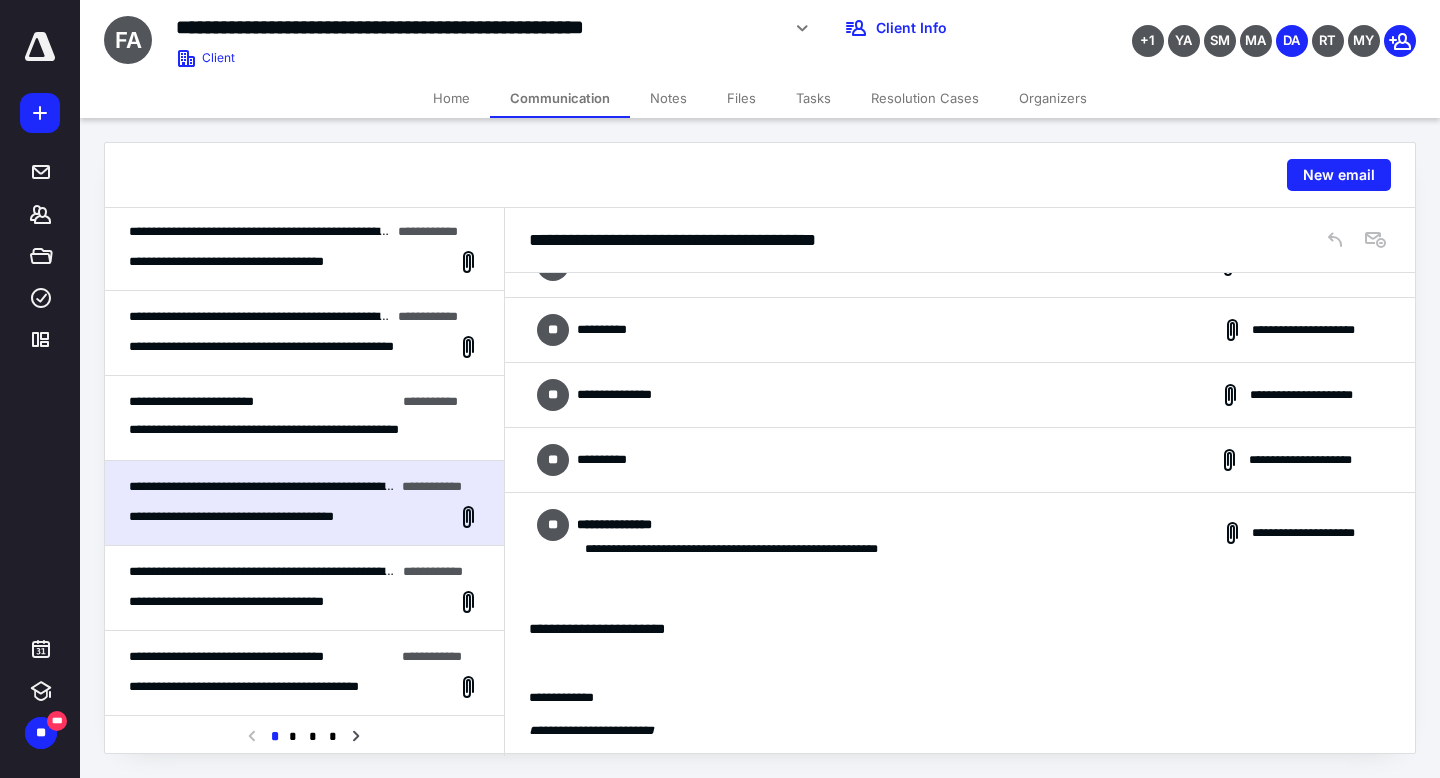 scroll, scrollTop: 0, scrollLeft: 0, axis: both 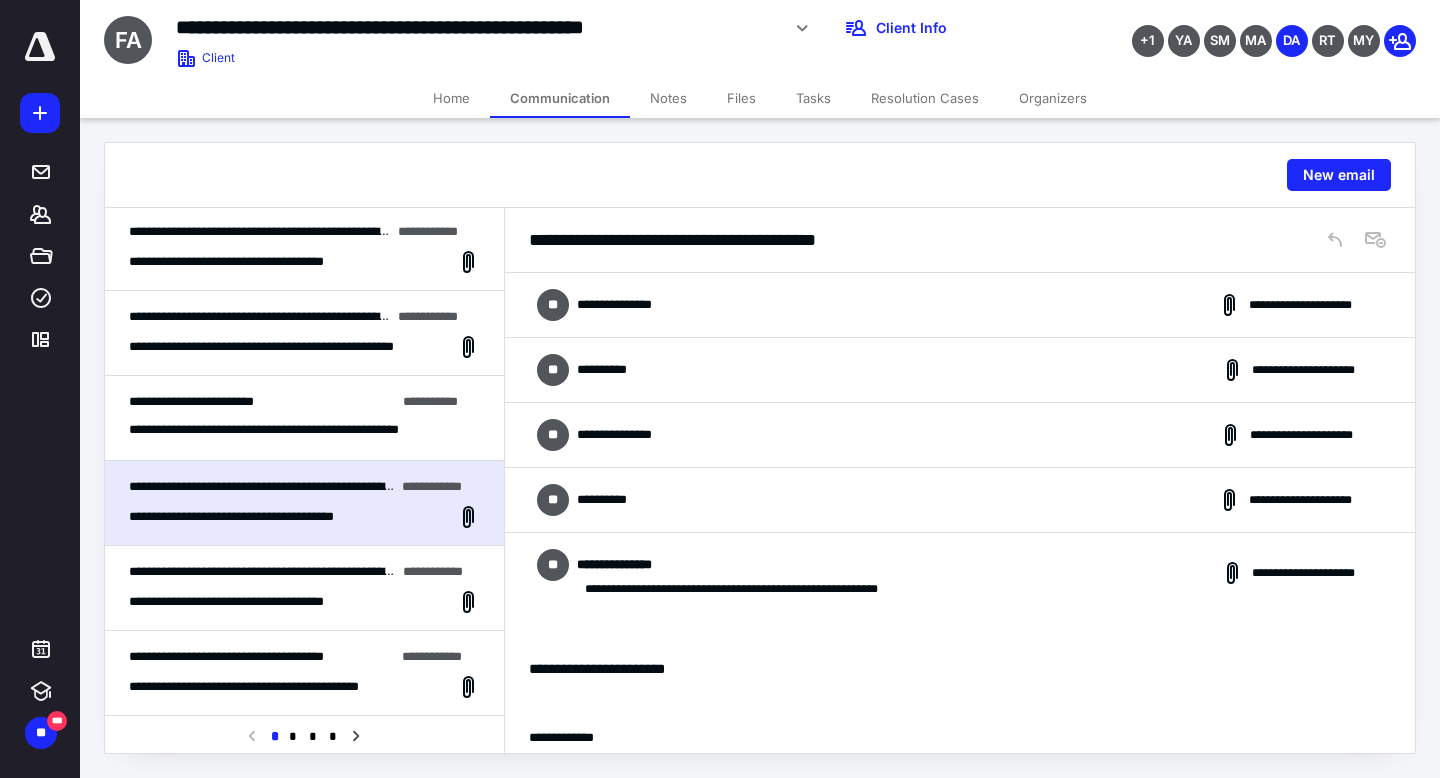 click on "**********" at bounding box center [960, 370] 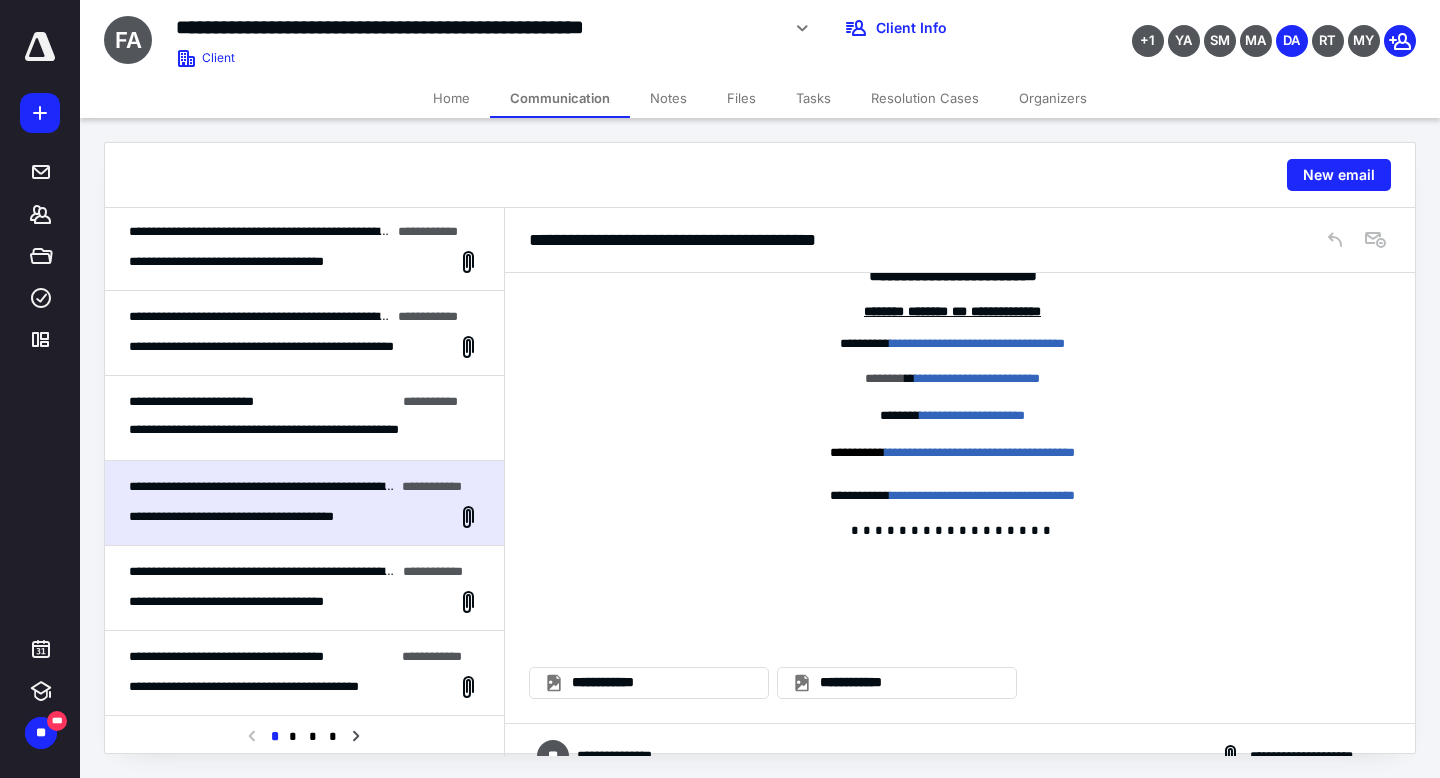 scroll, scrollTop: 516, scrollLeft: 0, axis: vertical 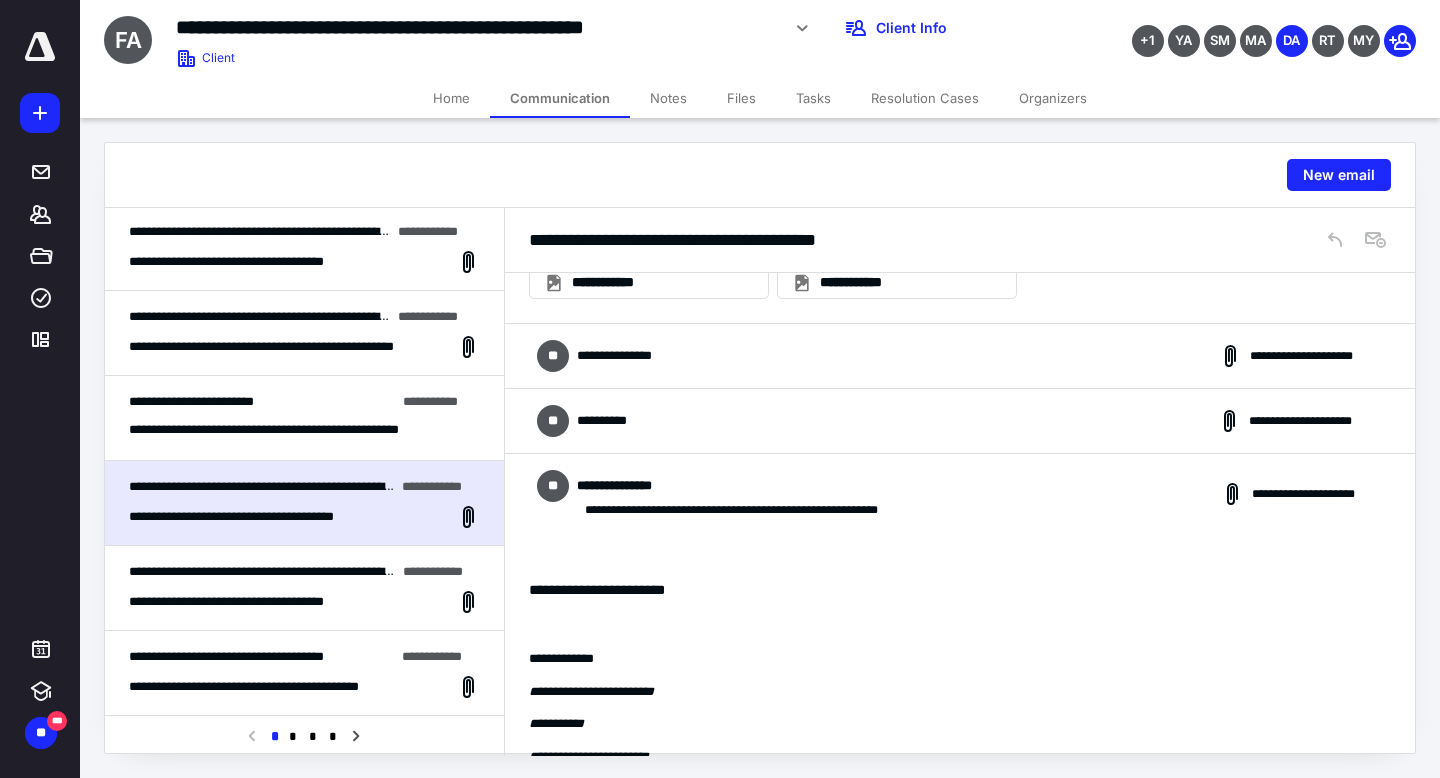 click on "**********" at bounding box center (960, 421) 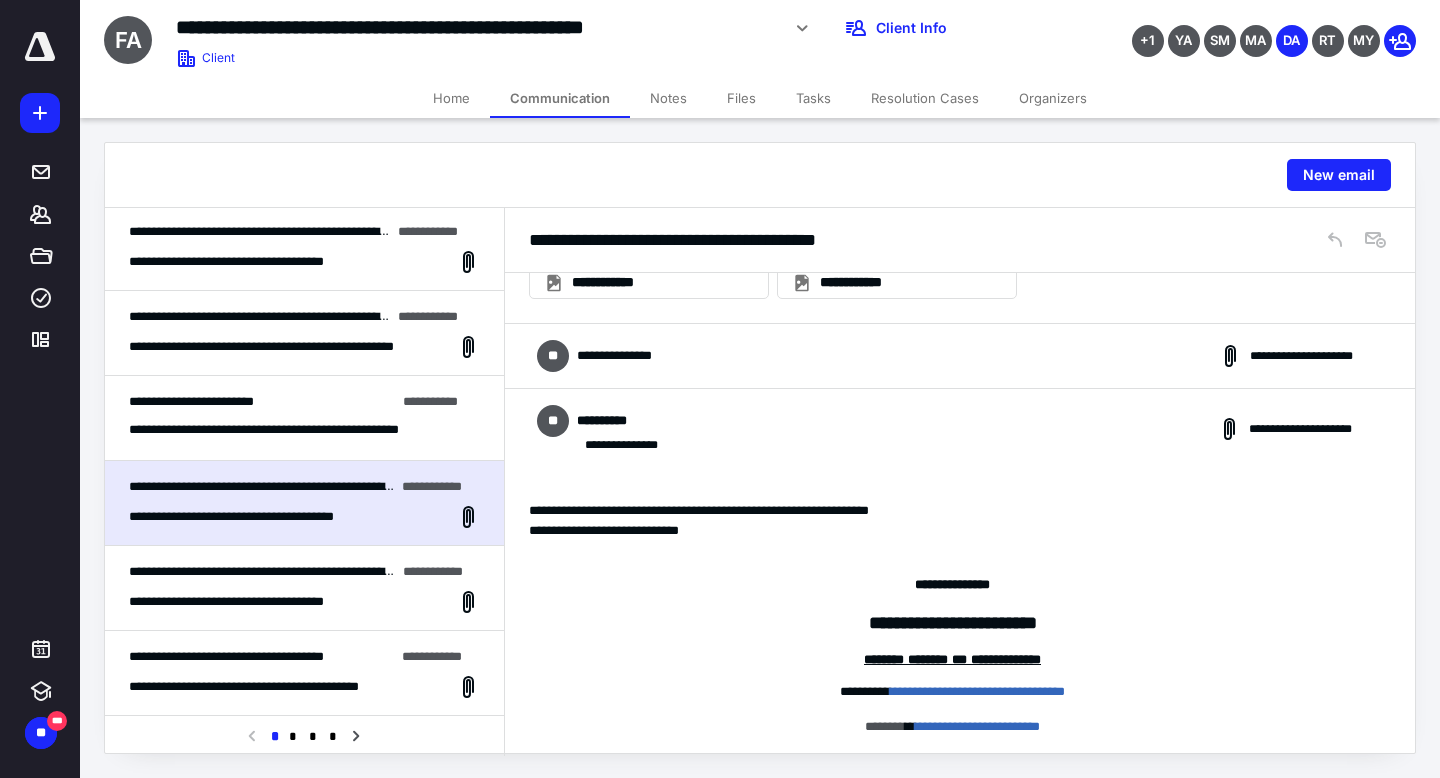 click on "**********" at bounding box center [960, 356] 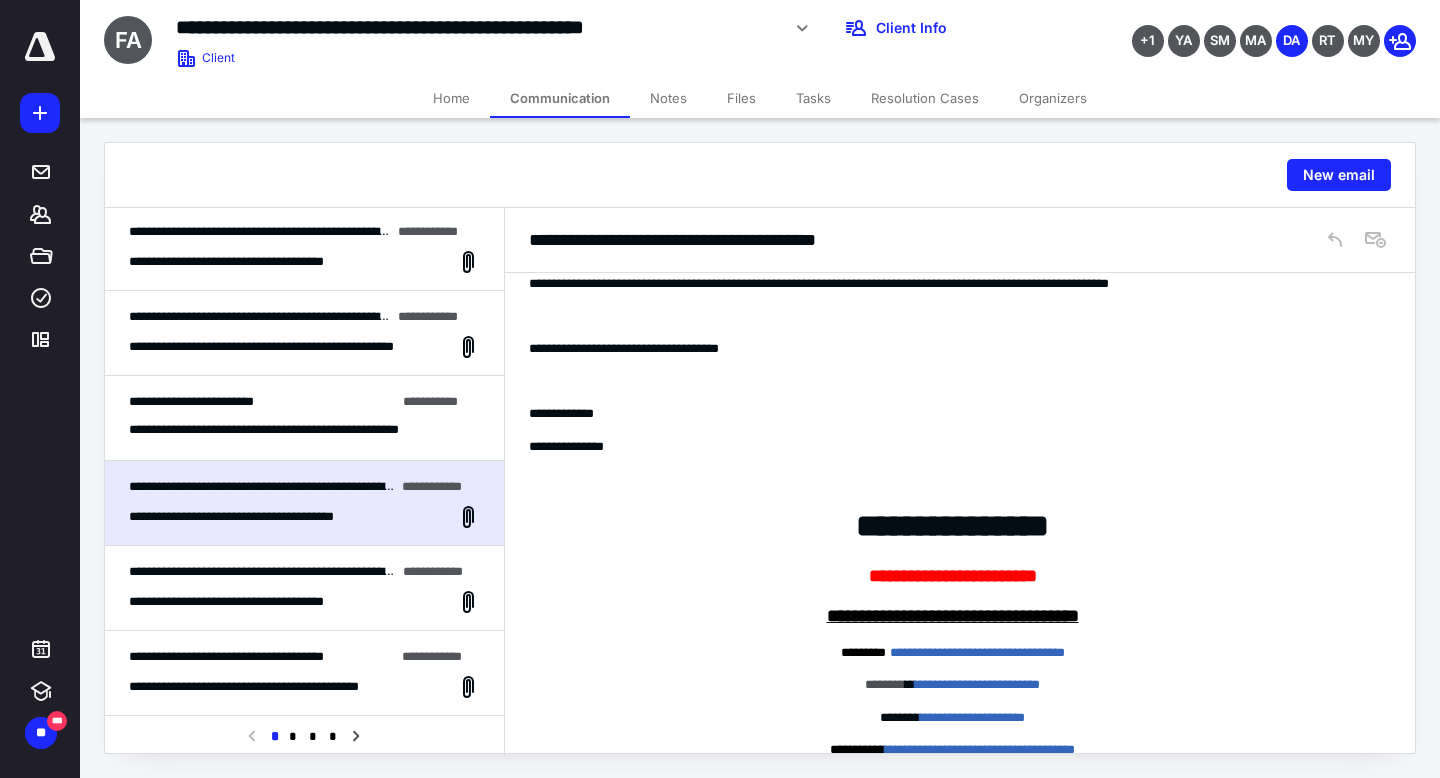 scroll, scrollTop: 2012, scrollLeft: 0, axis: vertical 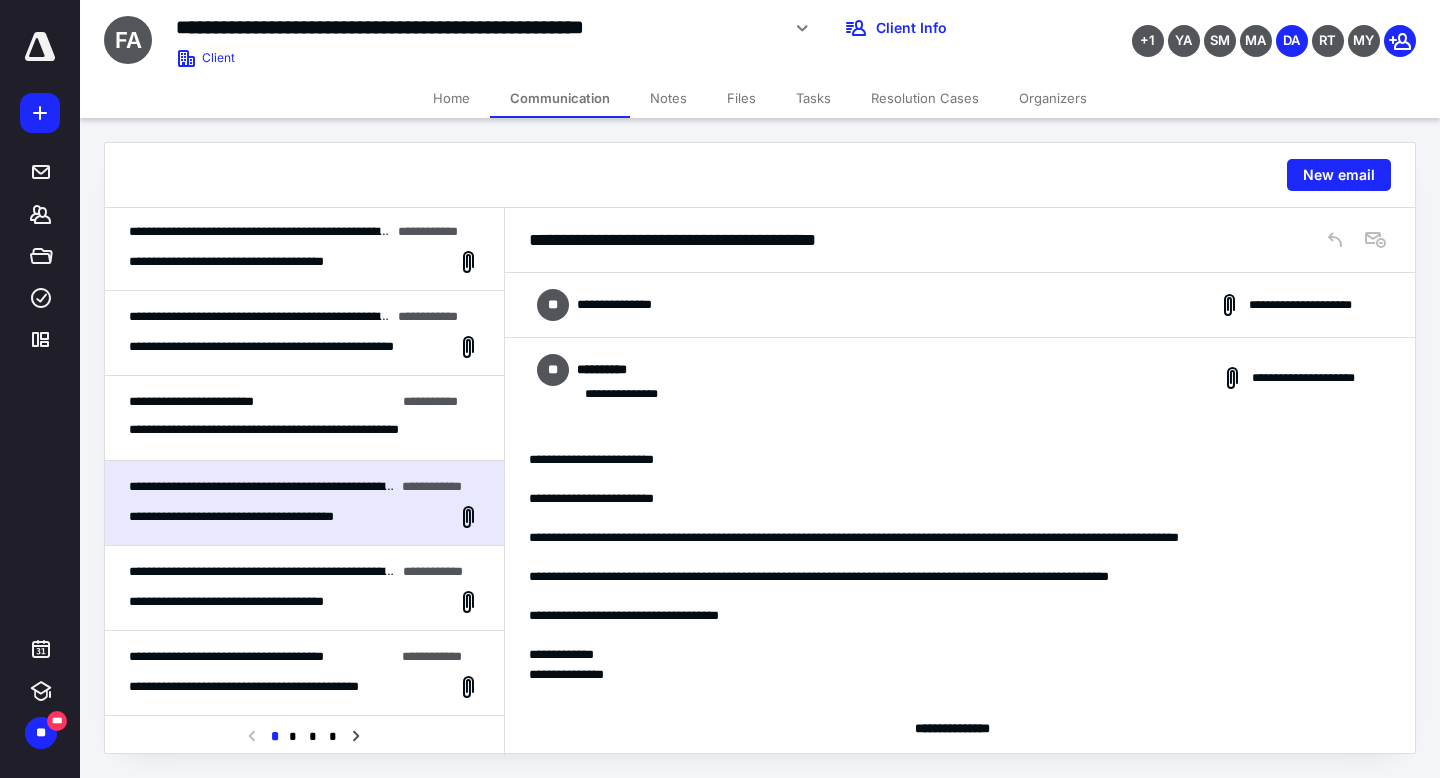 click on "**********" at bounding box center (304, 418) 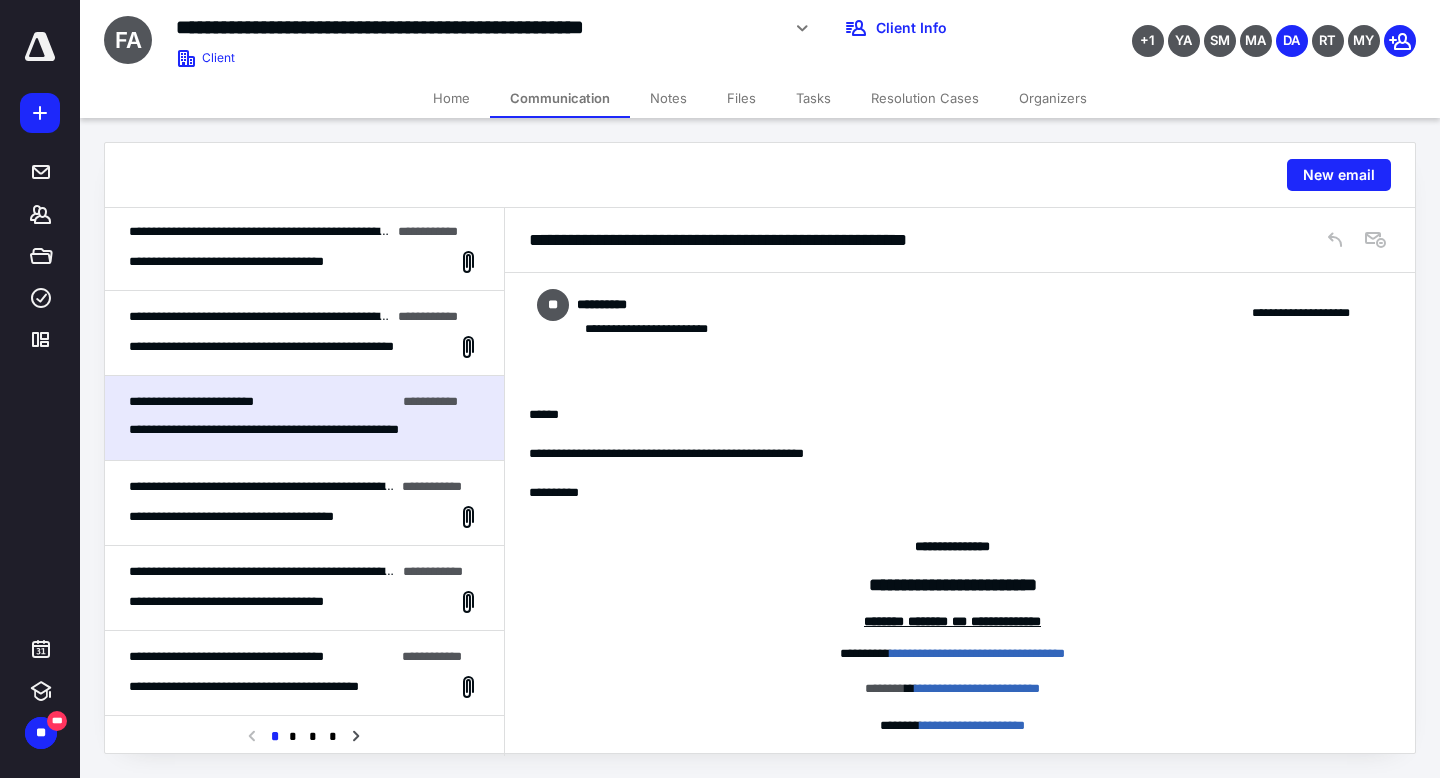 scroll, scrollTop: 218, scrollLeft: 0, axis: vertical 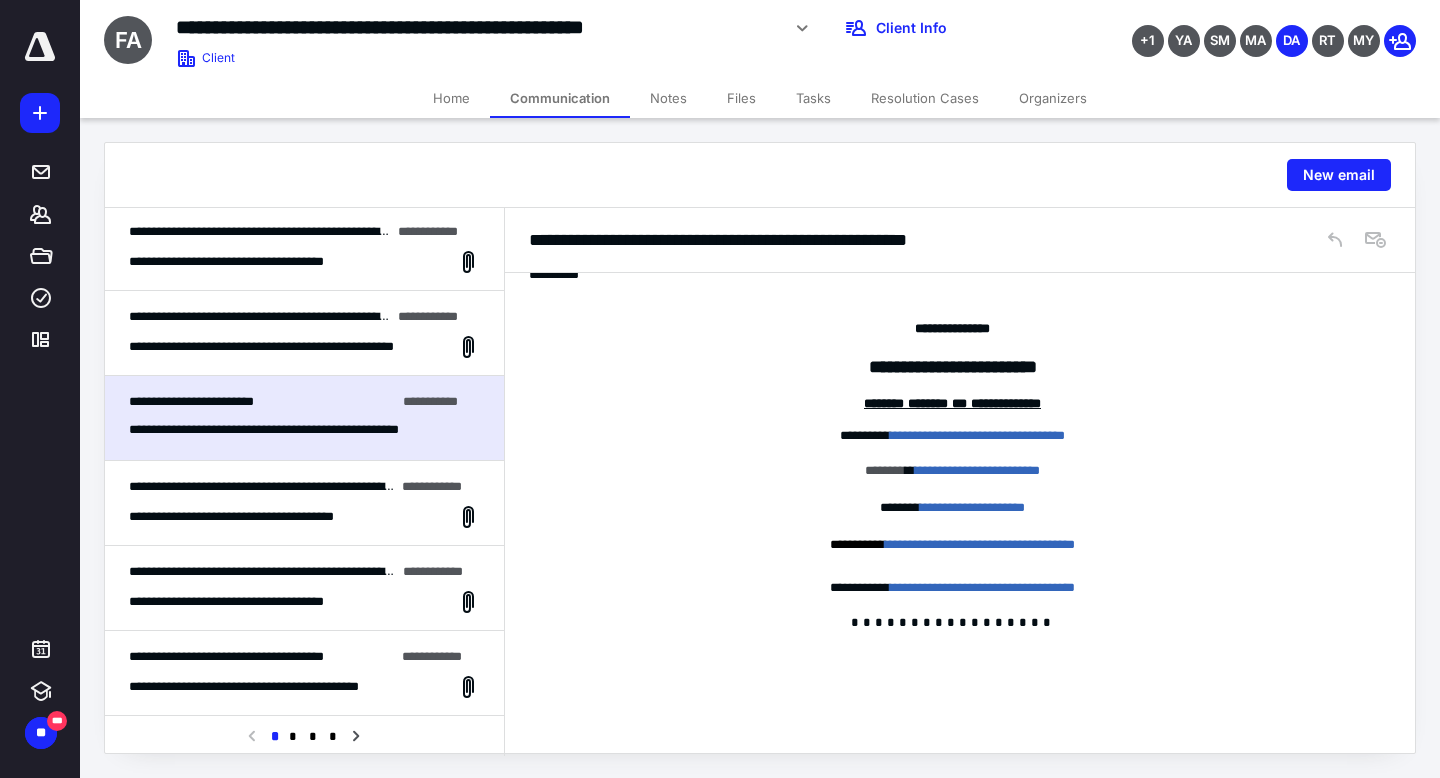 click on "**********" at bounding box center (281, 347) 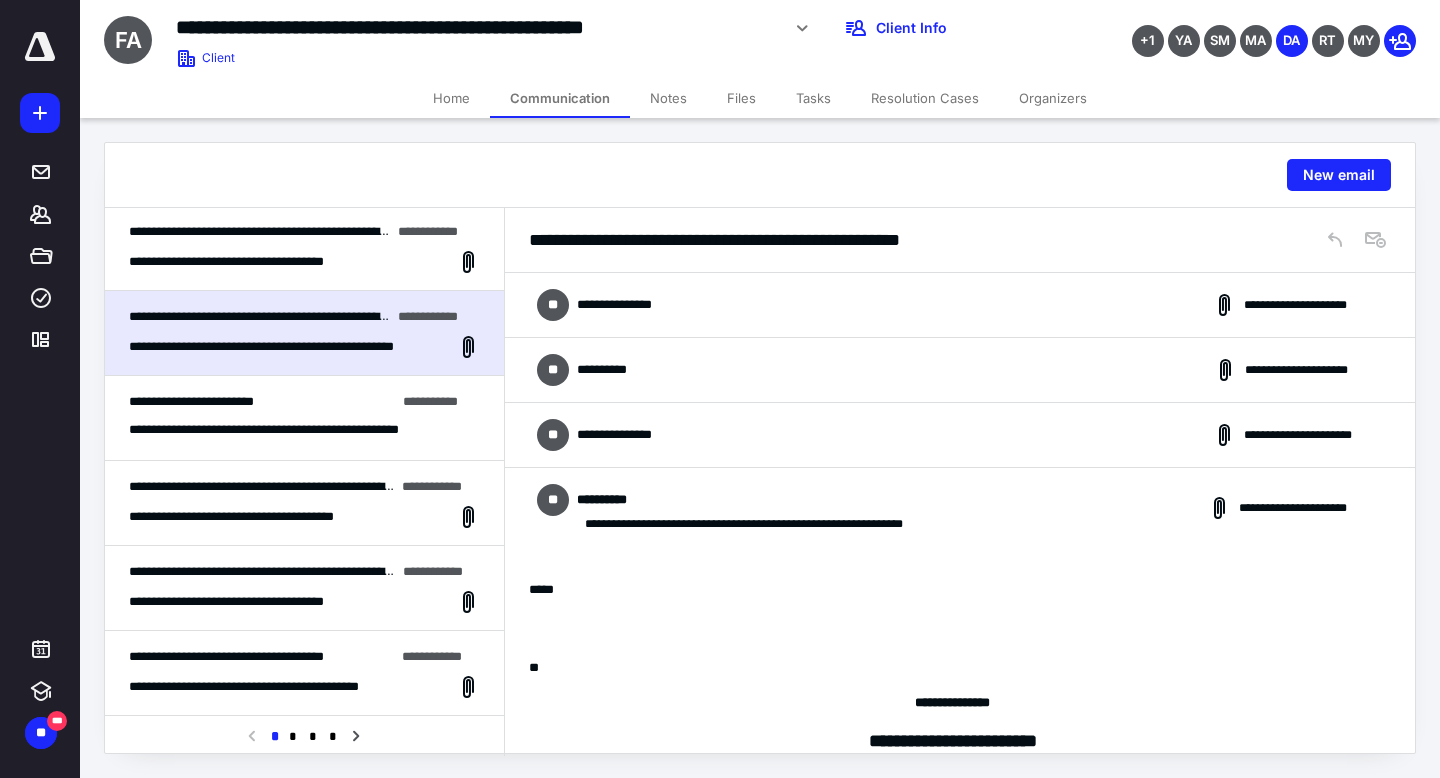 scroll, scrollTop: 454, scrollLeft: 0, axis: vertical 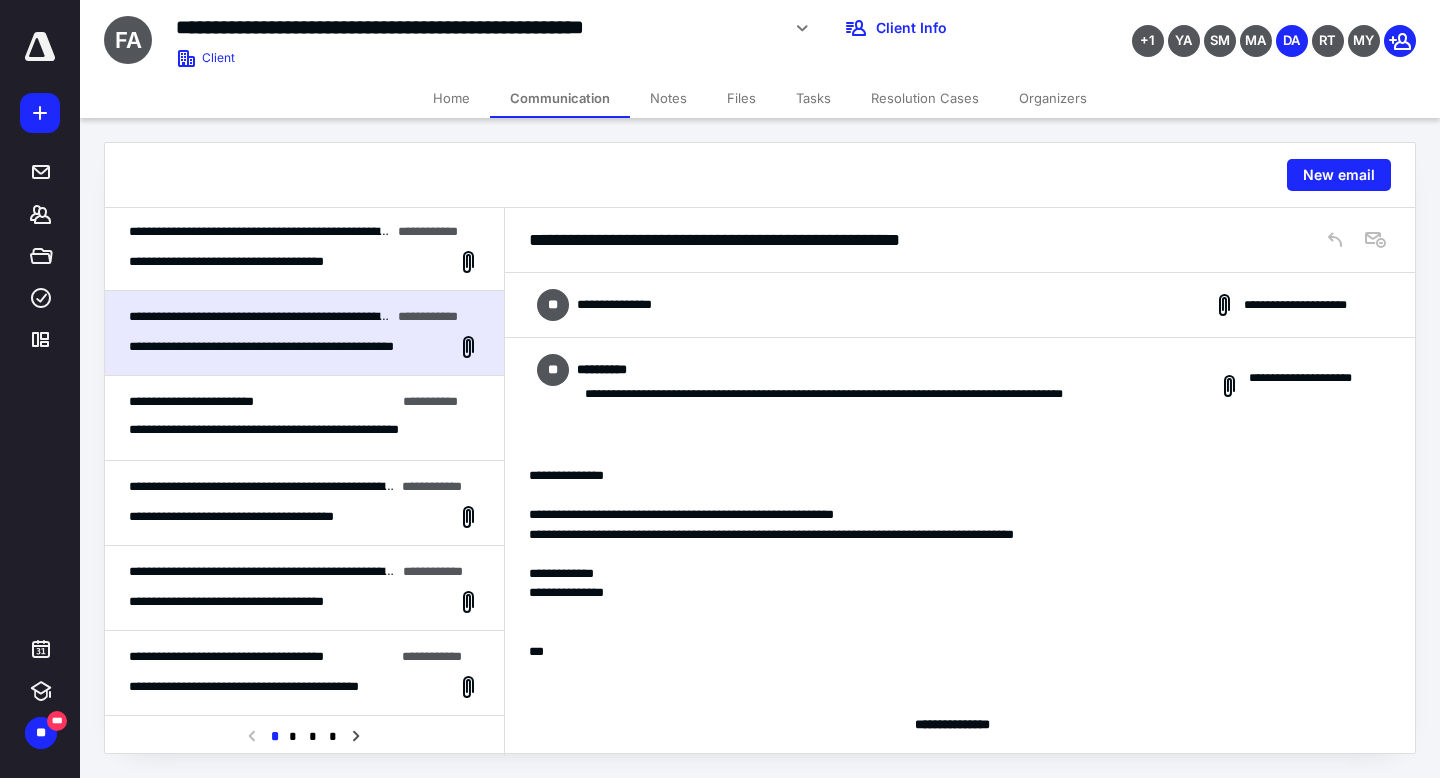 click on "**********" at bounding box center [960, 305] 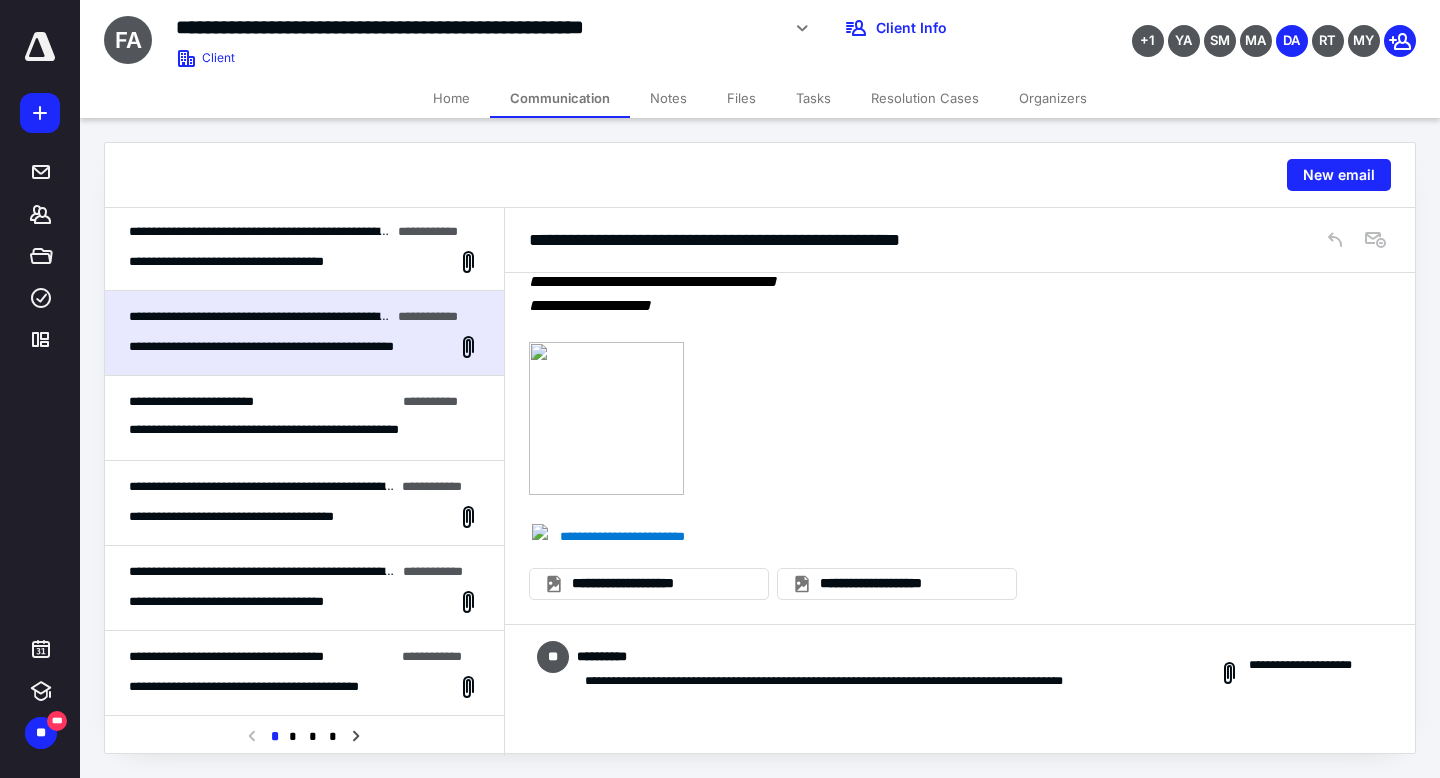 scroll, scrollTop: 681, scrollLeft: 0, axis: vertical 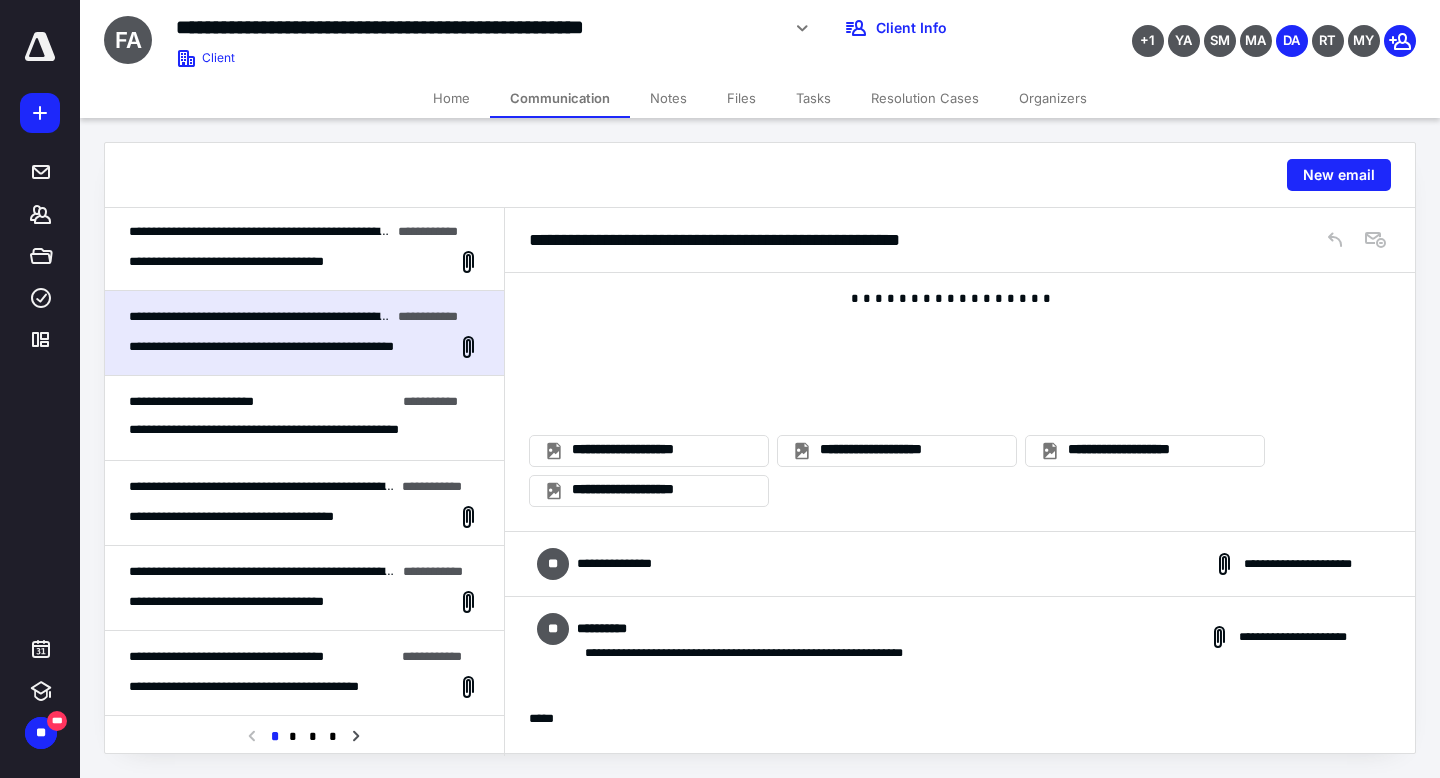 click on "**********" at bounding box center (960, 564) 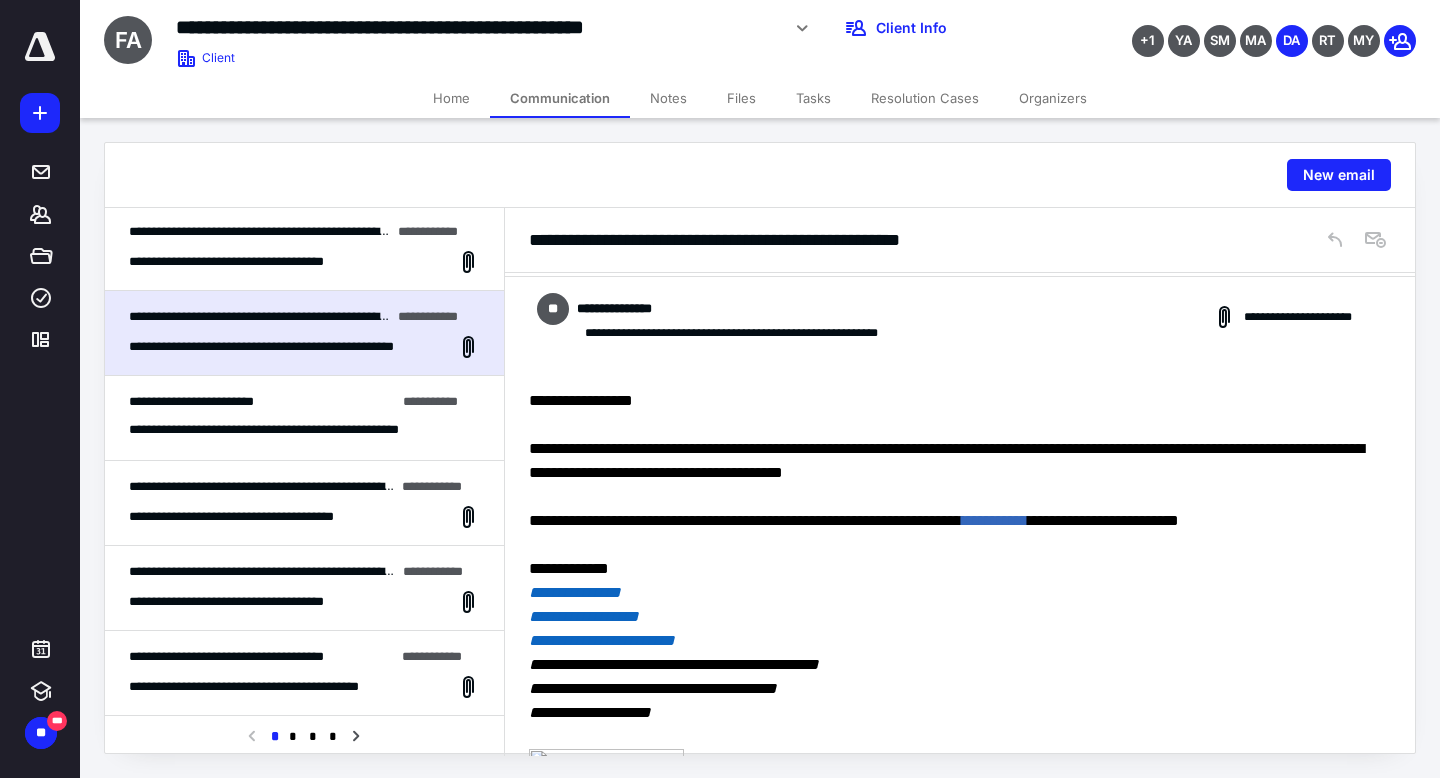 scroll, scrollTop: 1940, scrollLeft: 0, axis: vertical 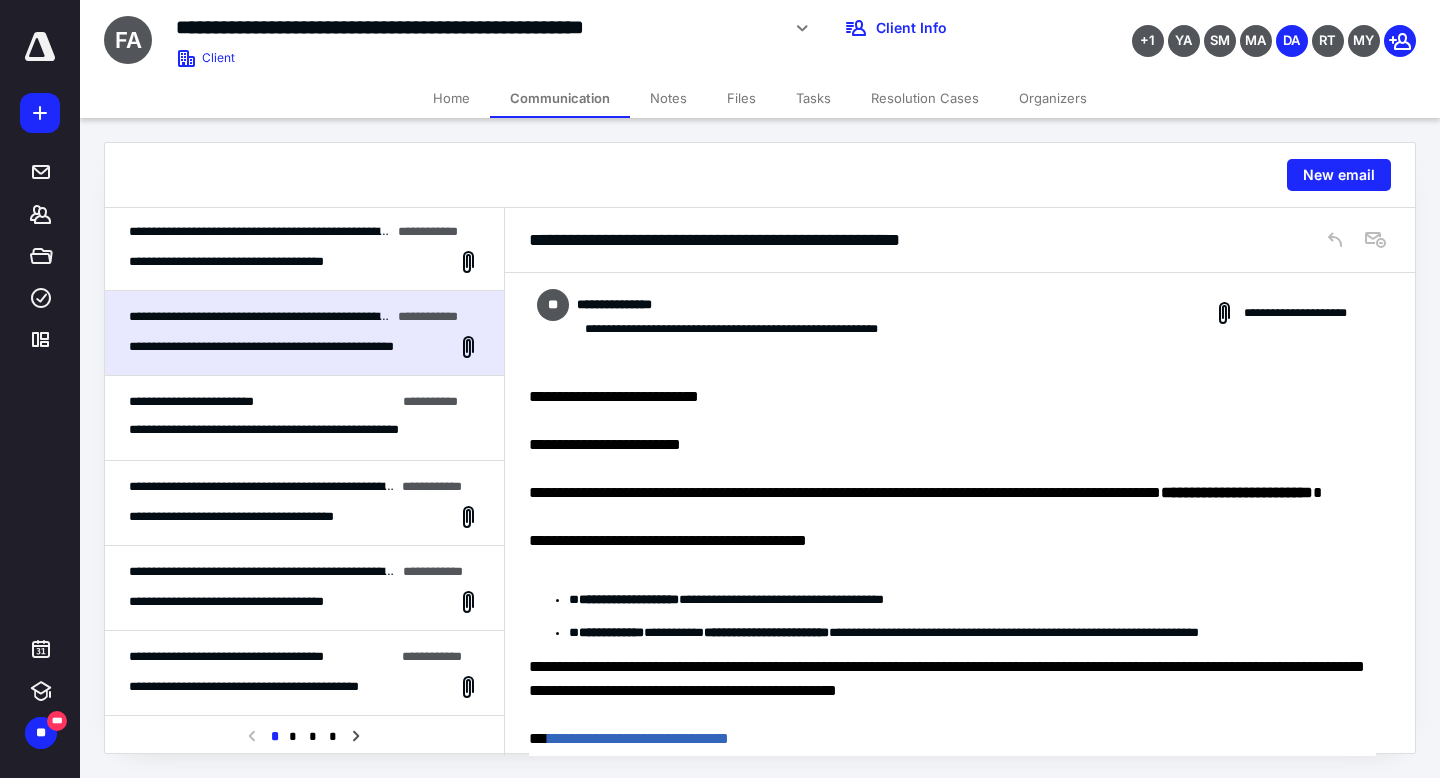 click on "**********" at bounding box center [304, 248] 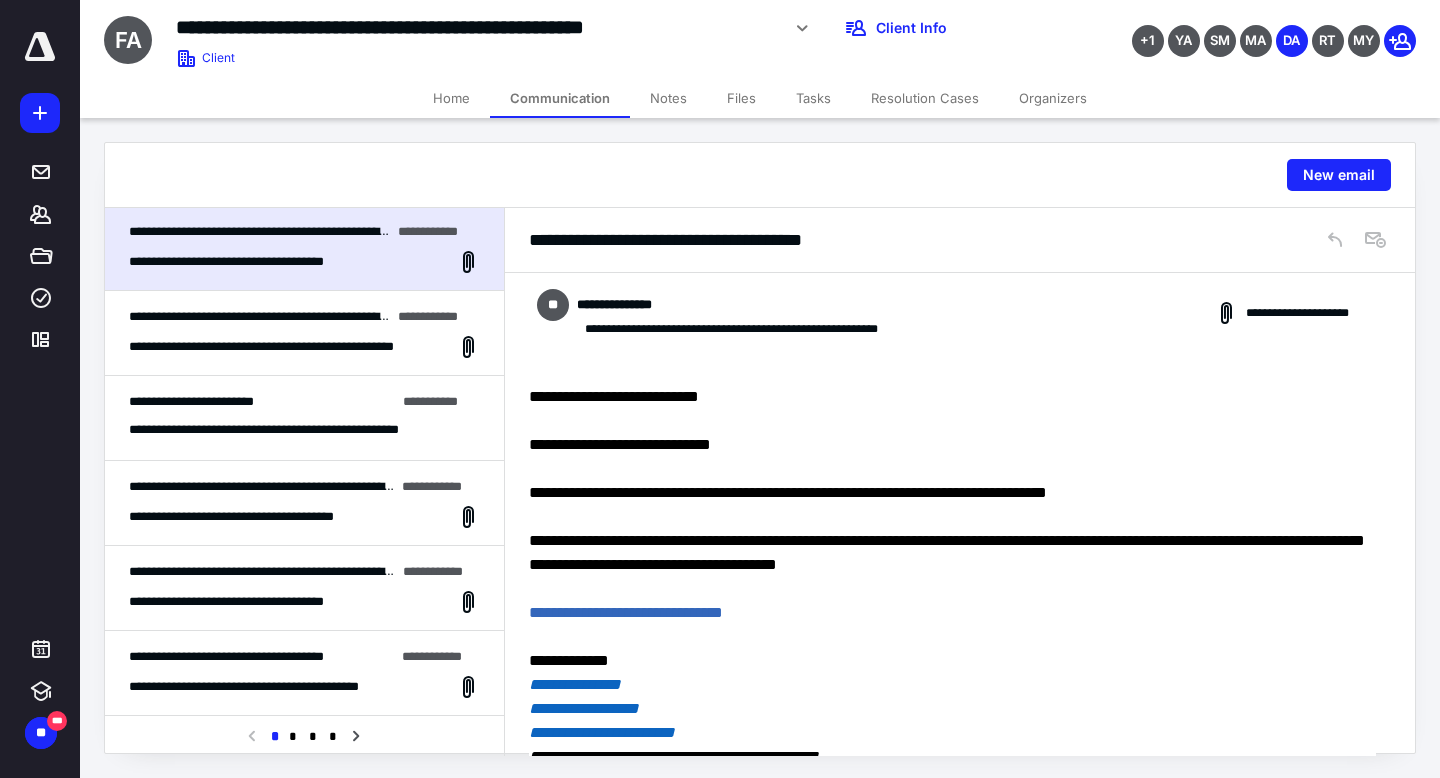 scroll, scrollTop: 402, scrollLeft: 0, axis: vertical 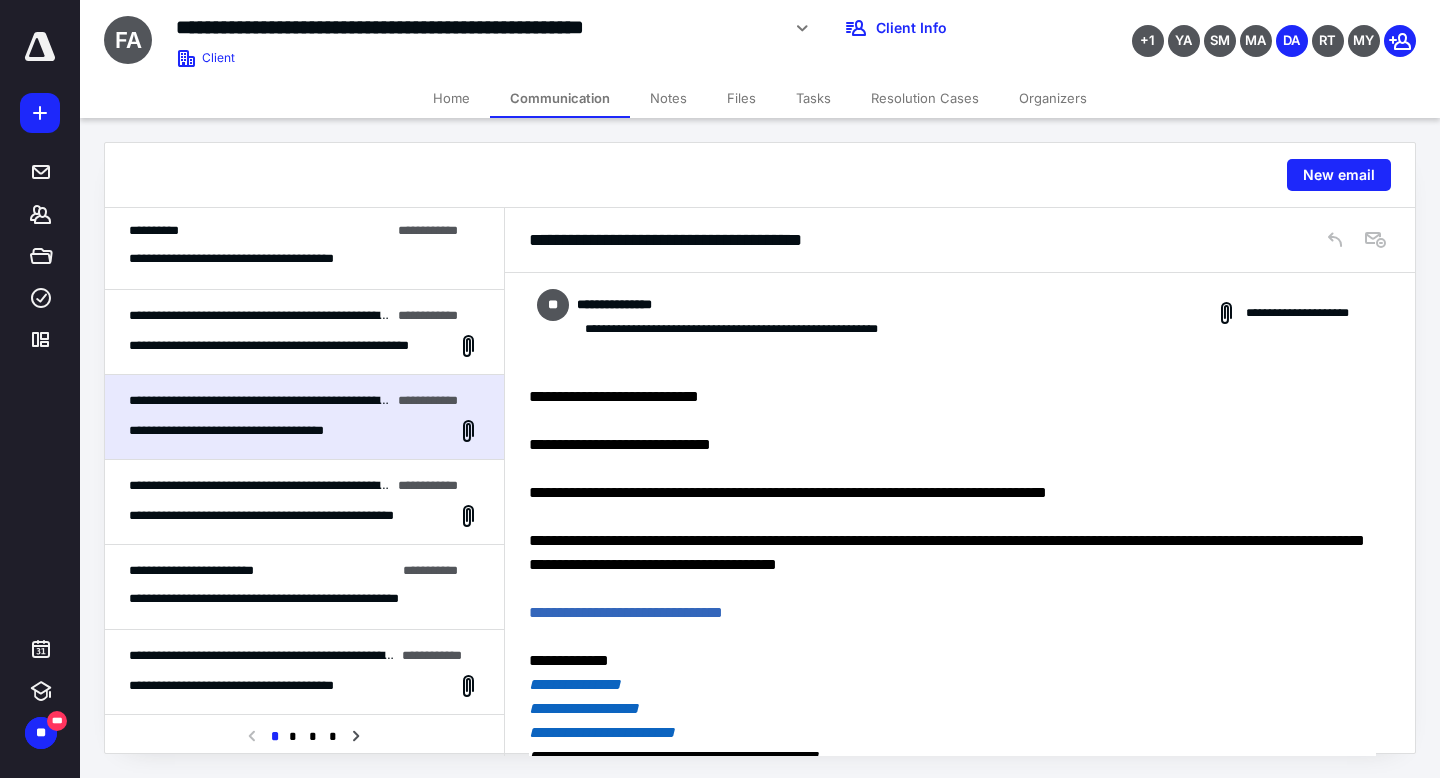 click on "**********" at bounding box center [264, 259] 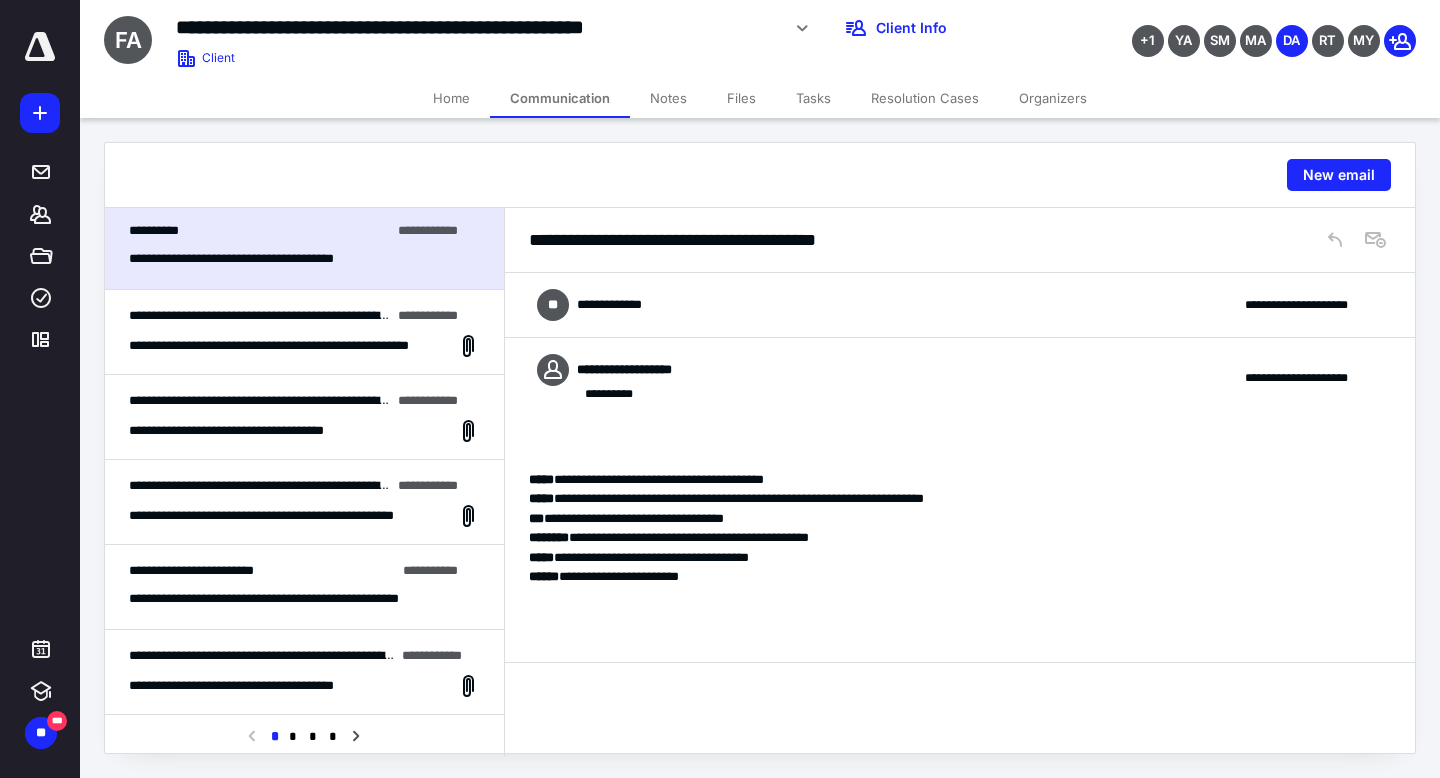 click on "**" at bounding box center [553, 305] 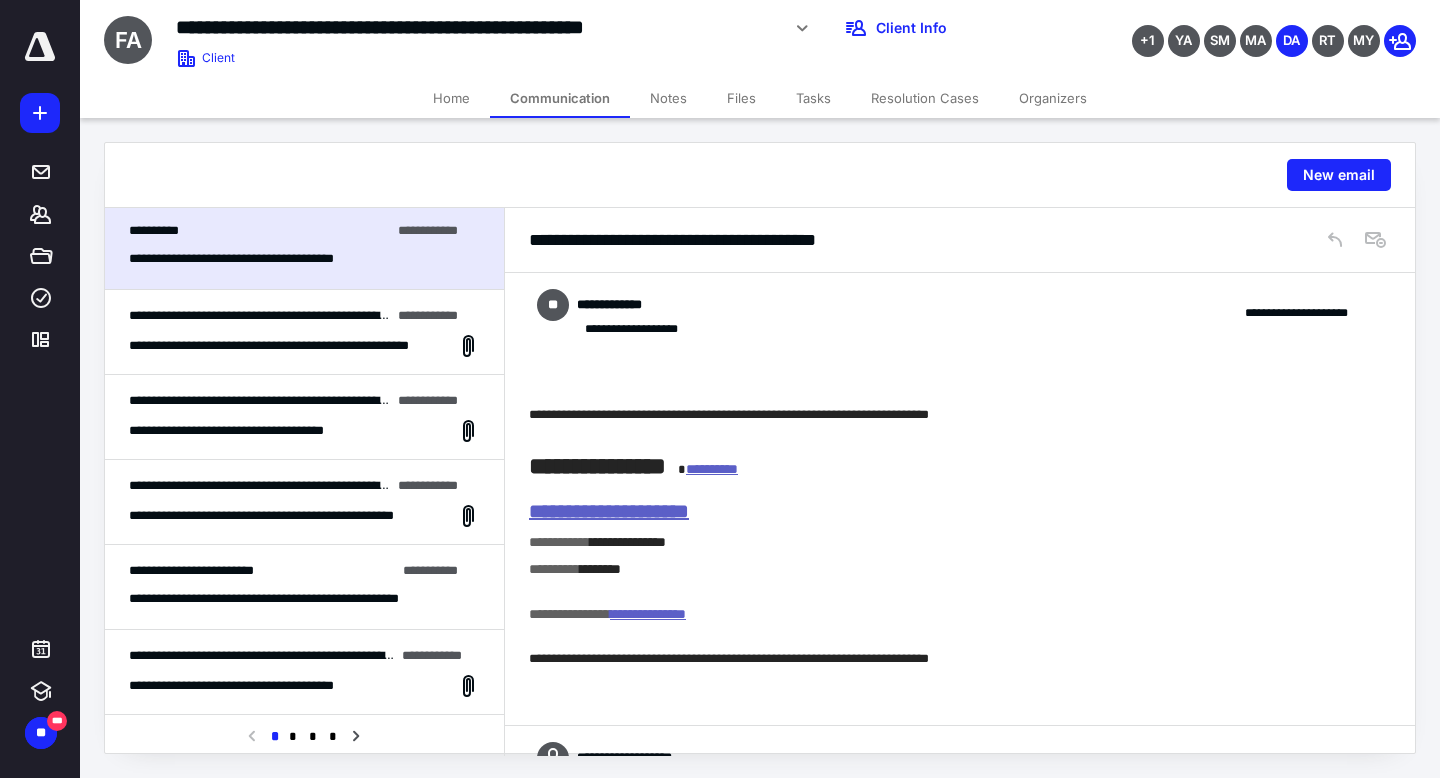 click on "**********" at bounding box center [281, 346] 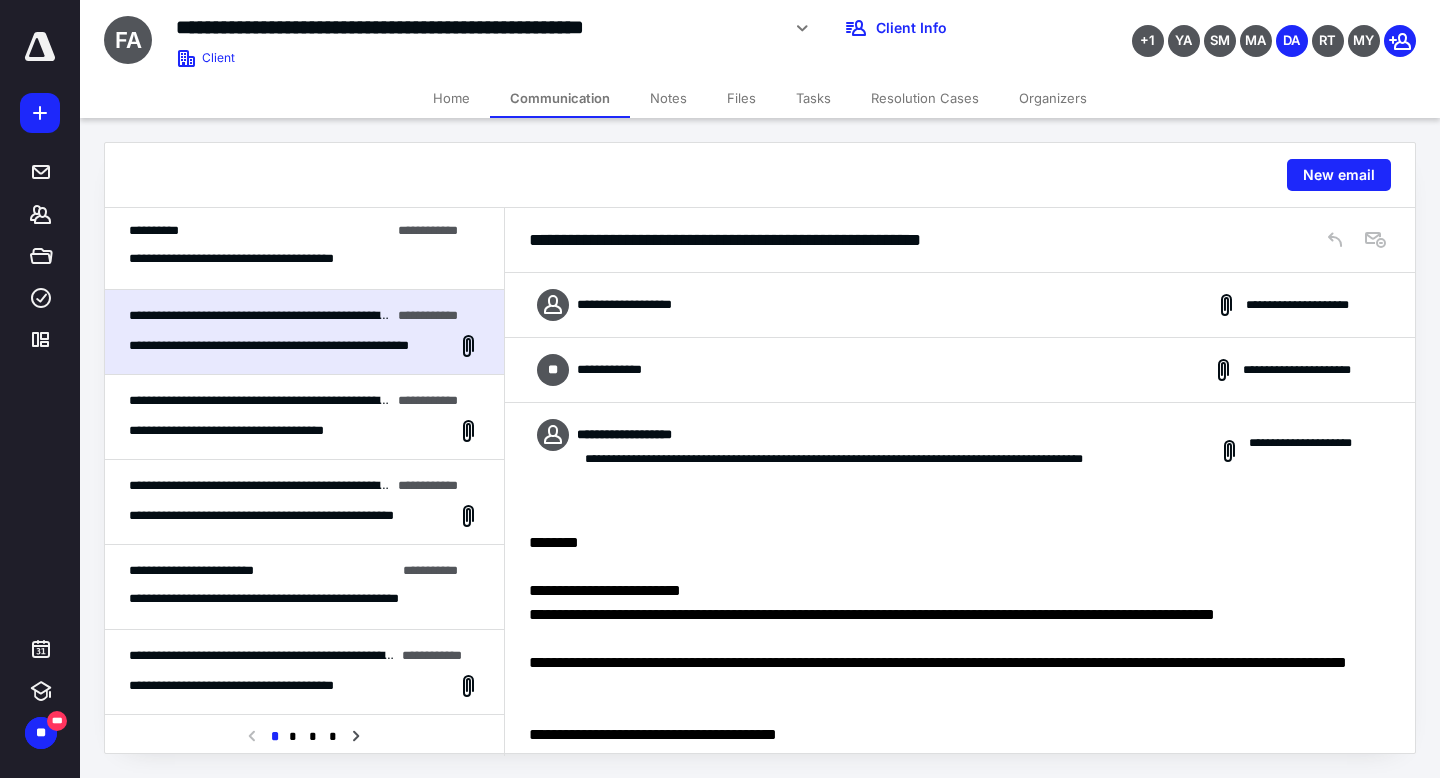 scroll, scrollTop: 184, scrollLeft: 0, axis: vertical 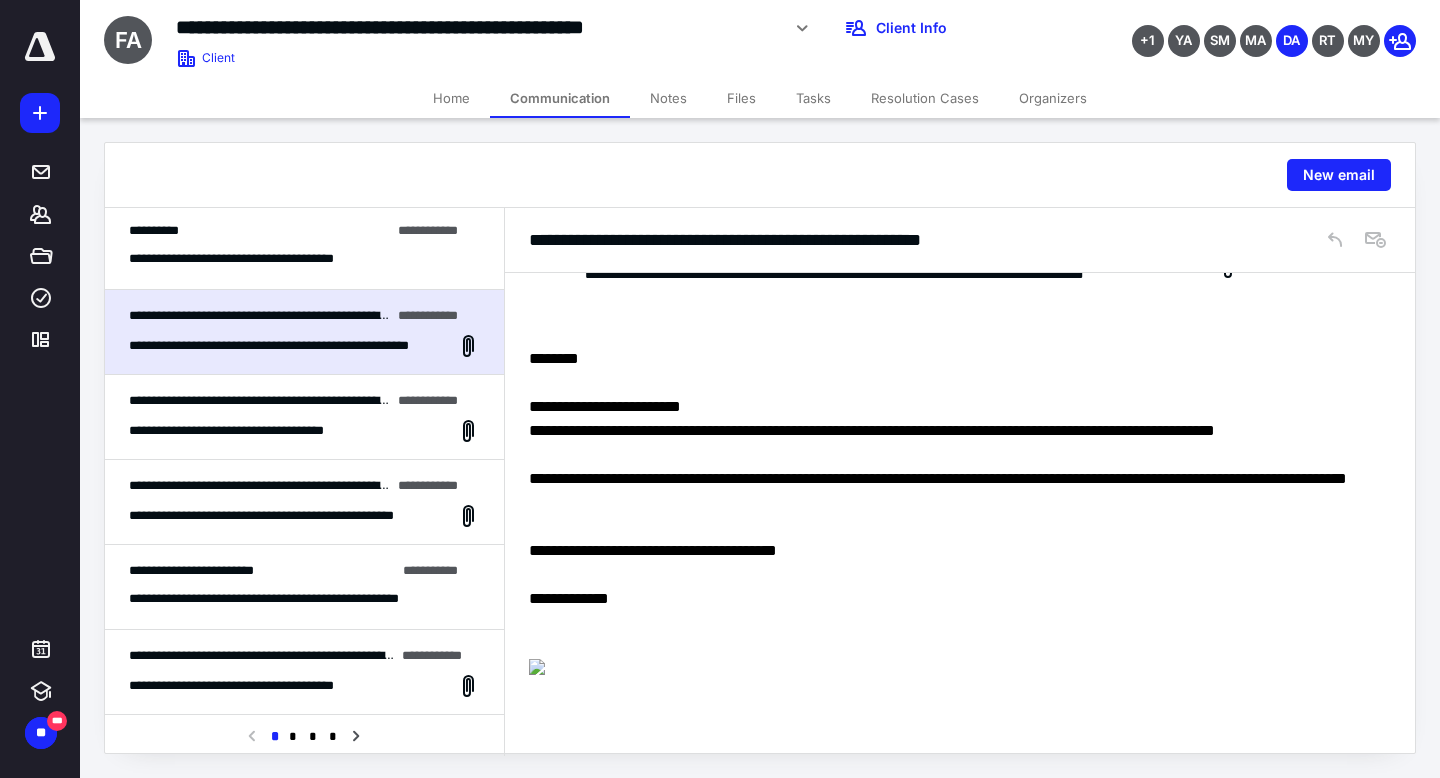 click on "**********" at bounding box center (304, 417) 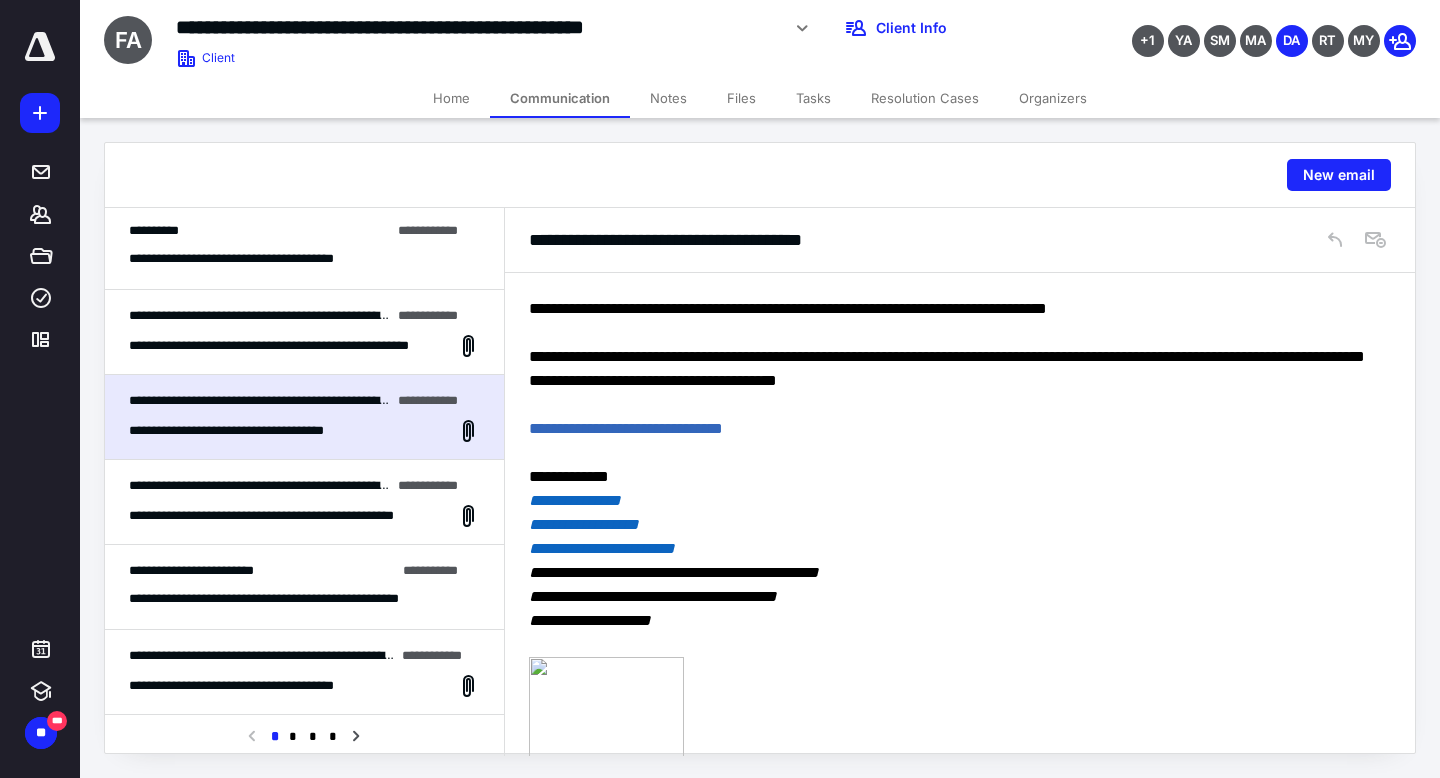 scroll, scrollTop: 408, scrollLeft: 0, axis: vertical 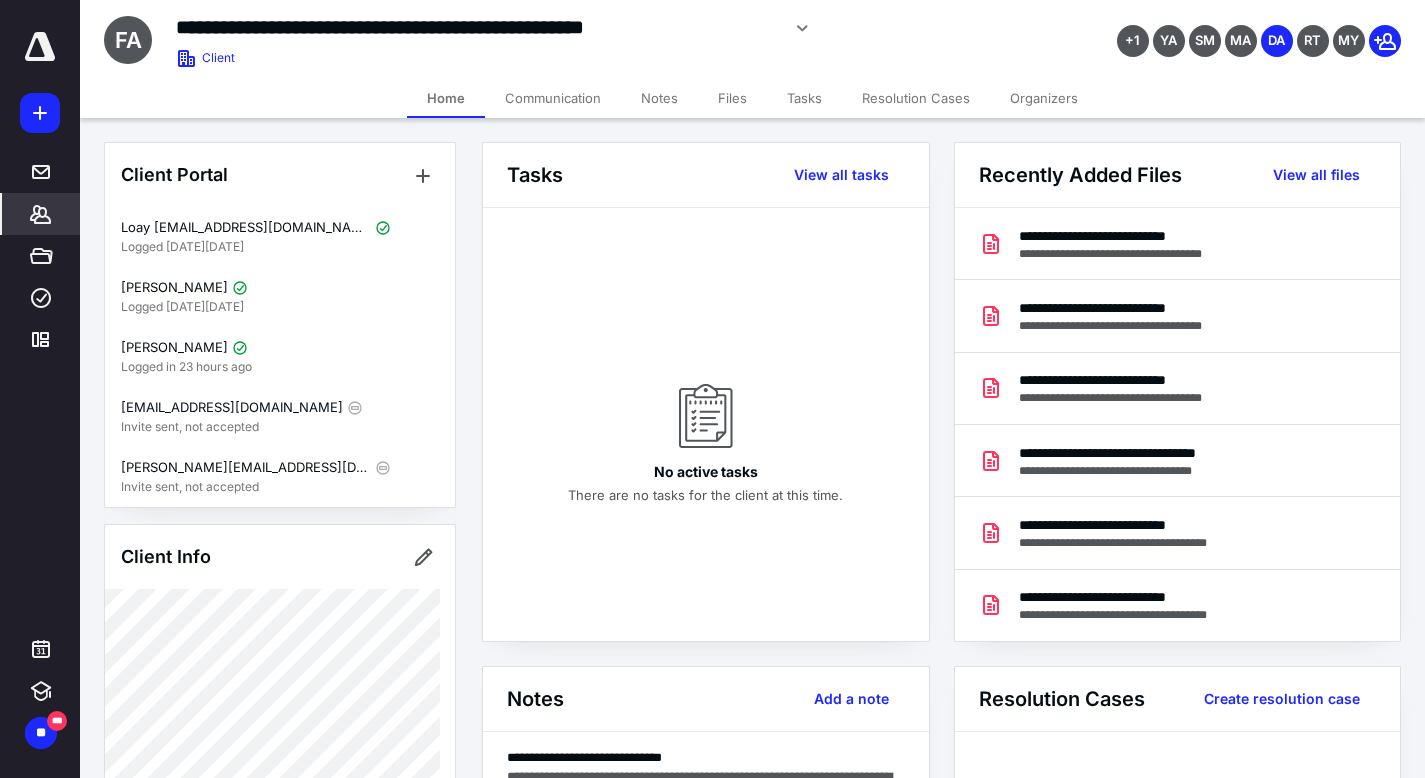 click on "Communication" at bounding box center [553, 98] 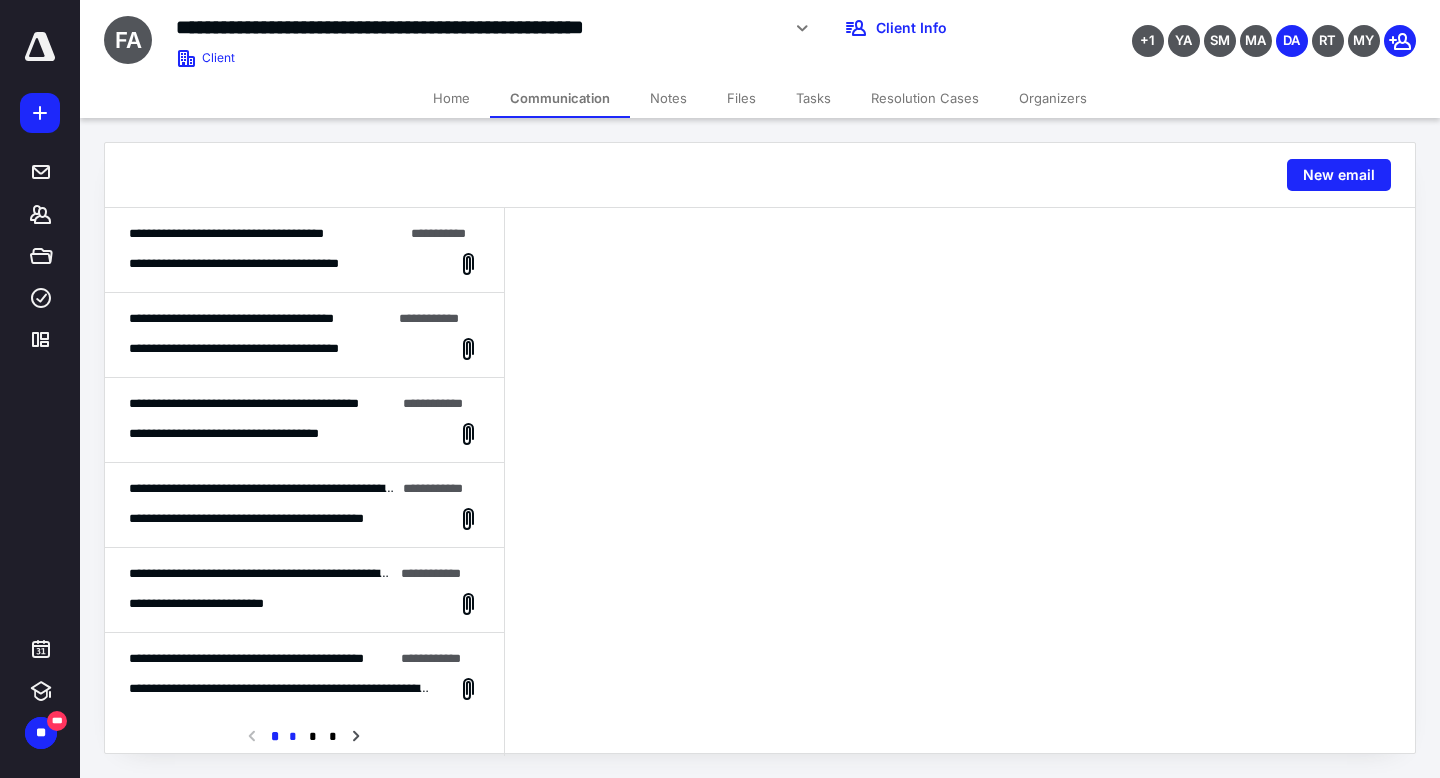 click on "*" at bounding box center [293, 737] 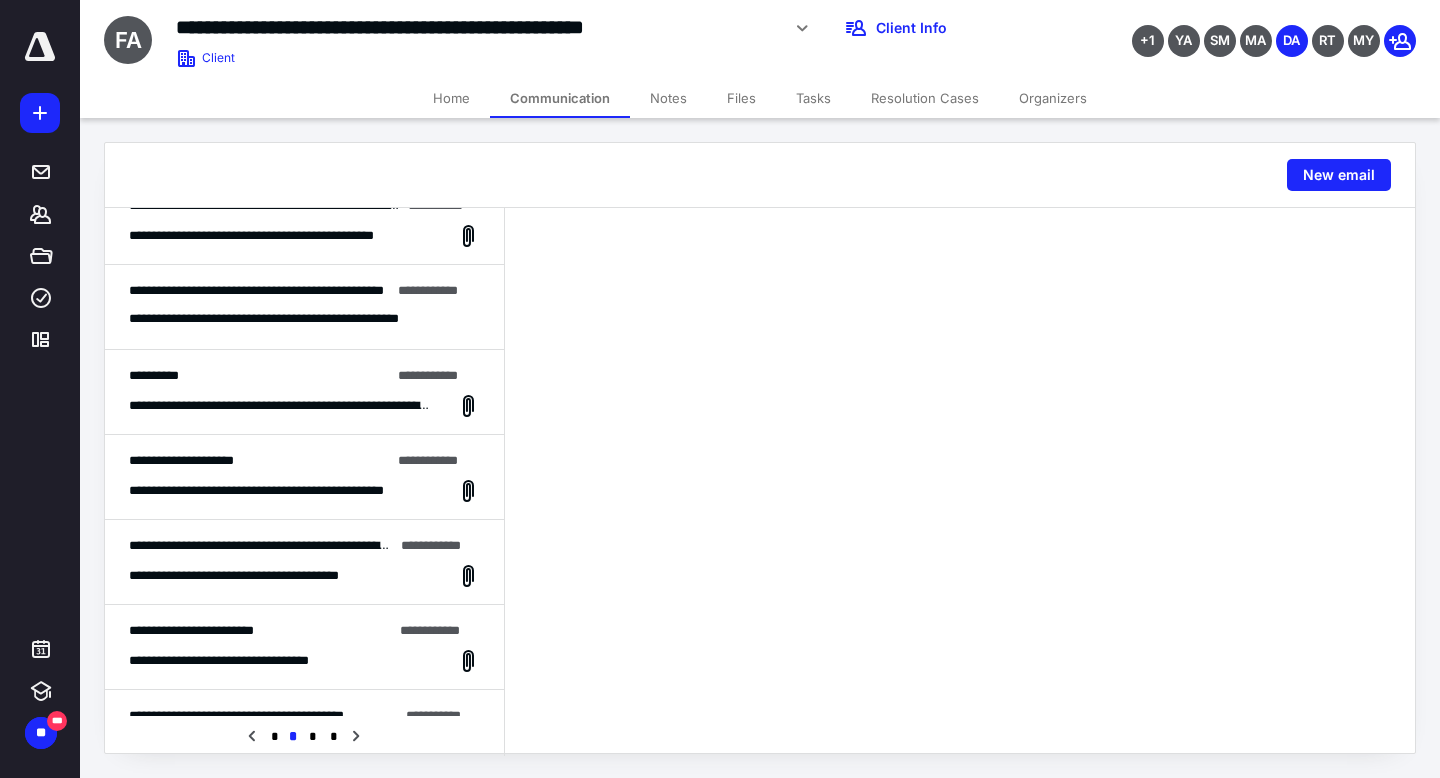 scroll, scrollTop: 0, scrollLeft: 0, axis: both 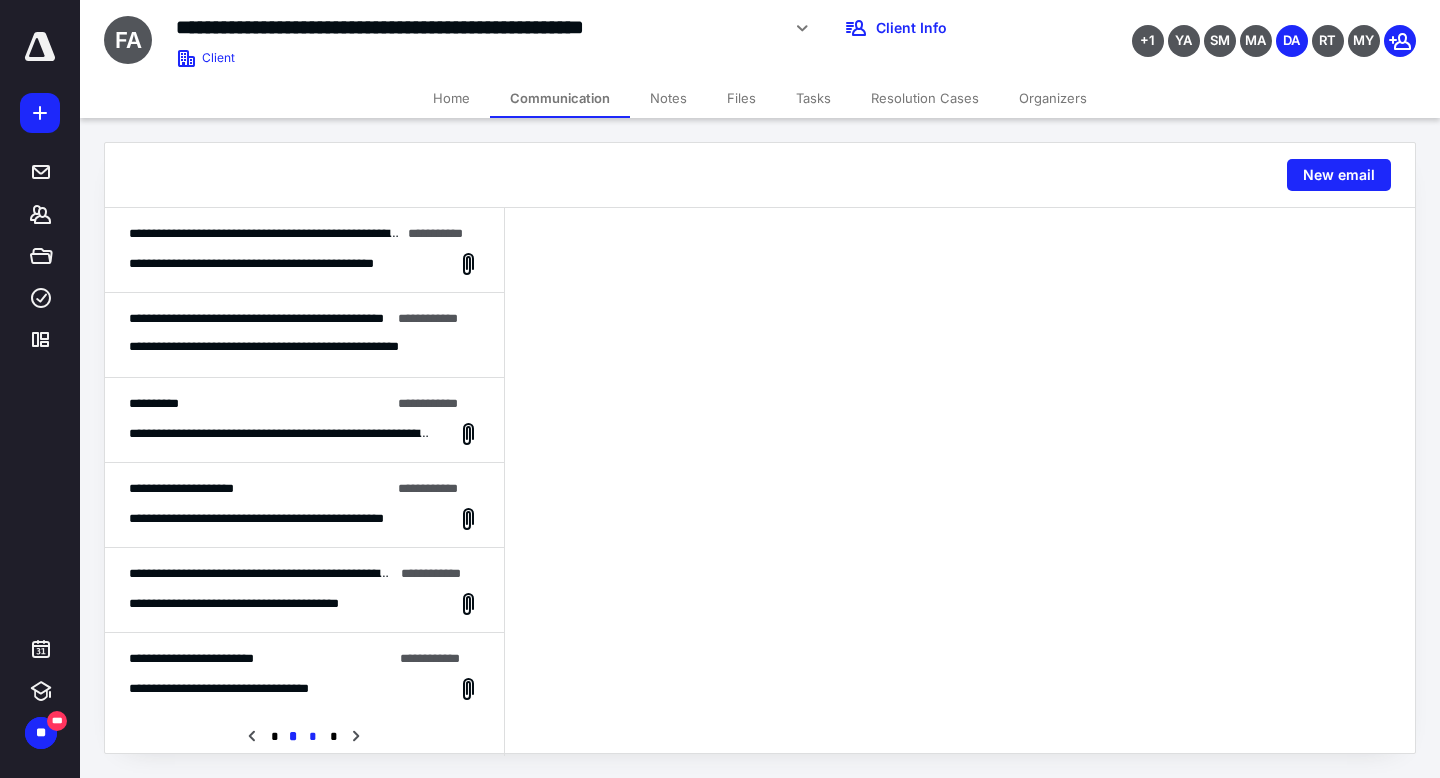 click on "*" at bounding box center (313, 737) 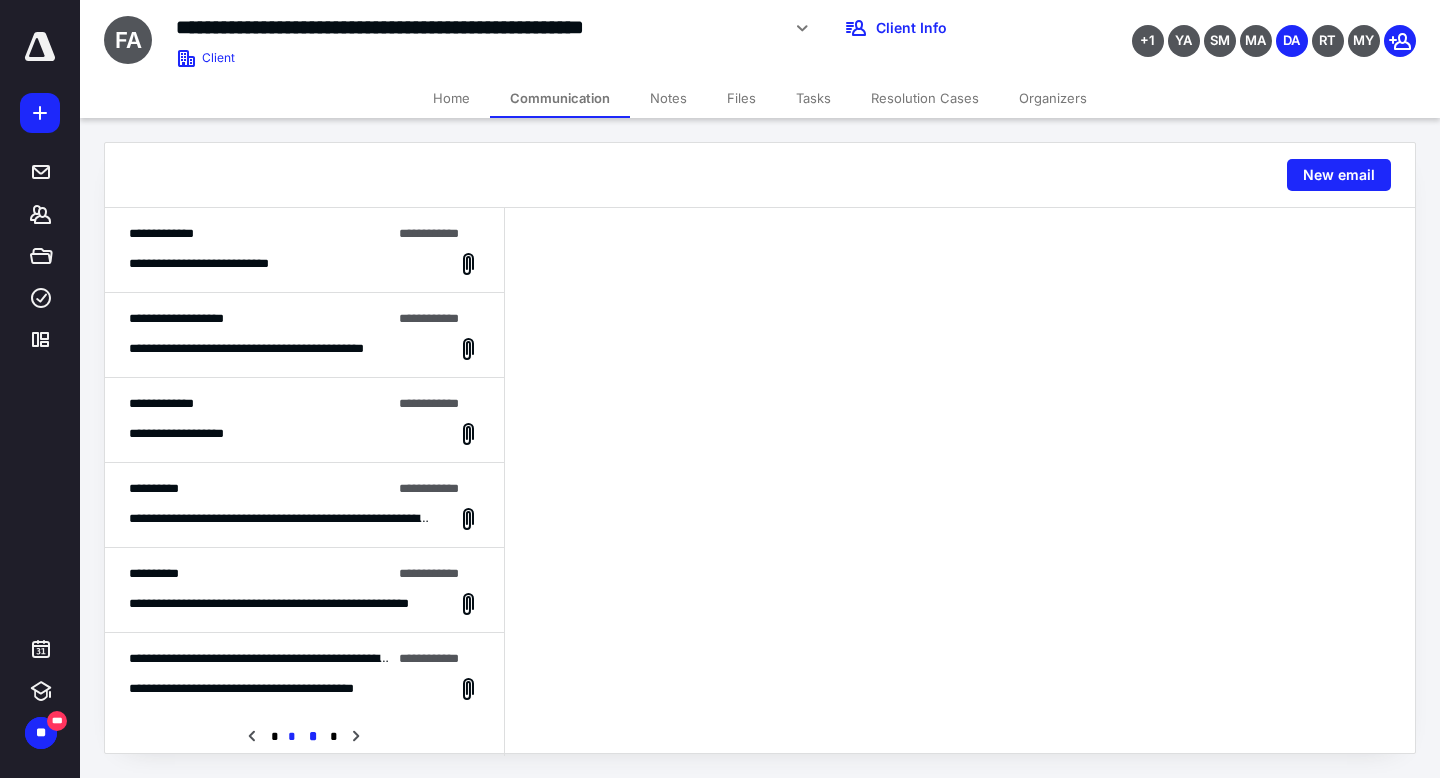 click on "*" at bounding box center (292, 737) 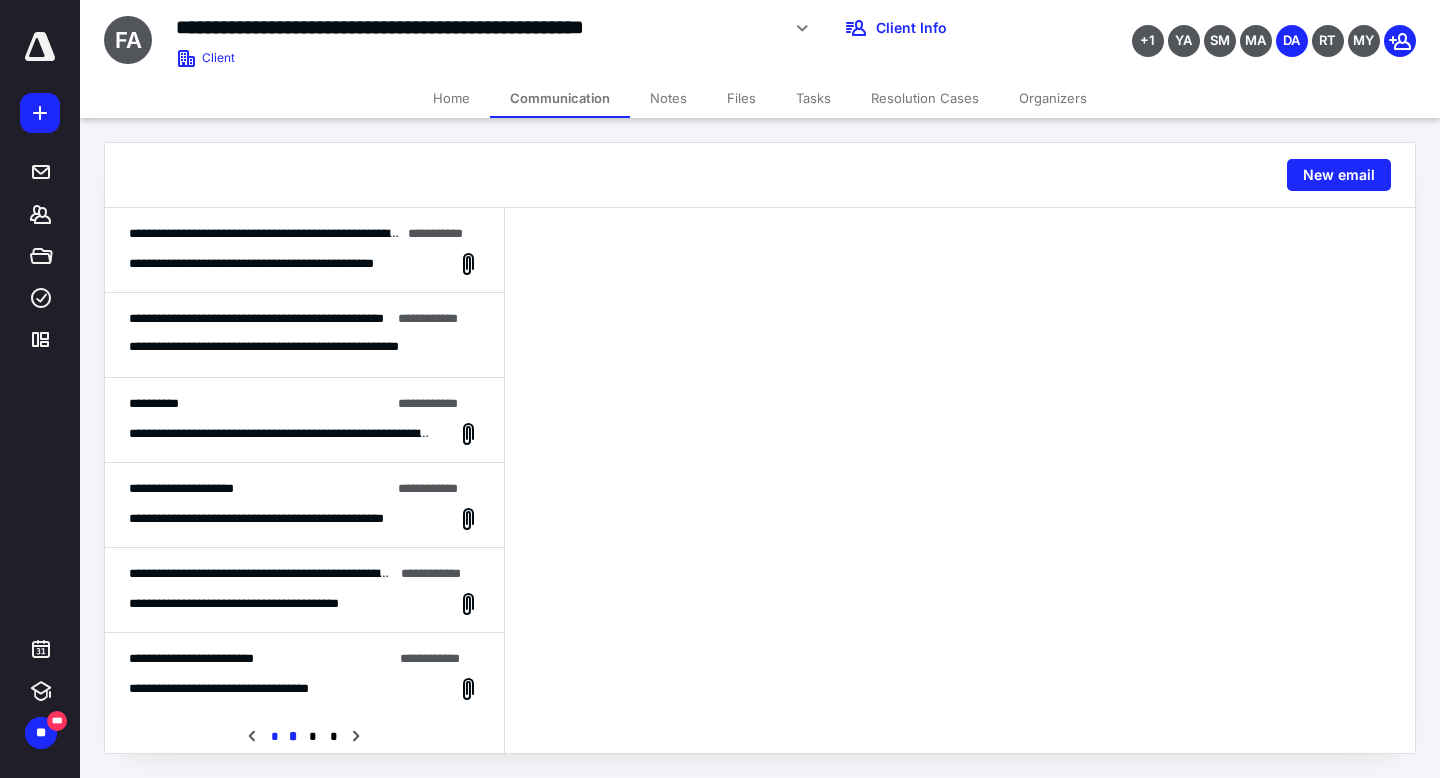 click on "*" at bounding box center [273, 737] 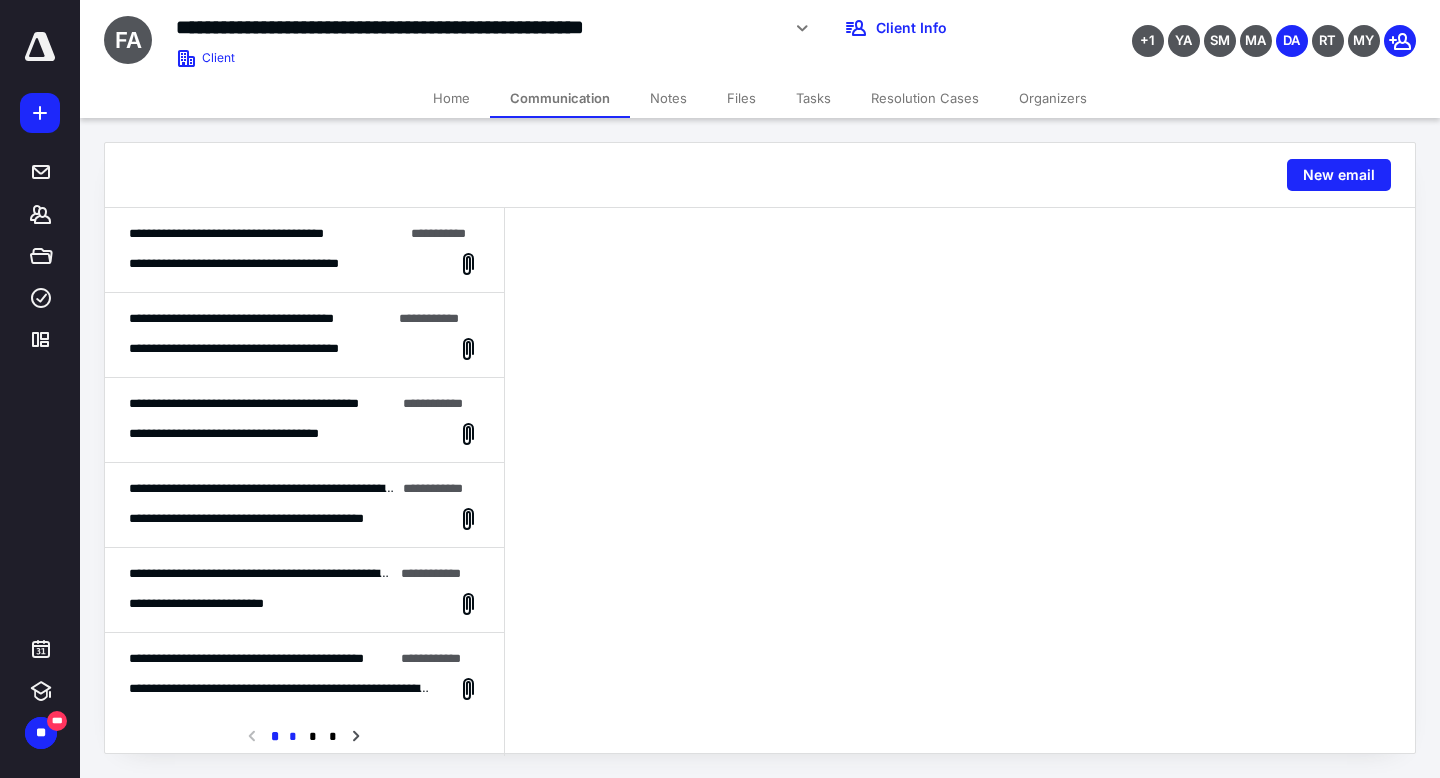 click on "*" at bounding box center (293, 737) 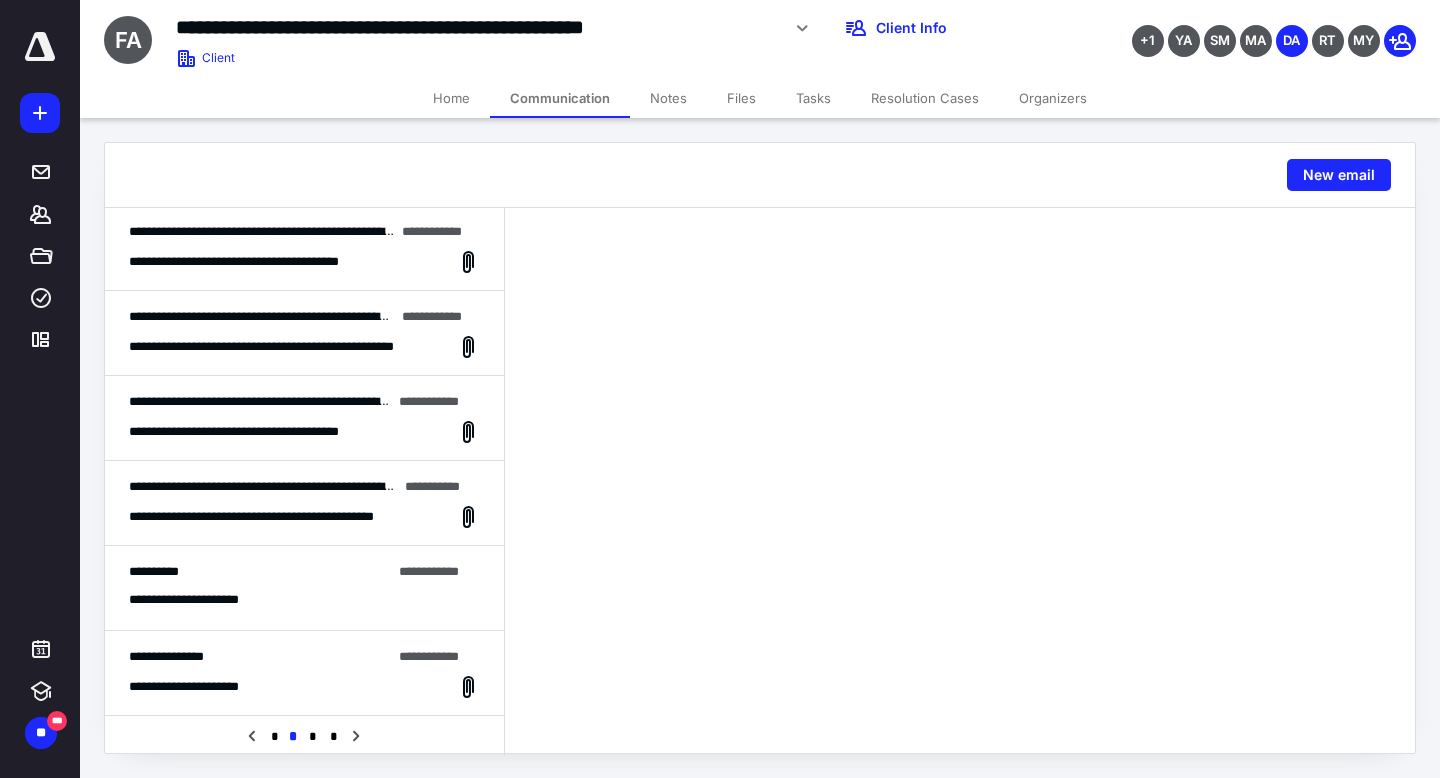 scroll, scrollTop: 0, scrollLeft: 0, axis: both 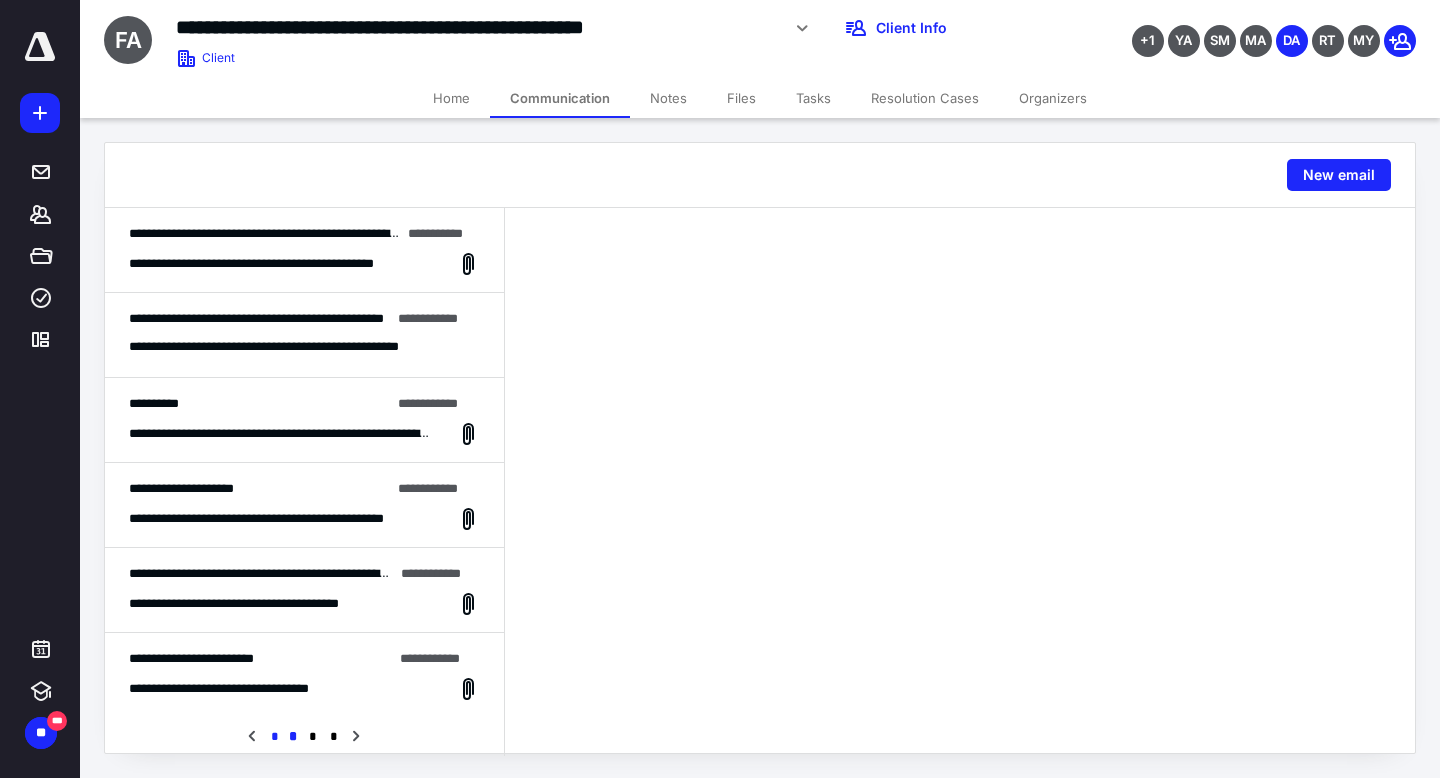 click on "*" at bounding box center [273, 737] 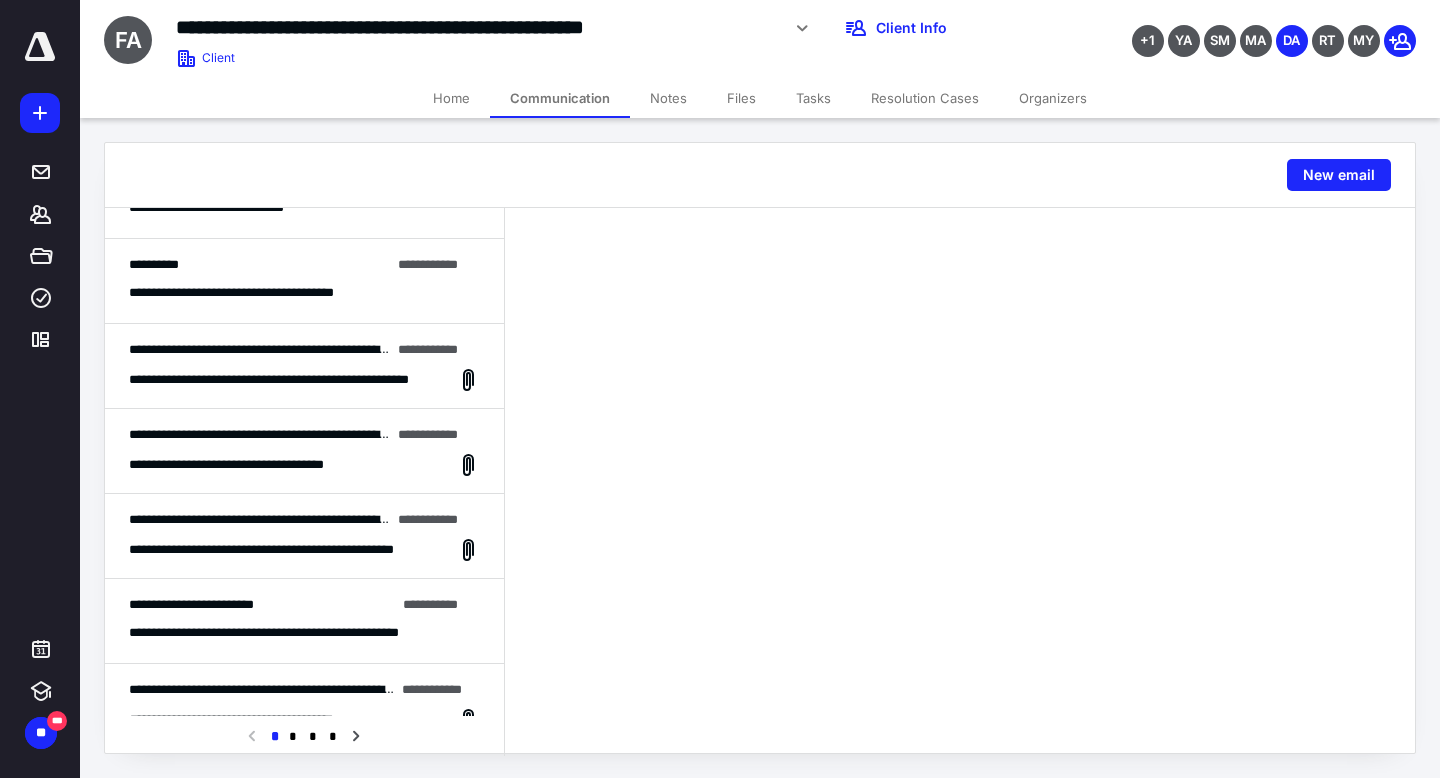 scroll, scrollTop: 1002, scrollLeft: 0, axis: vertical 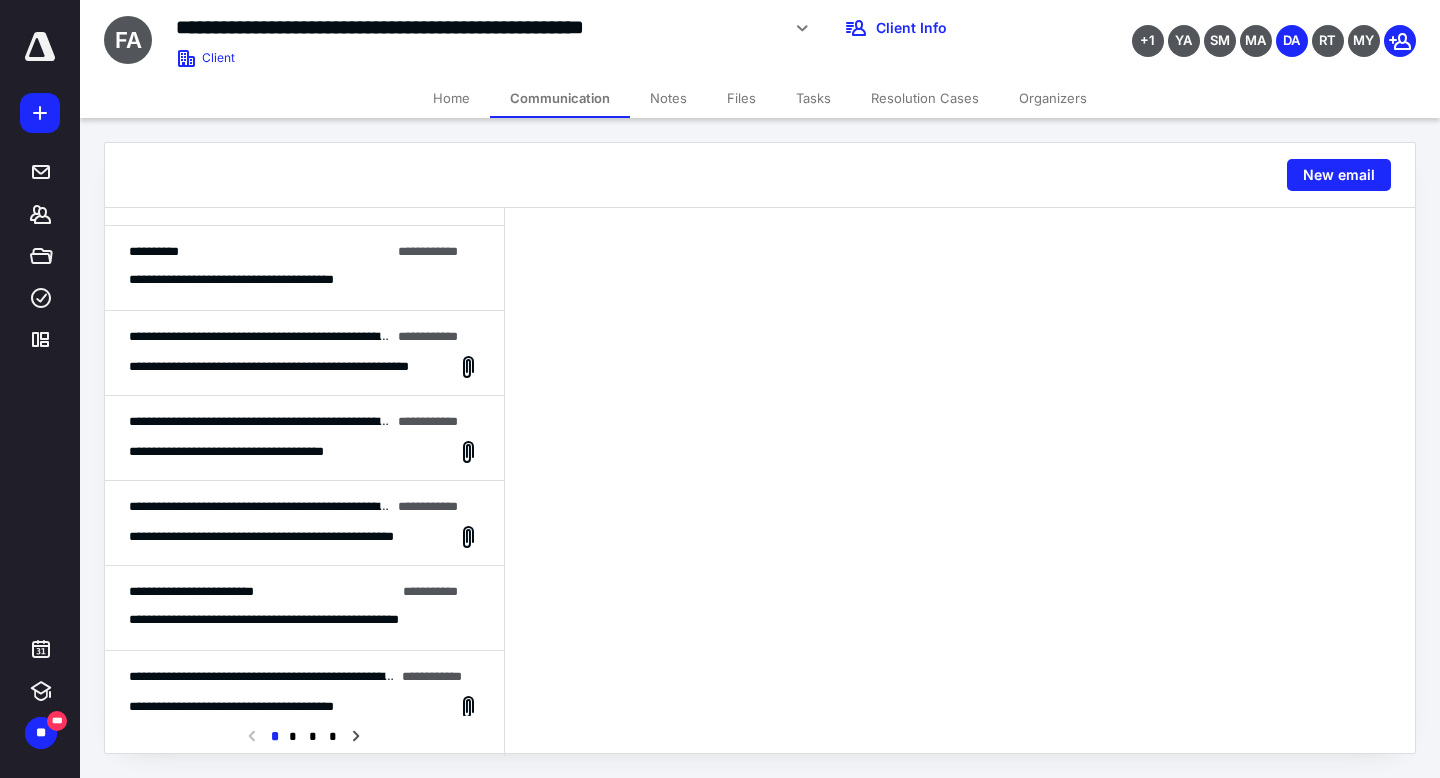 click on "**********" at bounding box center [281, 367] 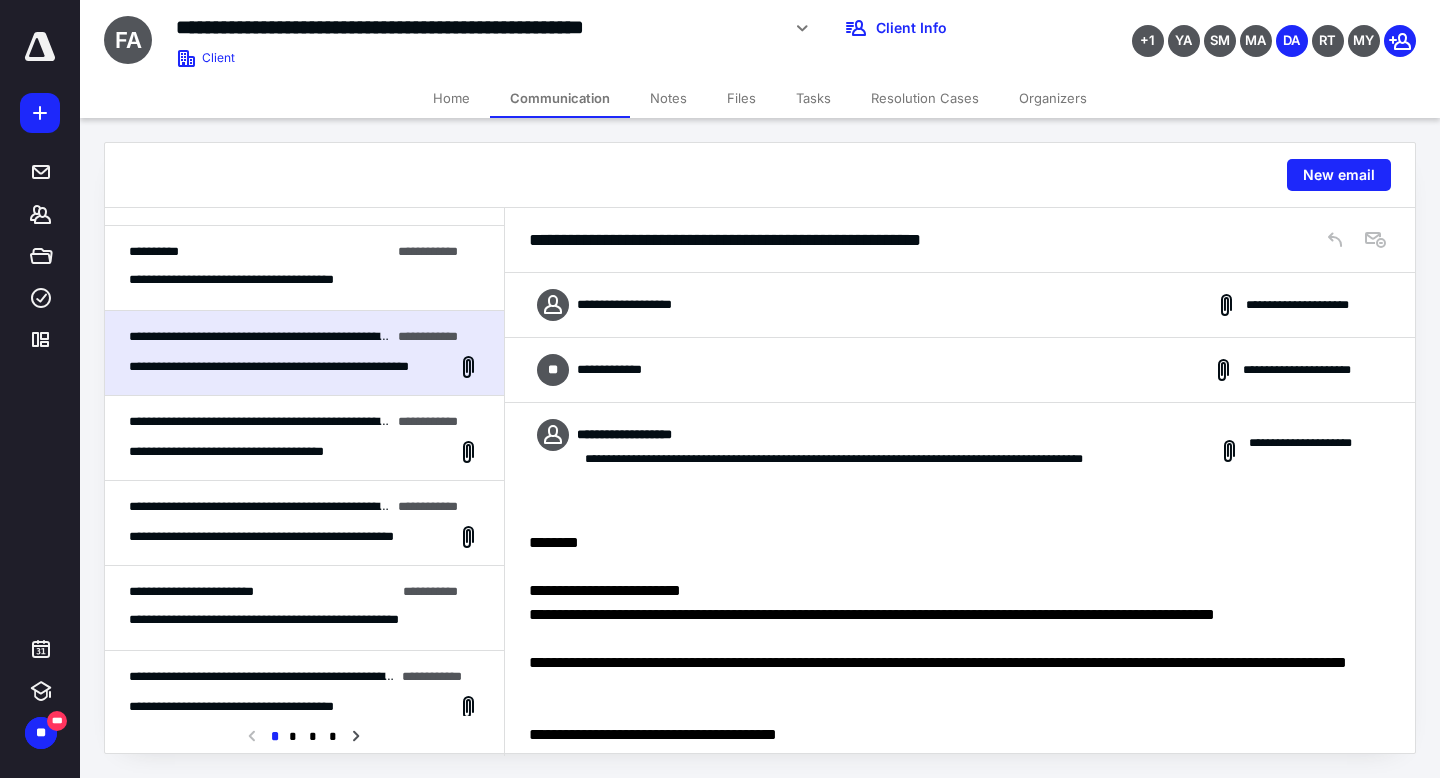 scroll, scrollTop: 184, scrollLeft: 0, axis: vertical 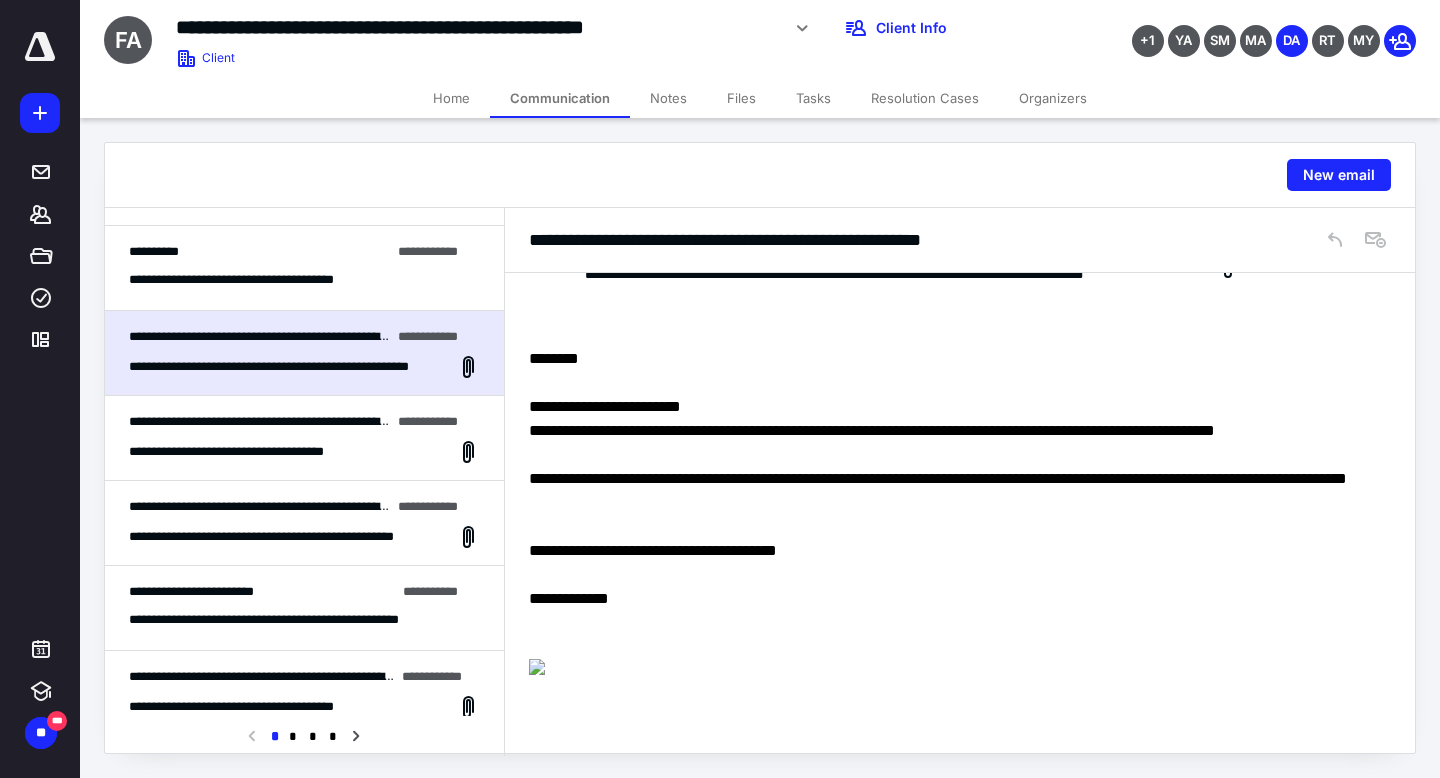 click on "**********" at bounding box center (259, 422) 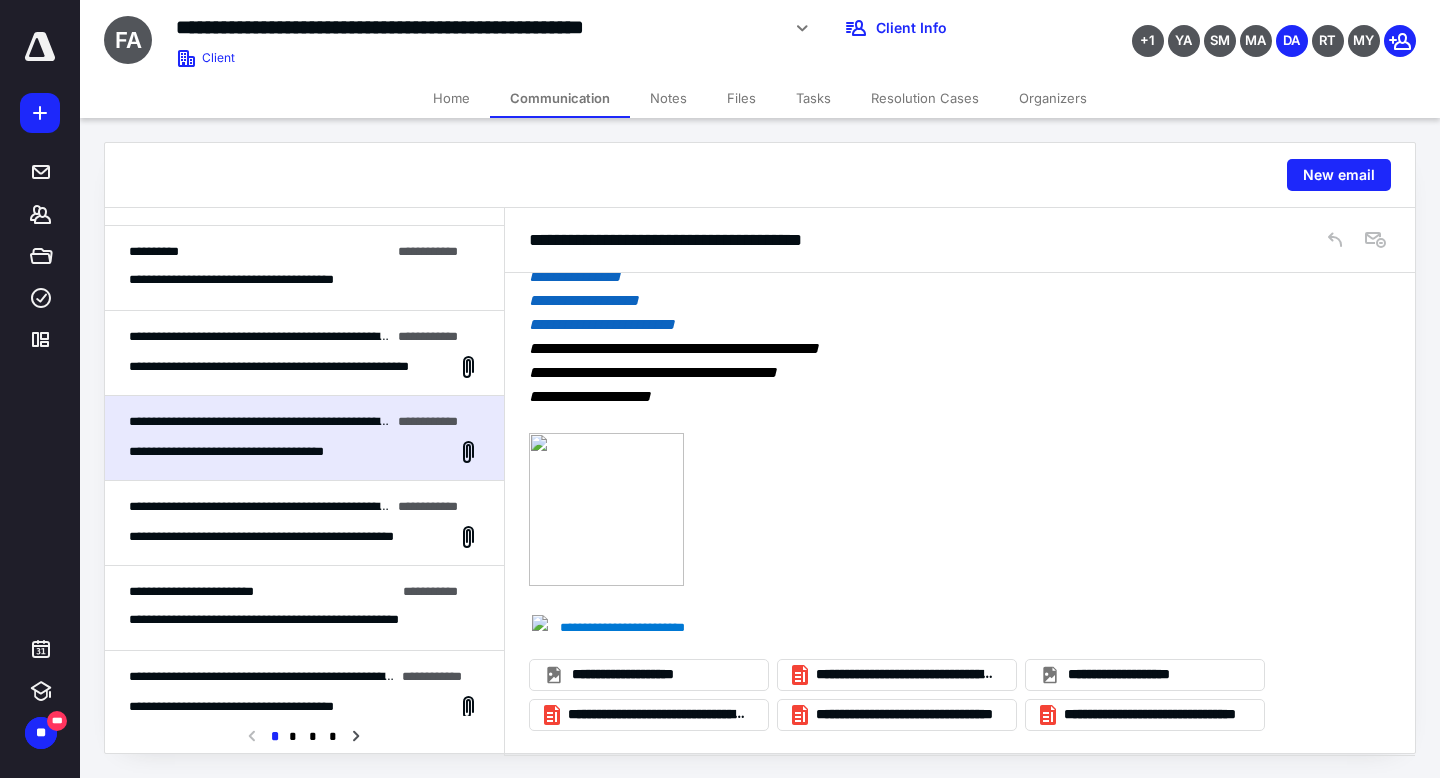 click on "**********" at bounding box center [281, 537] 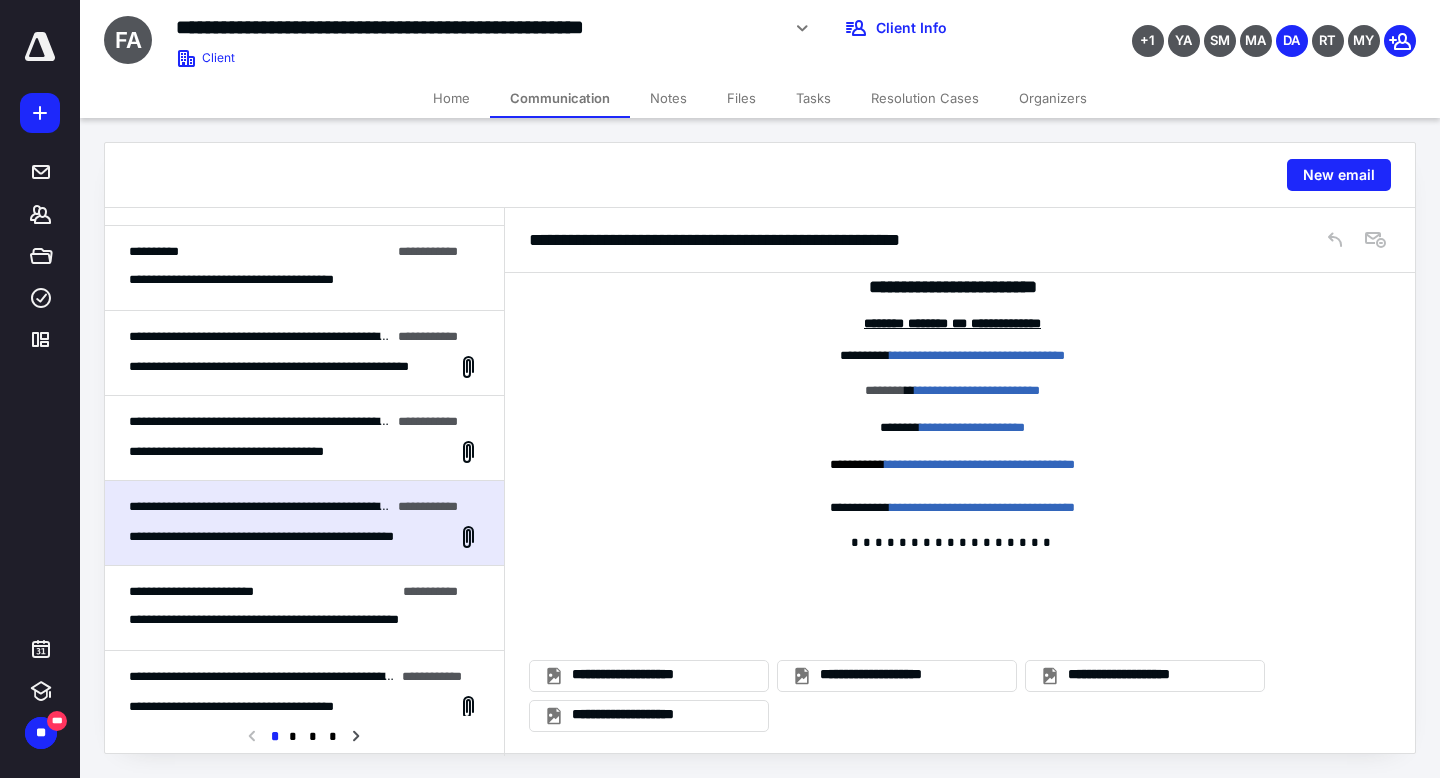 scroll, scrollTop: 0, scrollLeft: 0, axis: both 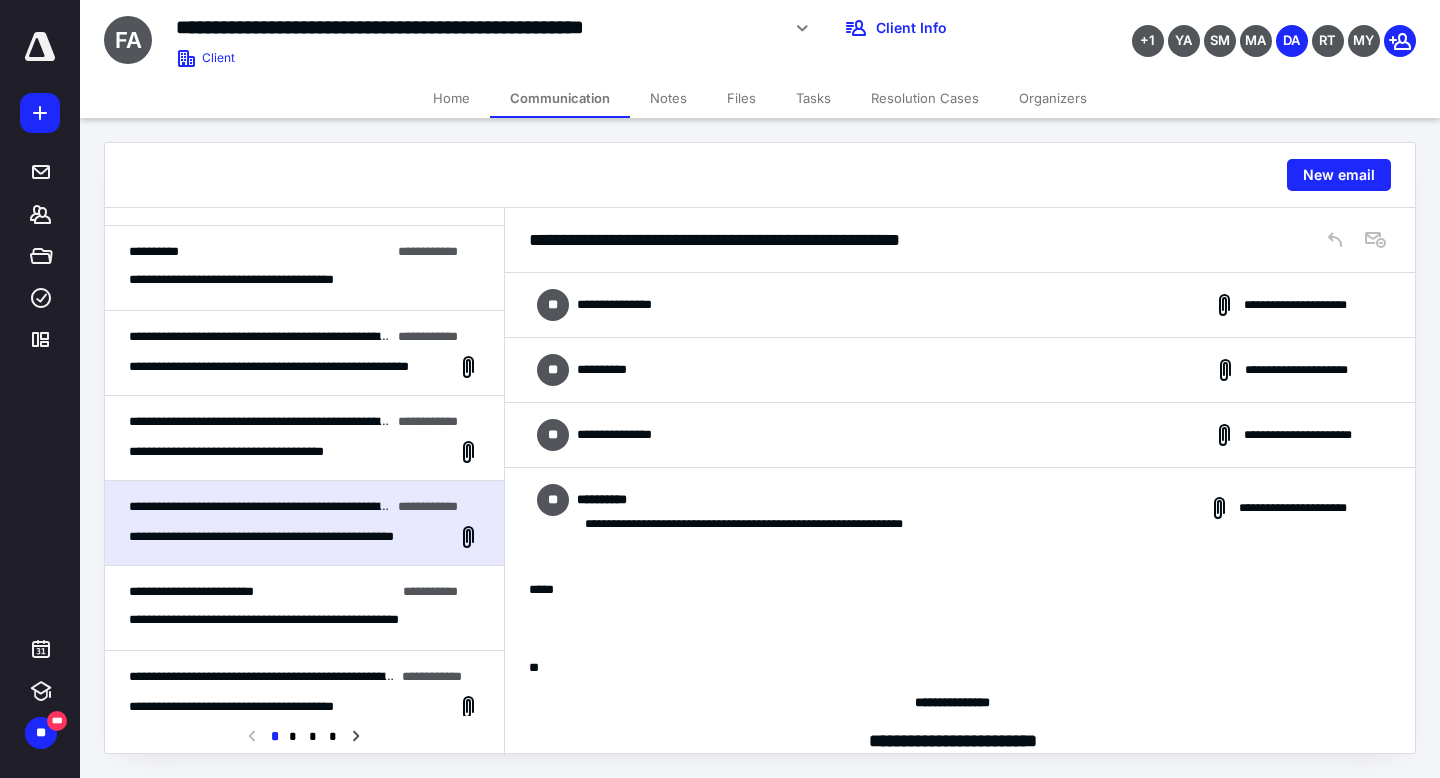 click on "**********" at bounding box center (960, 305) 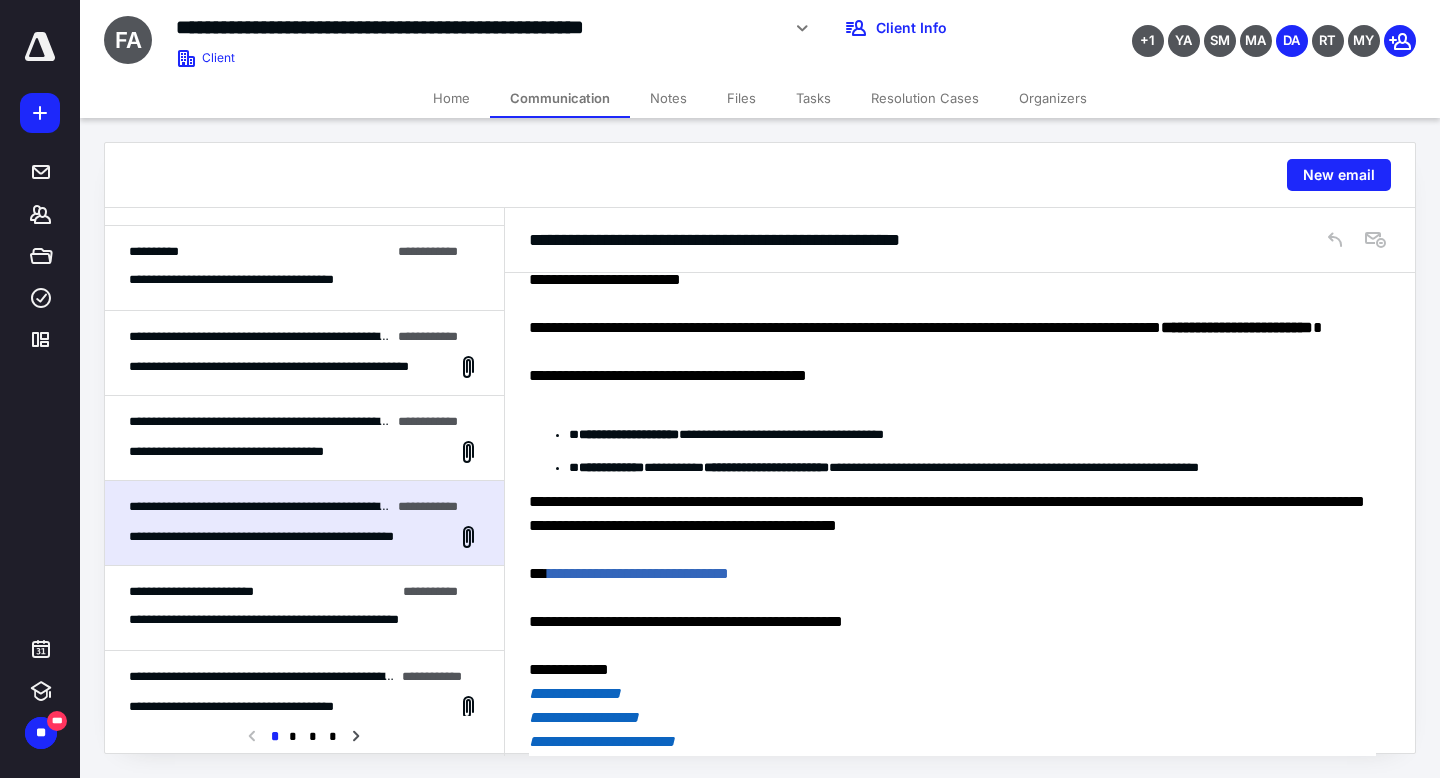 scroll, scrollTop: 0, scrollLeft: 0, axis: both 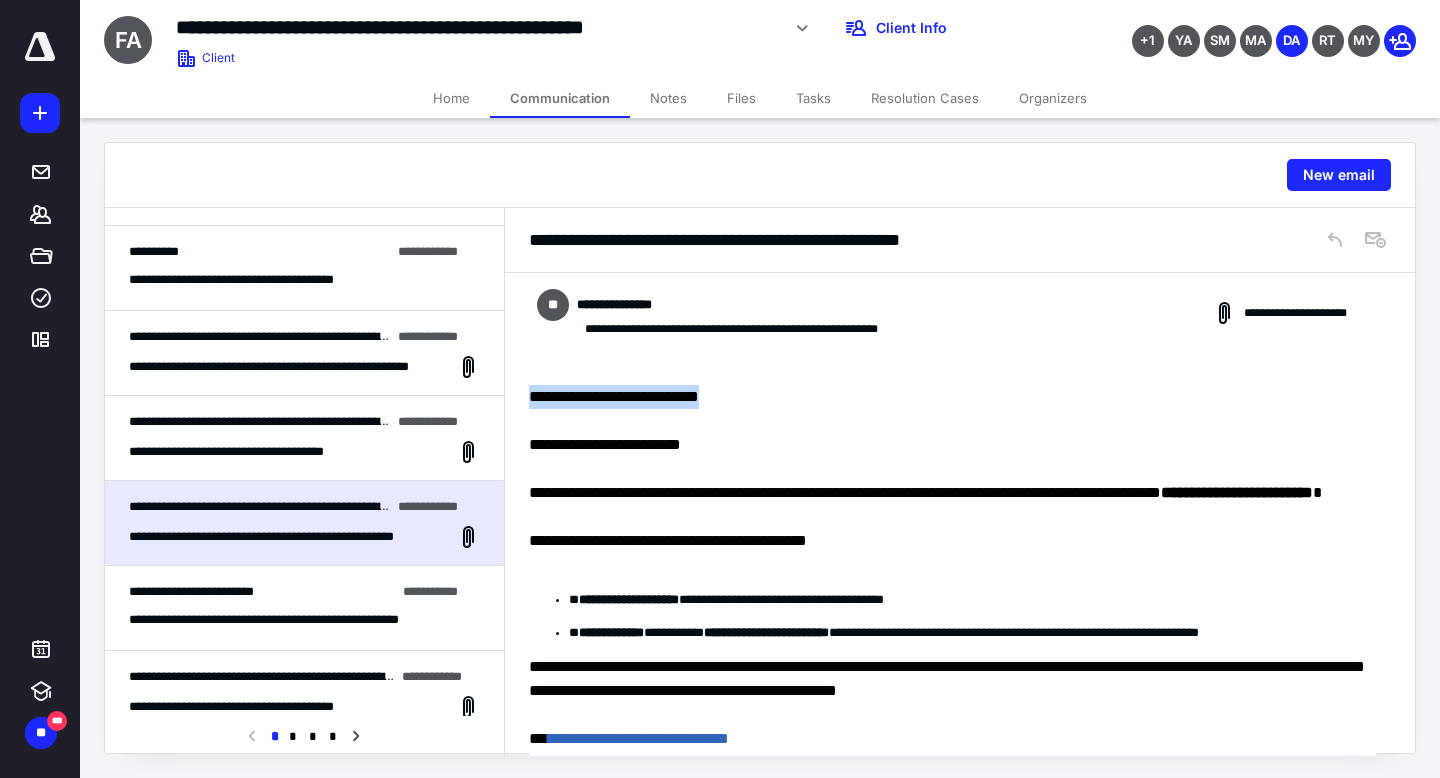 drag, startPoint x: 1420, startPoint y: 360, endPoint x: 1418, endPoint y: 386, distance: 26.076809 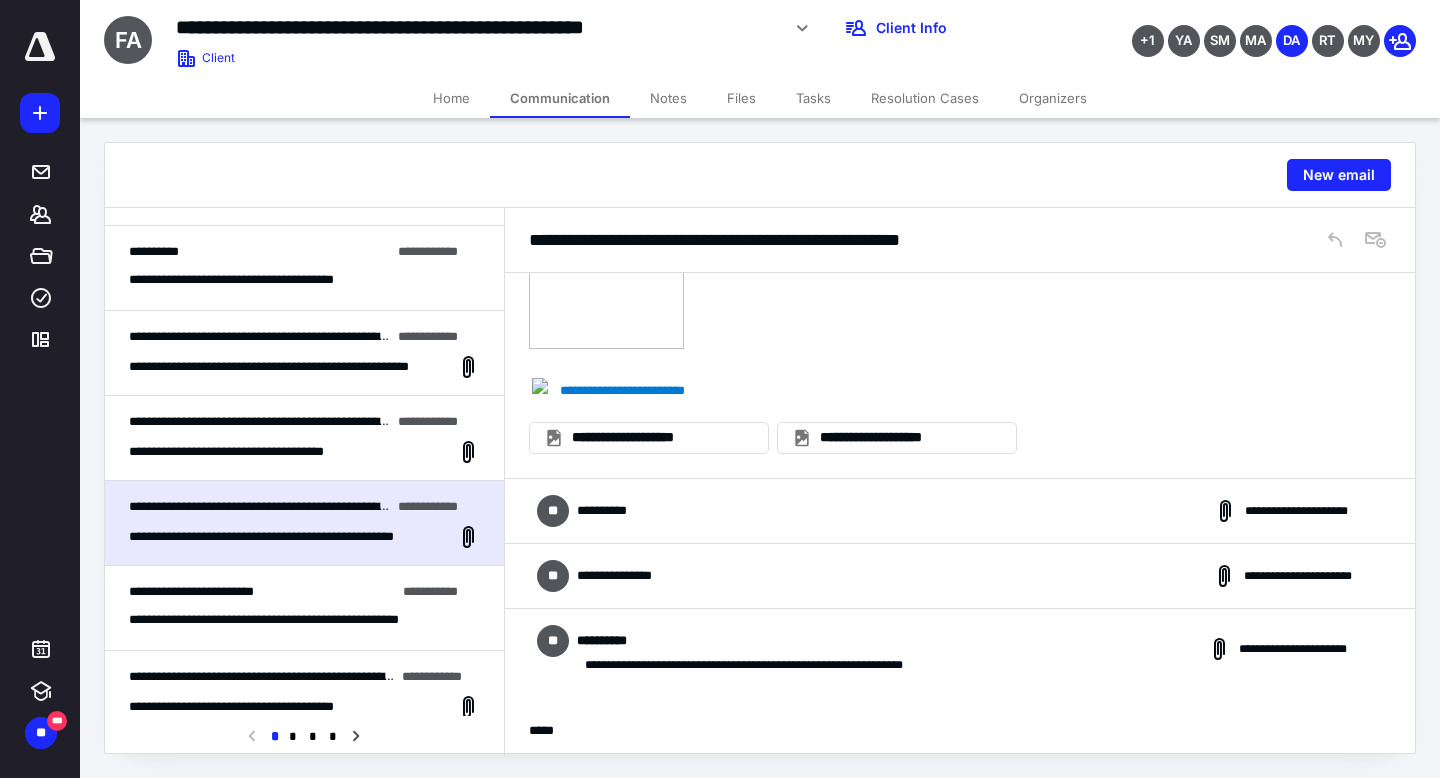scroll, scrollTop: 846, scrollLeft: 0, axis: vertical 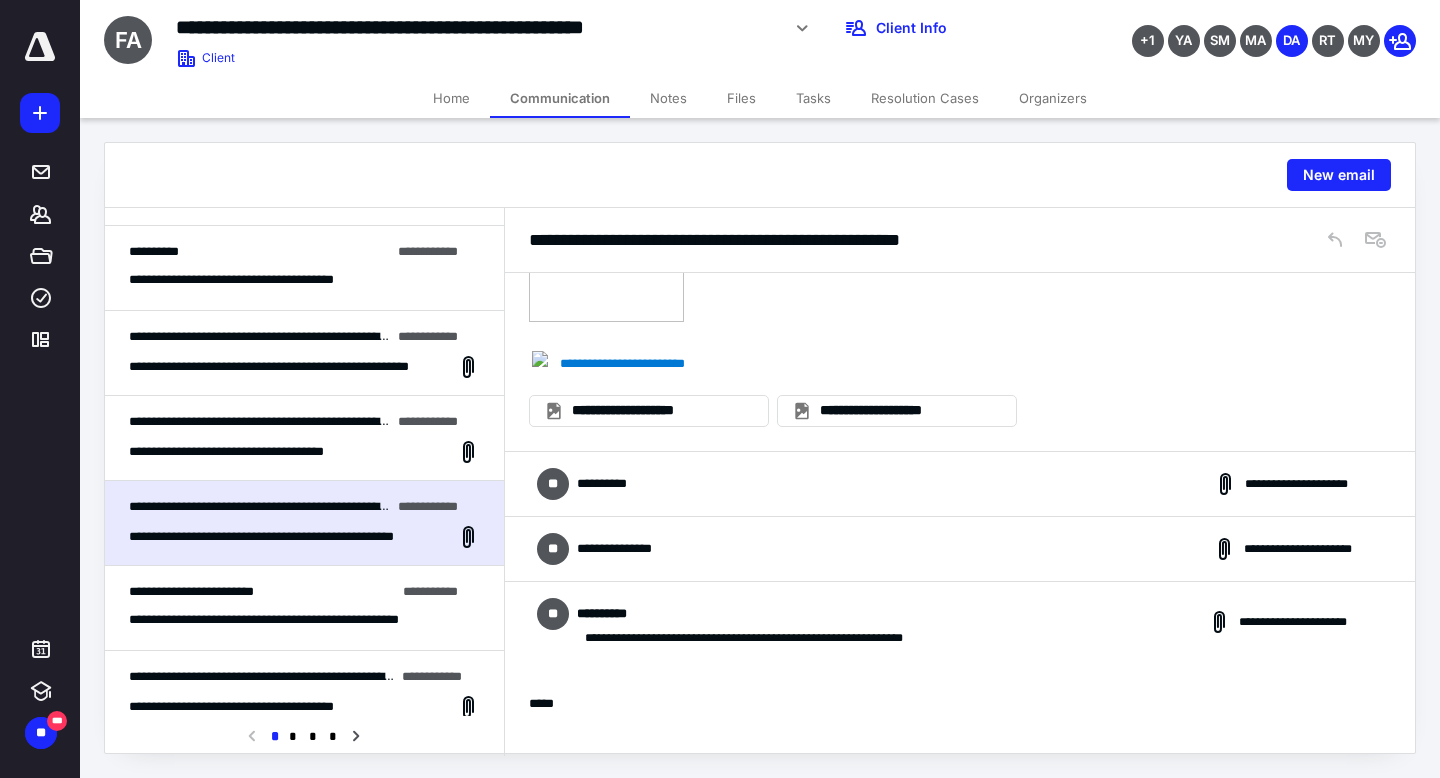 click on "**********" at bounding box center (960, 484) 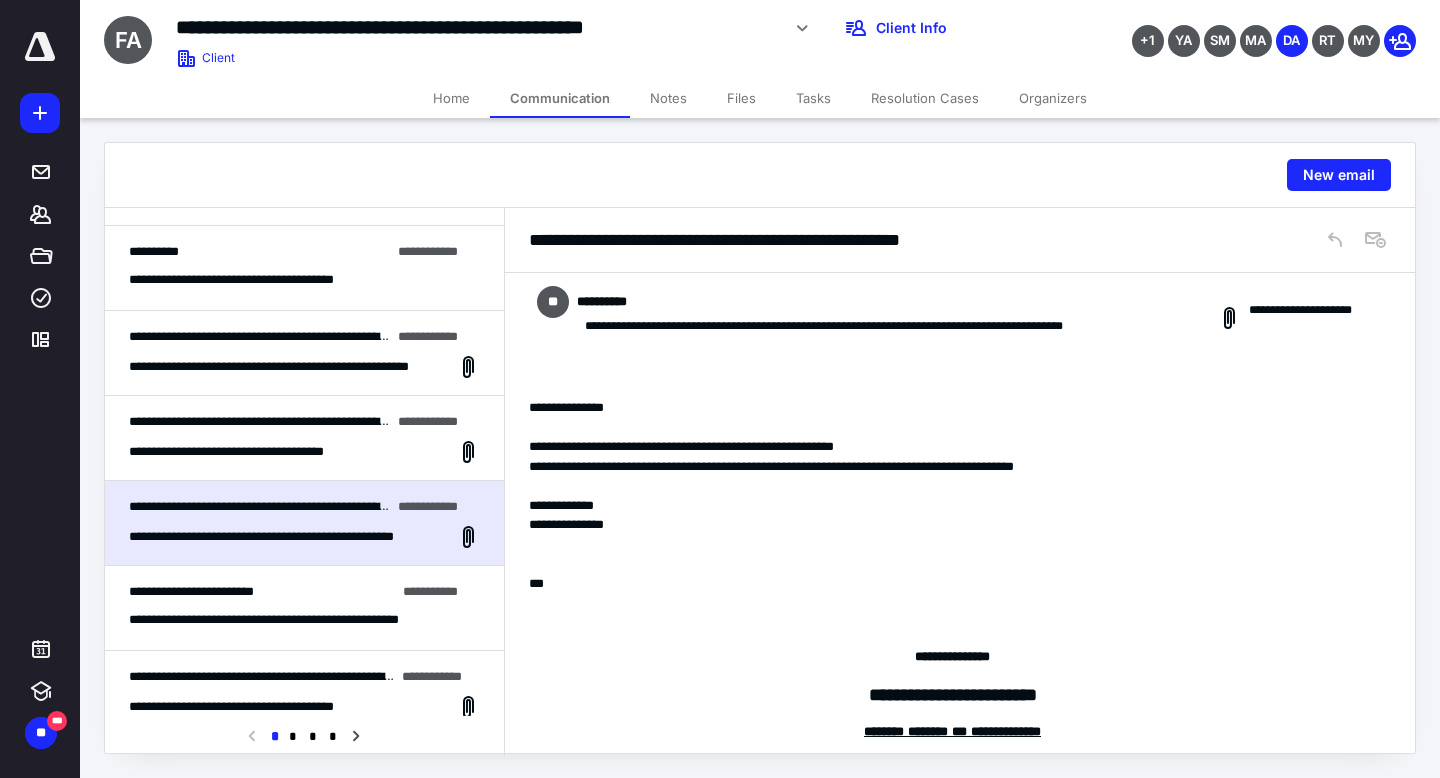 scroll, scrollTop: 1030, scrollLeft: 0, axis: vertical 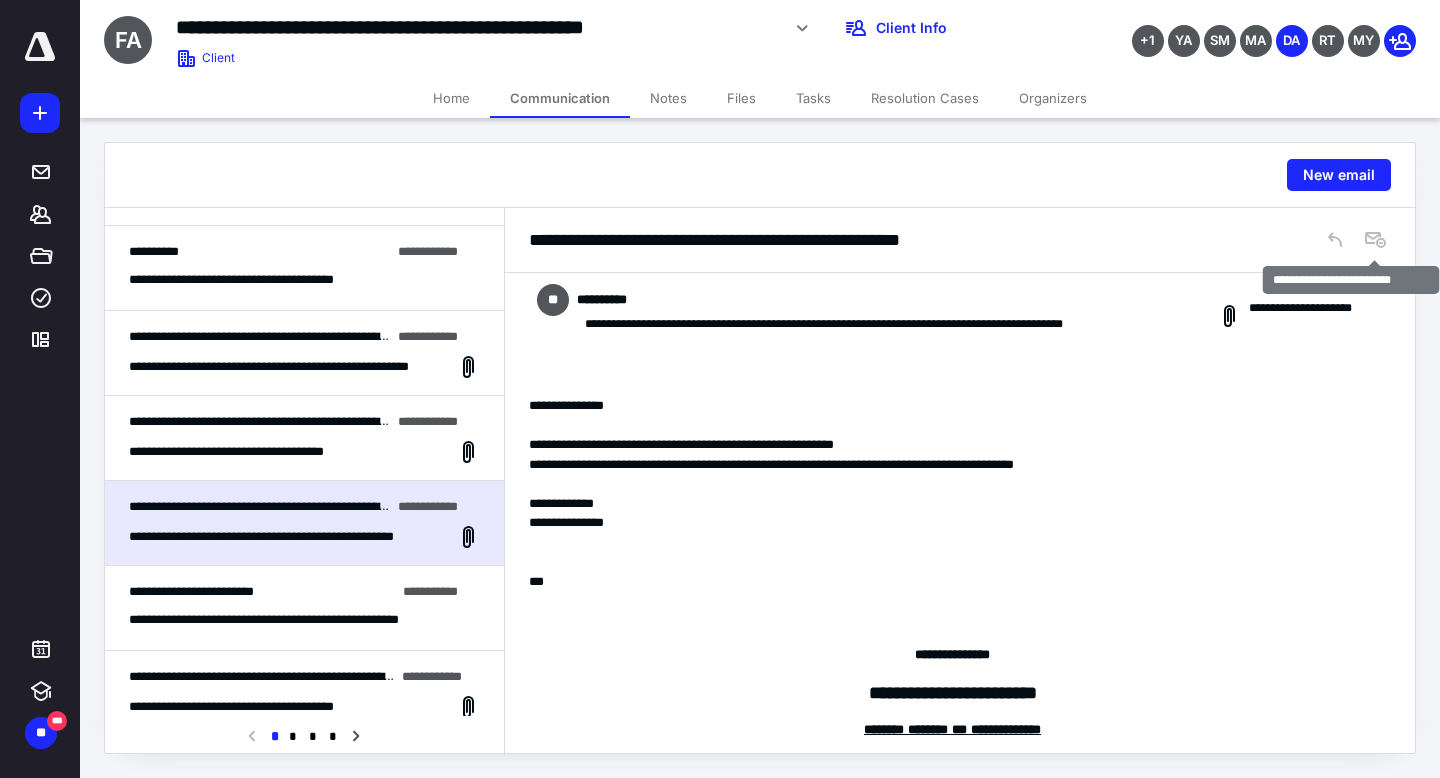 click 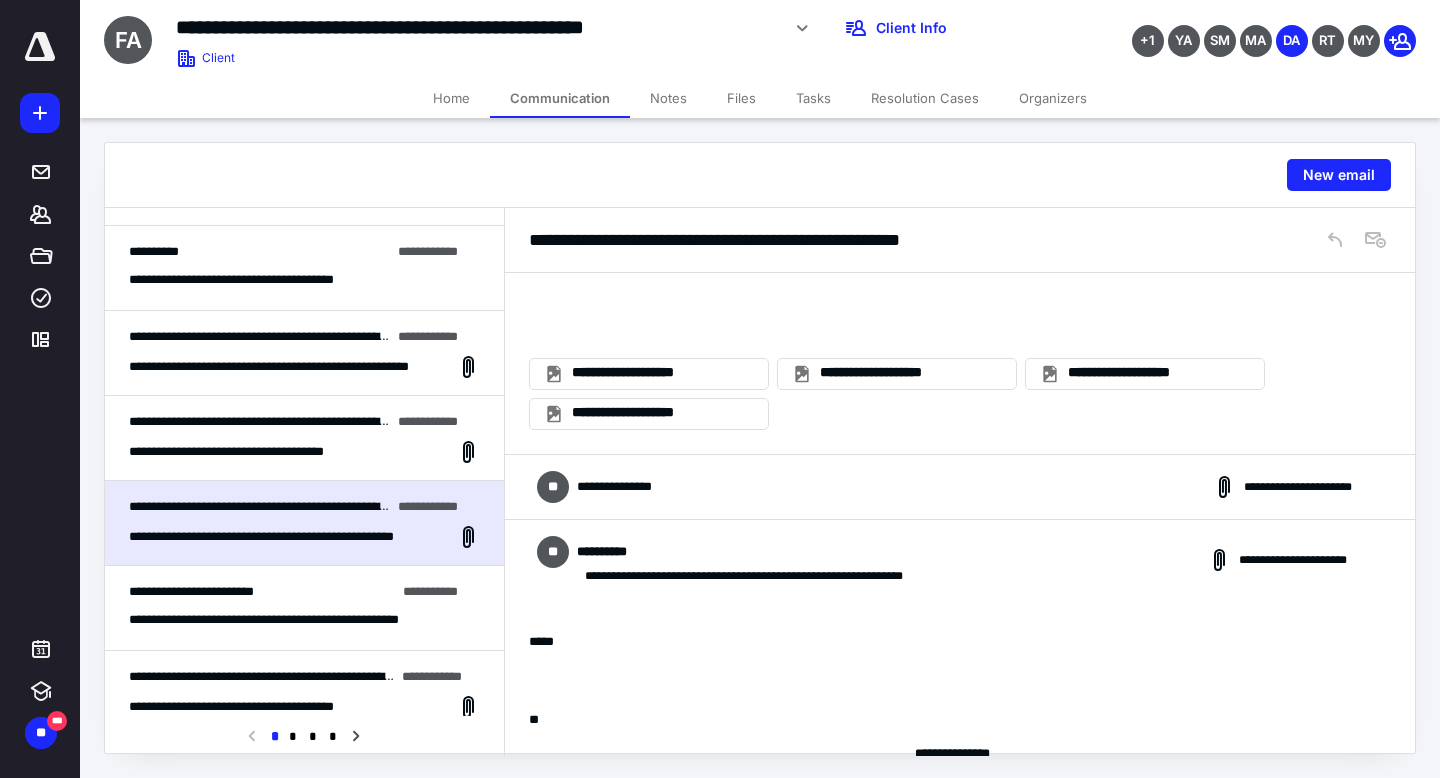 scroll, scrollTop: 1772, scrollLeft: 0, axis: vertical 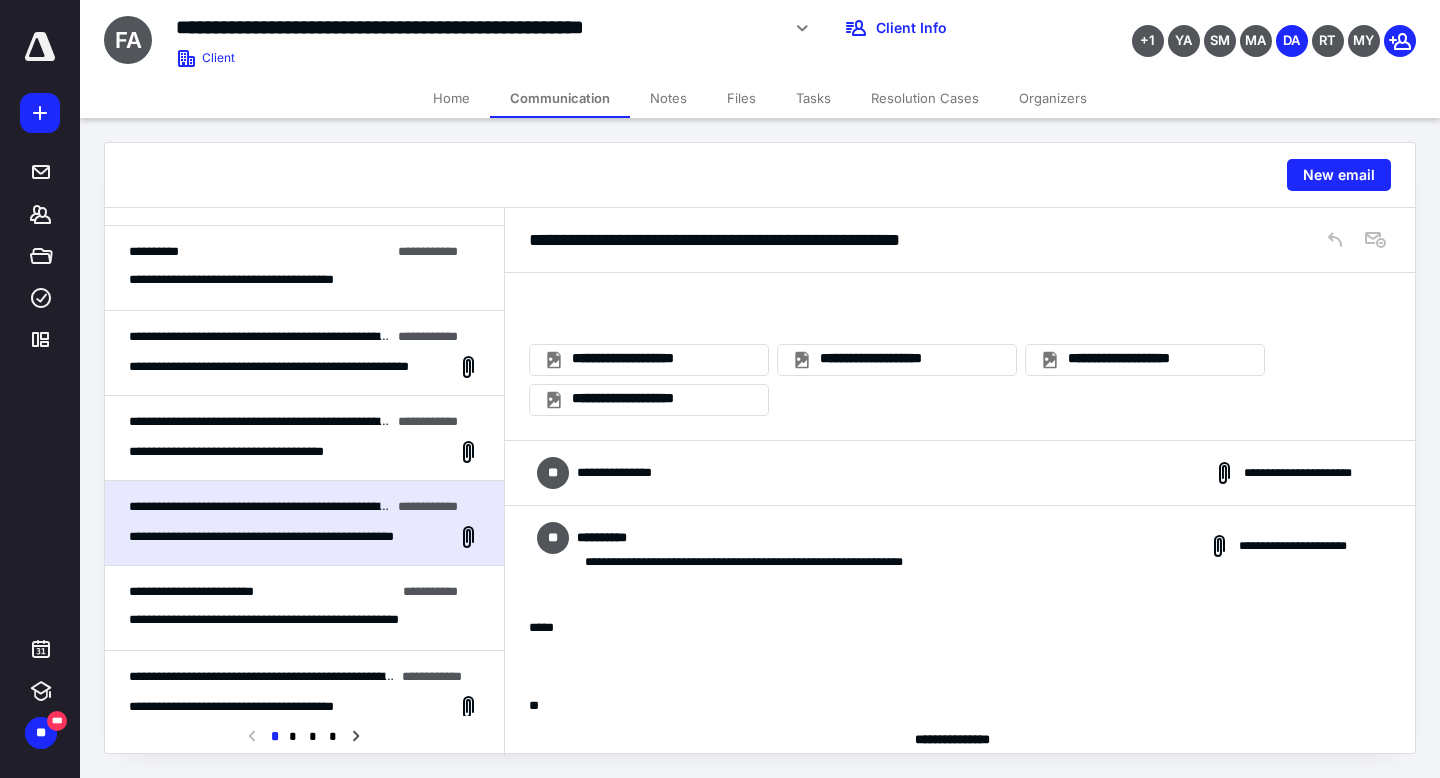 click on "**********" at bounding box center (960, 473) 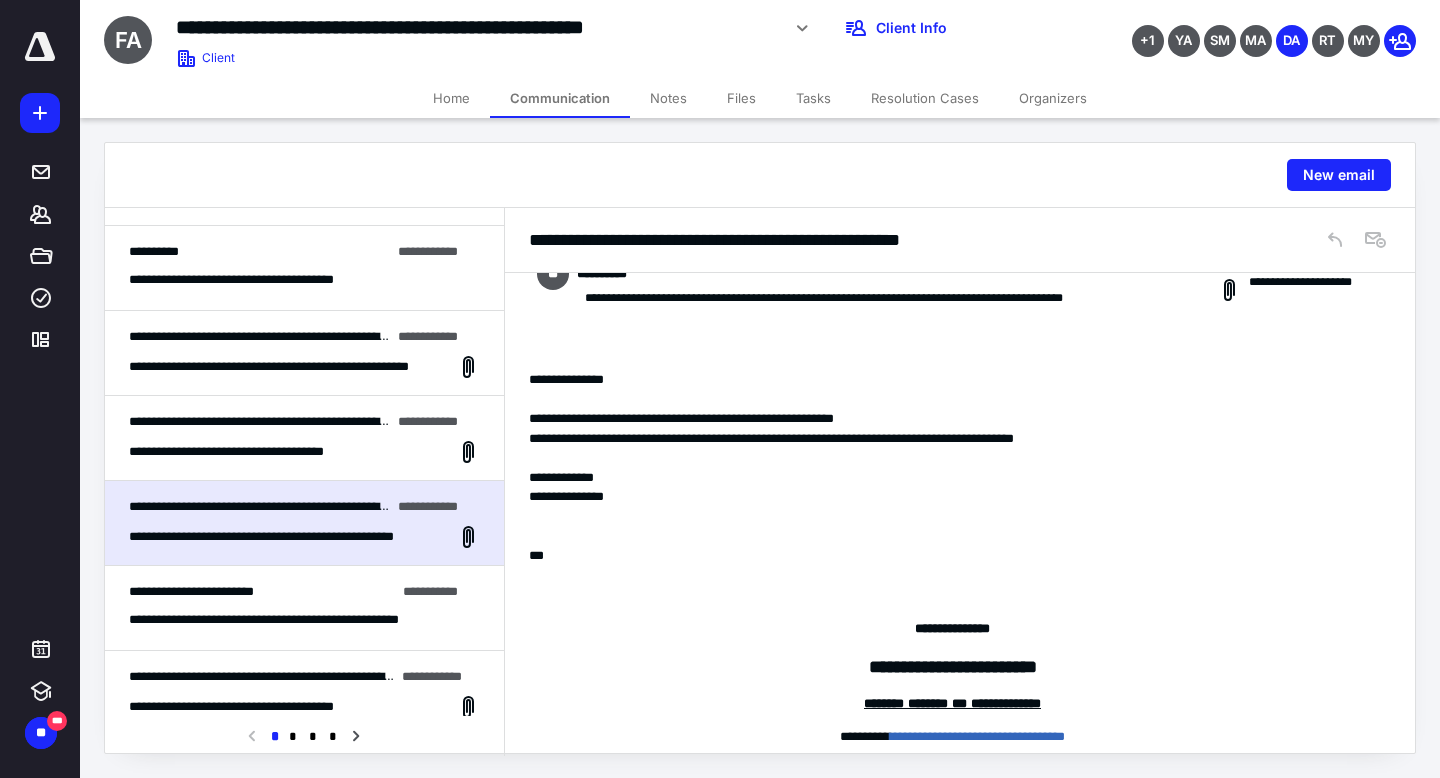 scroll, scrollTop: 1020, scrollLeft: 0, axis: vertical 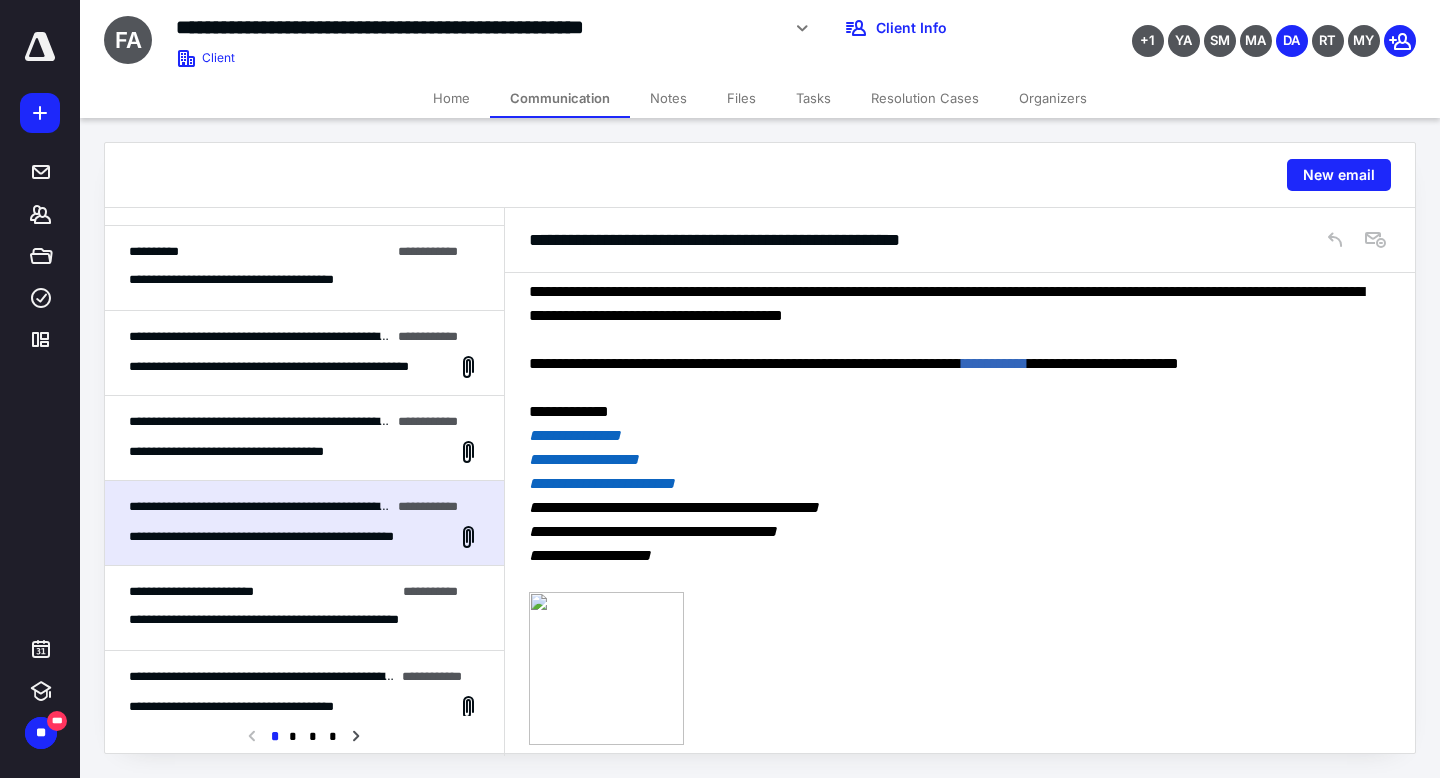 click on "Home" at bounding box center [451, 98] 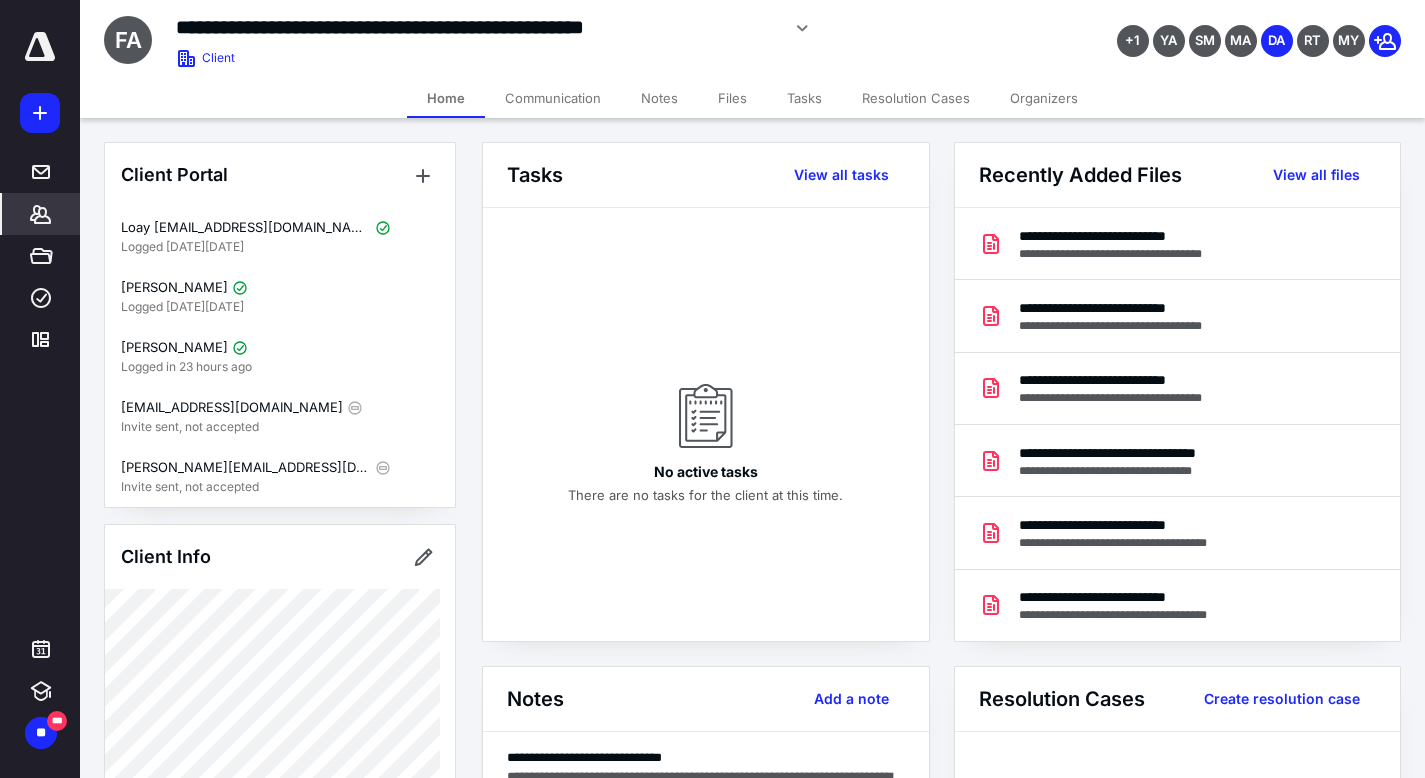 click on "Communication" at bounding box center (553, 98) 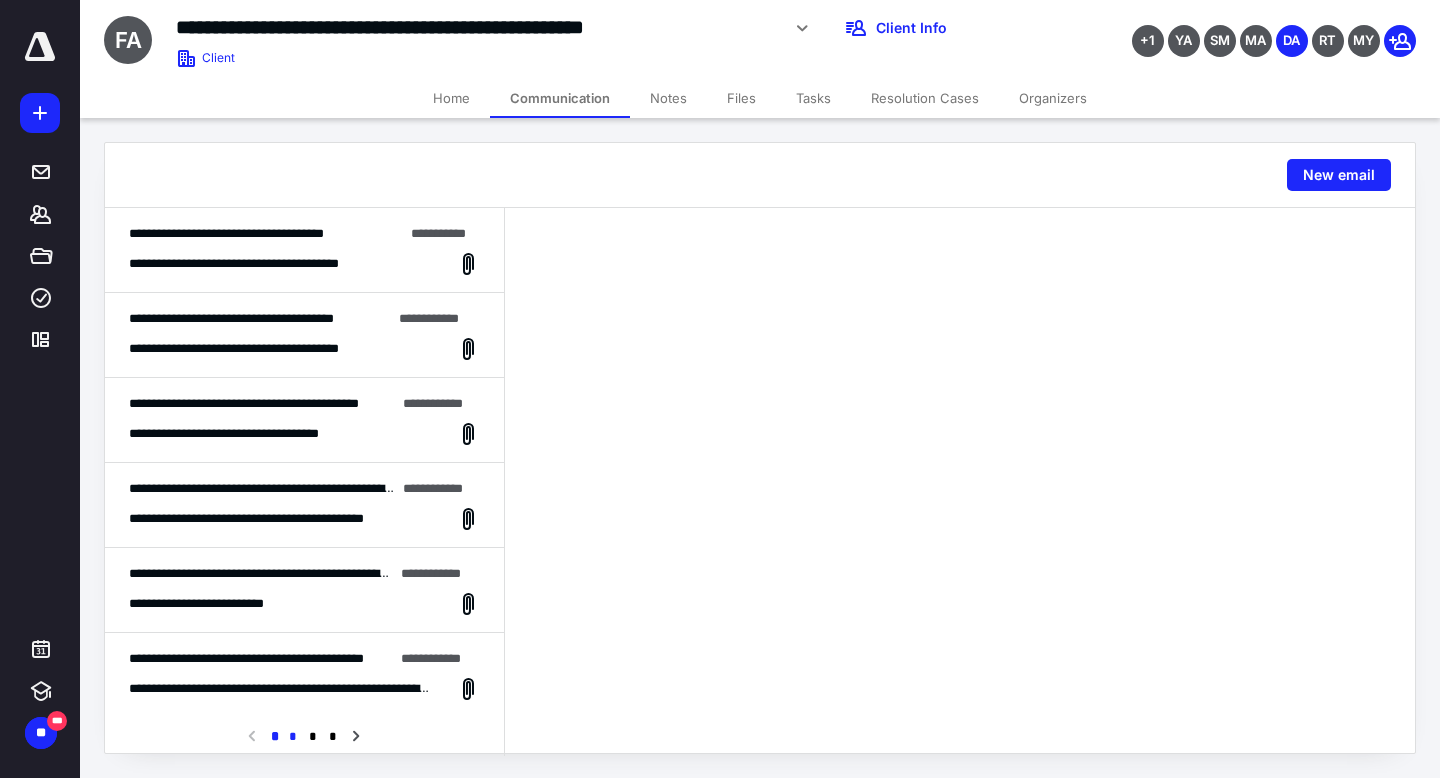 click on "*" at bounding box center (293, 737) 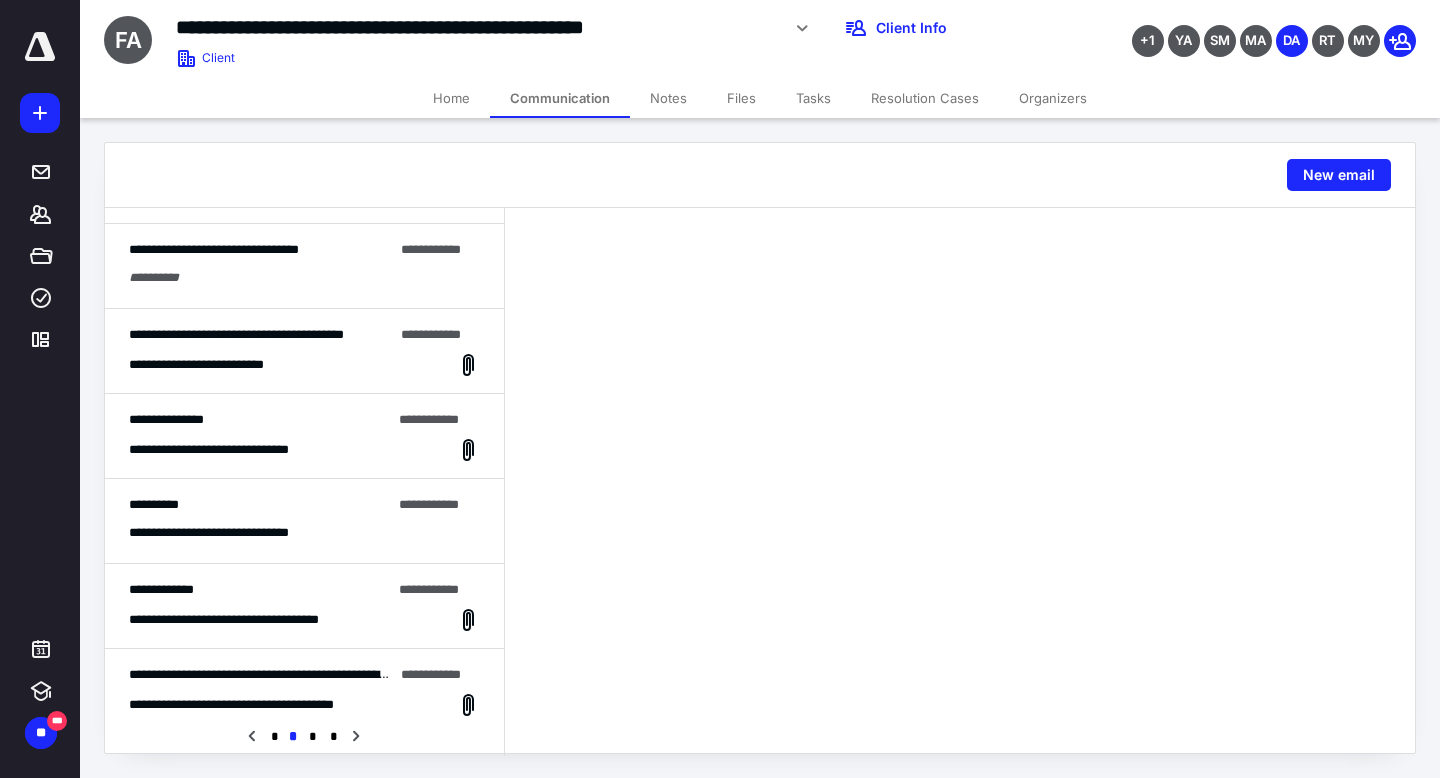 scroll, scrollTop: 825, scrollLeft: 0, axis: vertical 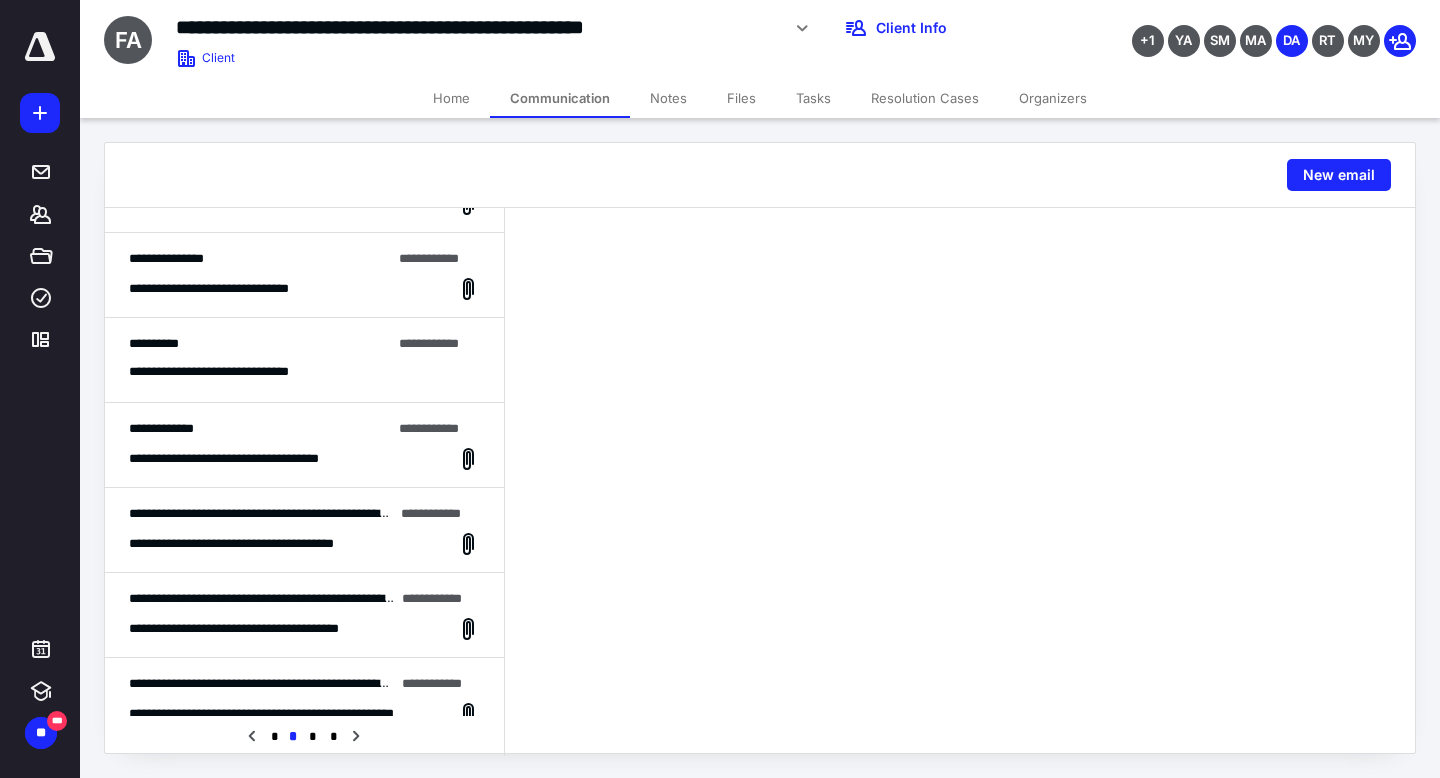 click on "* * * *" at bounding box center [304, 736] 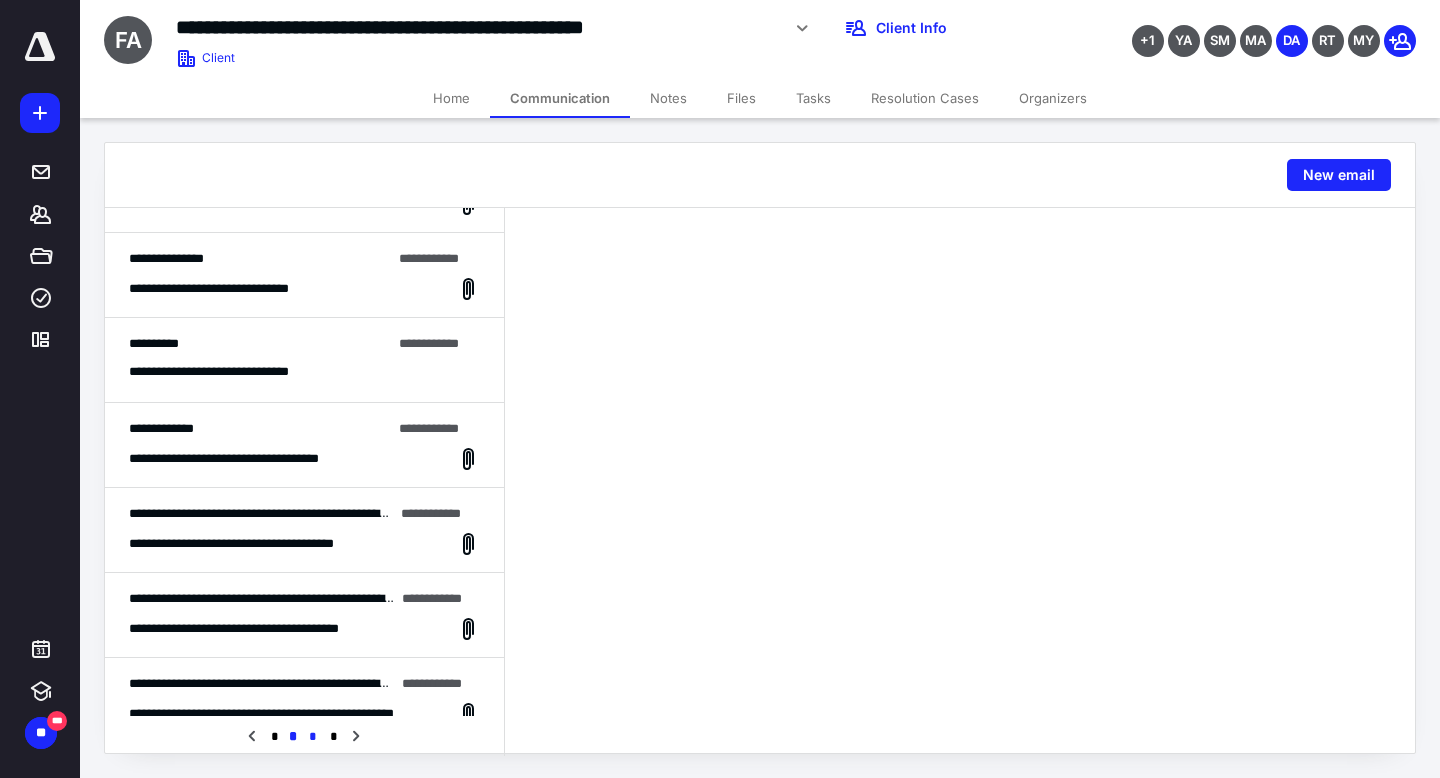 click on "*" at bounding box center (313, 737) 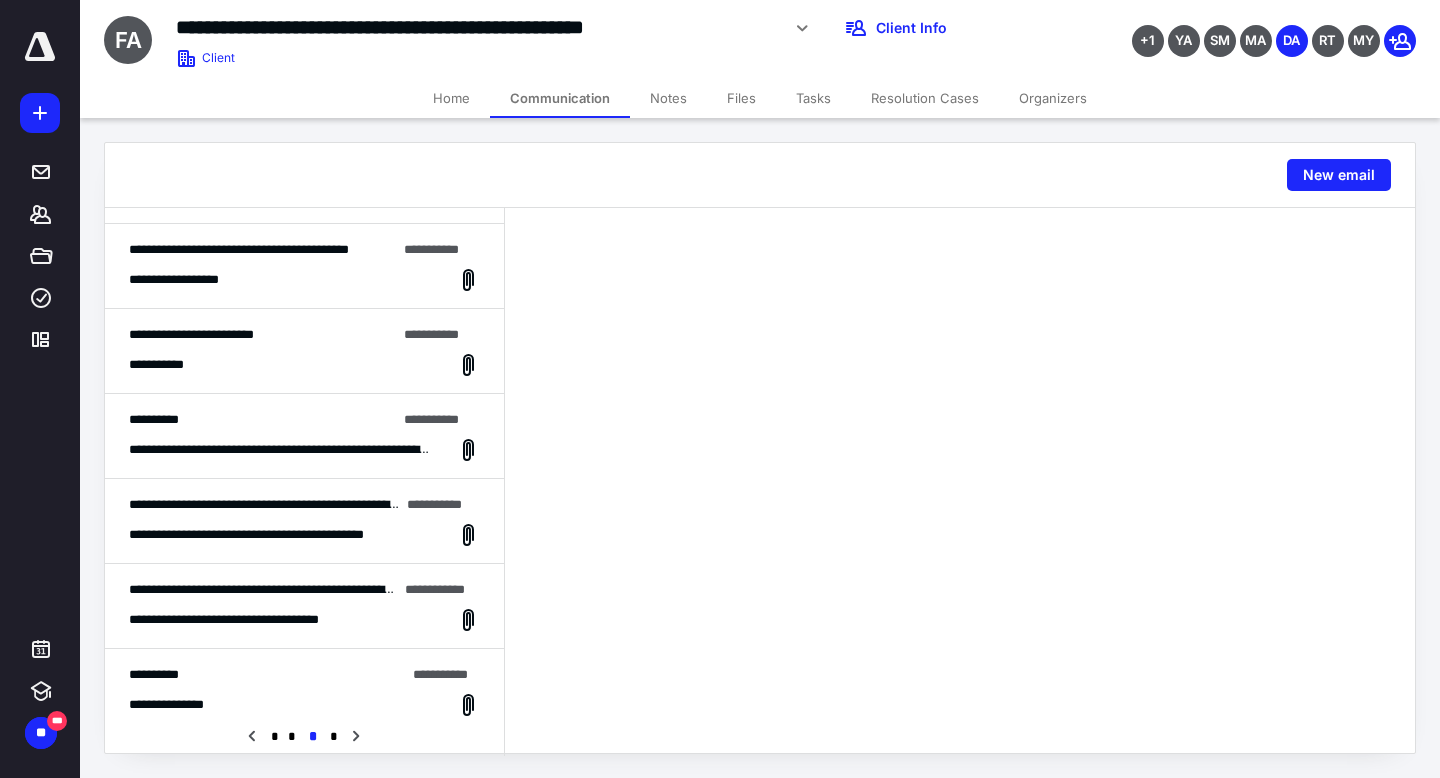 scroll, scrollTop: 1006, scrollLeft: 0, axis: vertical 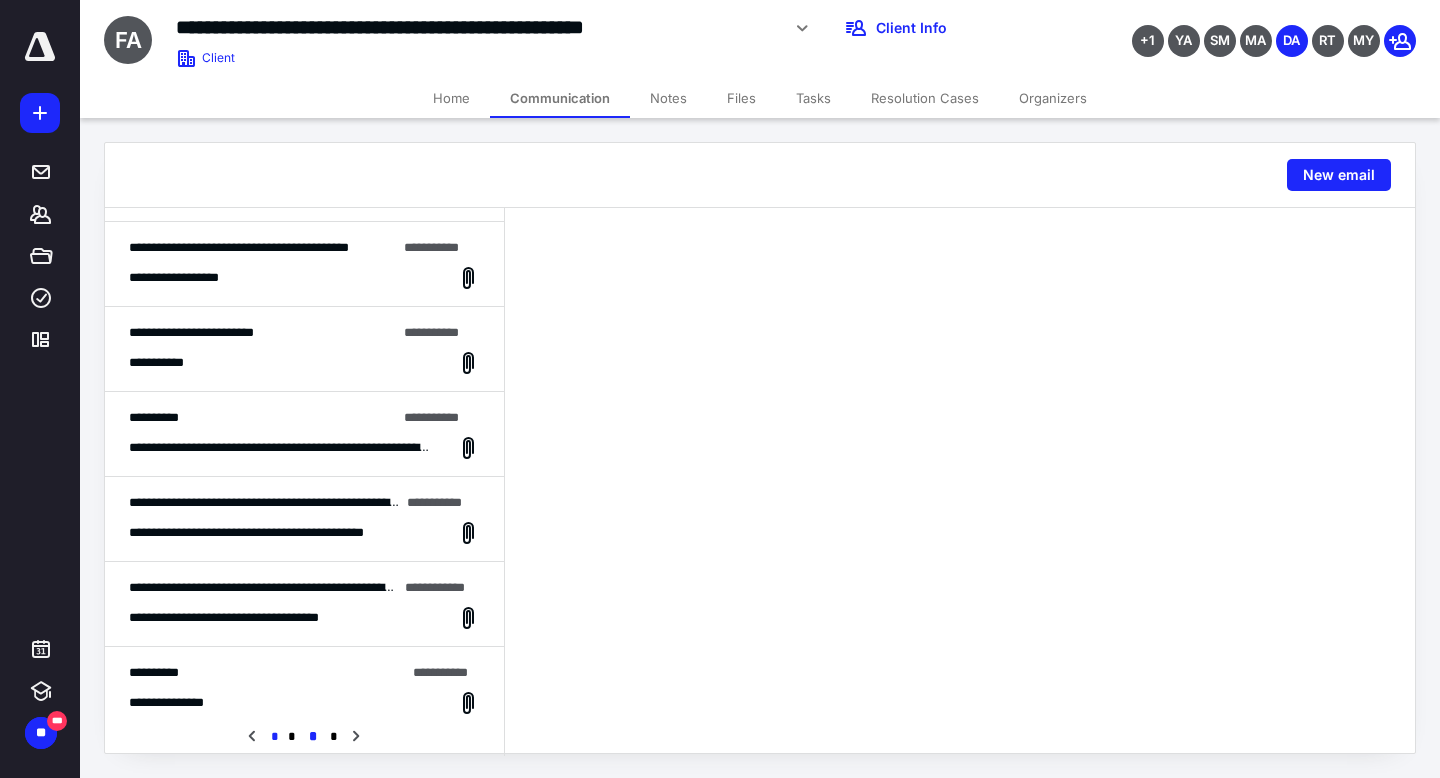 click on "*" at bounding box center [273, 737] 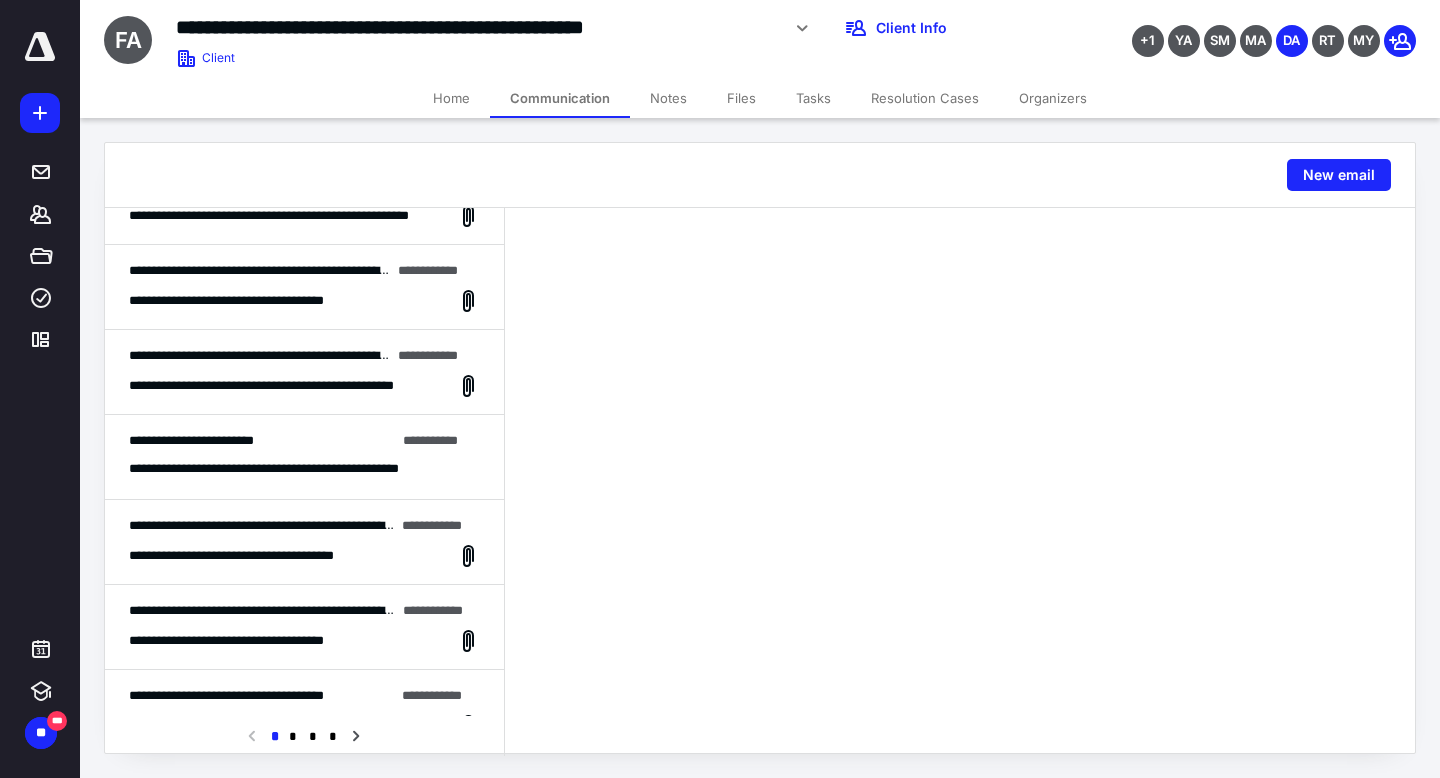 scroll, scrollTop: 1014, scrollLeft: 0, axis: vertical 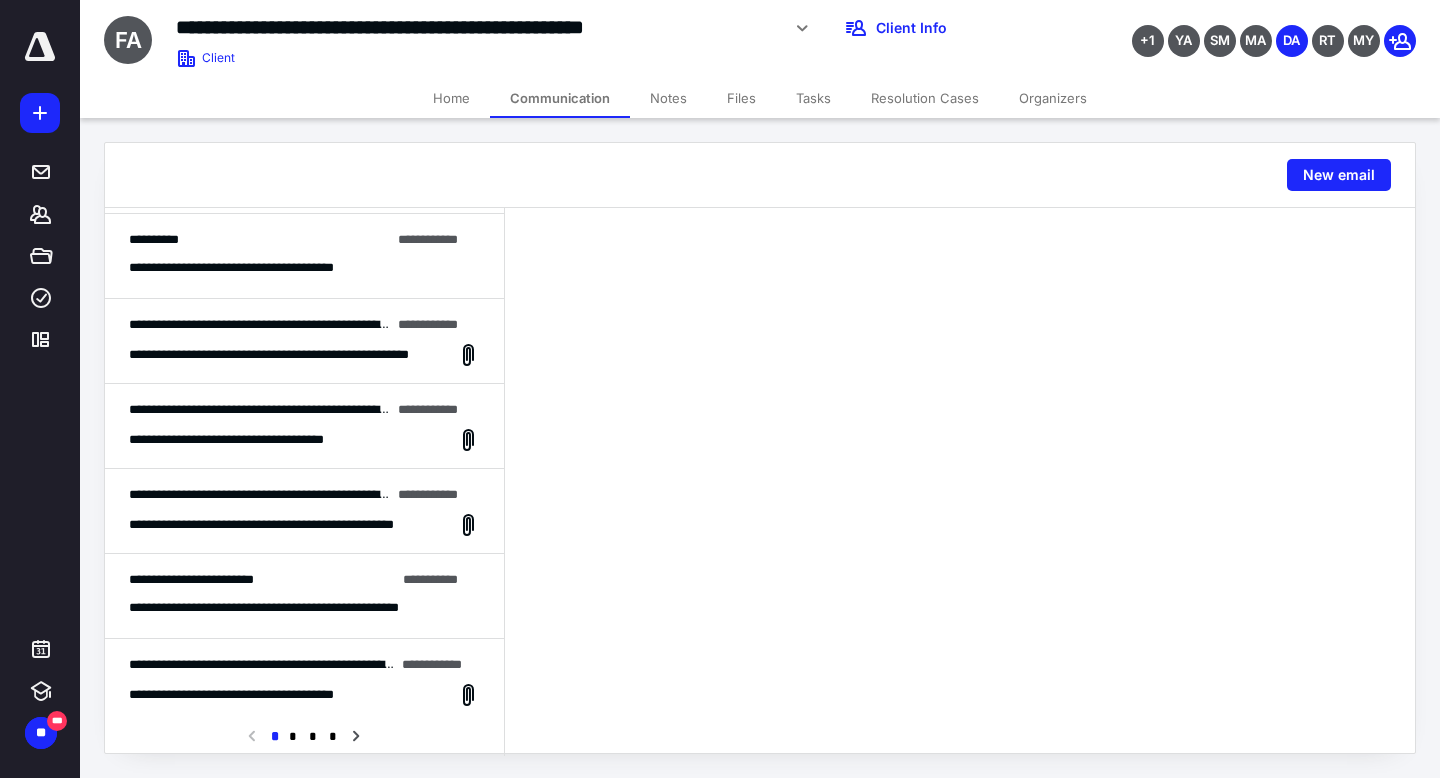 click on "**********" at bounding box center [304, 440] 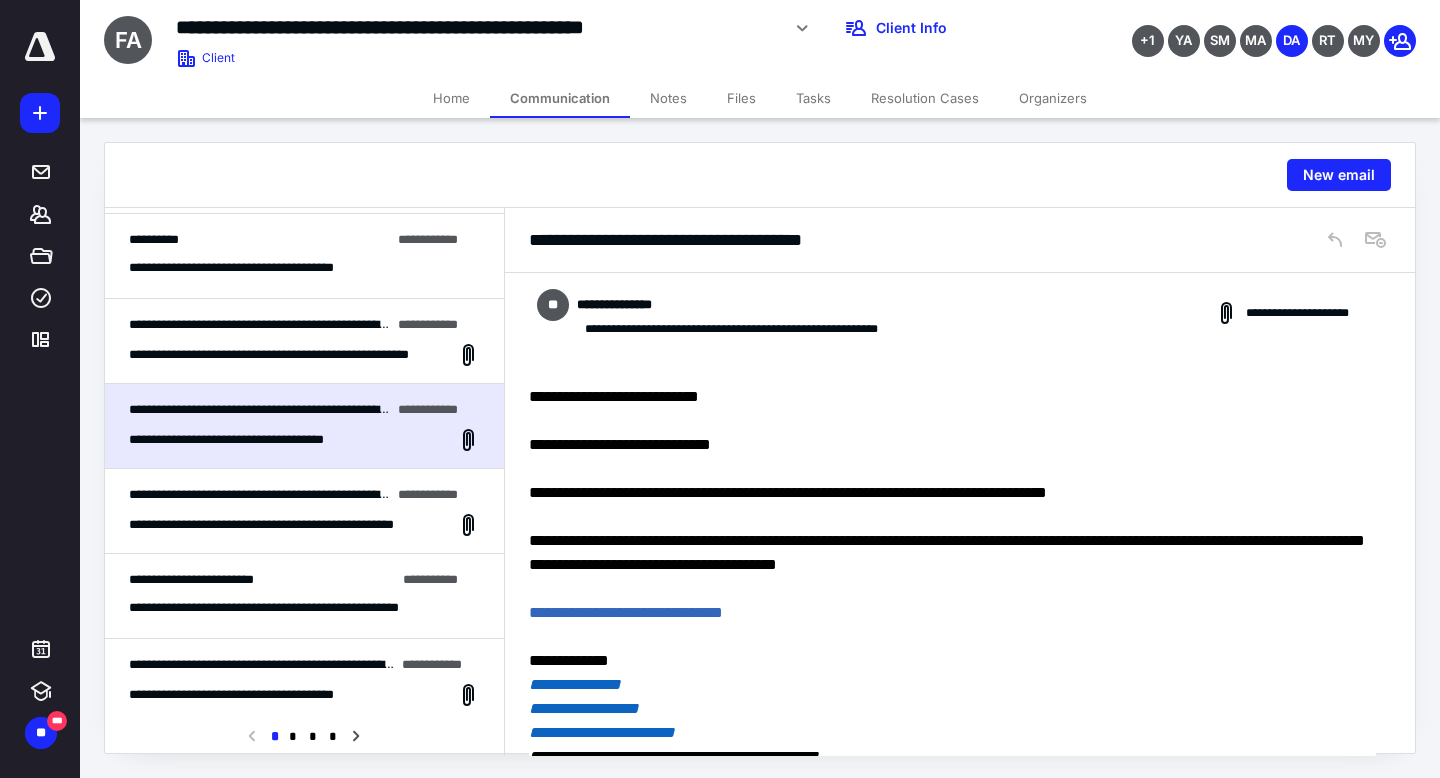 scroll, scrollTop: 402, scrollLeft: 0, axis: vertical 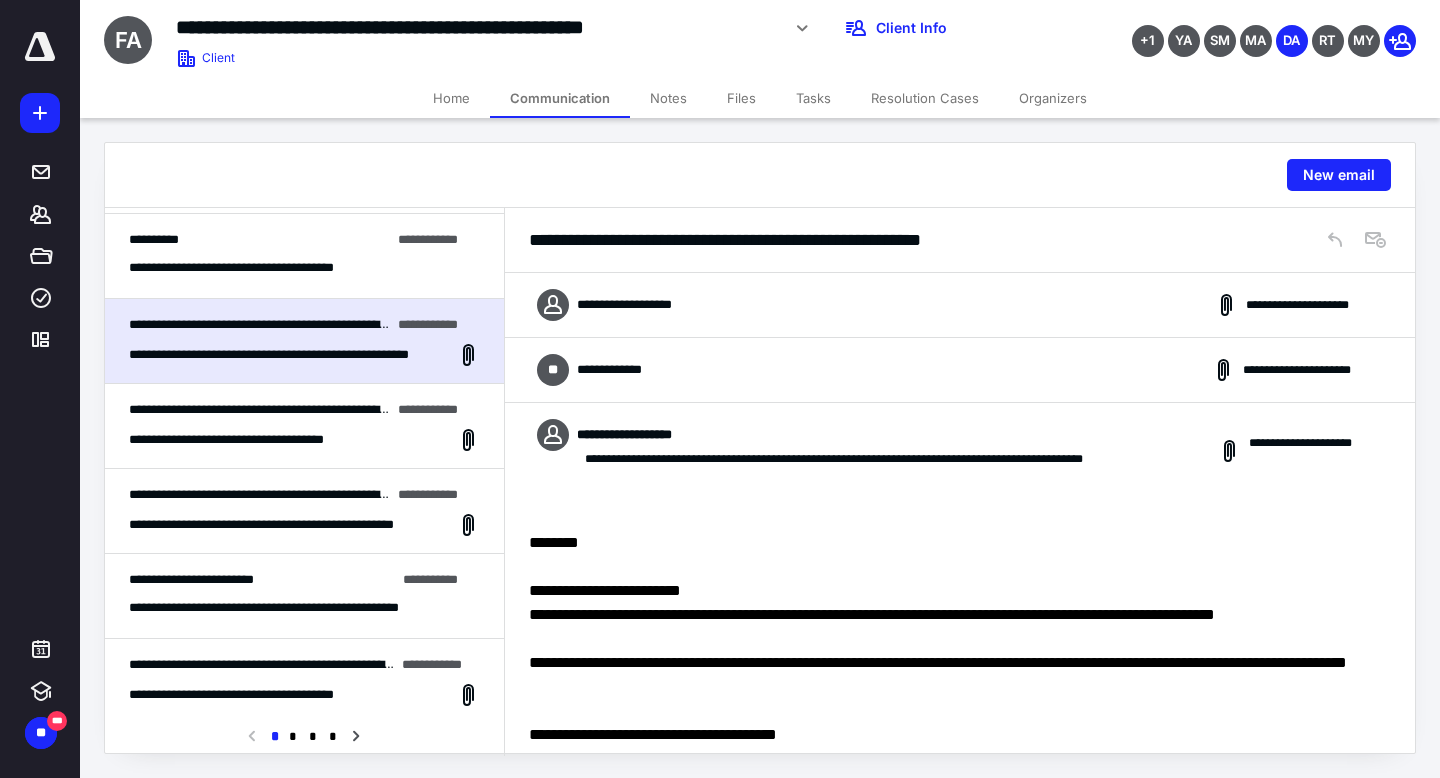 click on "**********" at bounding box center [960, 305] 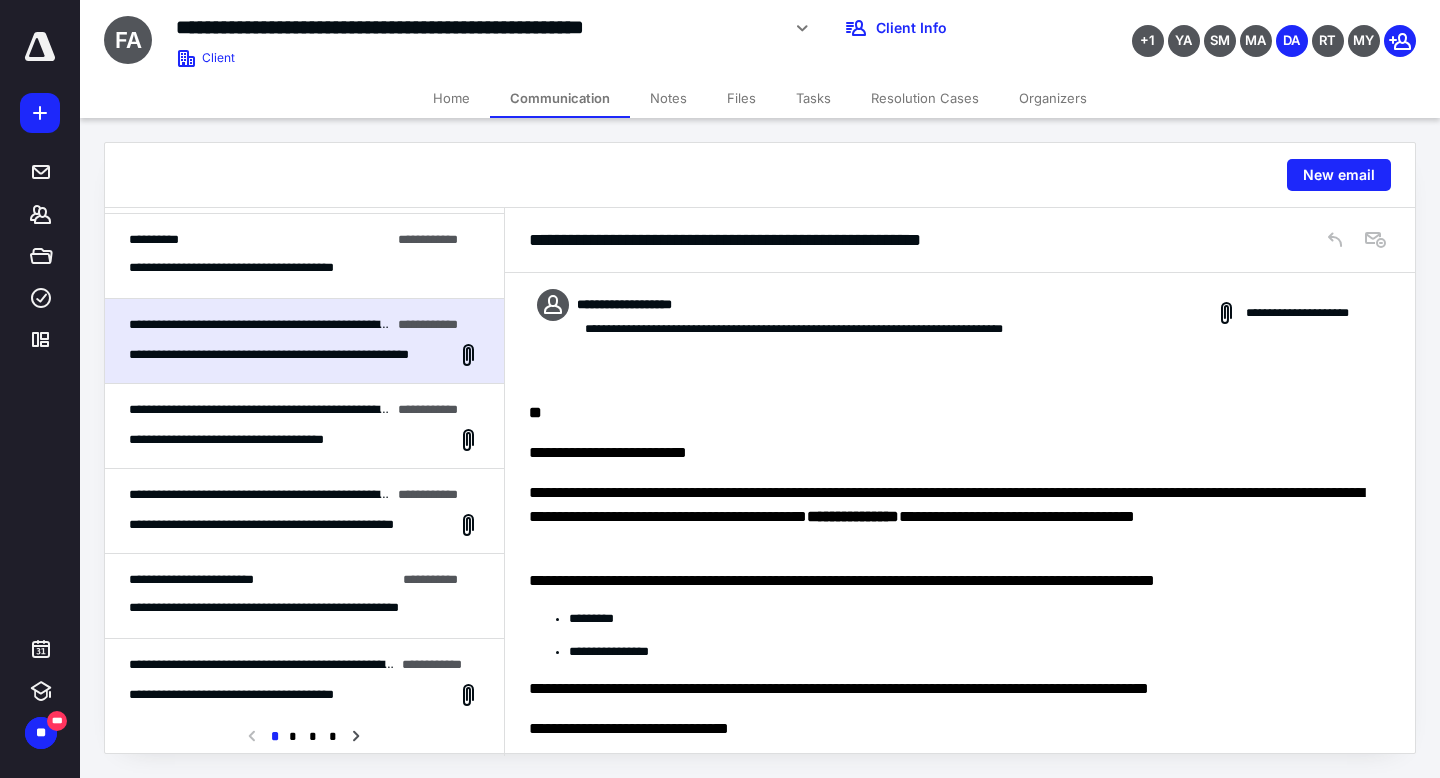 click on "**********" at bounding box center (264, 268) 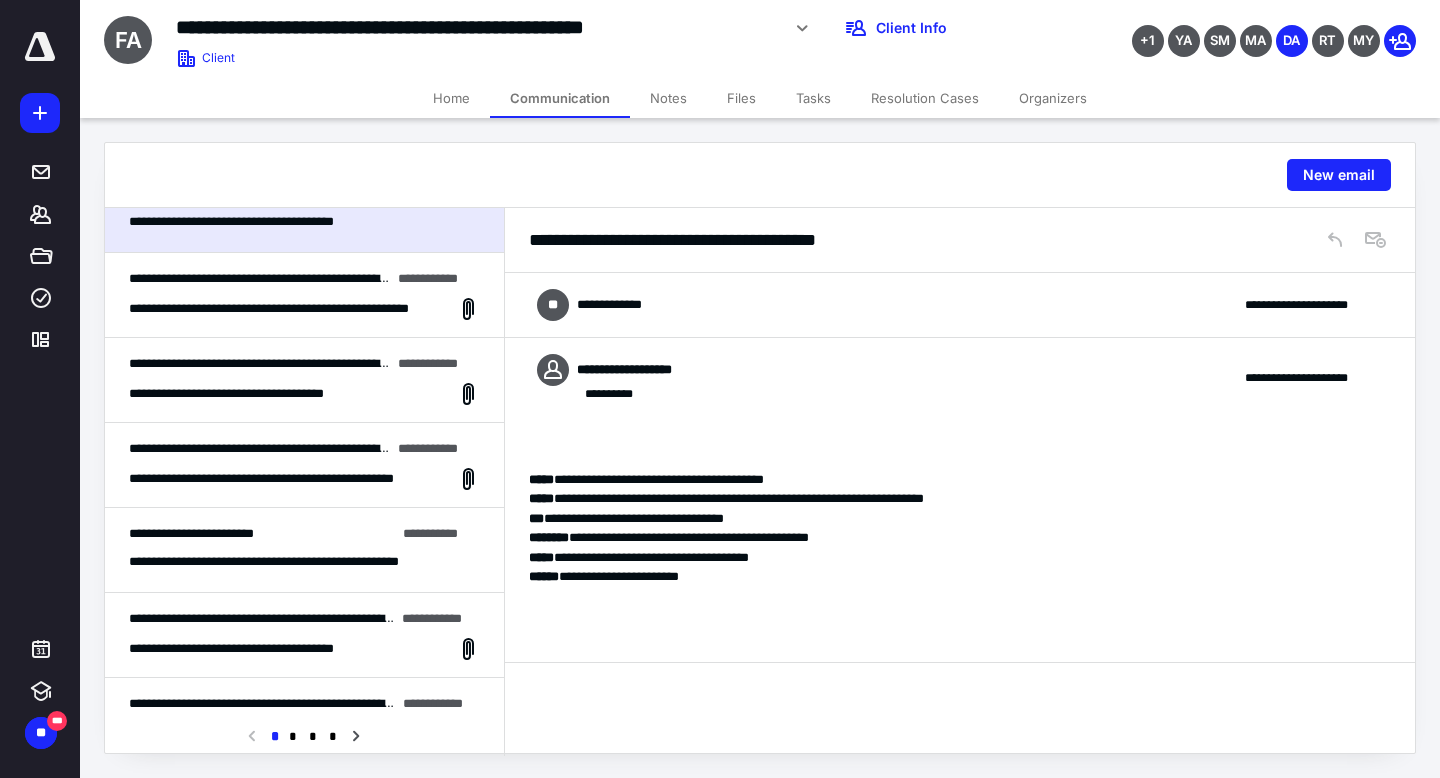scroll, scrollTop: 1061, scrollLeft: 0, axis: vertical 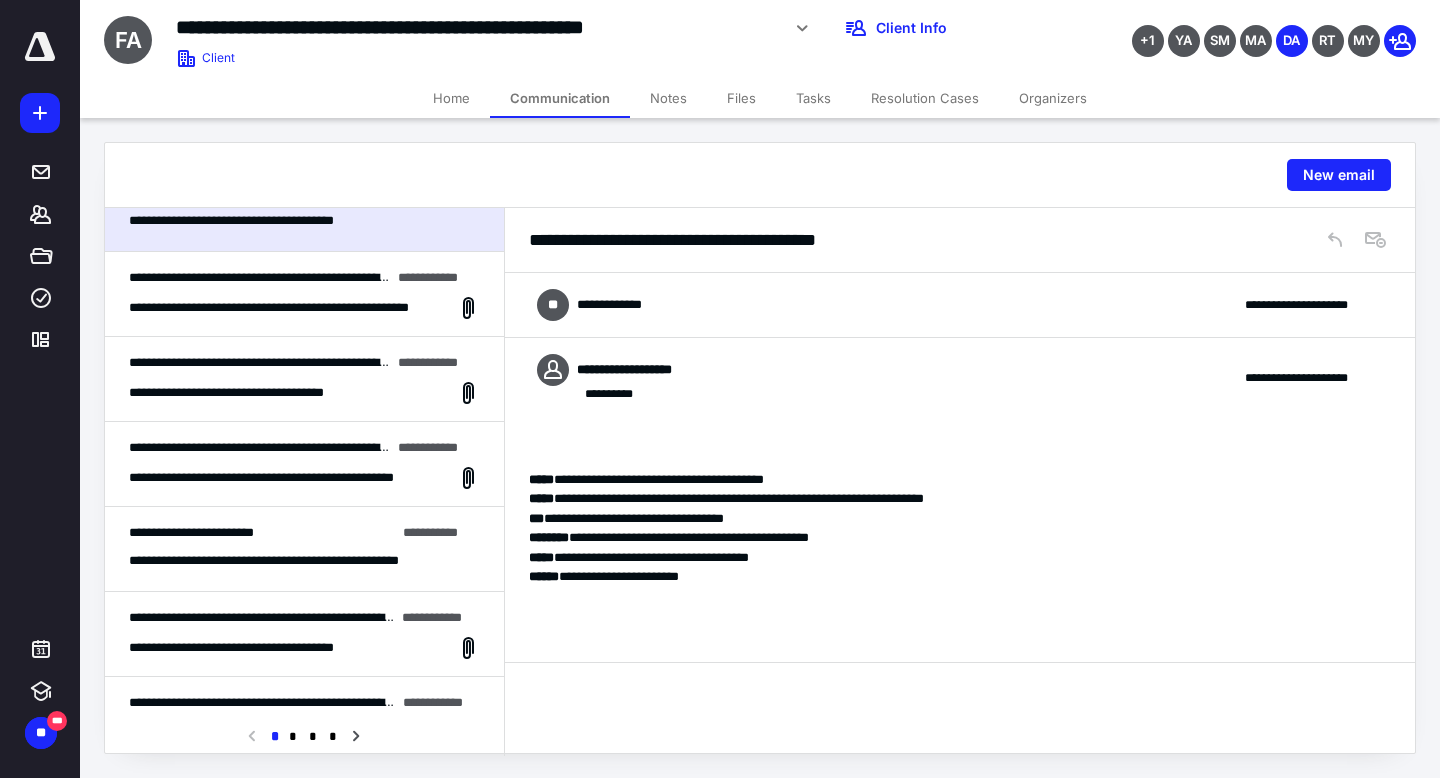 click on "**********" at bounding box center [281, 478] 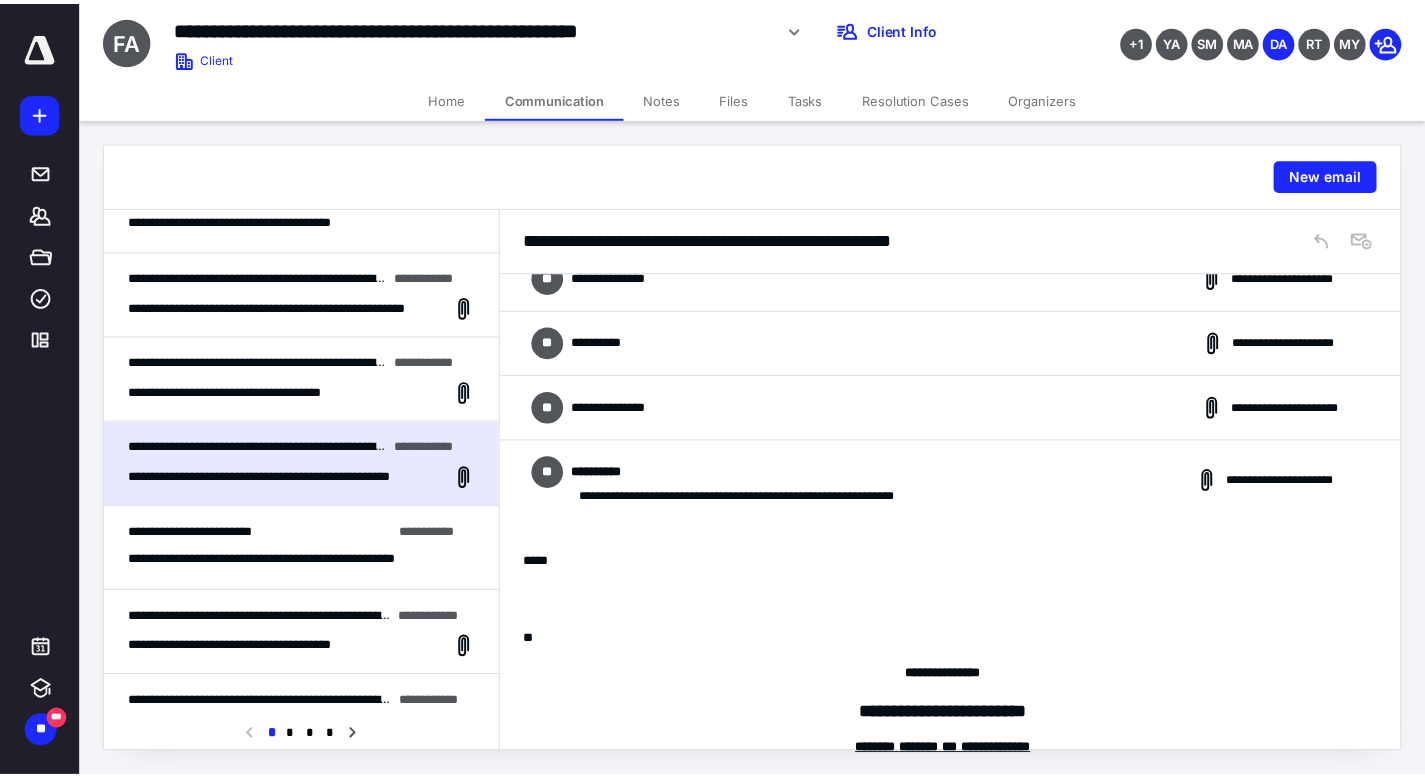 scroll, scrollTop: 0, scrollLeft: 0, axis: both 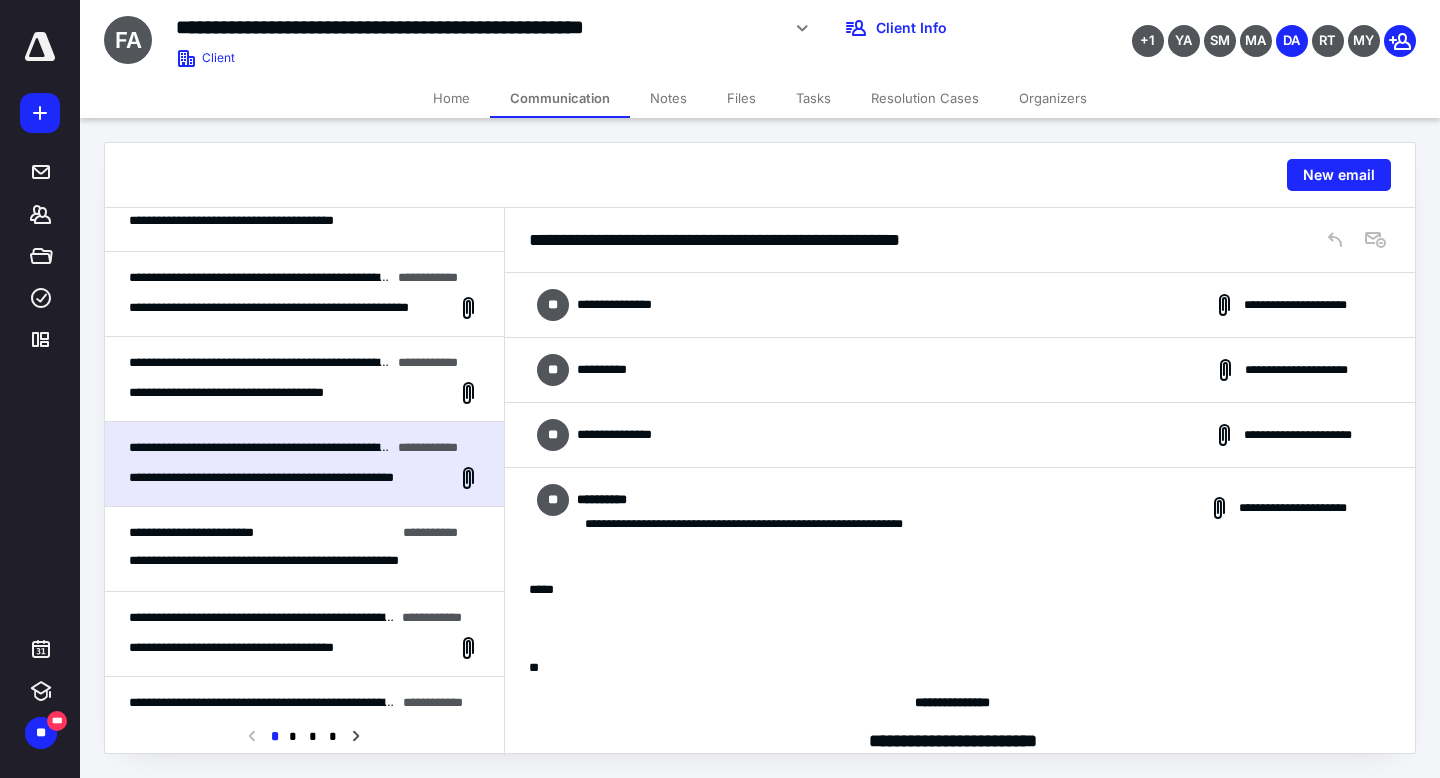 click on "**********" at bounding box center [960, 435] 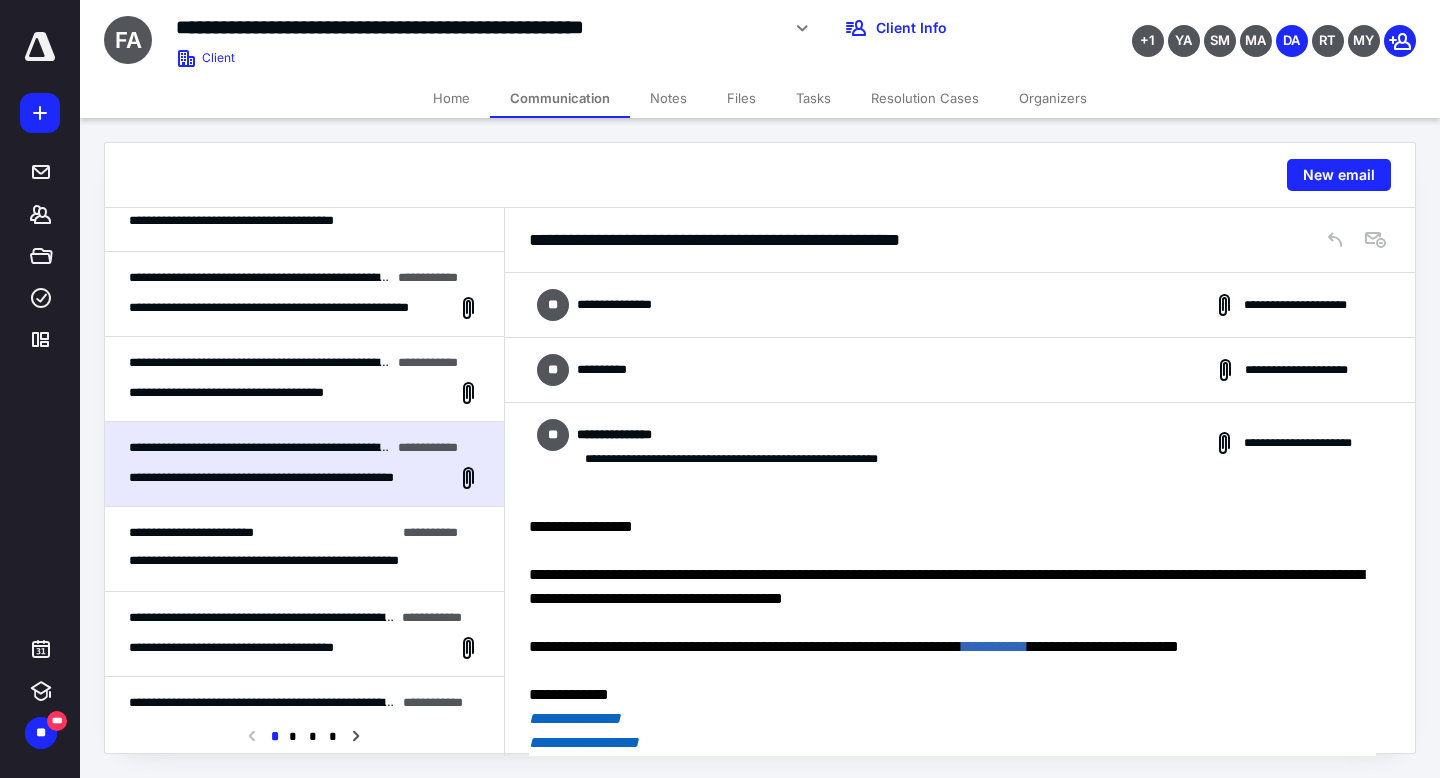 click on "Home" at bounding box center (451, 98) 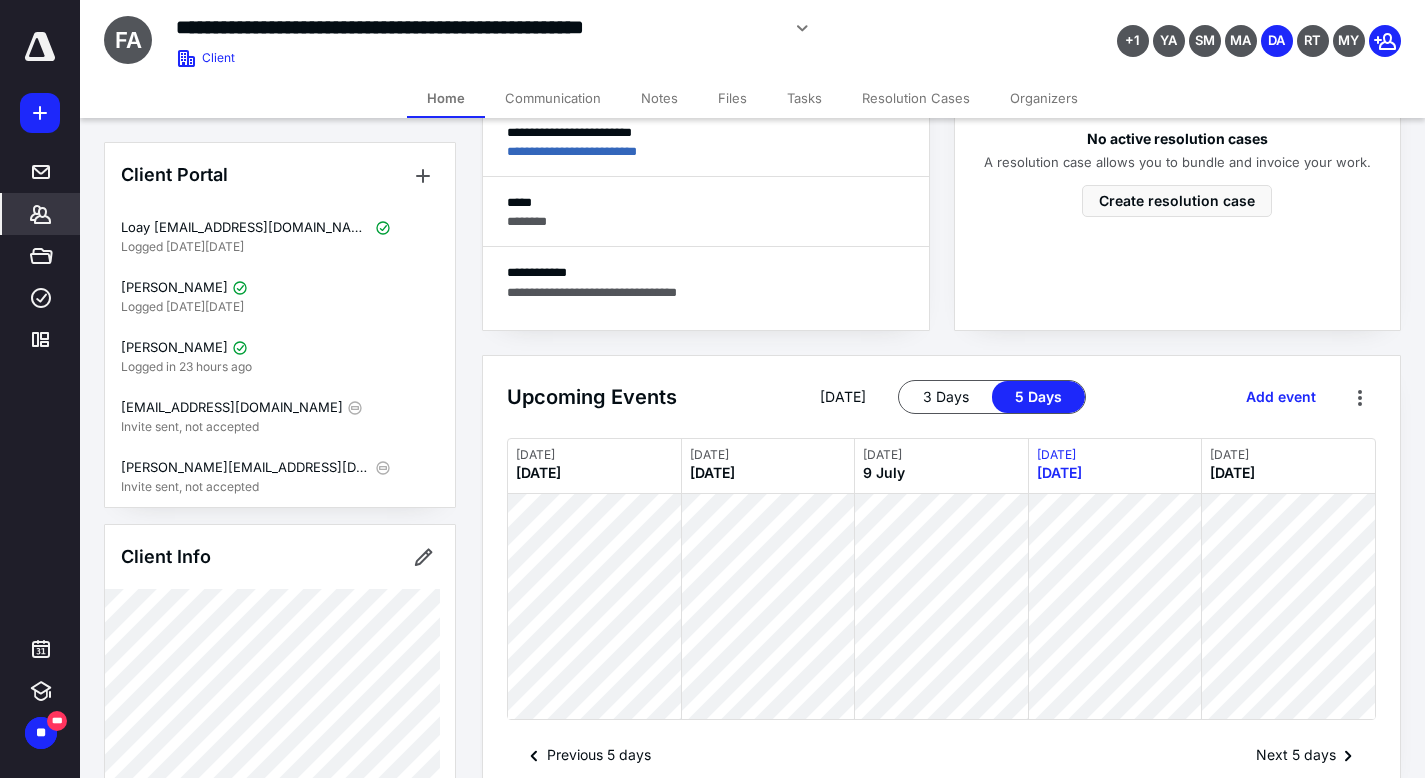 scroll, scrollTop: 872, scrollLeft: 0, axis: vertical 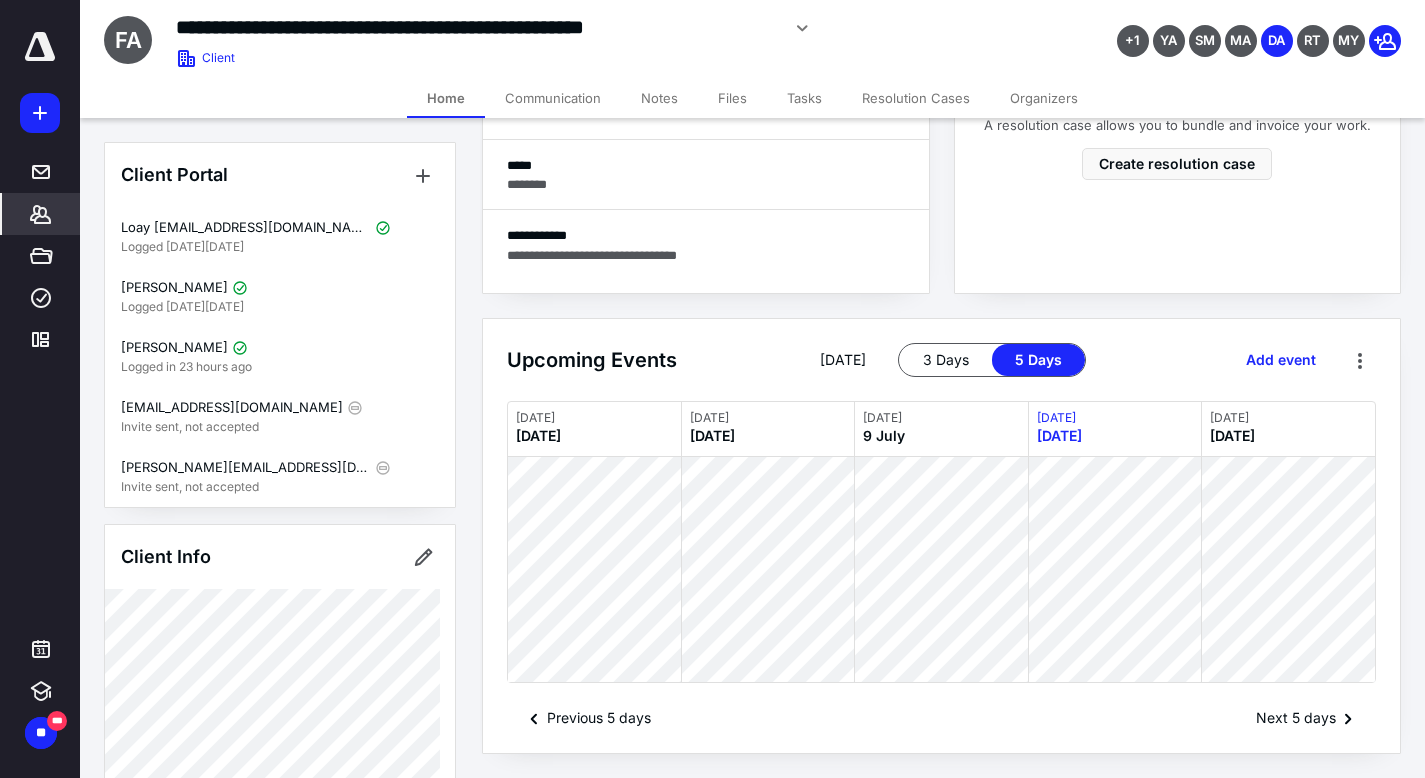 click on "Communication" at bounding box center [553, 98] 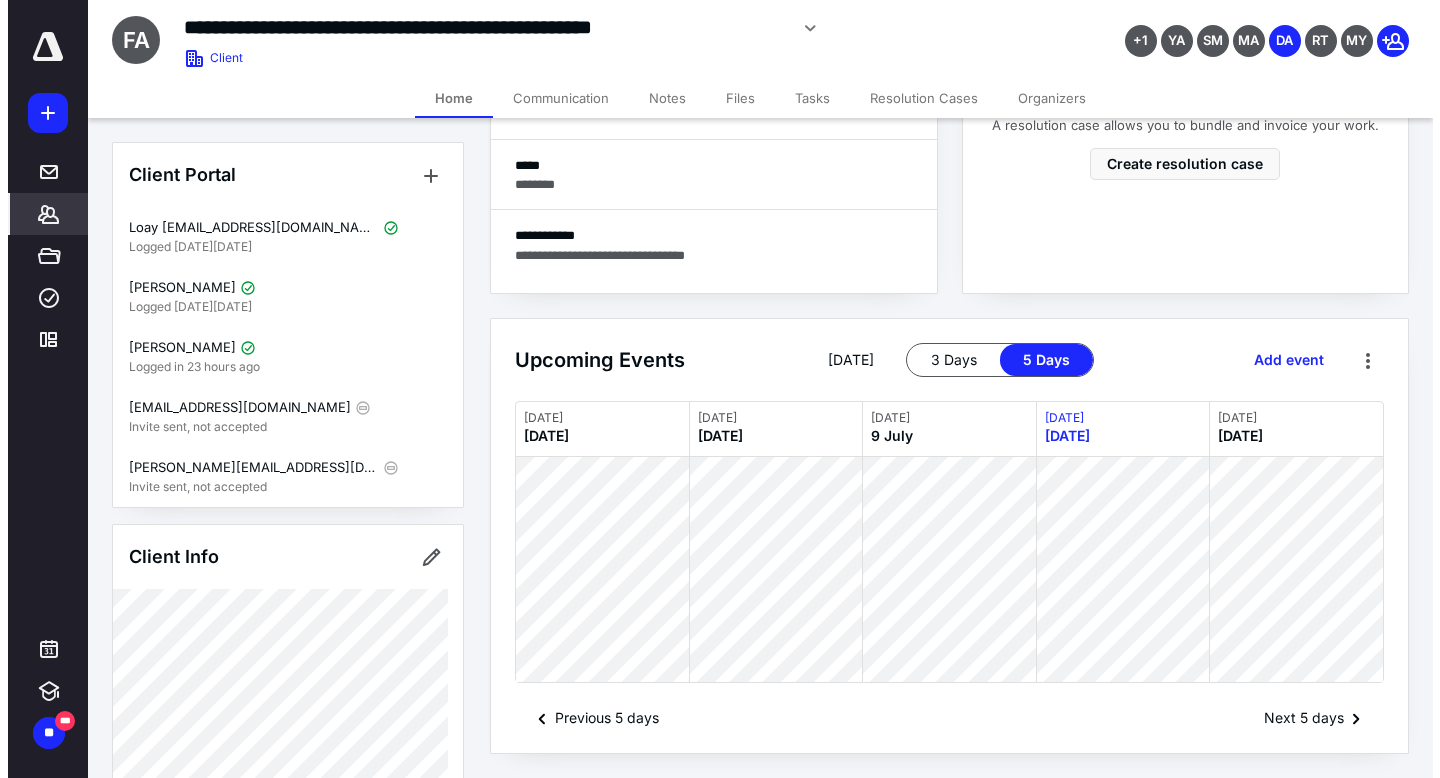 scroll, scrollTop: 0, scrollLeft: 0, axis: both 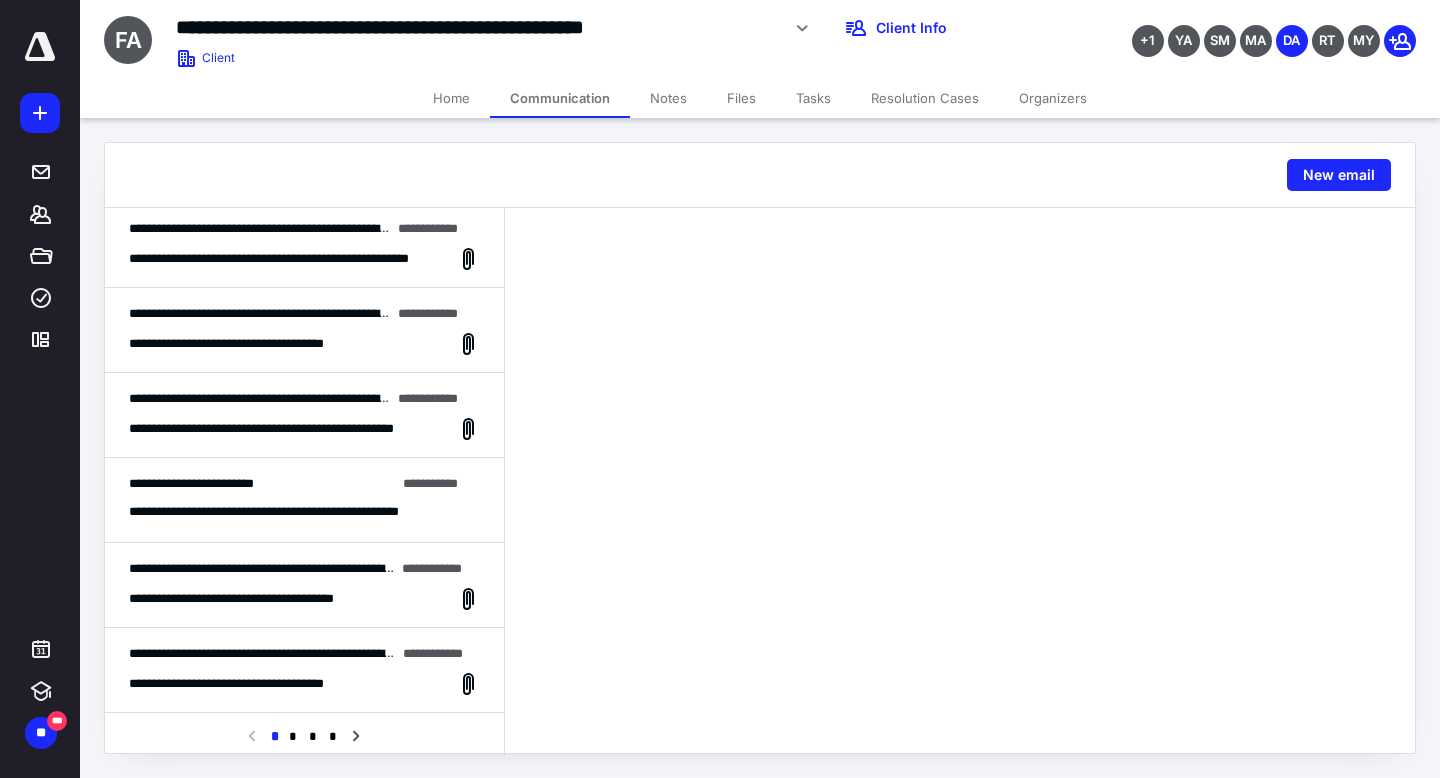 click on "**********" at bounding box center [281, 429] 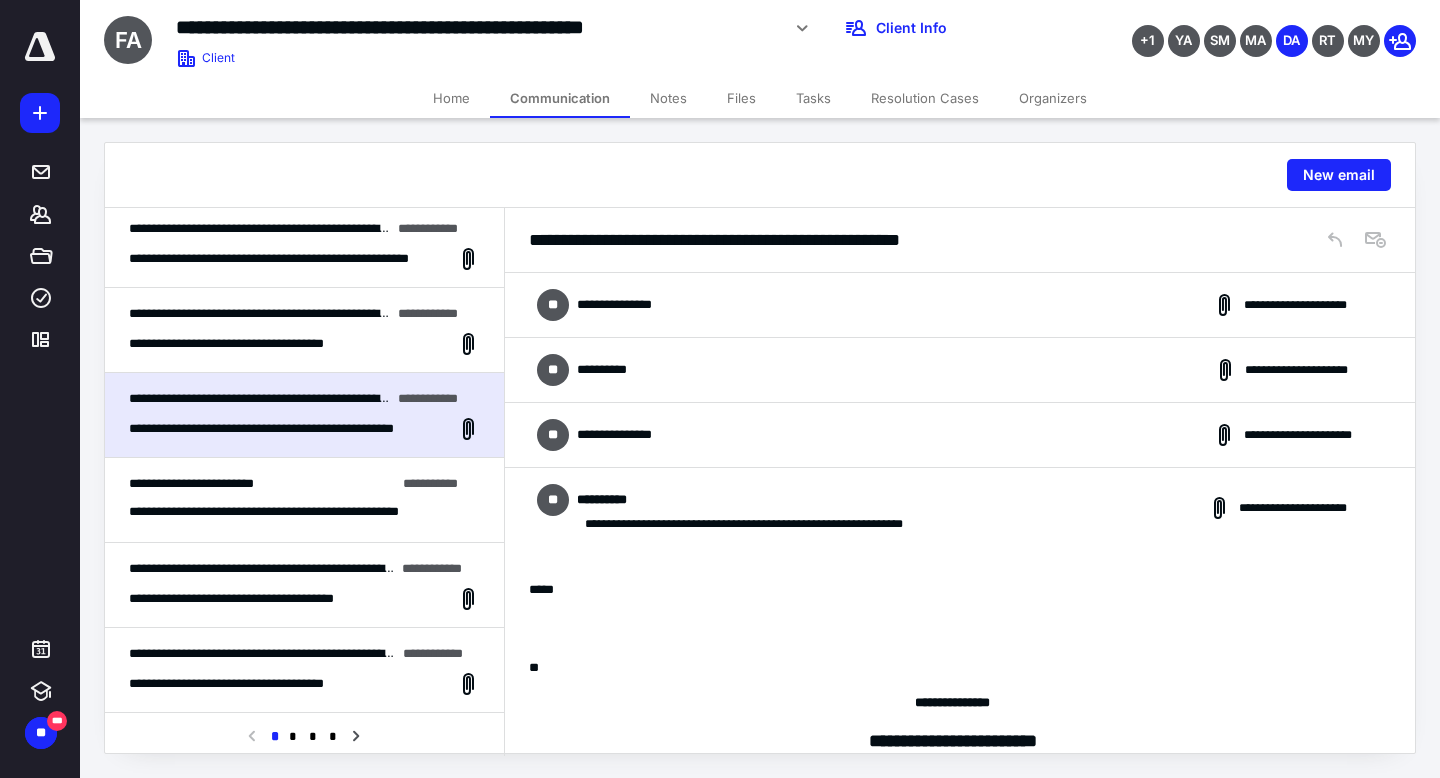 scroll, scrollTop: 454, scrollLeft: 0, axis: vertical 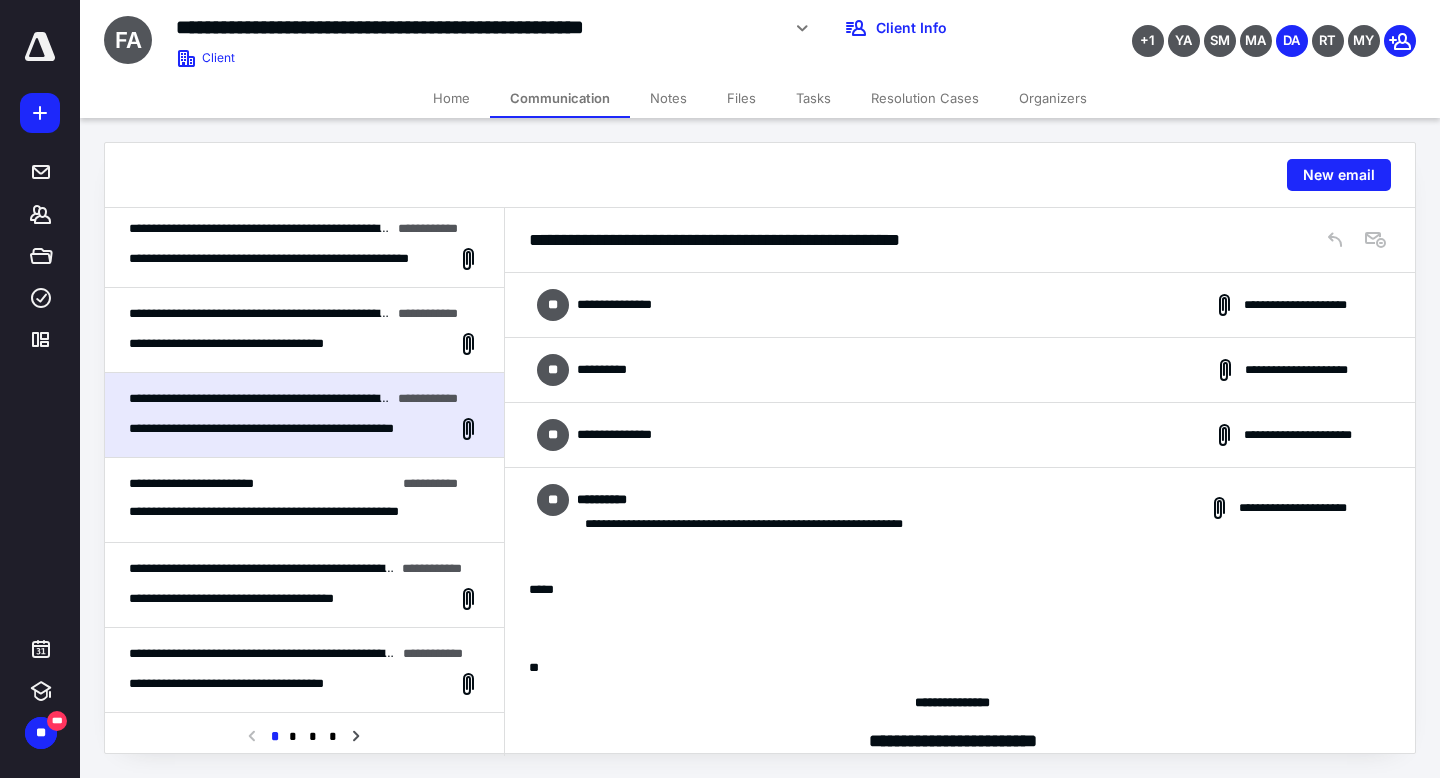 click on "**********" at bounding box center (960, 370) 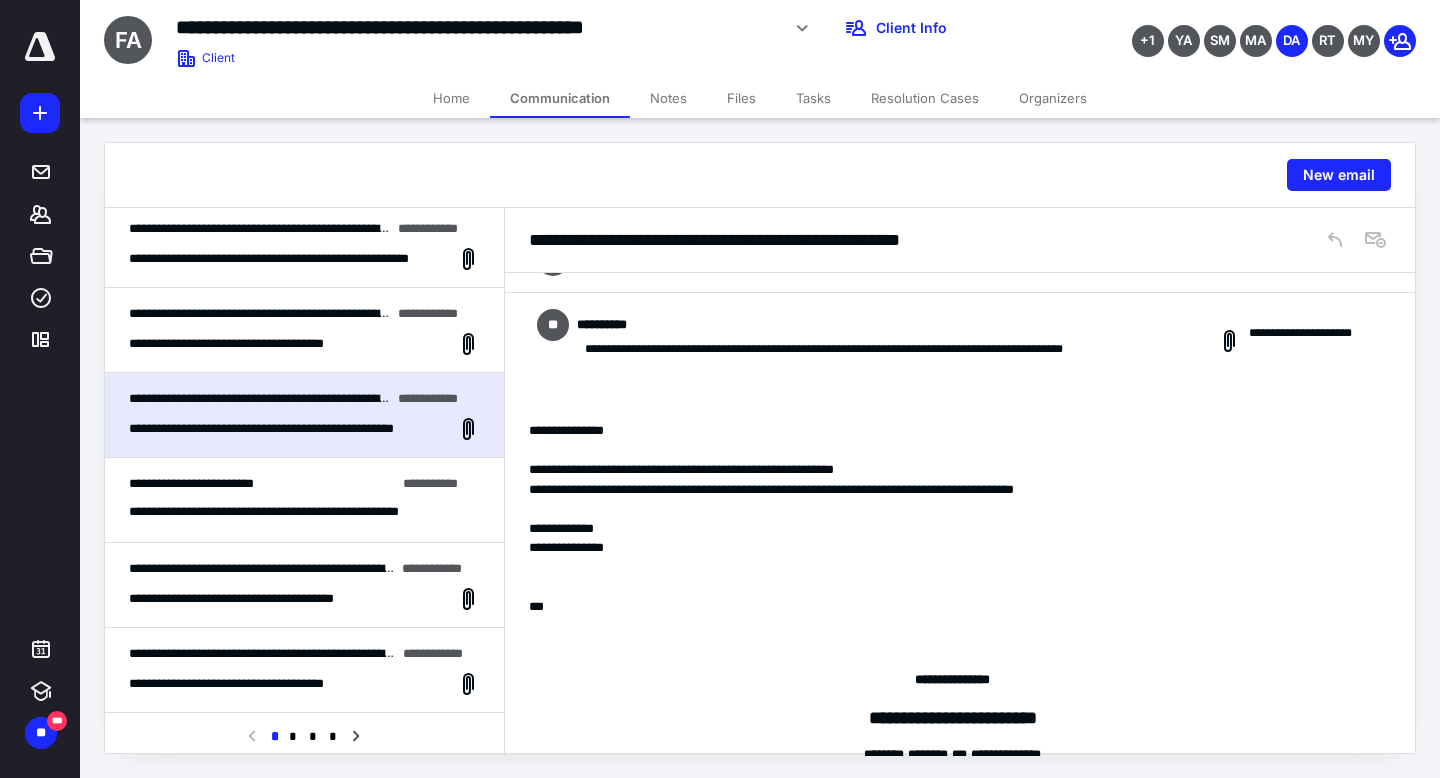scroll, scrollTop: 0, scrollLeft: 0, axis: both 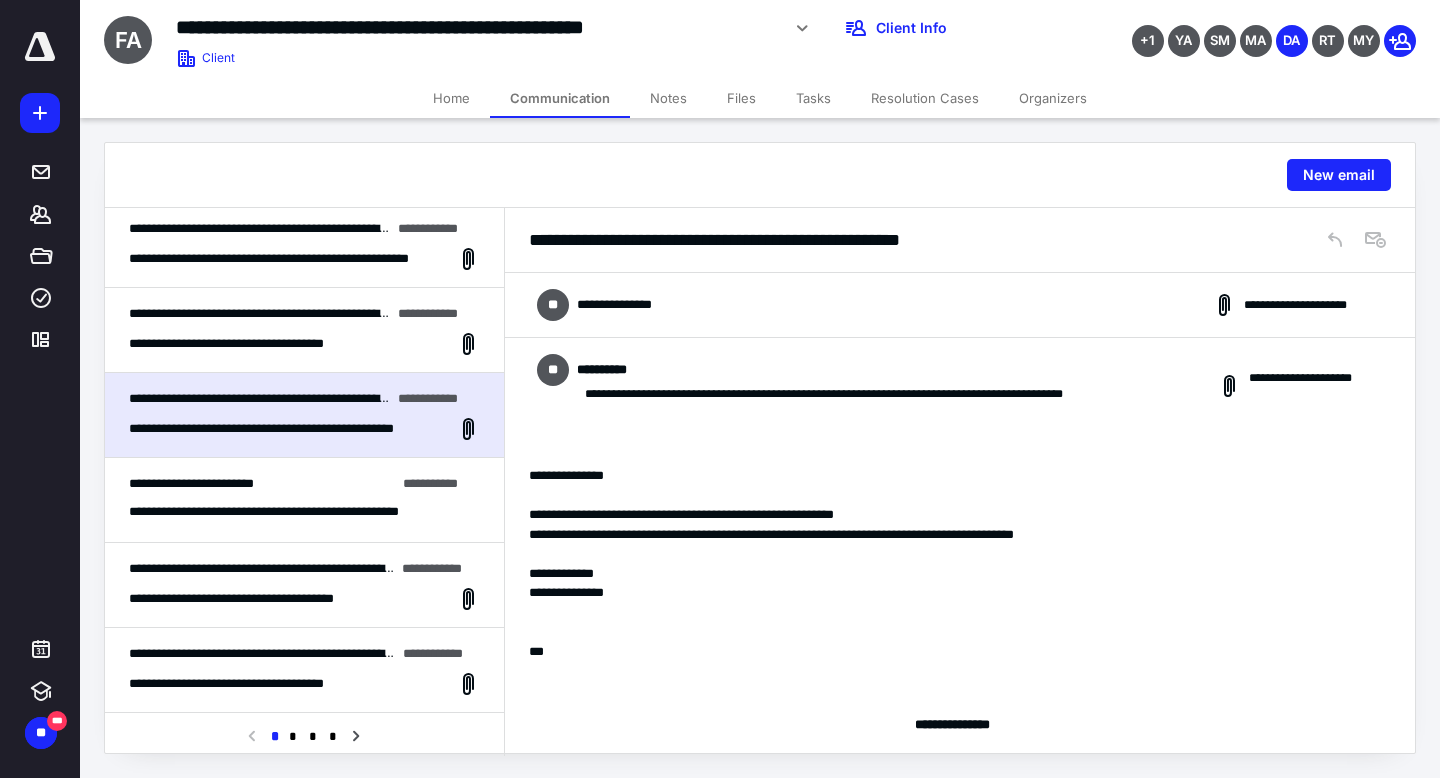 click on "**********" at bounding box center (960, 305) 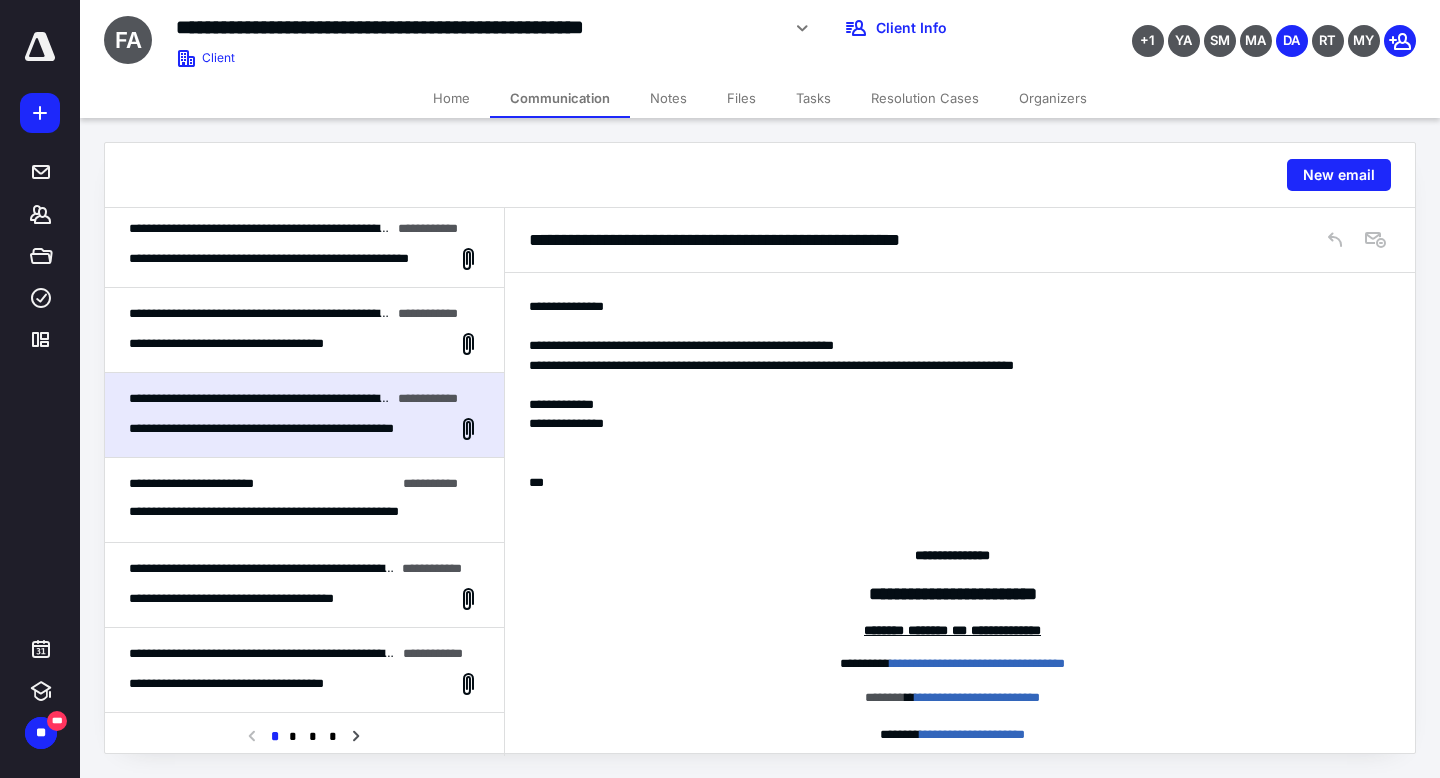 scroll, scrollTop: 1134, scrollLeft: 0, axis: vertical 